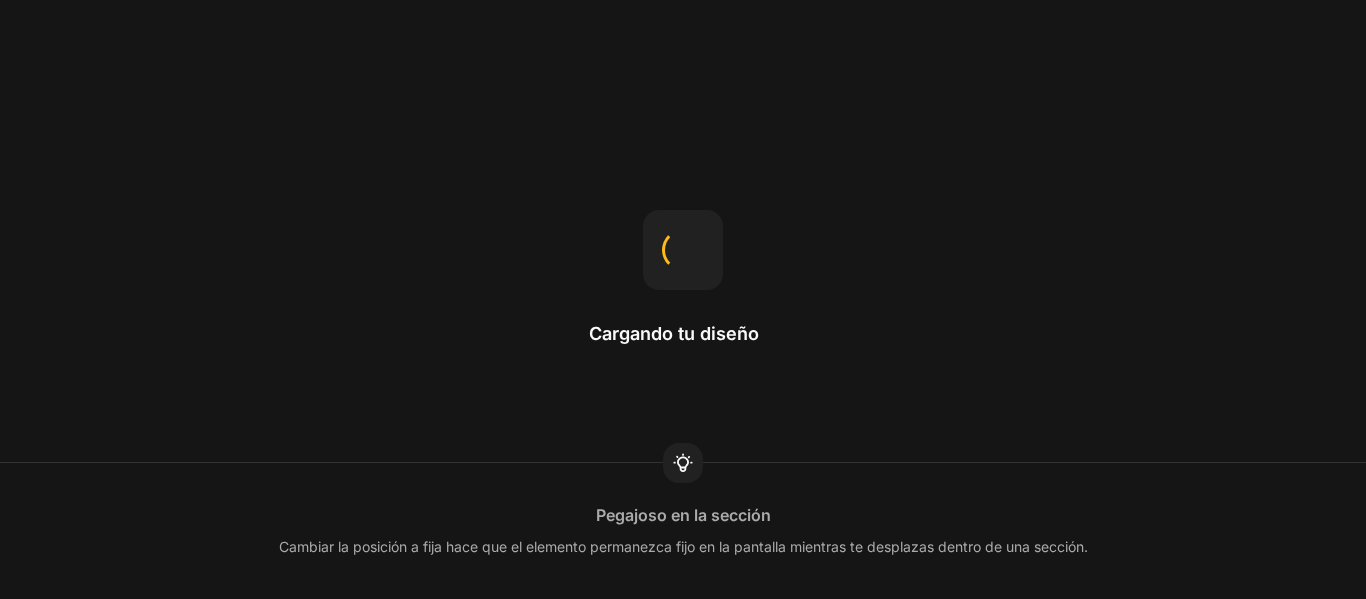 scroll, scrollTop: 0, scrollLeft: 0, axis: both 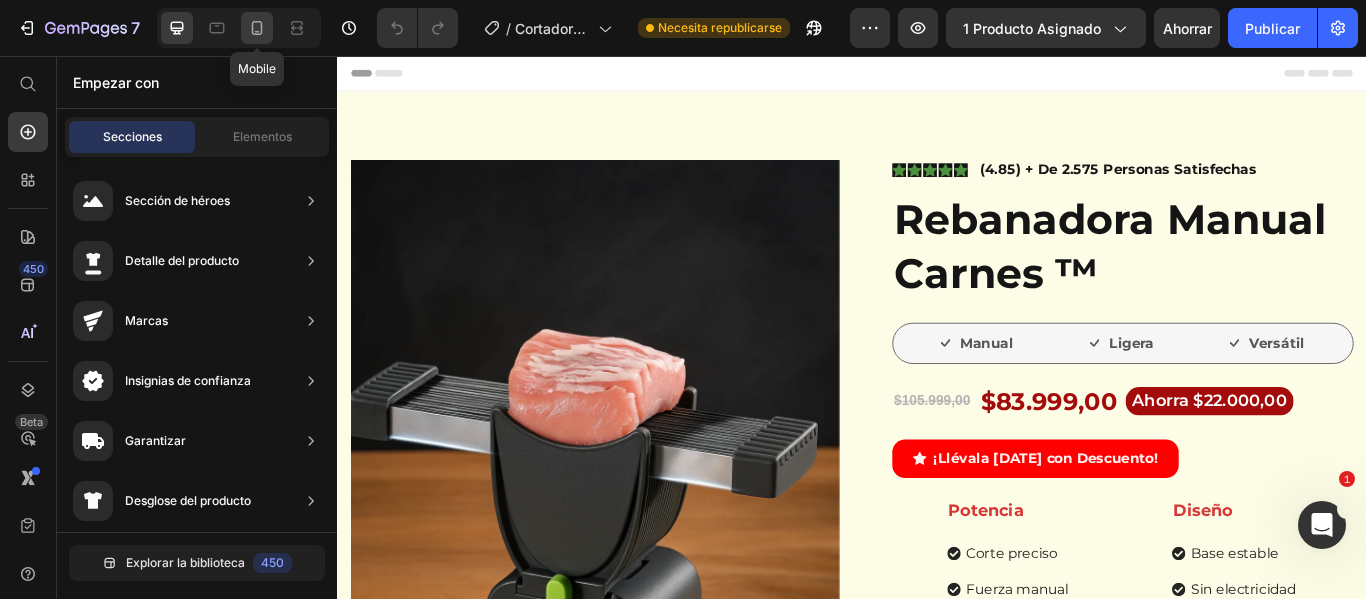 click 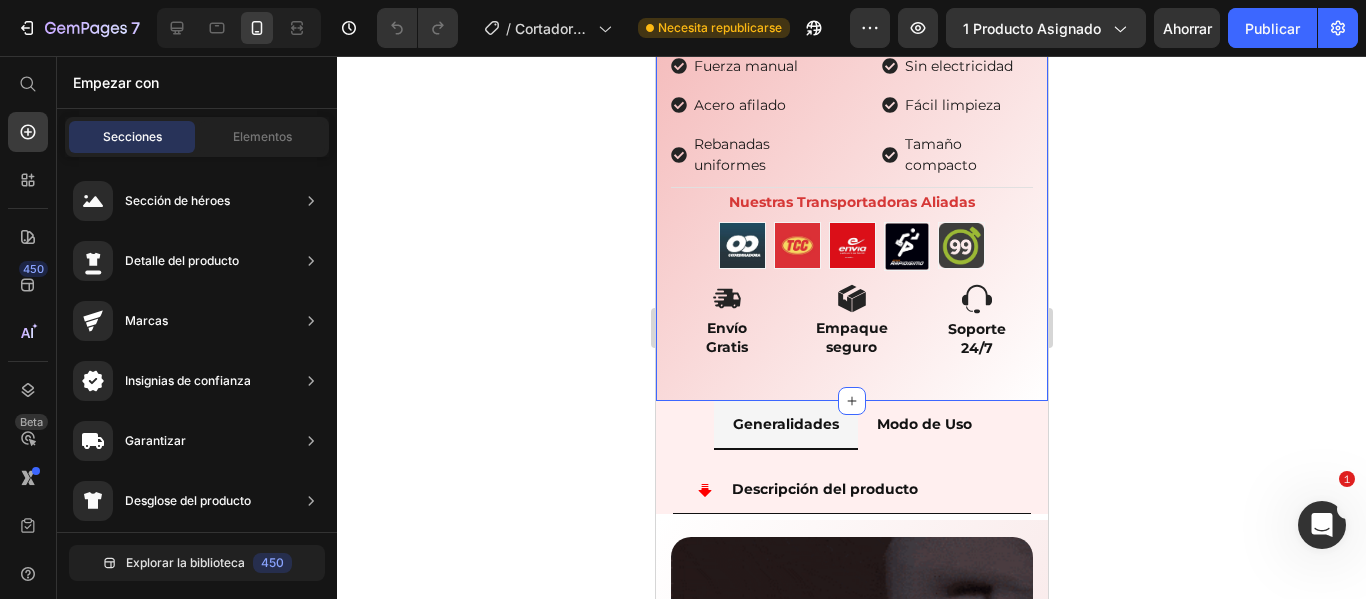 scroll, scrollTop: 900, scrollLeft: 0, axis: vertical 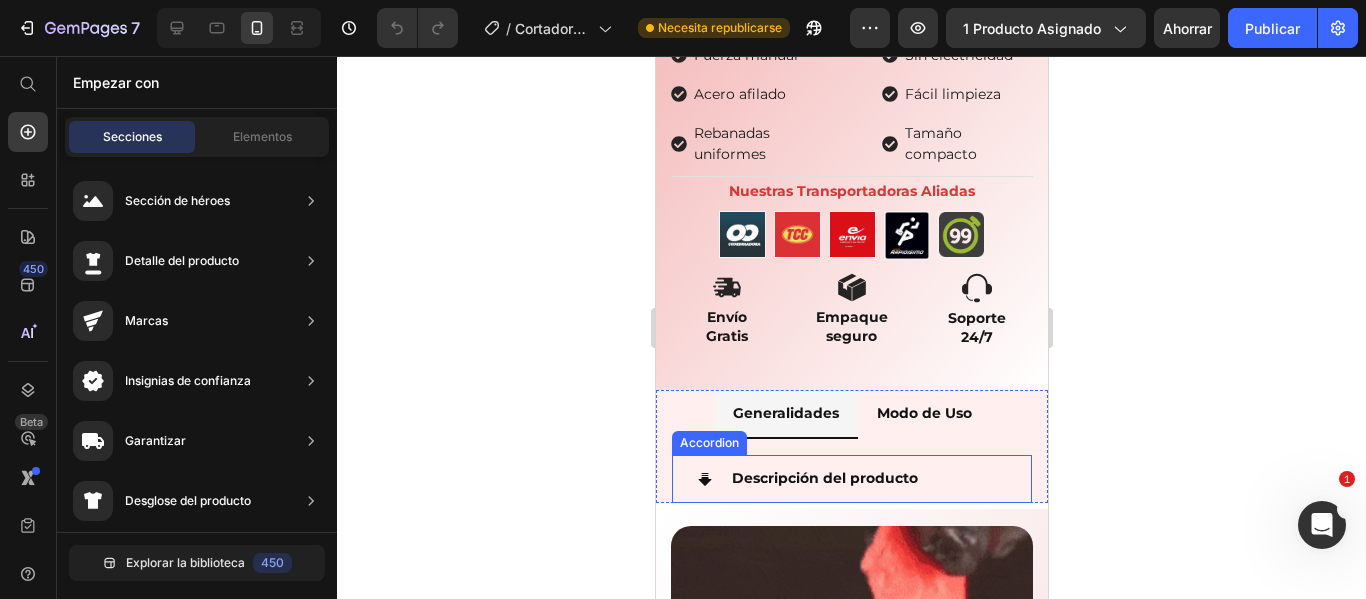 click on "Descripción del producto" at bounding box center (867, 478) 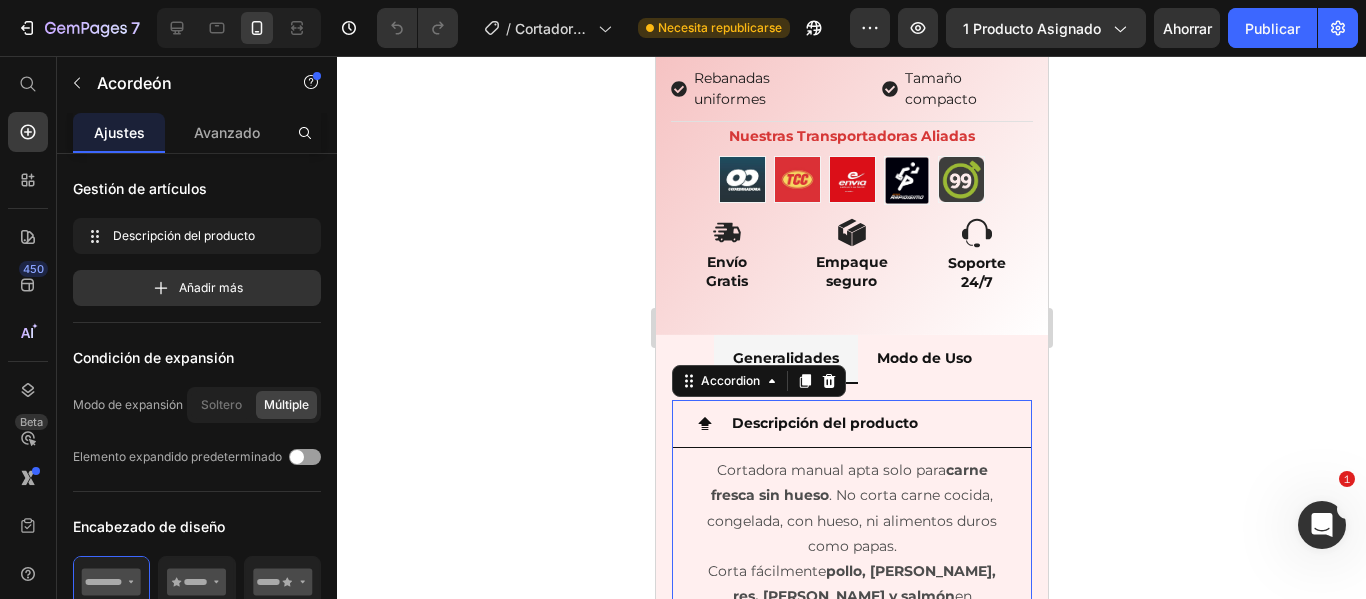 scroll, scrollTop: 1000, scrollLeft: 0, axis: vertical 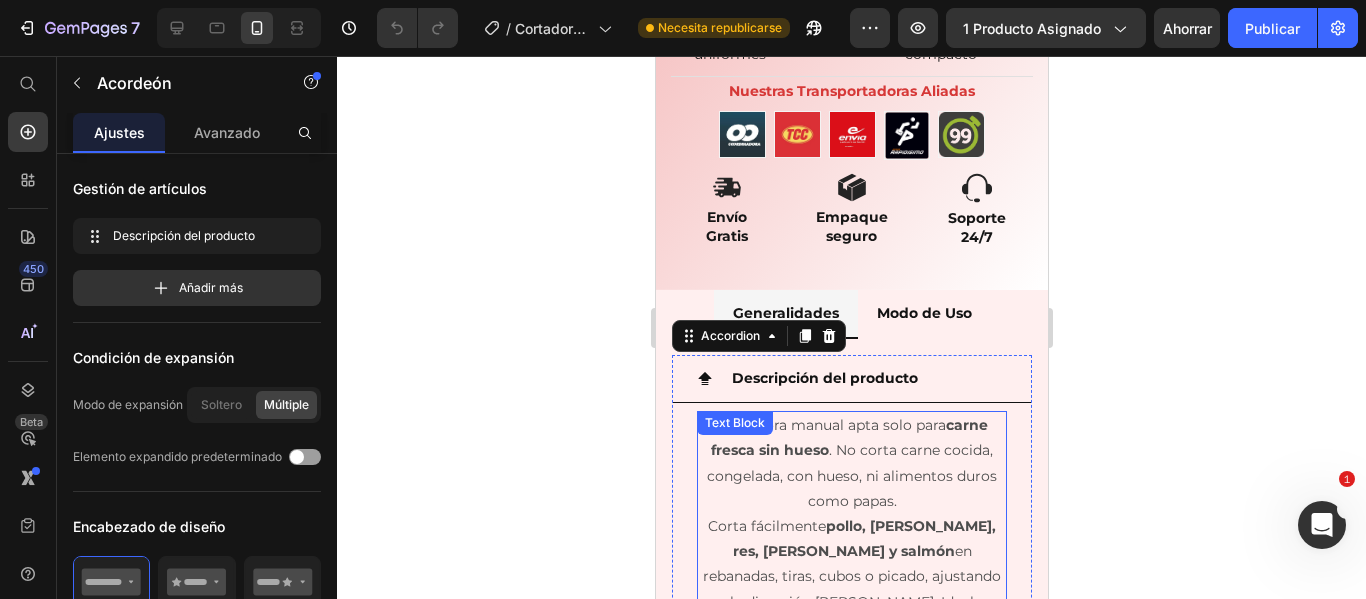 click on "Cortadora manual apta solo para  carne fresca sin hueso . No corta carne cocida, congelada, con hueso, ni alimentos duros como papas." at bounding box center (851, 463) 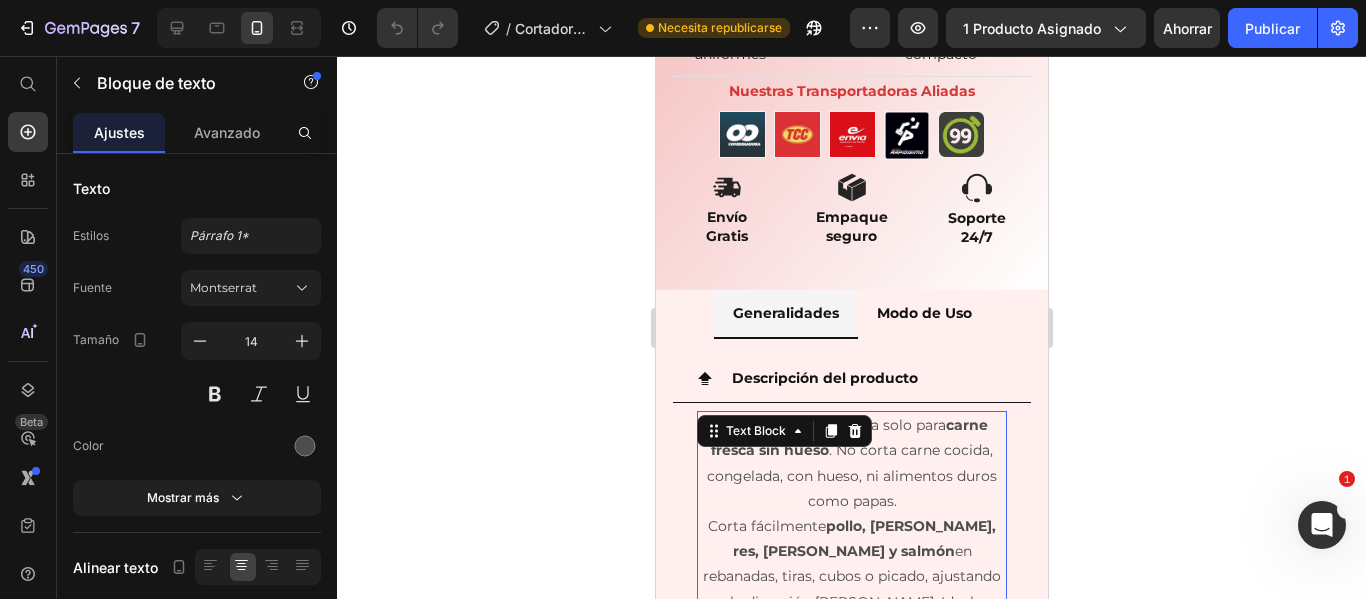 click on "Cortadora manual apta solo para  carne fresca sin hueso . No corta carne cocida, congelada, con hueso, ni alimentos duros como papas." at bounding box center [851, 463] 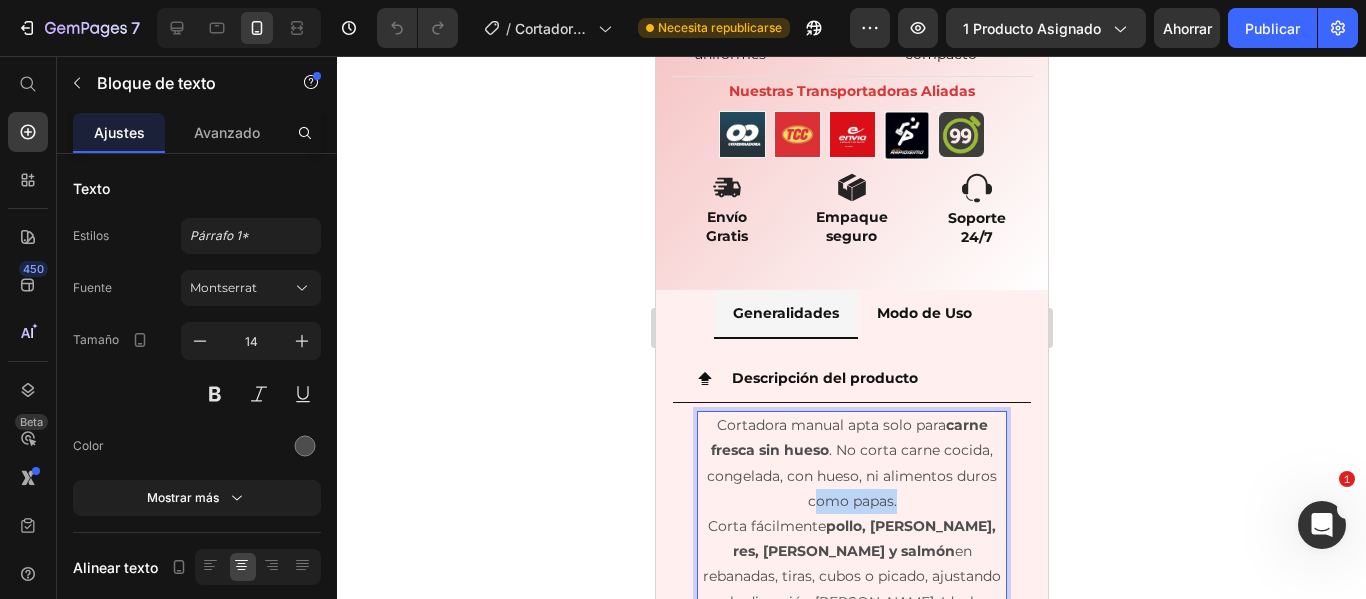 drag, startPoint x: 888, startPoint y: 489, endPoint x: 809, endPoint y: 489, distance: 79 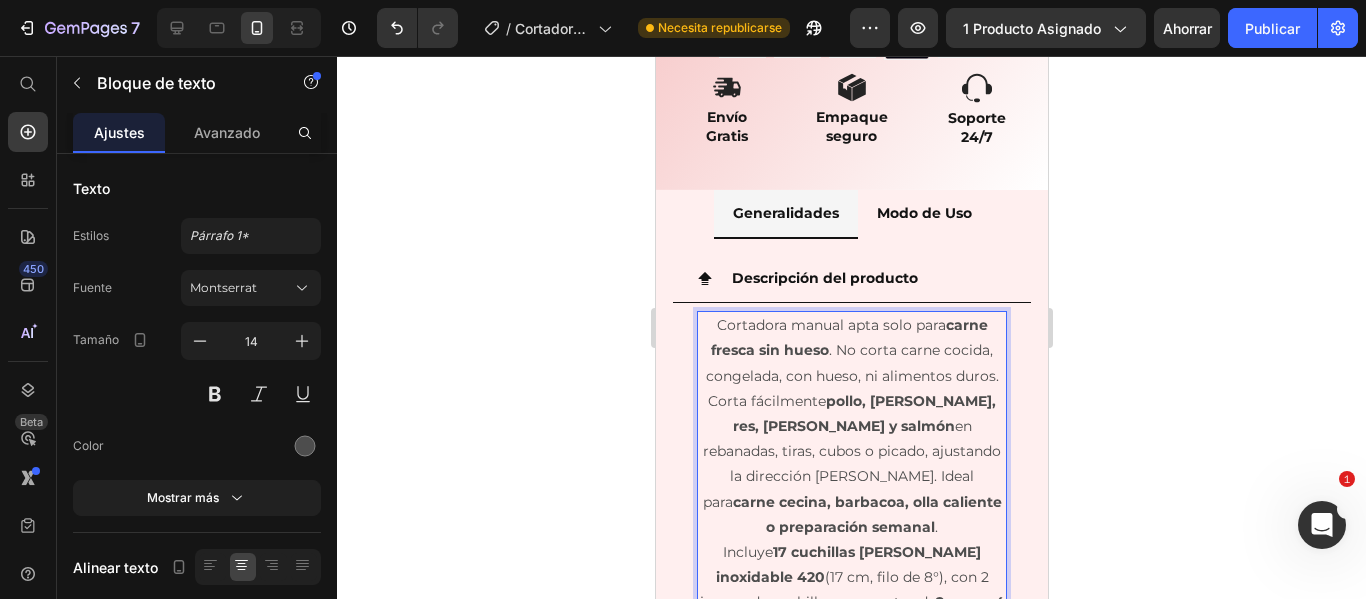 scroll, scrollTop: 1200, scrollLeft: 0, axis: vertical 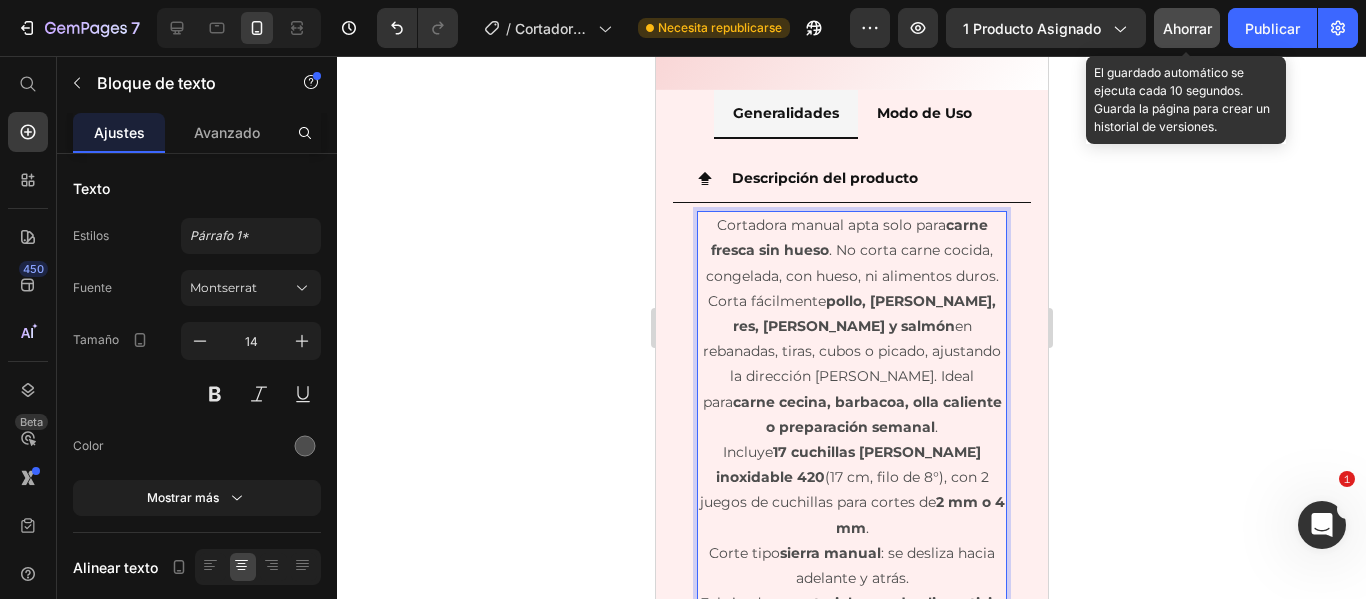 click on "Ahorrar" 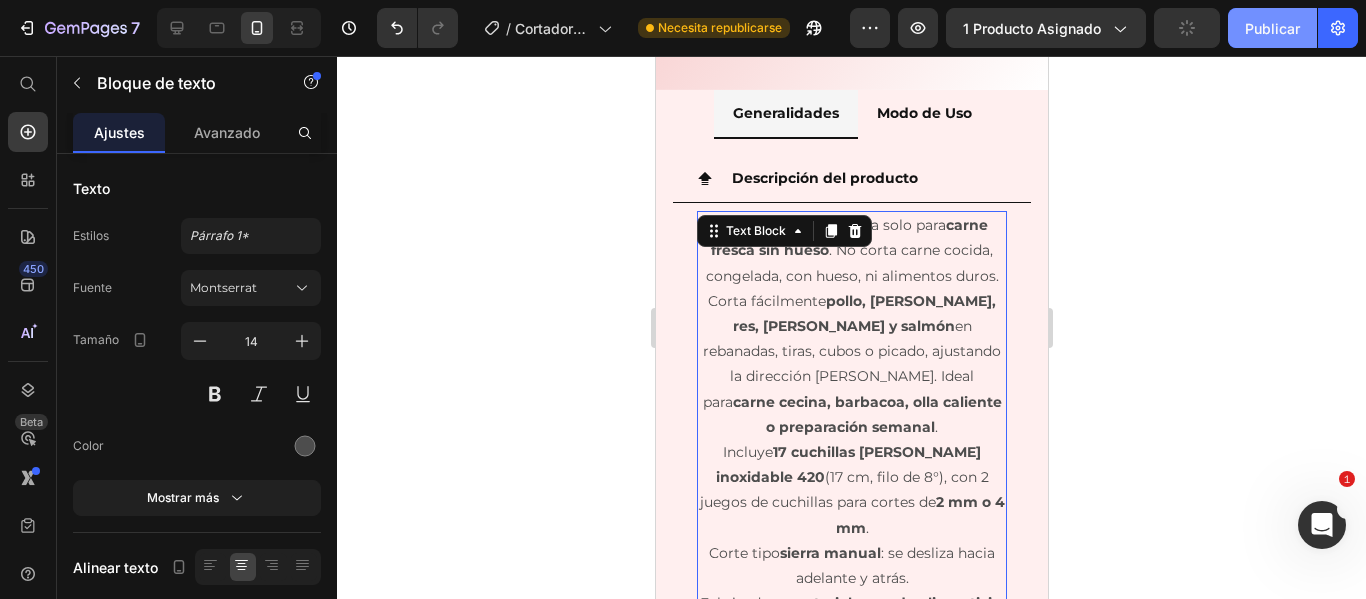 click on "Publicar" 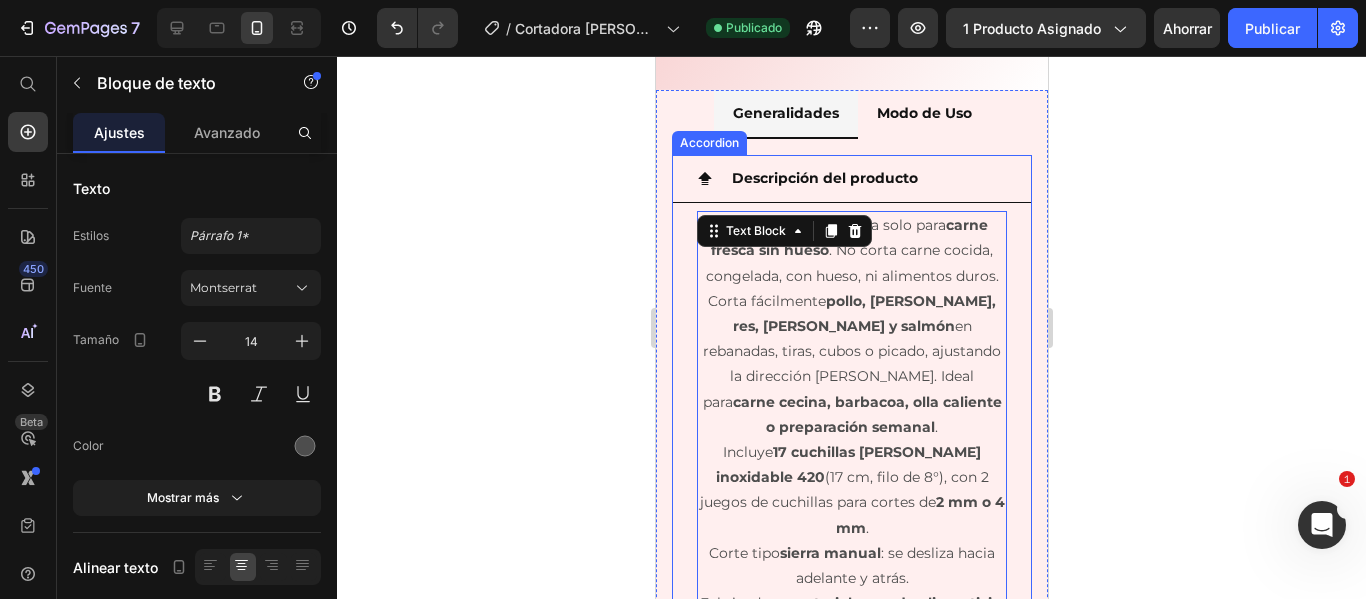 click on "Descripción del producto" at bounding box center [867, 178] 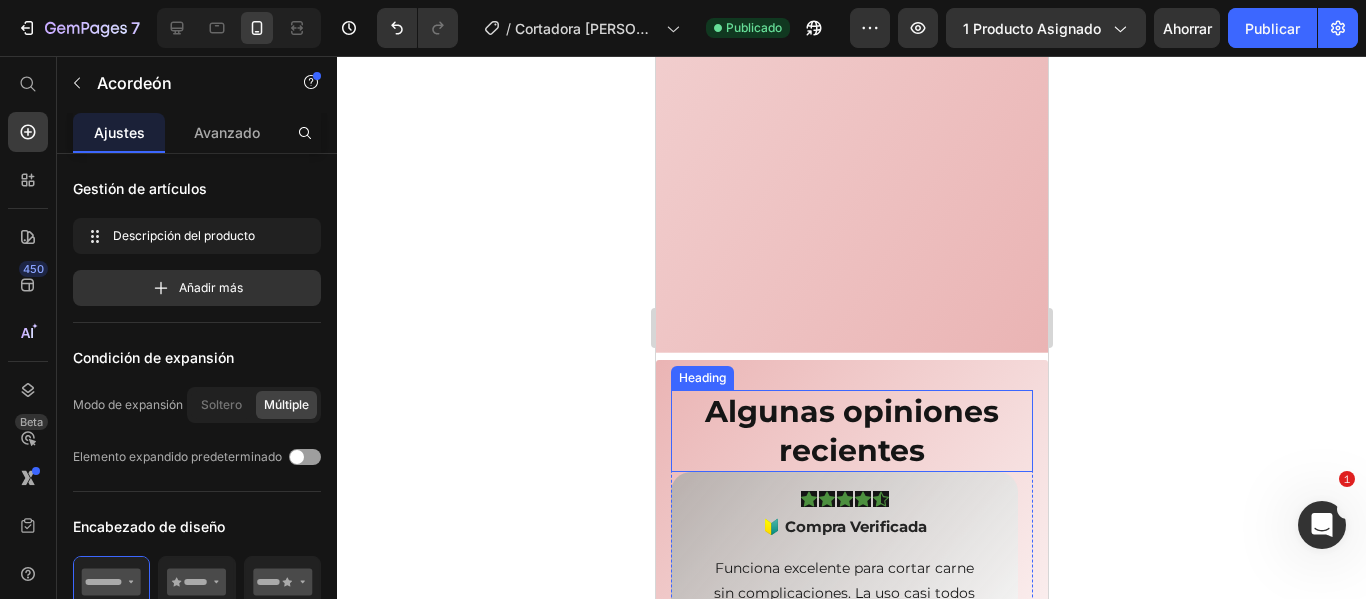 scroll, scrollTop: 3400, scrollLeft: 0, axis: vertical 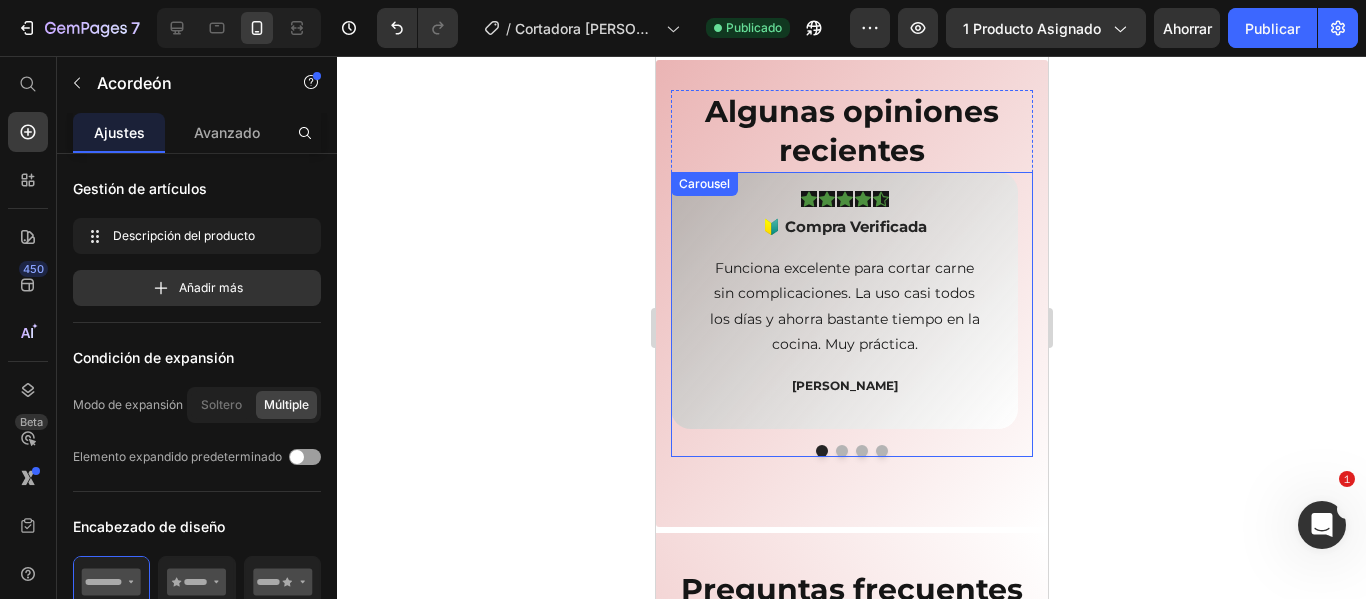 click on "Icon
Icon
Icon
Icon
Icon Row 🔰 Compra Verificada Text block Funciona excelente para cortar carne sin complicaciones. La uso casi todos los días y ahorra bastante tiempo en la cocina. Muy práctica. Text block [PERSON_NAME] Text block Row
Icon
Icon
Icon
Icon
Icon Row 🔰 Compra Verificada Text block Los cortes salen parejitos y rápidos. Me gusta que no usa electricidad y que se limpia fácil. Buena inversión. Text block [PERSON_NAME] Text block Row
Icon
Icon
Icon
Icon
Icon Row 🔰 Compra Verificada Text block Tenía miedo de que fuera difícil de usar pero es súper intuitiva. El prensador ayuda mucho y las cuchillas son bien afiladas. Text block [PERSON_NAME] Text block Row
Icon
Icon
Icon
Icon Row" at bounding box center [851, 314] 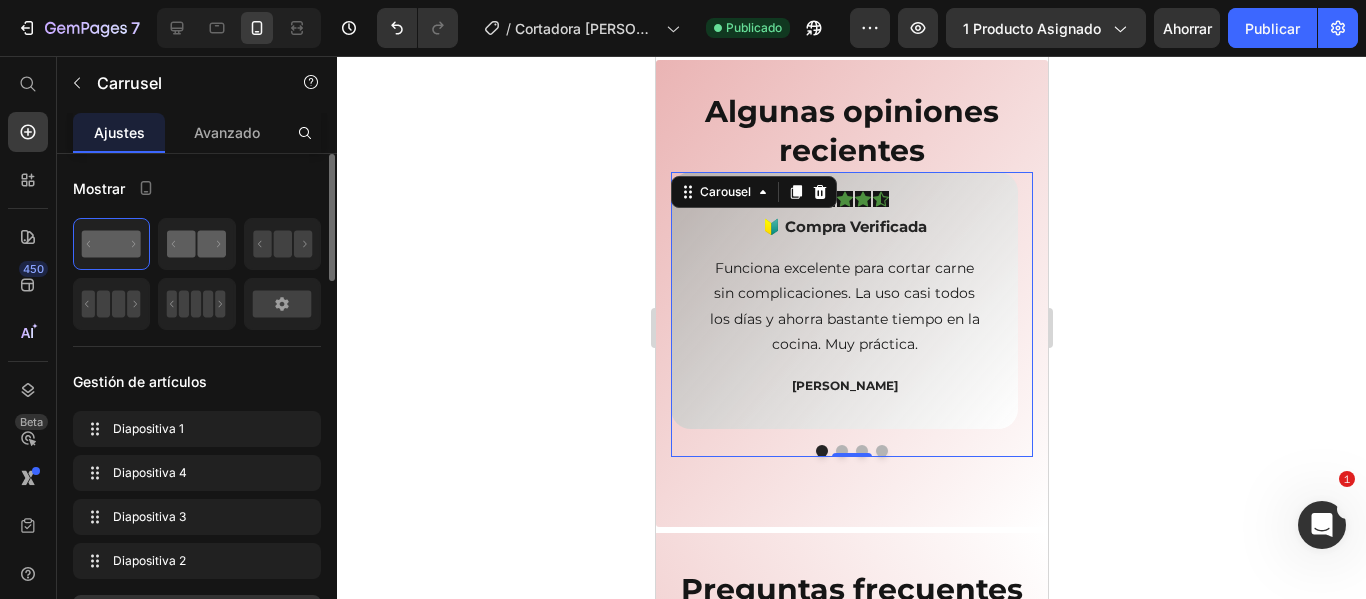 click 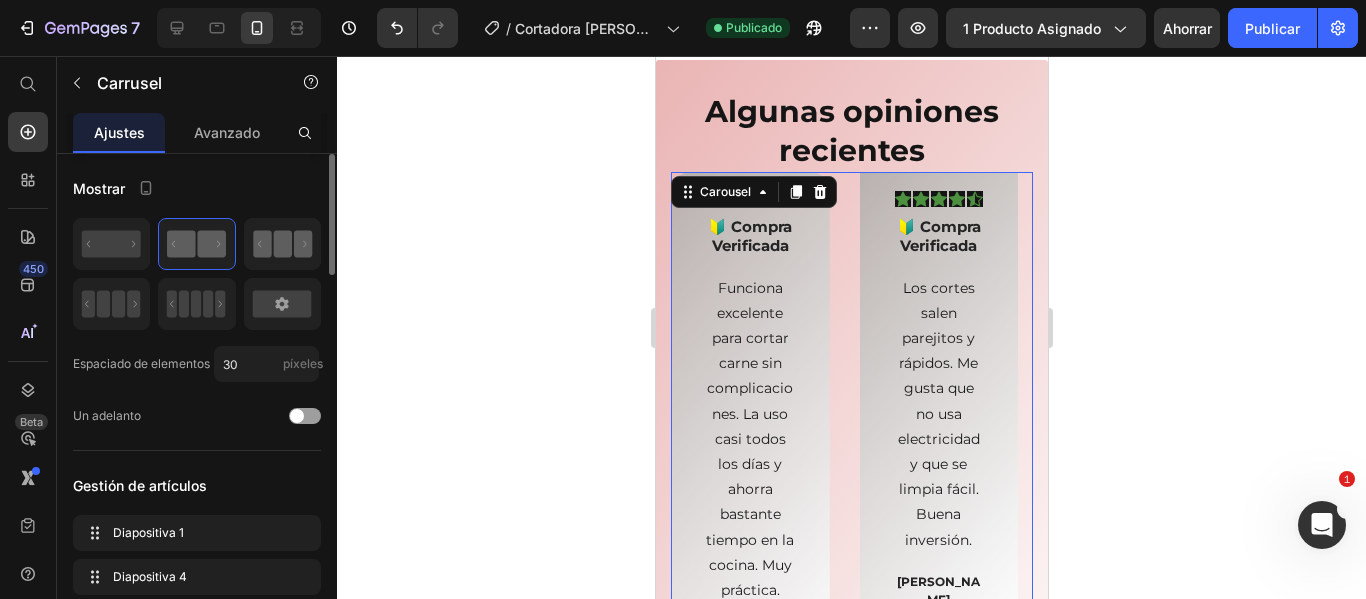 click 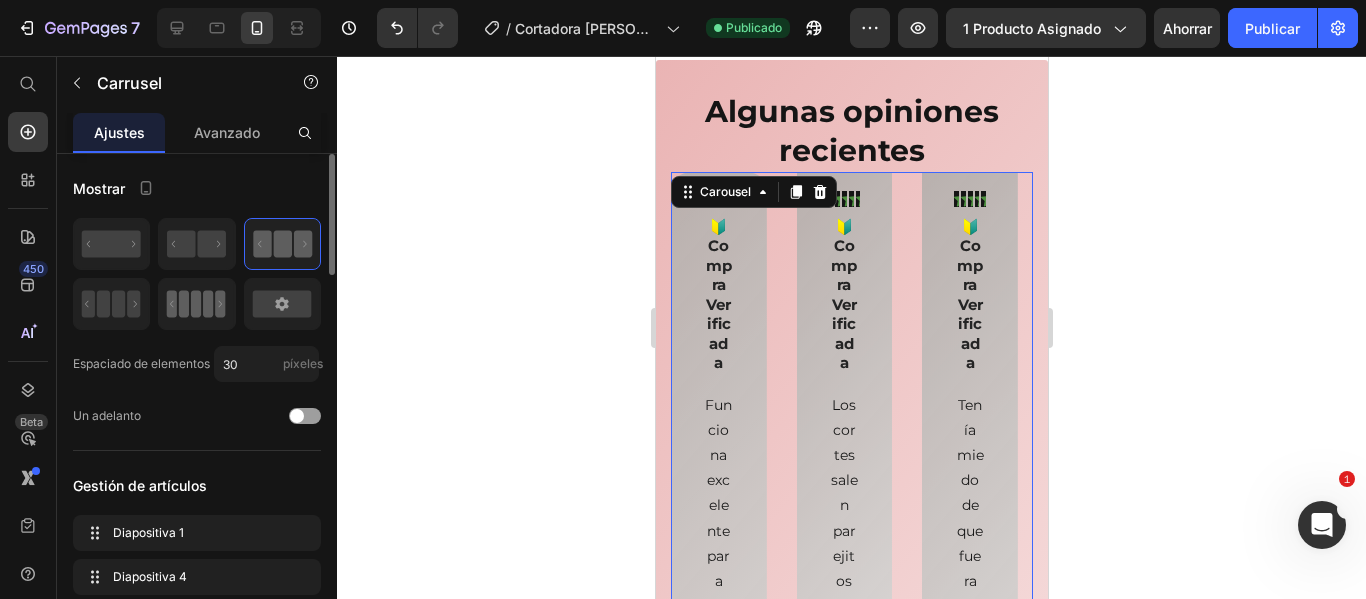 click 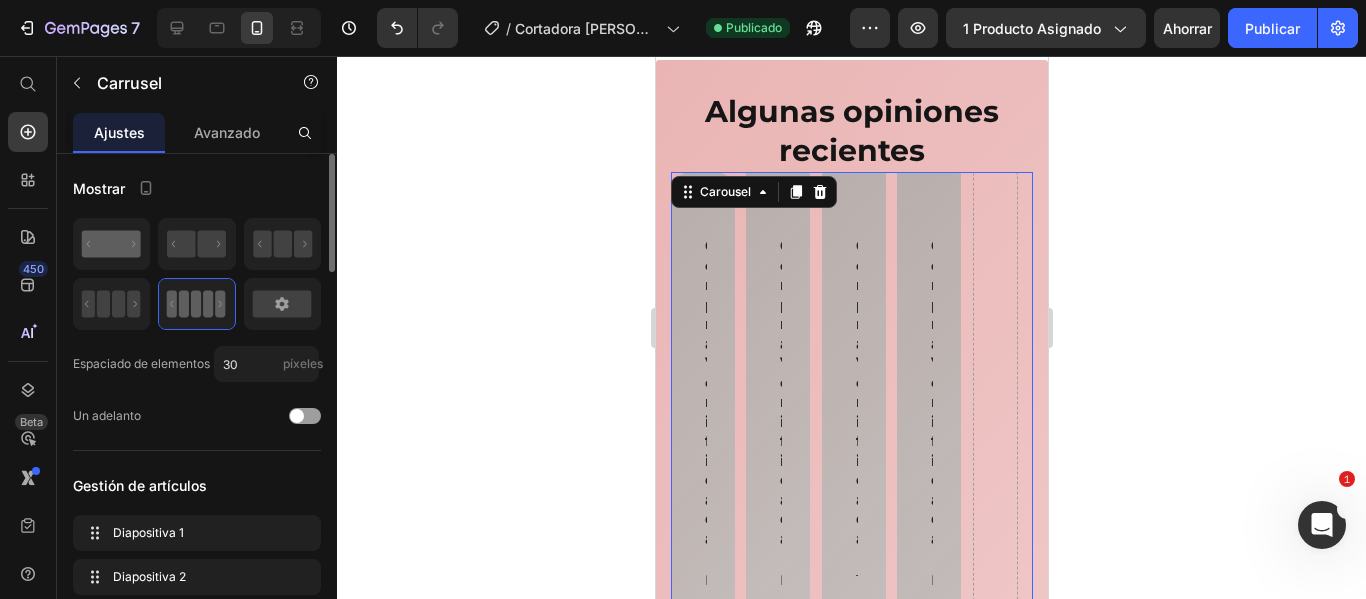 click 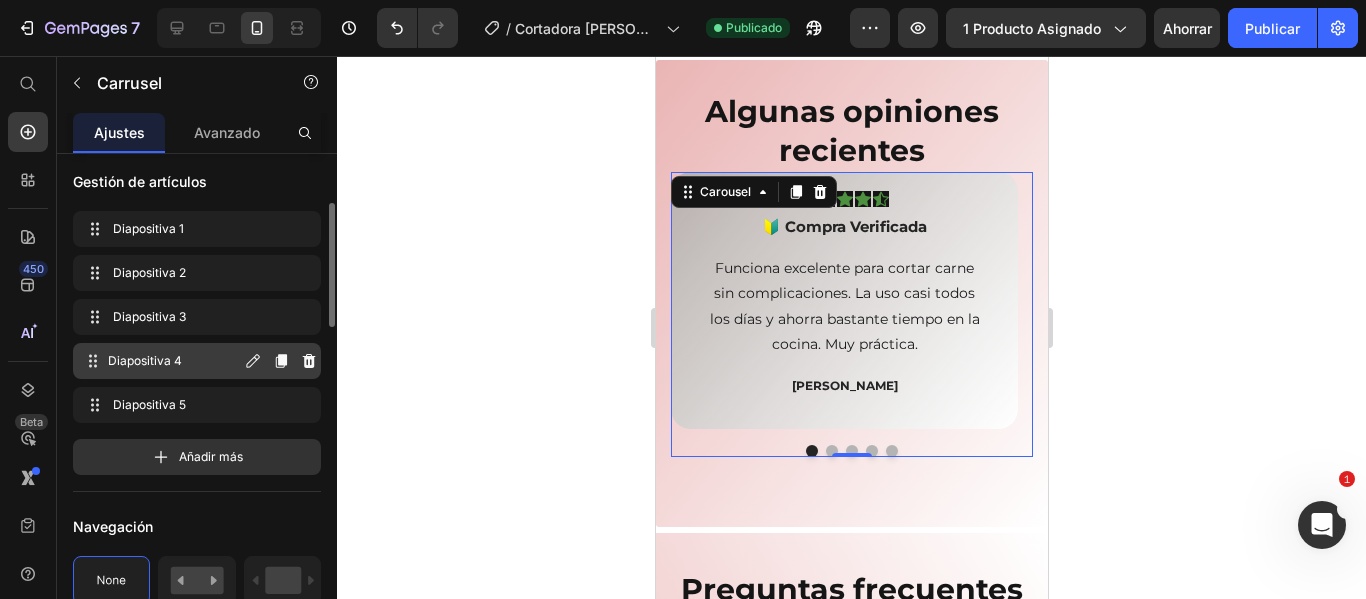 scroll, scrollTop: 300, scrollLeft: 0, axis: vertical 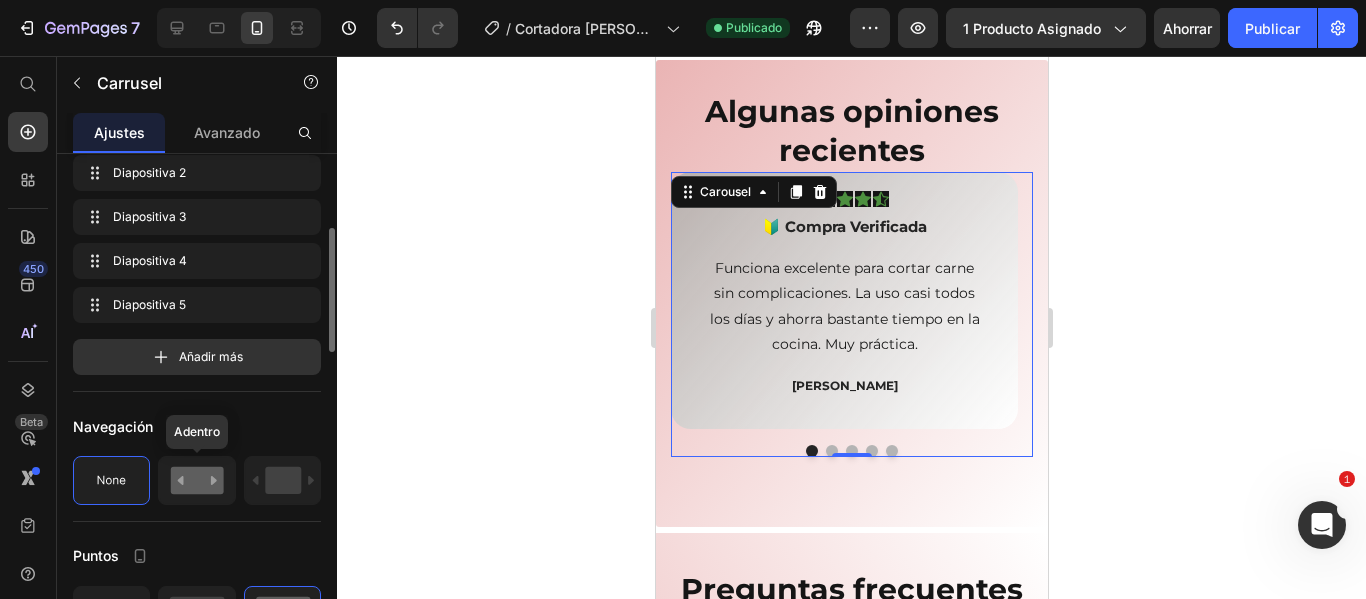 click 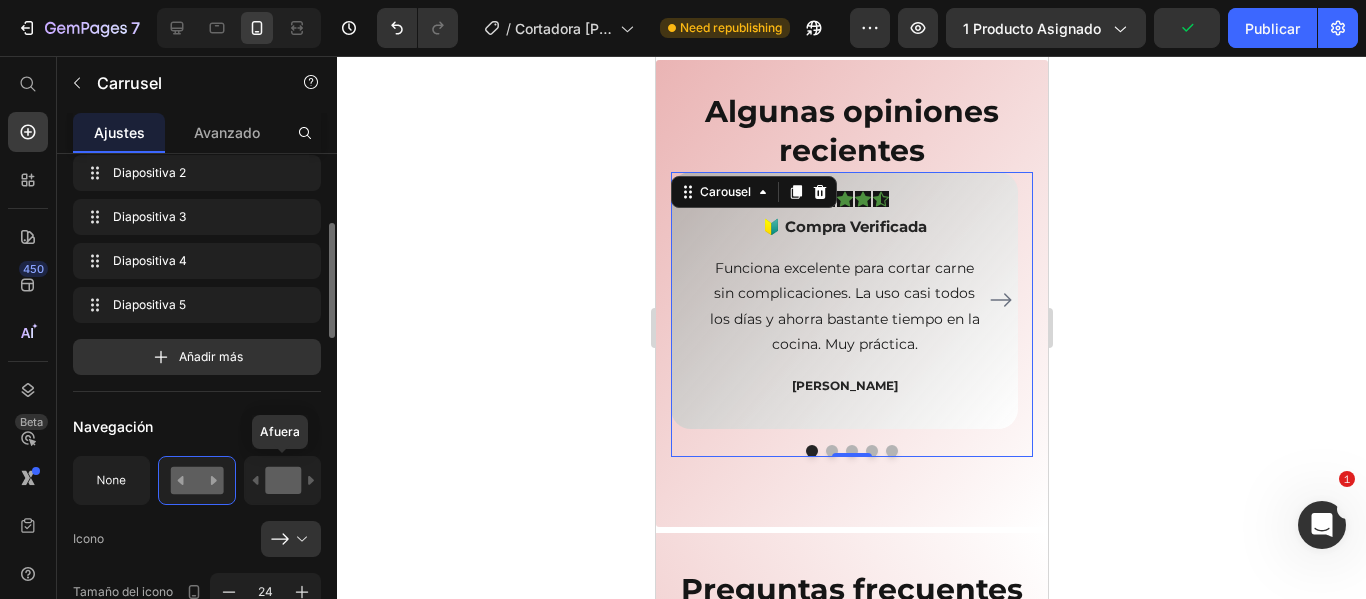 click 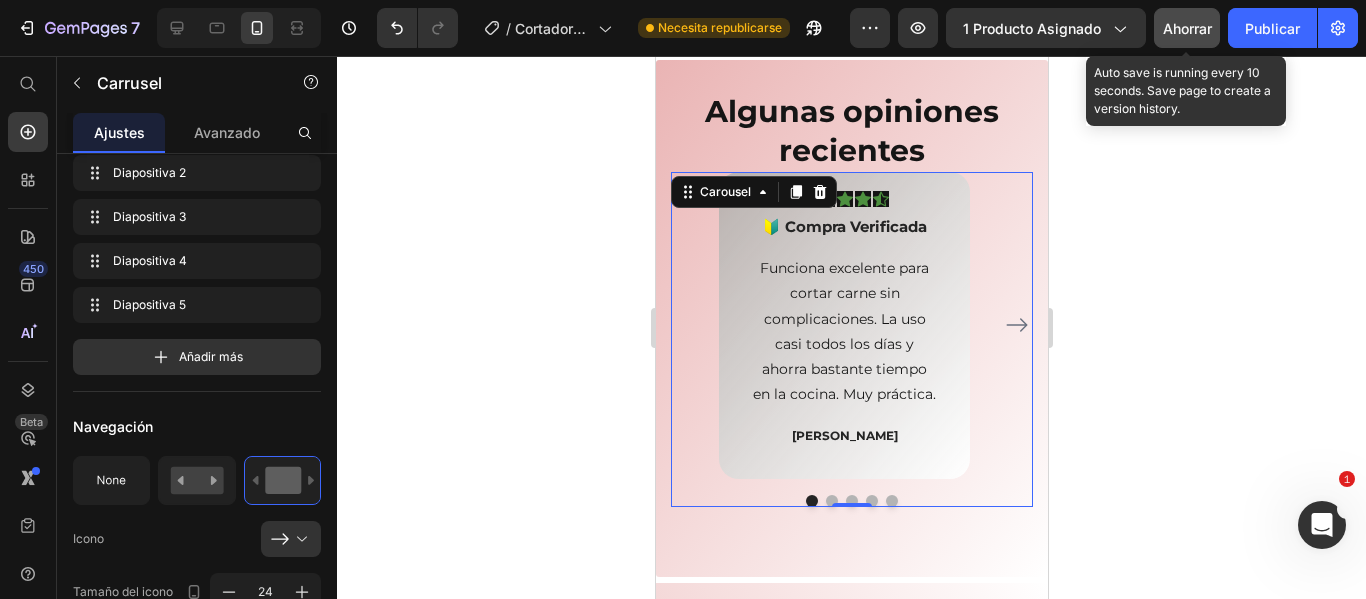 click on "Ahorrar" at bounding box center (1187, 28) 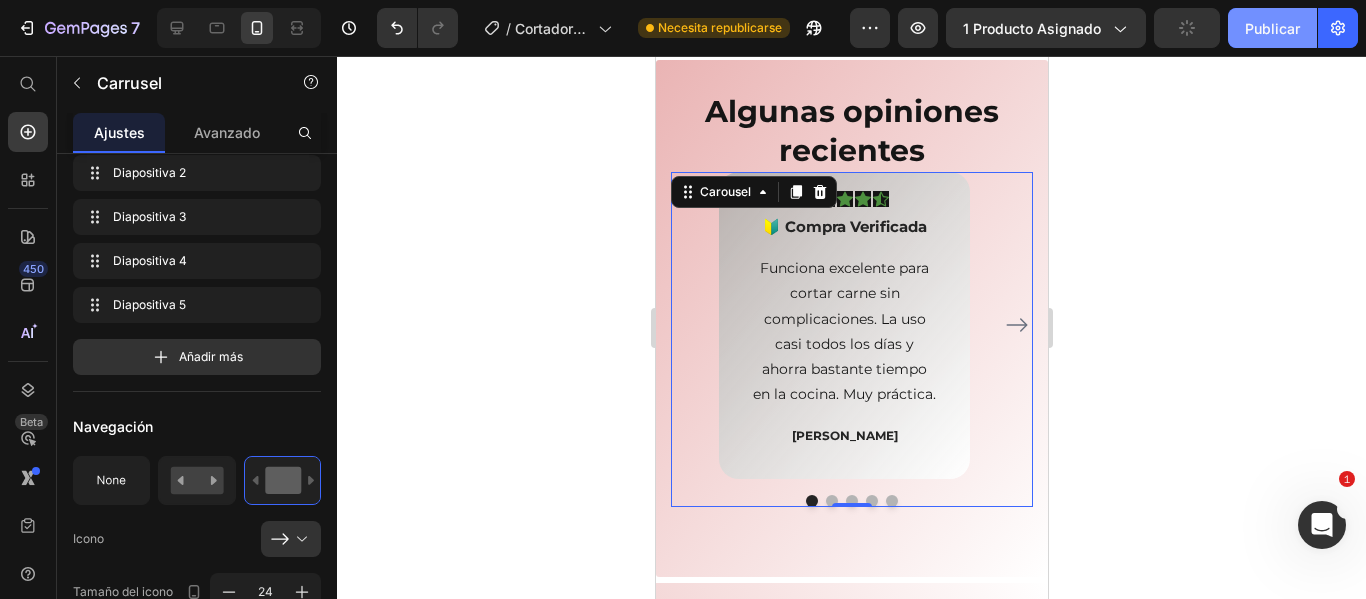 click on "Publicar" at bounding box center [1272, 28] 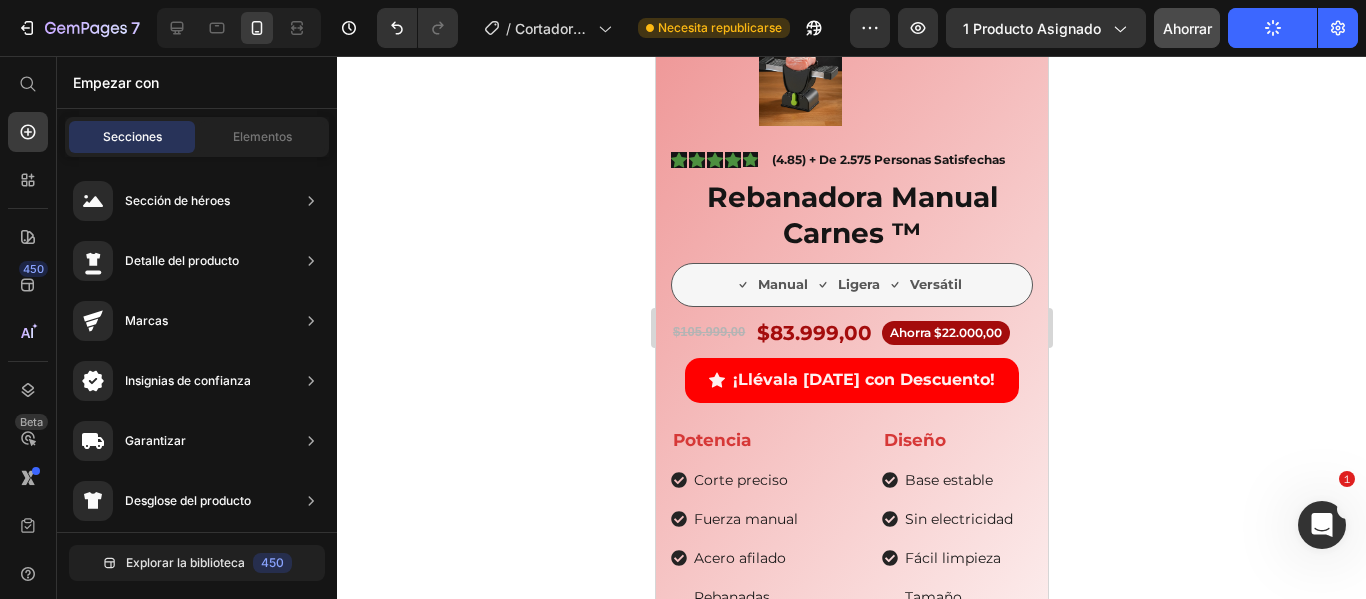 scroll, scrollTop: 503, scrollLeft: 0, axis: vertical 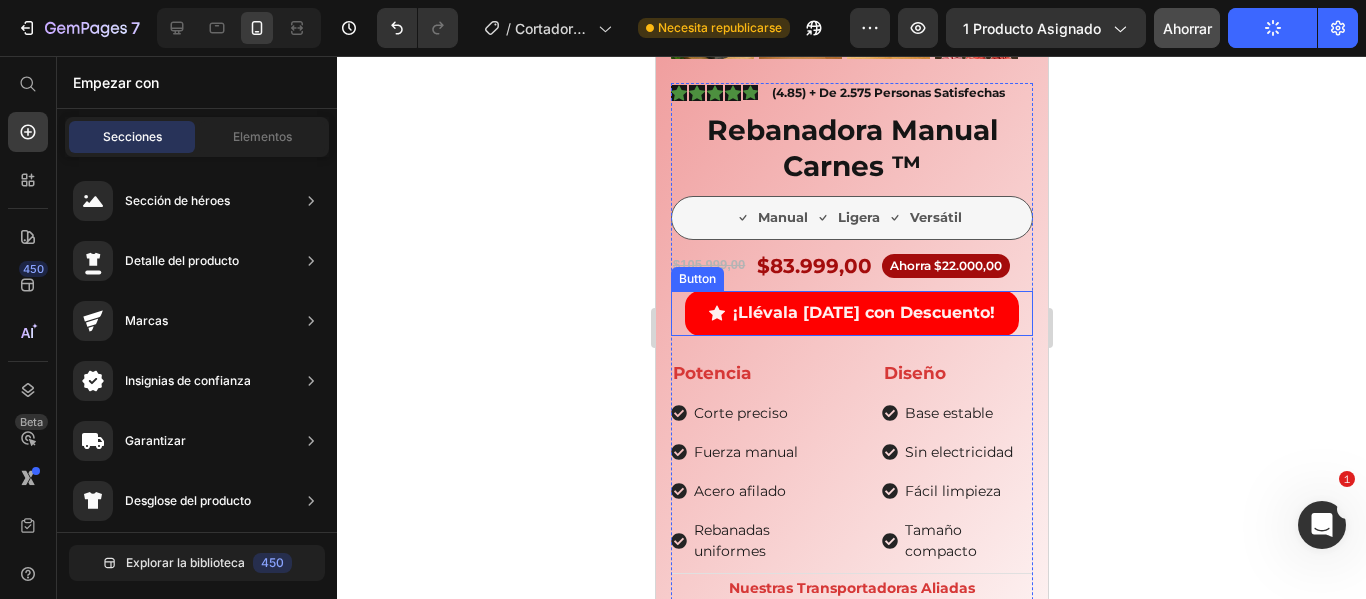 click on "¡Llévala [DATE] con Descuento! Button" at bounding box center (851, 313) 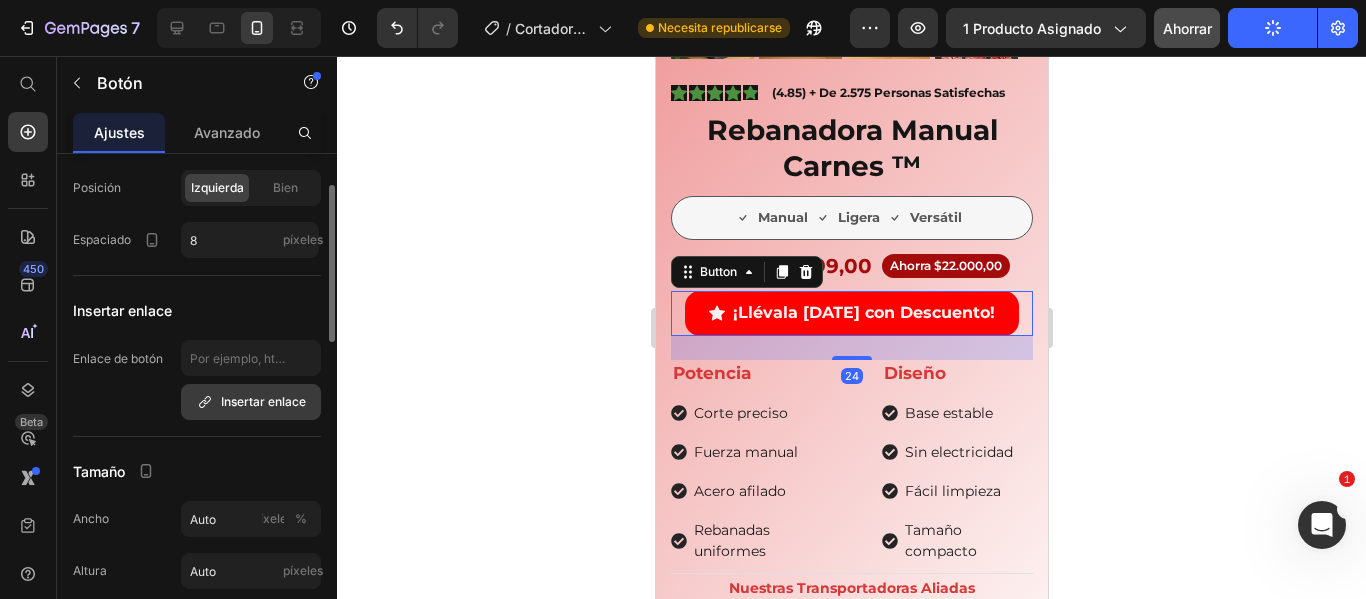 scroll, scrollTop: 400, scrollLeft: 0, axis: vertical 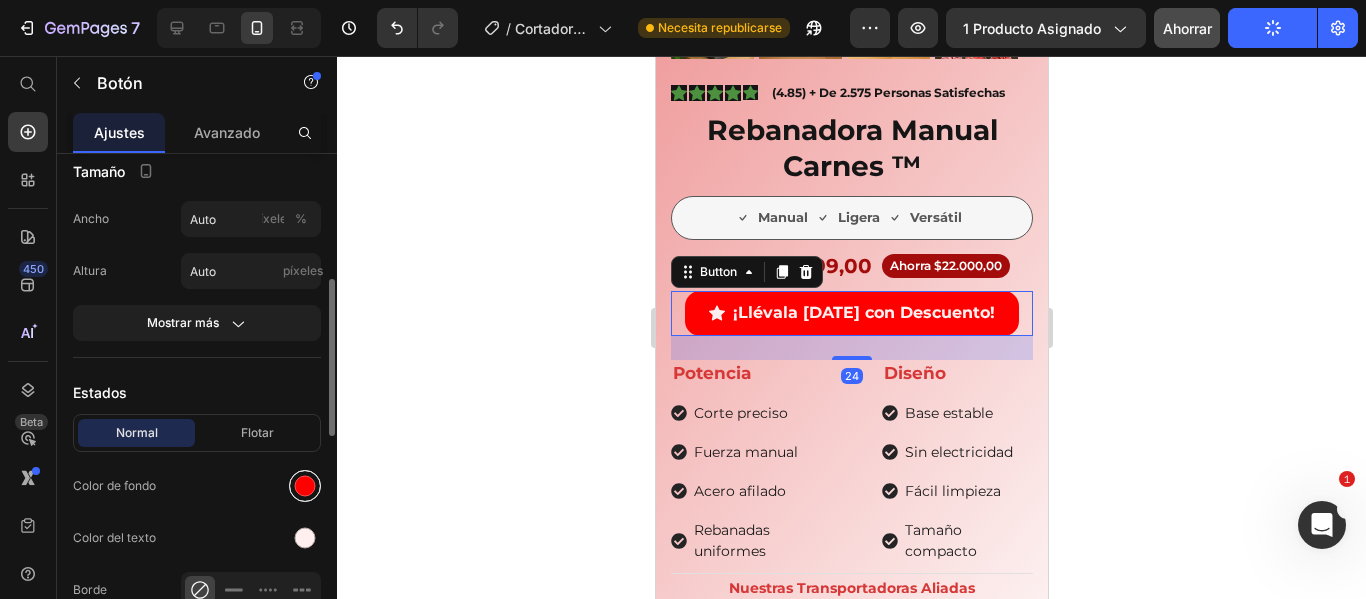 click at bounding box center [305, 486] 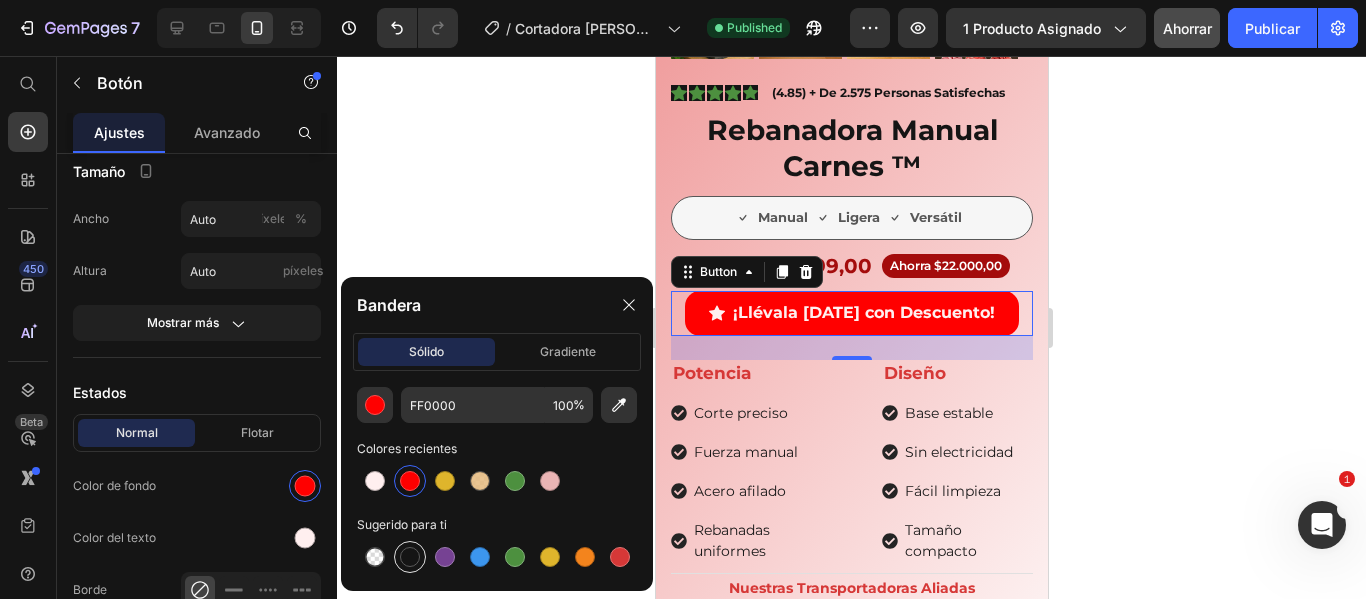 click at bounding box center (410, 557) 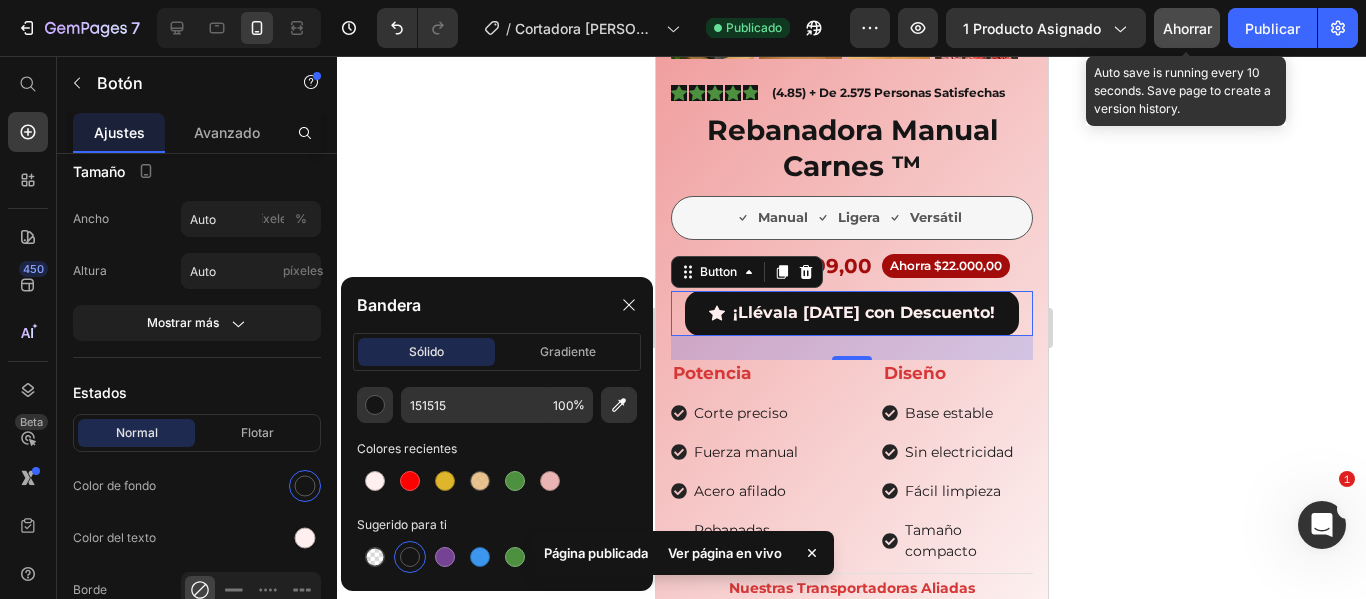 click on "Ahorrar" 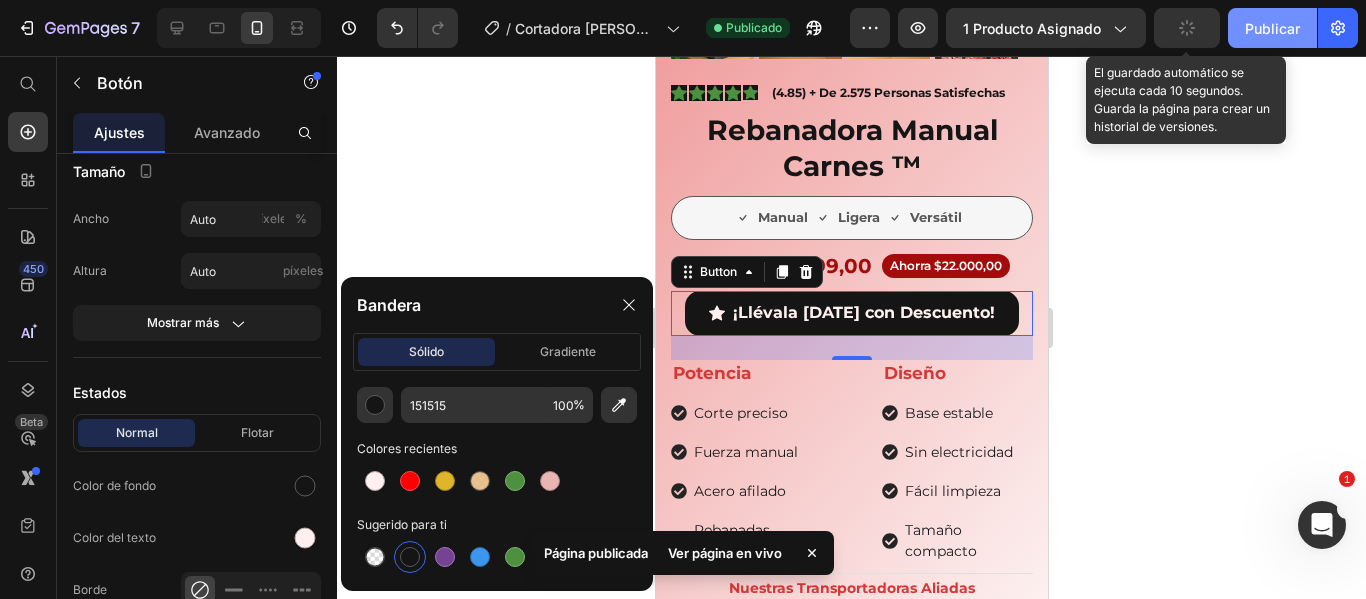 click on "Publicar" 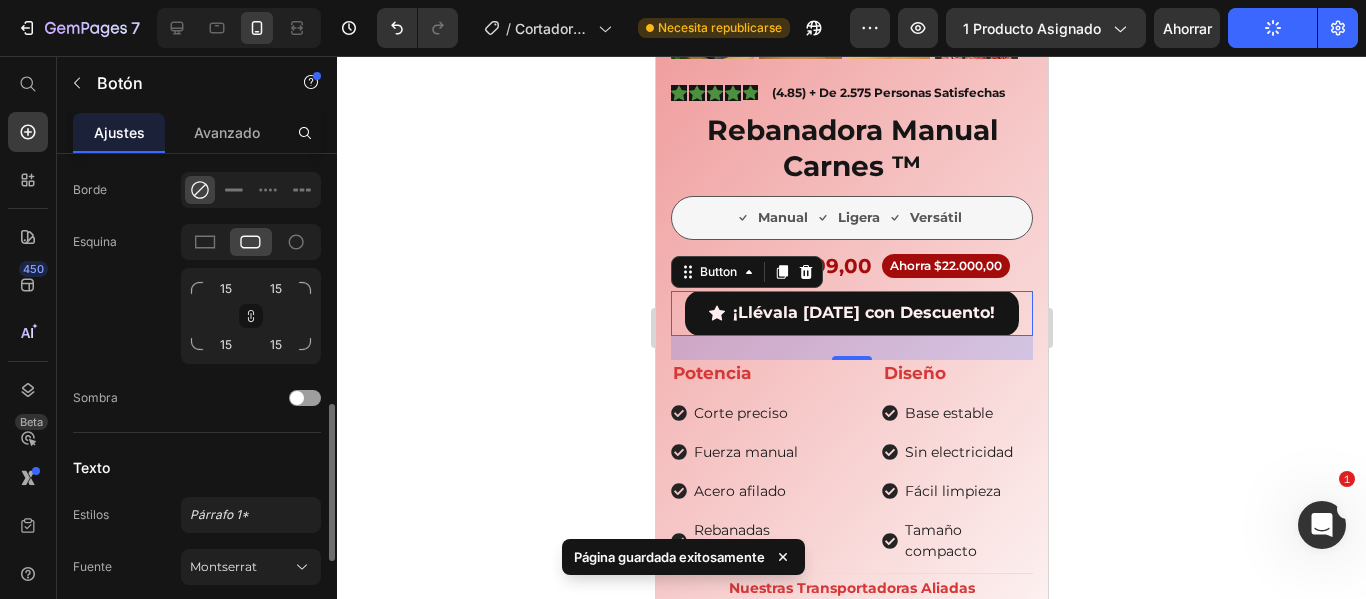 scroll, scrollTop: 1000, scrollLeft: 0, axis: vertical 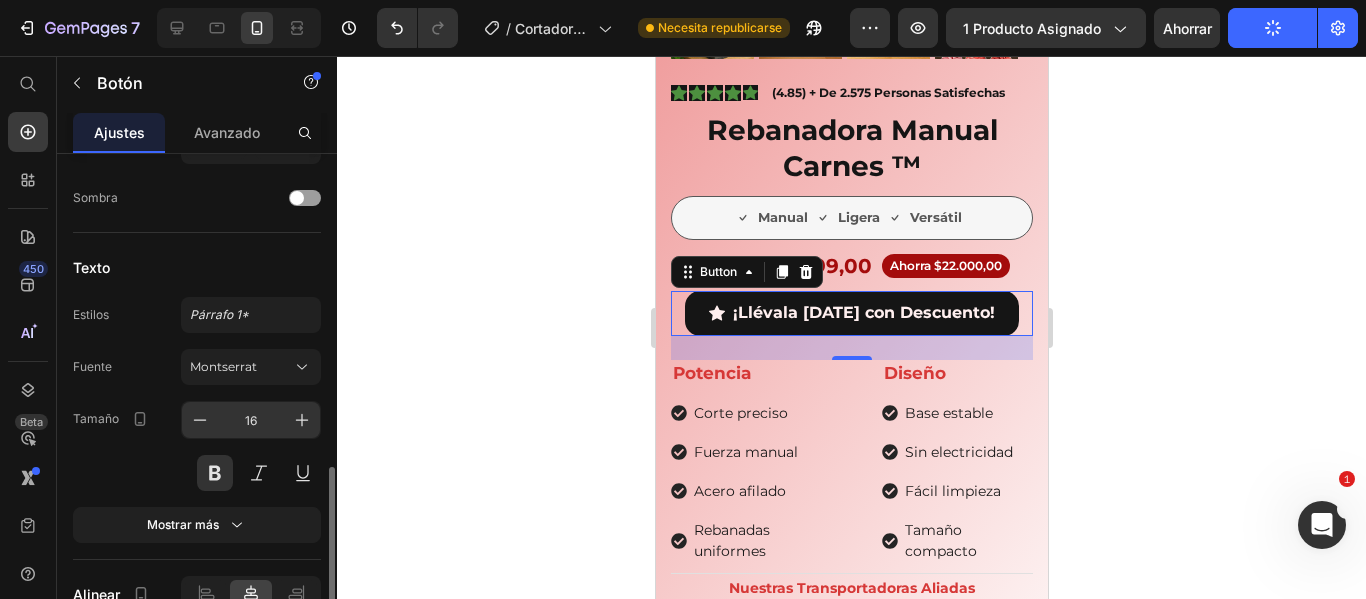 click on "16" at bounding box center [251, 420] 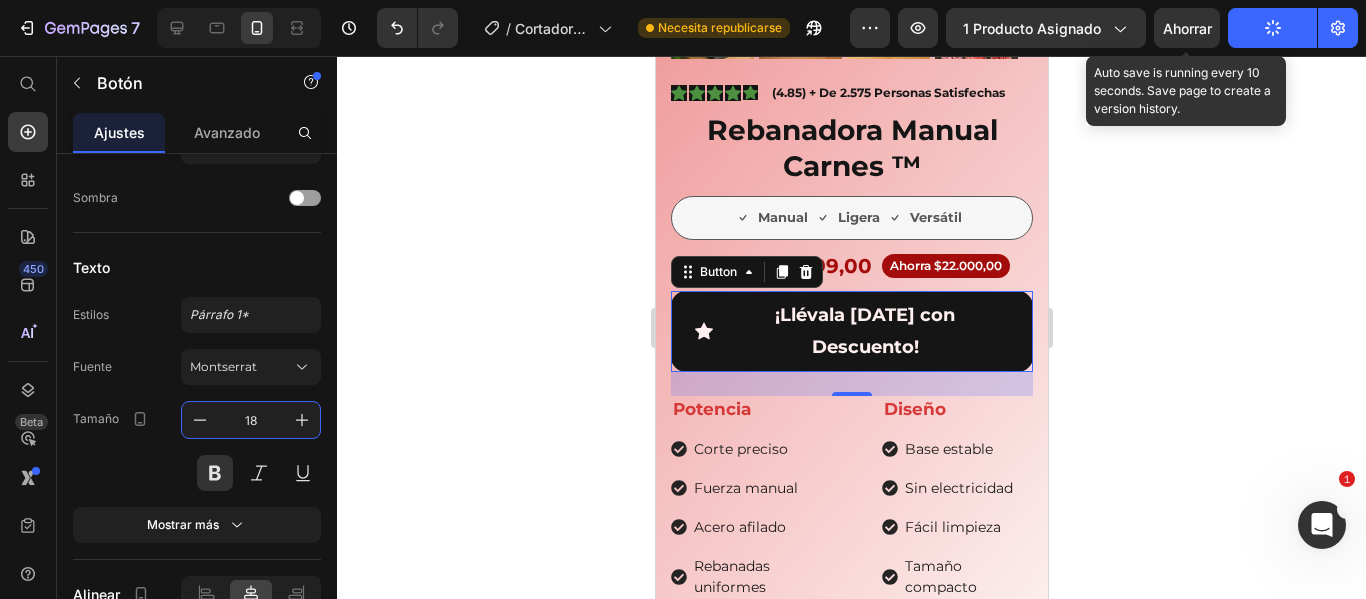 type on "18" 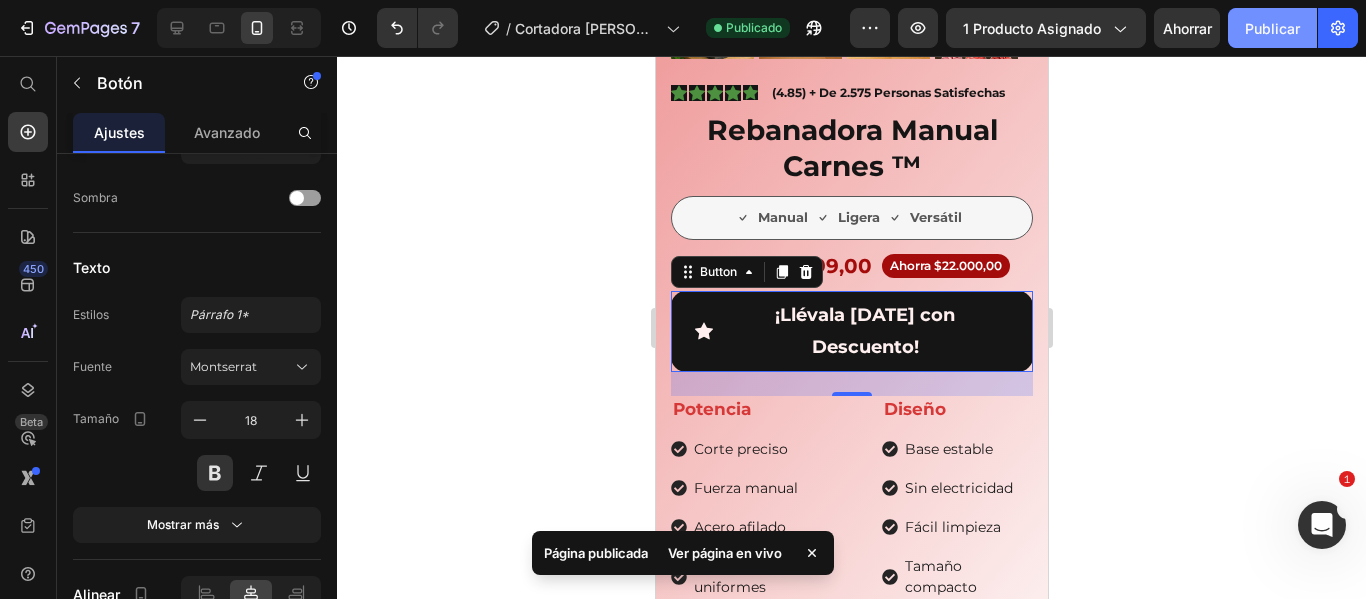 click on "Publicar" at bounding box center [1272, 28] 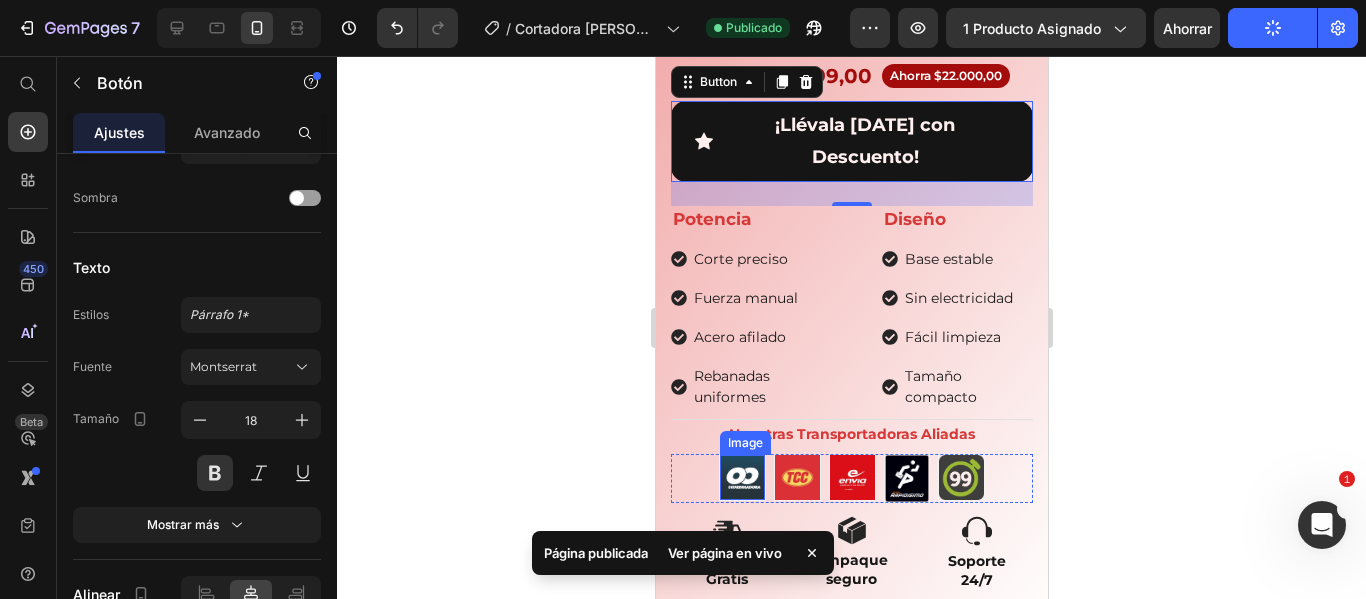 scroll, scrollTop: 803, scrollLeft: 0, axis: vertical 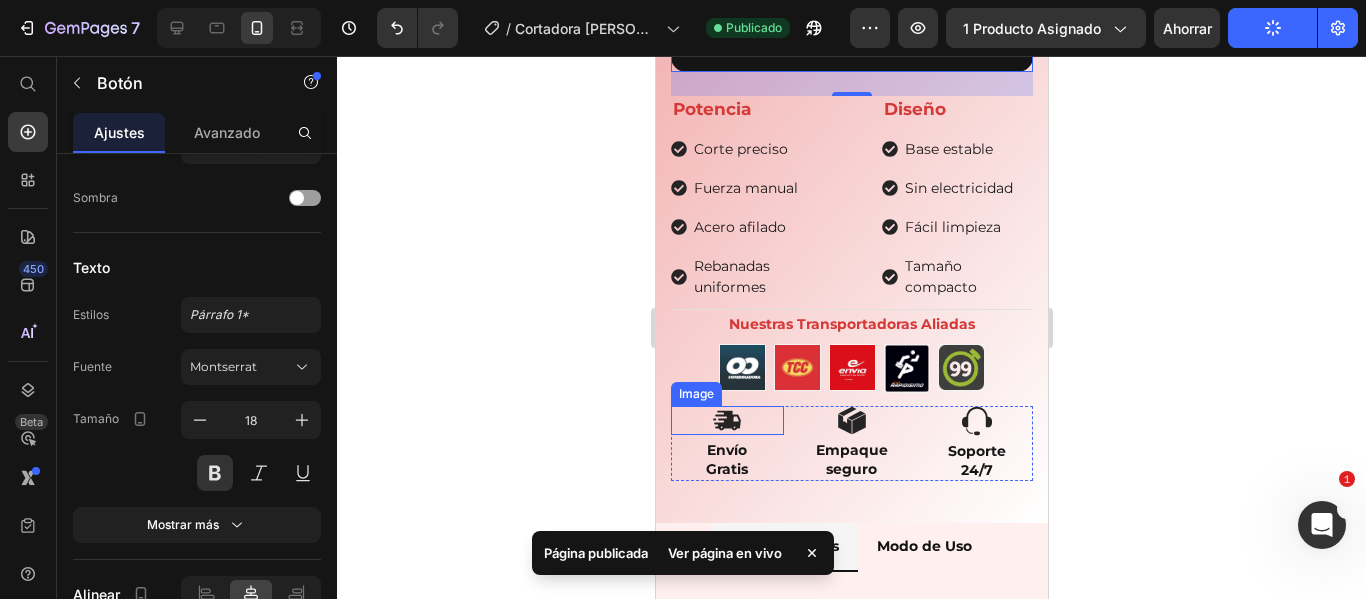 click at bounding box center [726, 420] 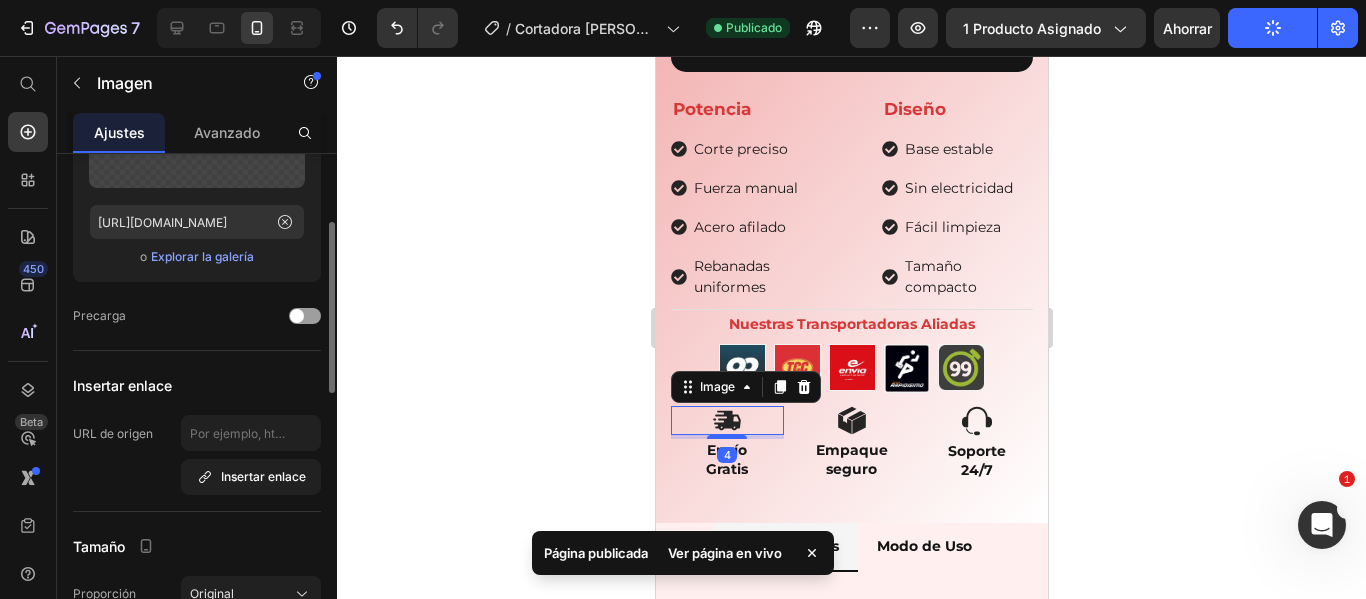 scroll, scrollTop: 500, scrollLeft: 0, axis: vertical 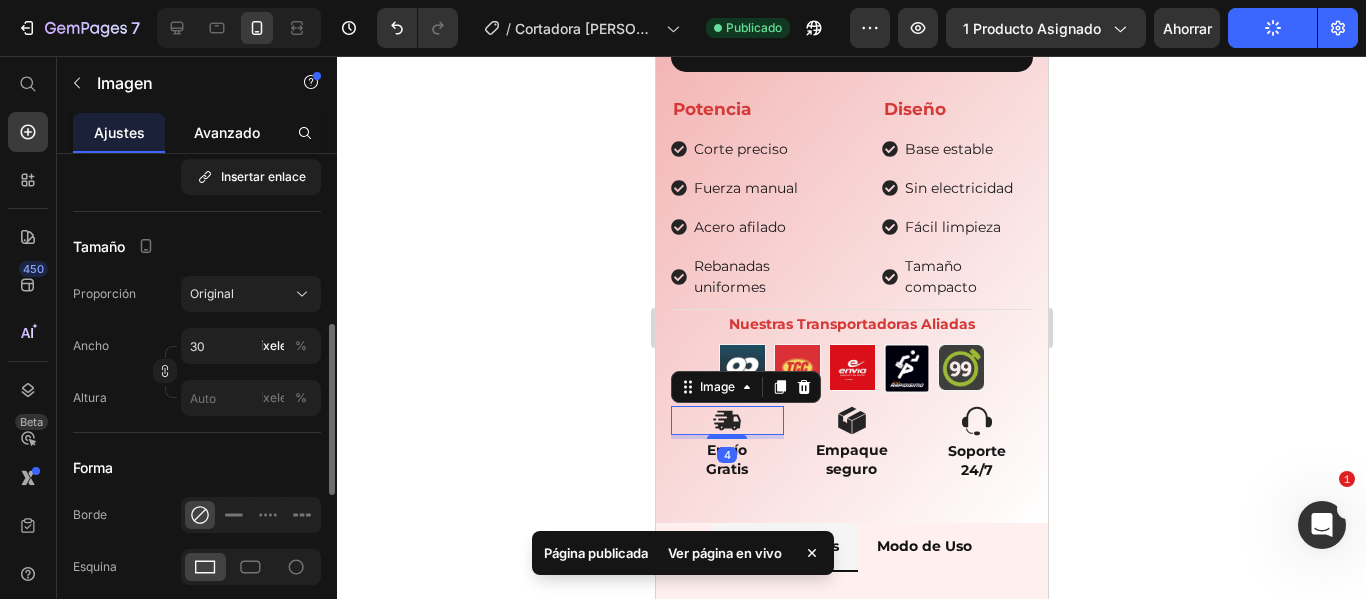 click on "Avanzado" at bounding box center (227, 132) 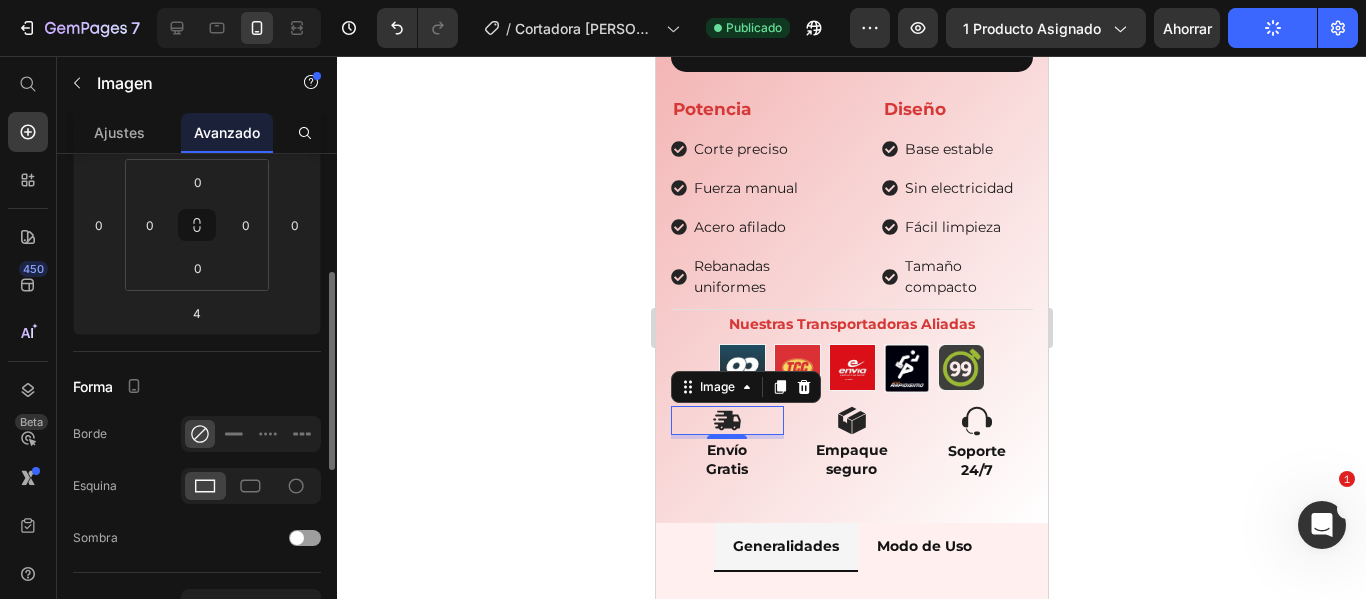 scroll, scrollTop: 700, scrollLeft: 0, axis: vertical 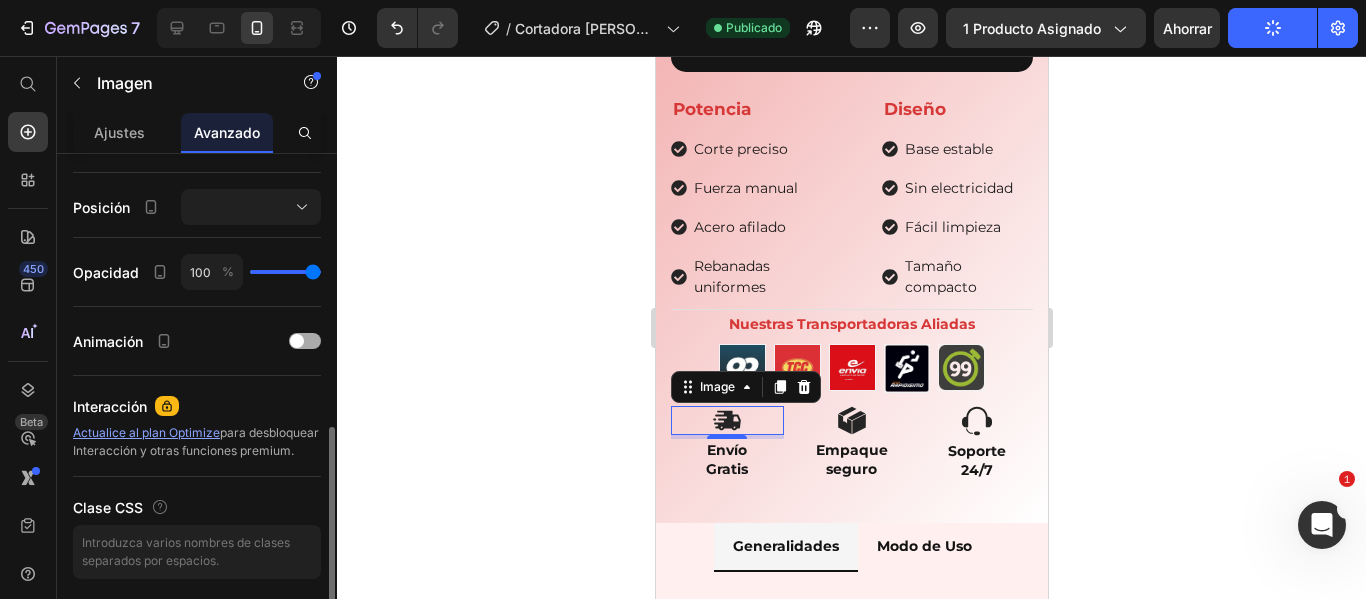 click at bounding box center [305, 341] 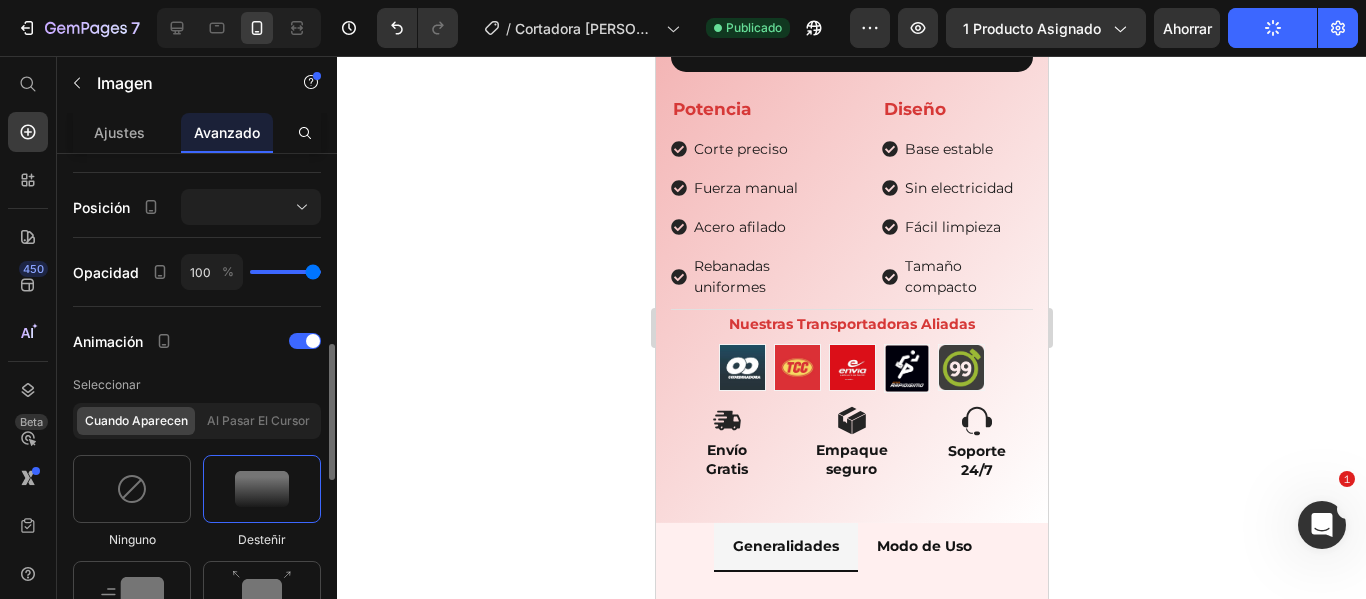 scroll, scrollTop: 1000, scrollLeft: 0, axis: vertical 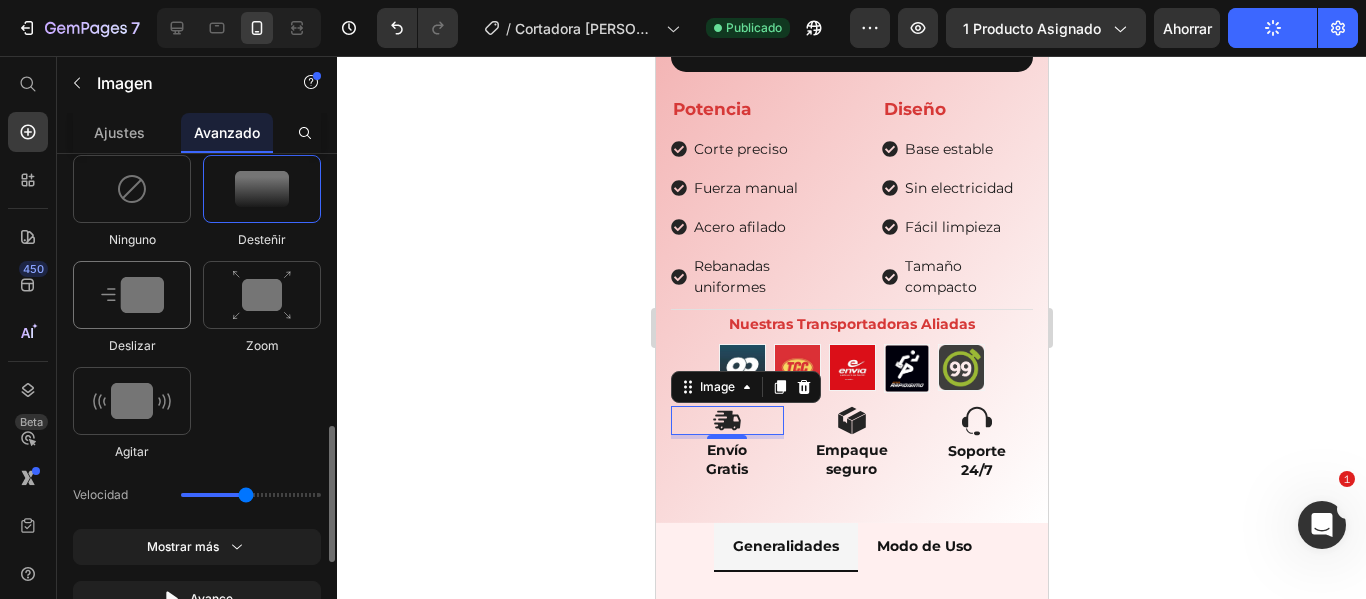 click at bounding box center [132, 295] 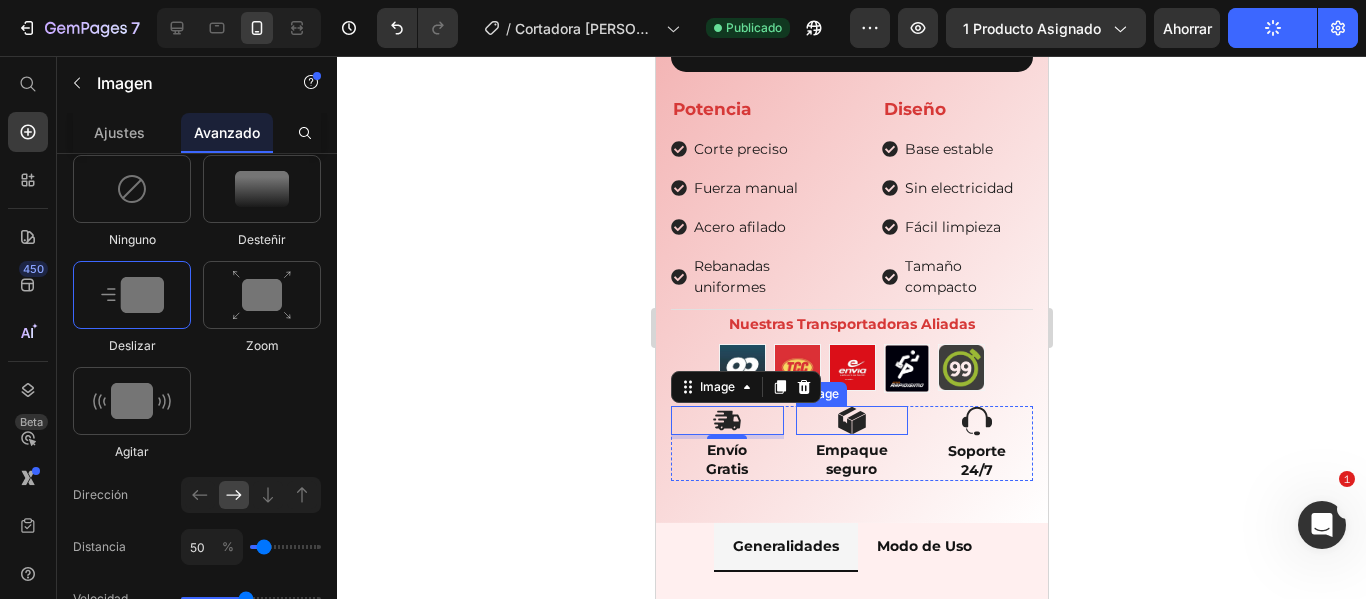 click at bounding box center (851, 420) 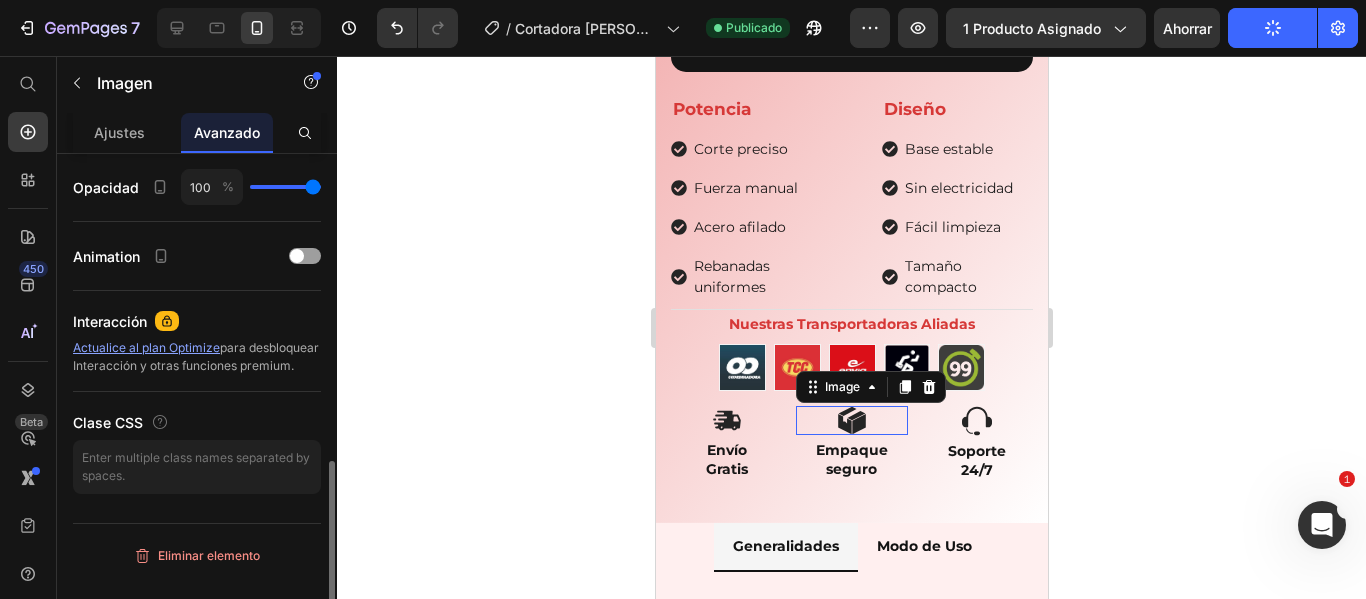 scroll, scrollTop: 785, scrollLeft: 0, axis: vertical 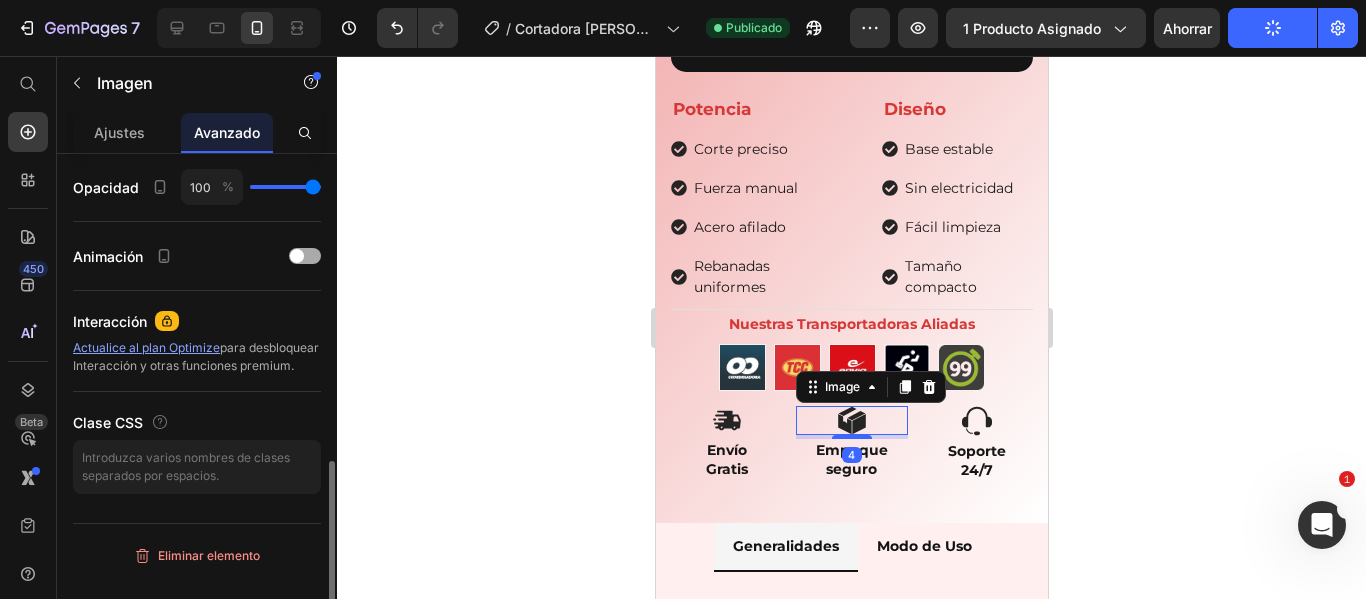 click at bounding box center (305, 256) 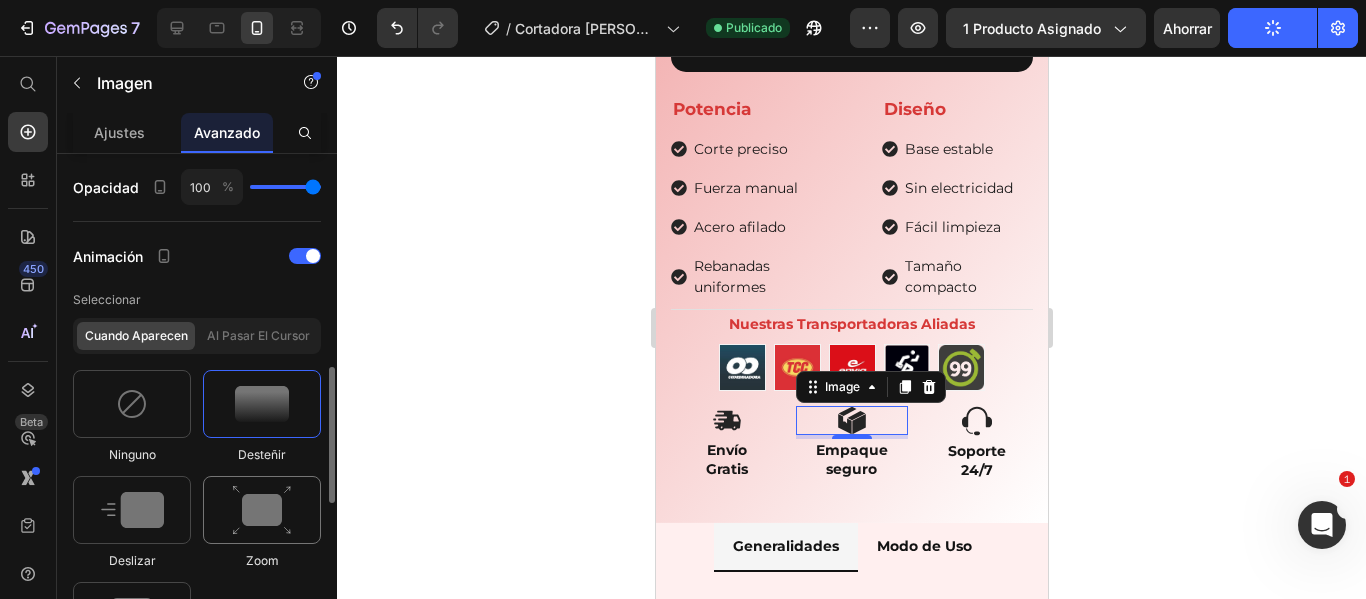 click at bounding box center (262, 510) 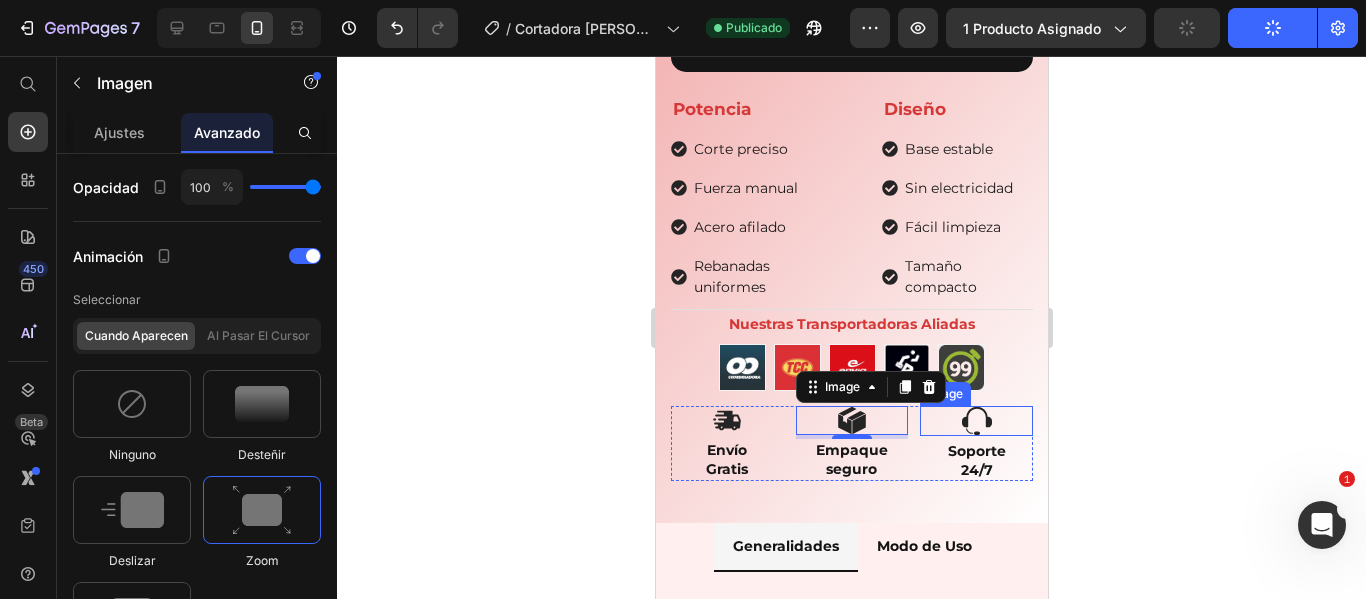 click at bounding box center (975, 421) 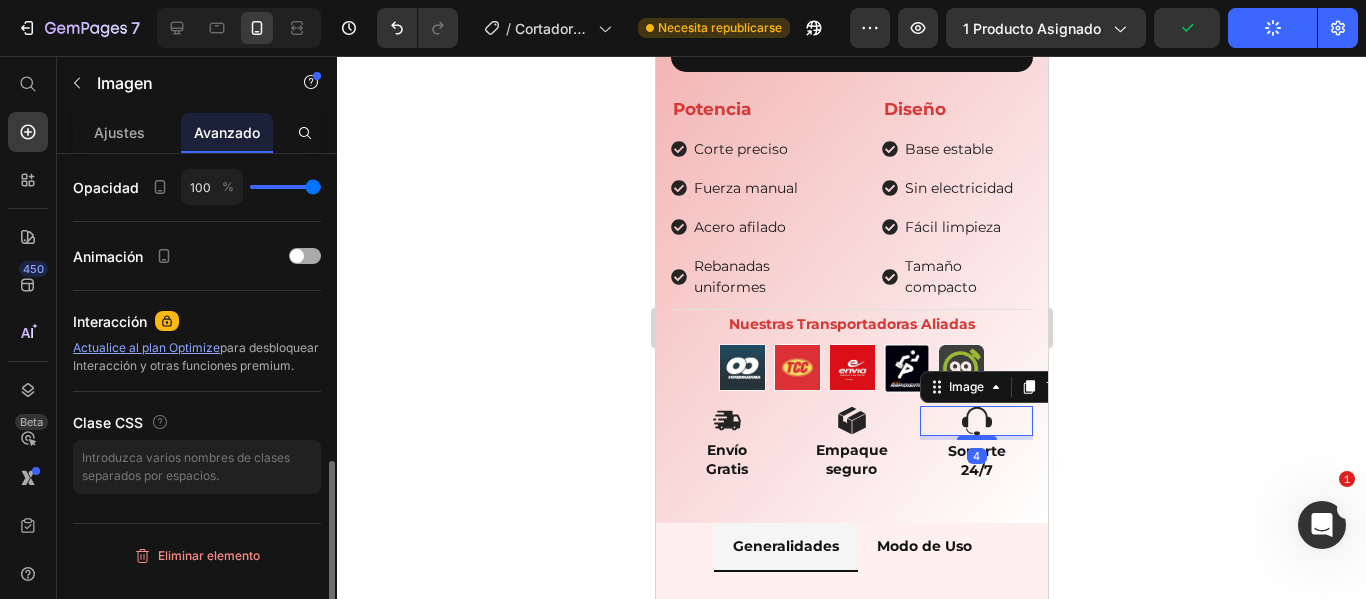 click at bounding box center (305, 256) 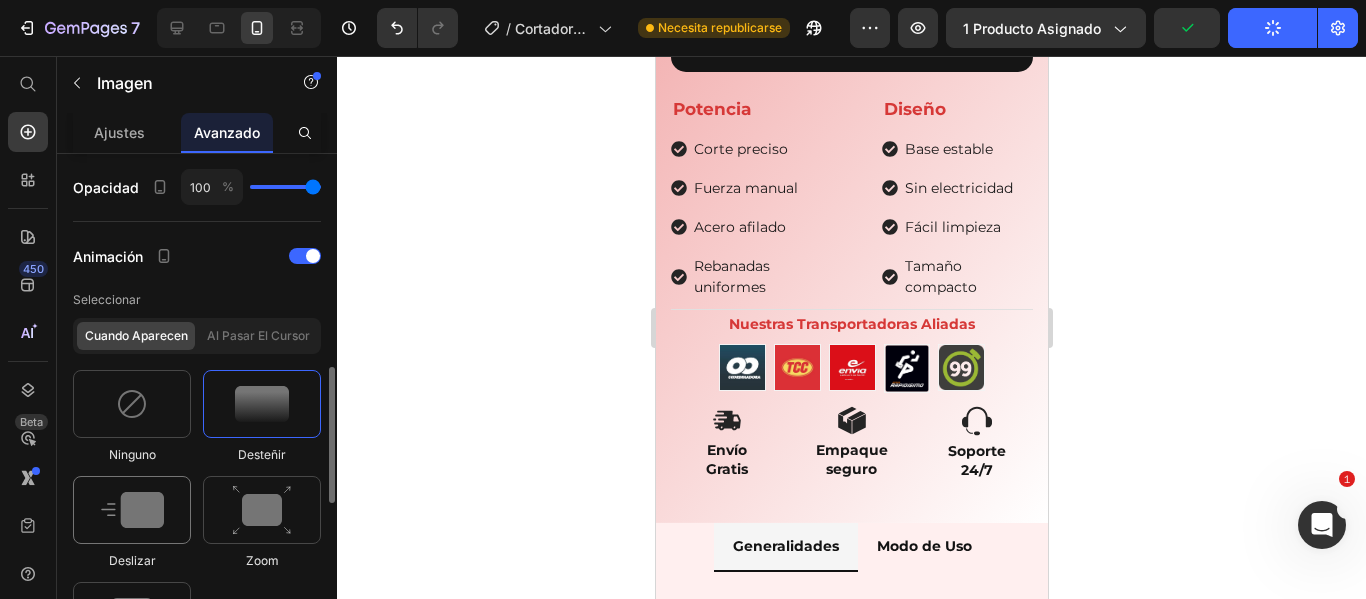 click at bounding box center (132, 510) 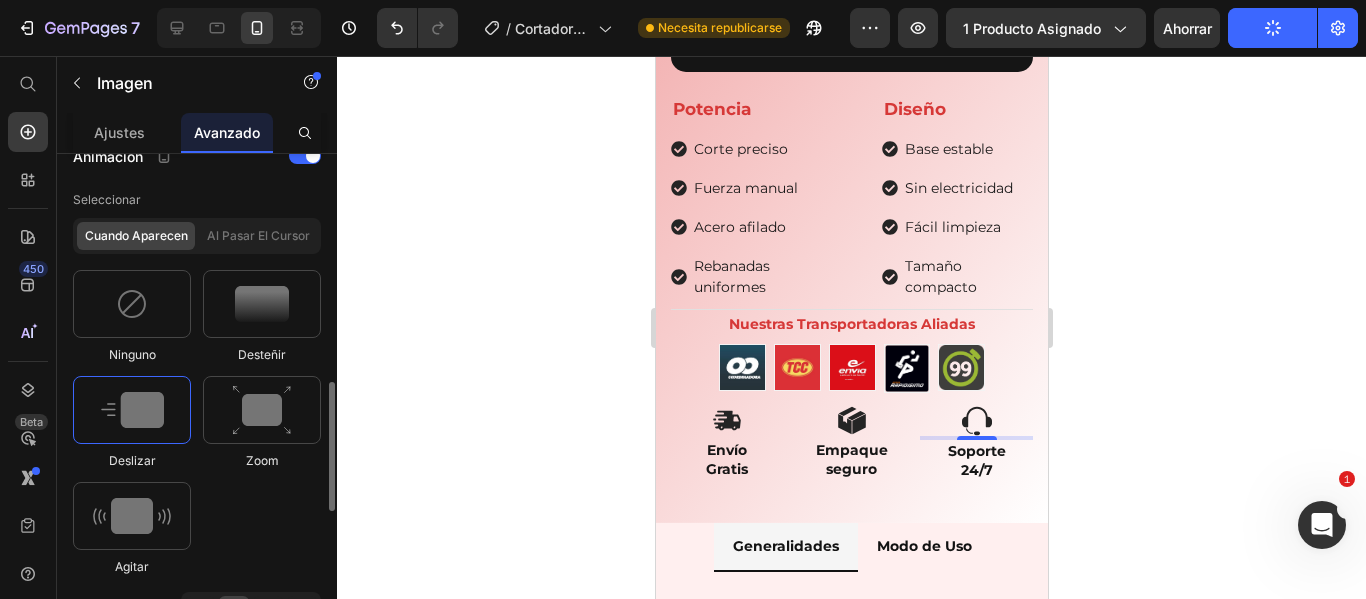 scroll, scrollTop: 985, scrollLeft: 0, axis: vertical 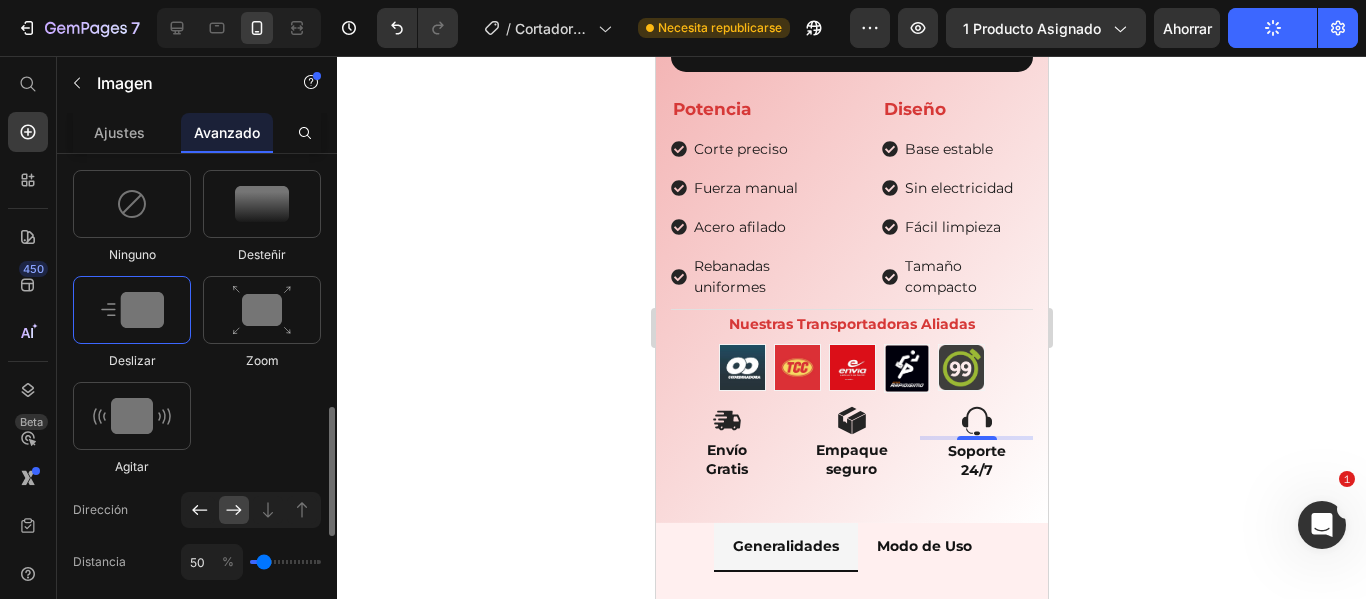 click 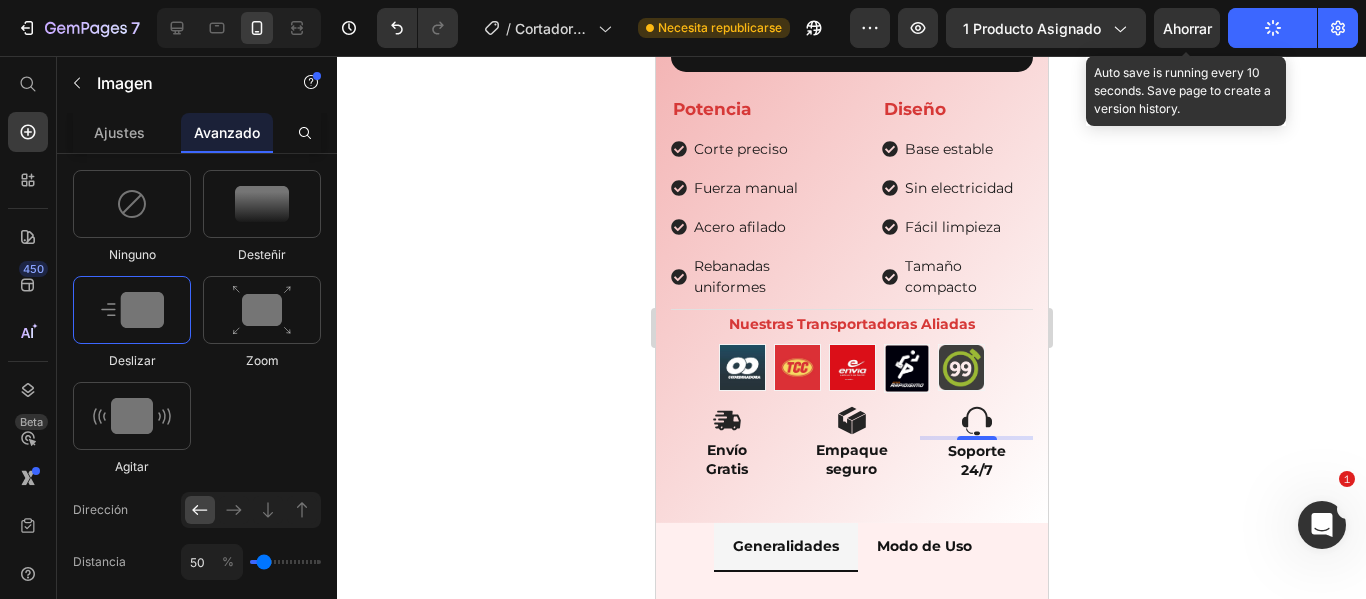 click on "Ahorrar" at bounding box center (1187, 28) 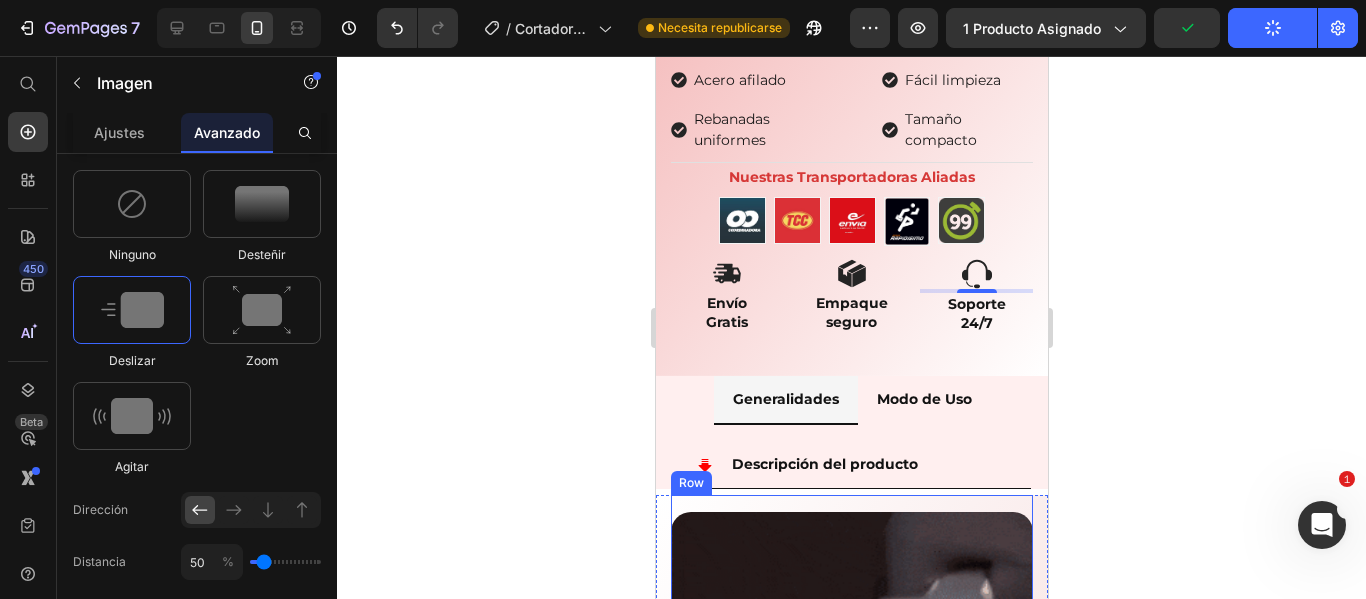 scroll, scrollTop: 1103, scrollLeft: 0, axis: vertical 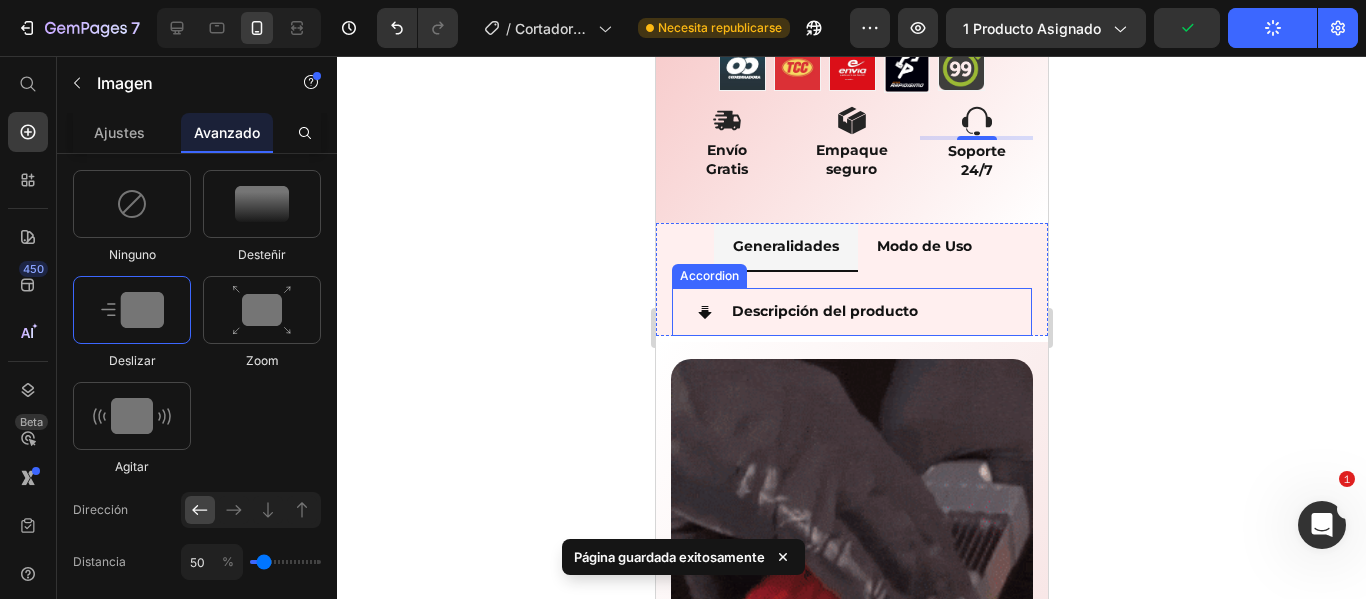 click on "Descripción del producto" at bounding box center [867, 311] 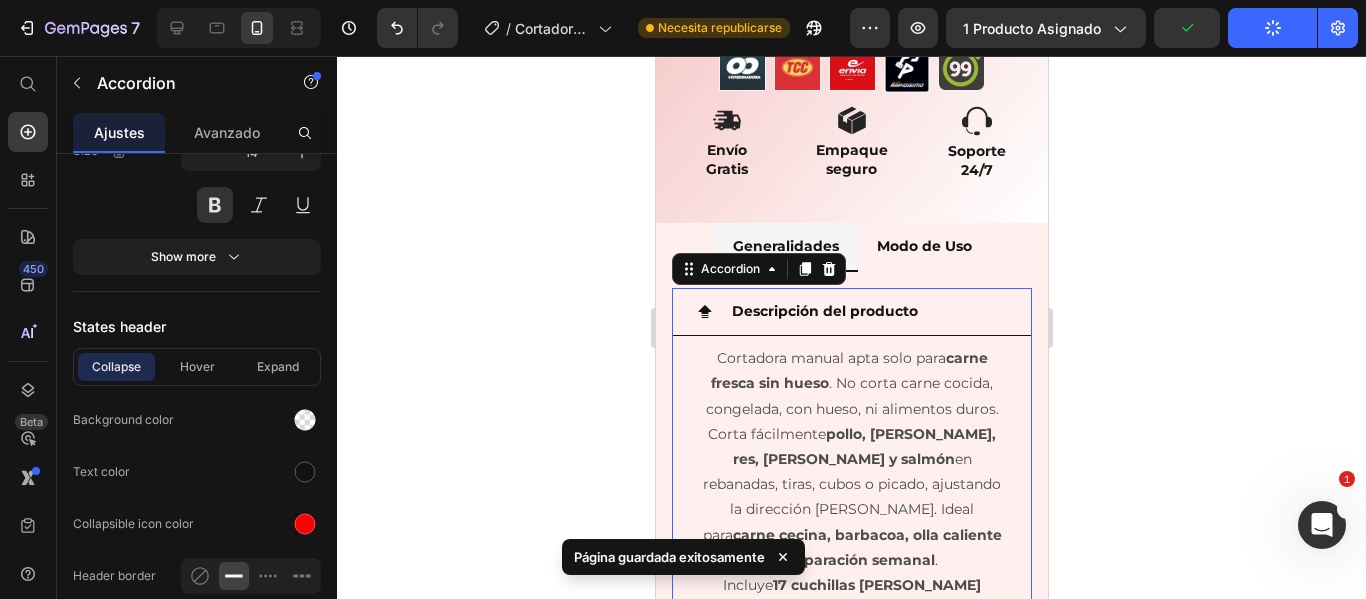scroll, scrollTop: 0, scrollLeft: 0, axis: both 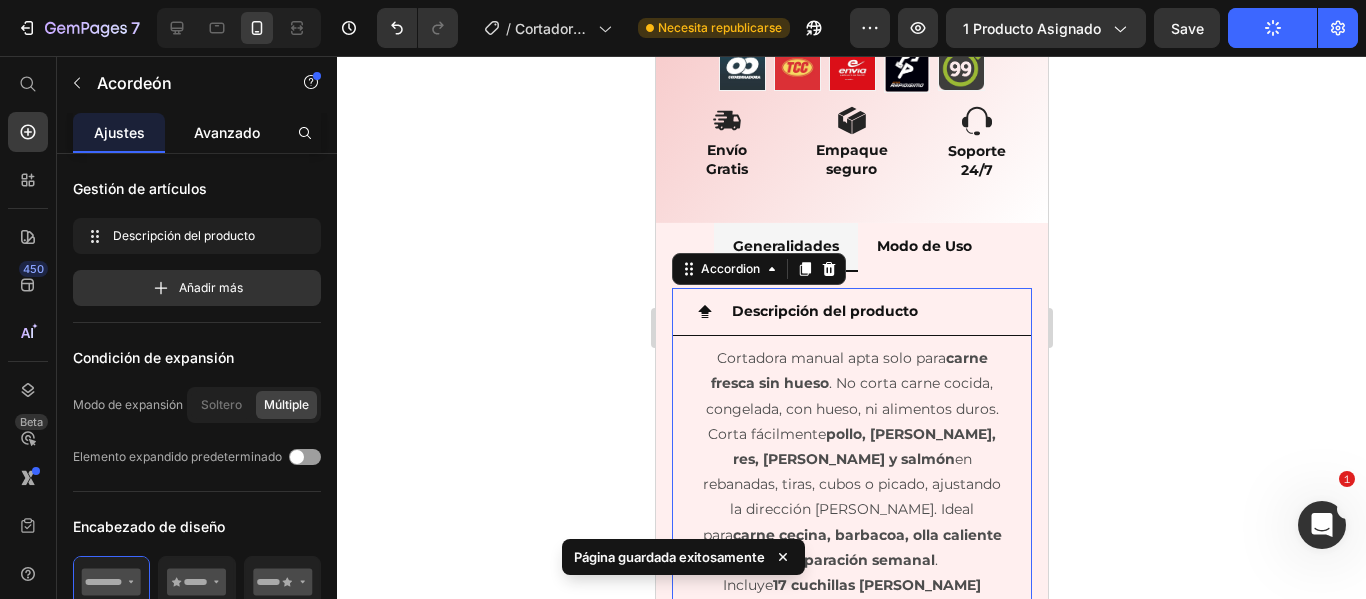 click on "Avanzado" at bounding box center (227, 132) 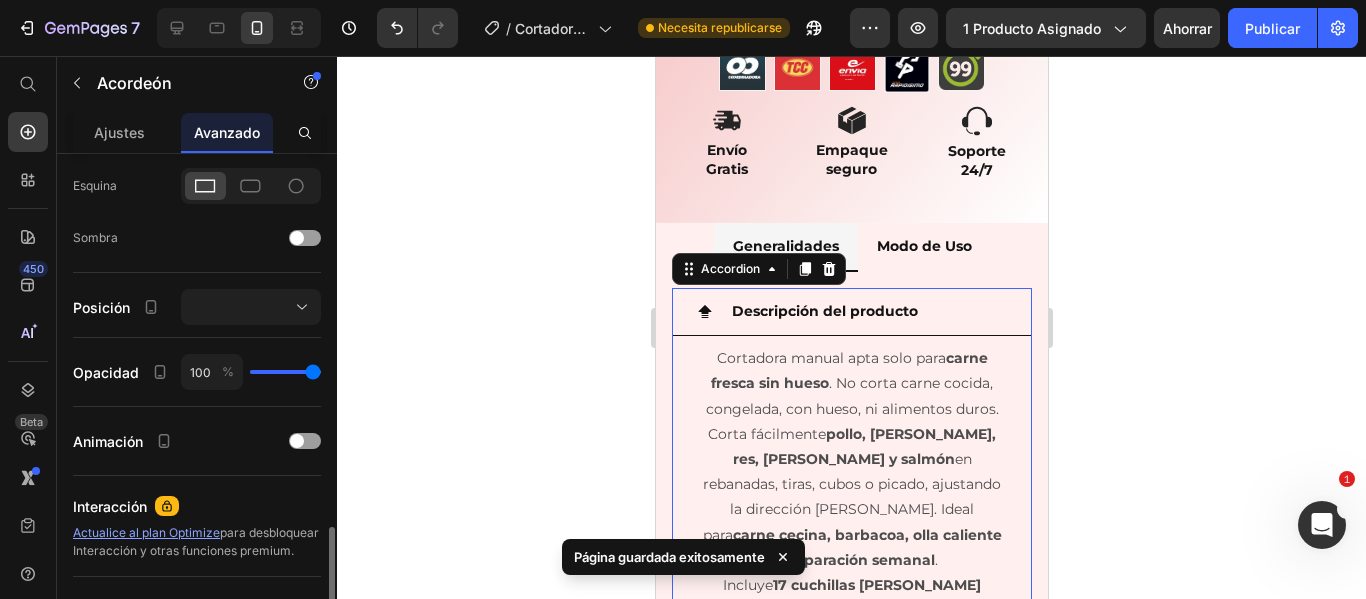 scroll, scrollTop: 700, scrollLeft: 0, axis: vertical 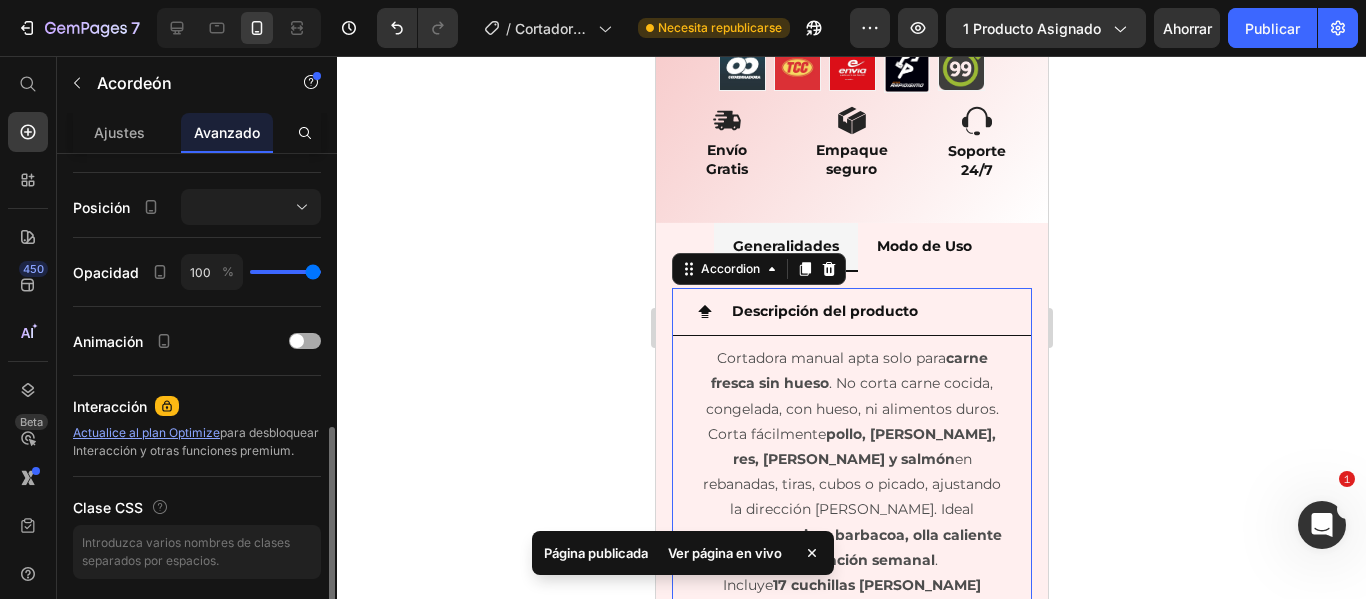 click at bounding box center (305, 341) 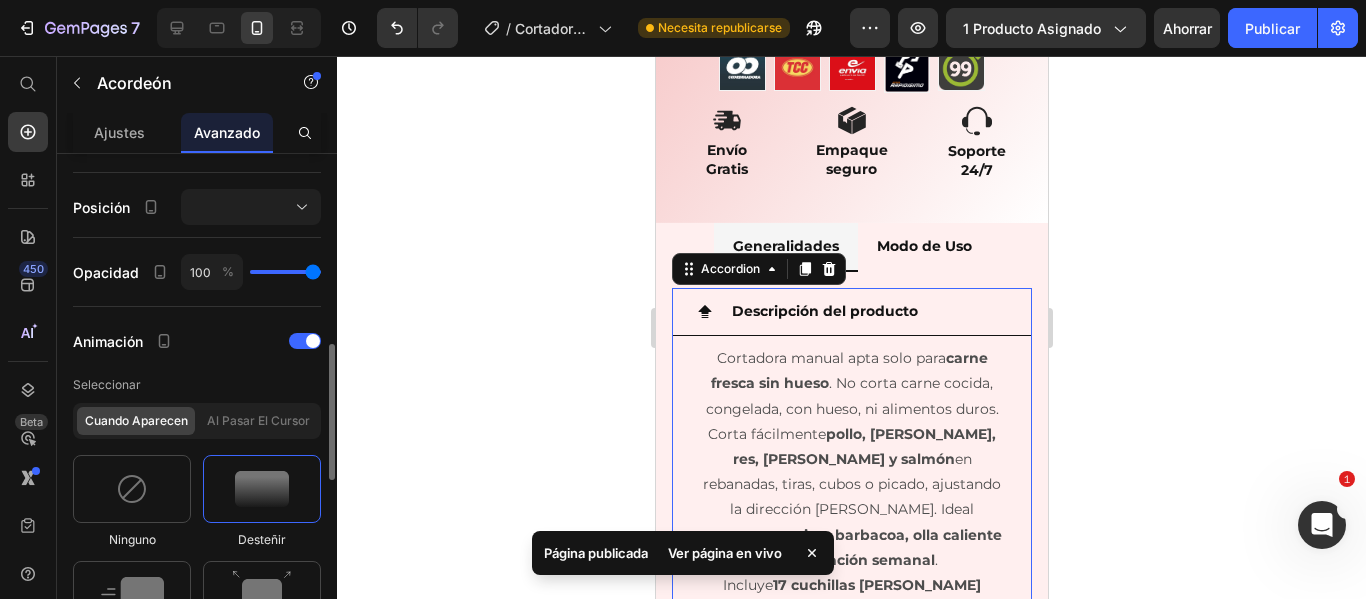 scroll, scrollTop: 900, scrollLeft: 0, axis: vertical 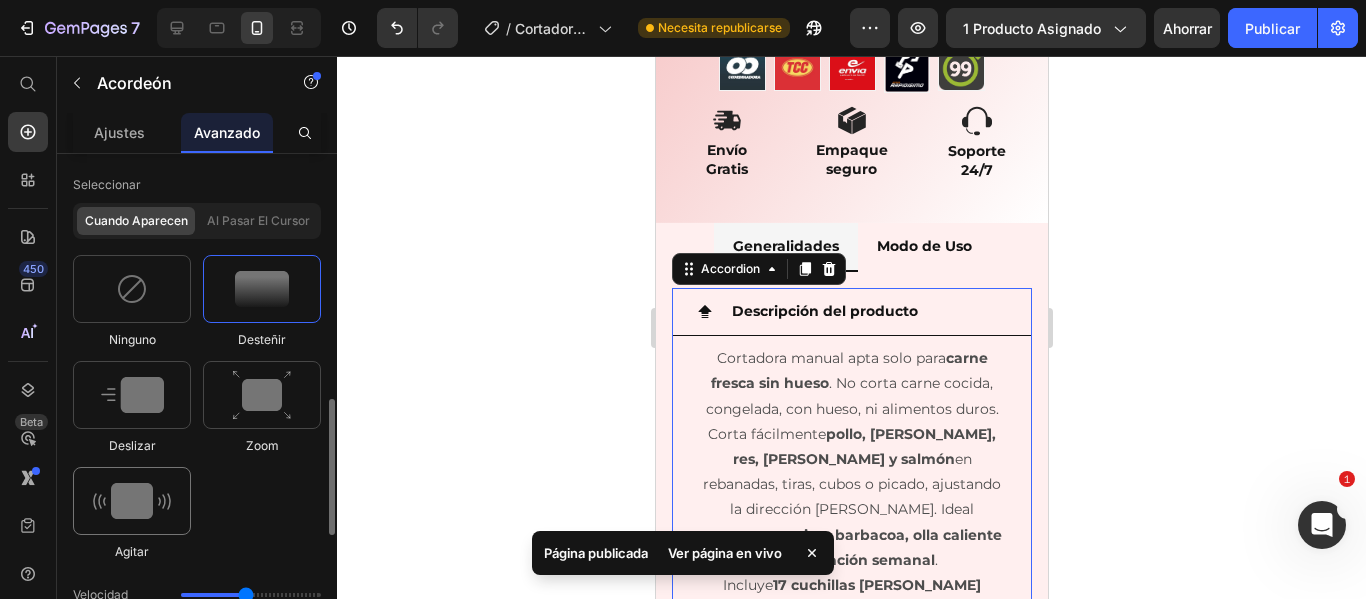 click at bounding box center (132, 501) 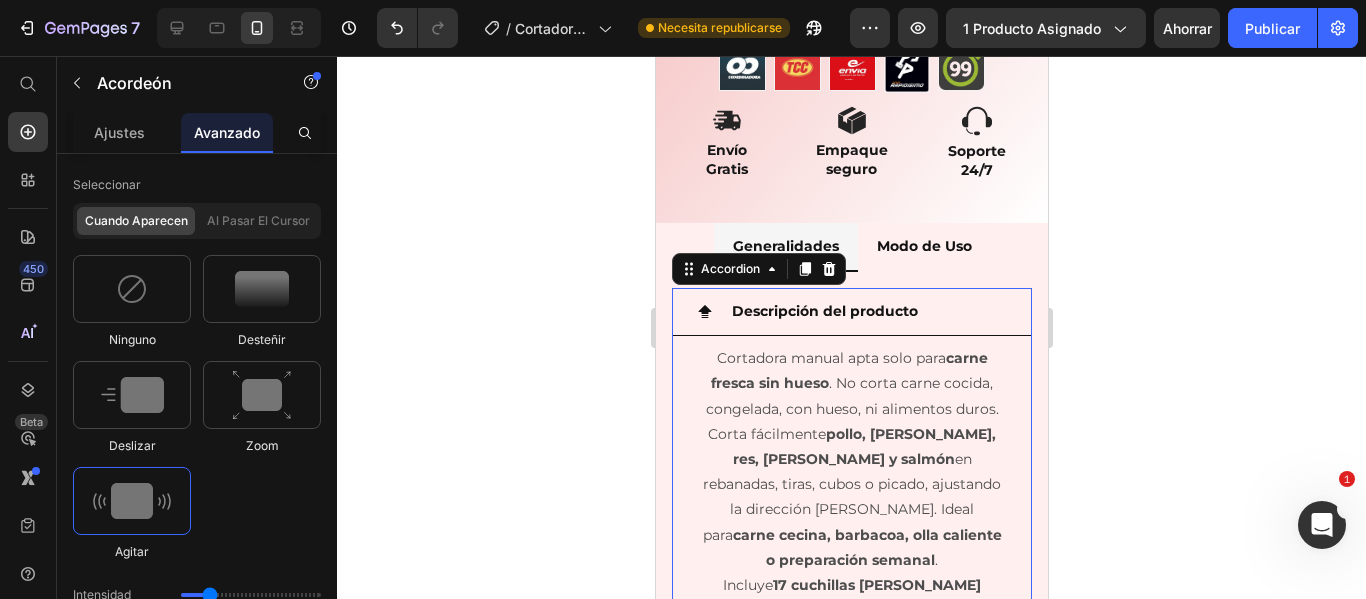 click on "Descripción del producto" at bounding box center (867, 311) 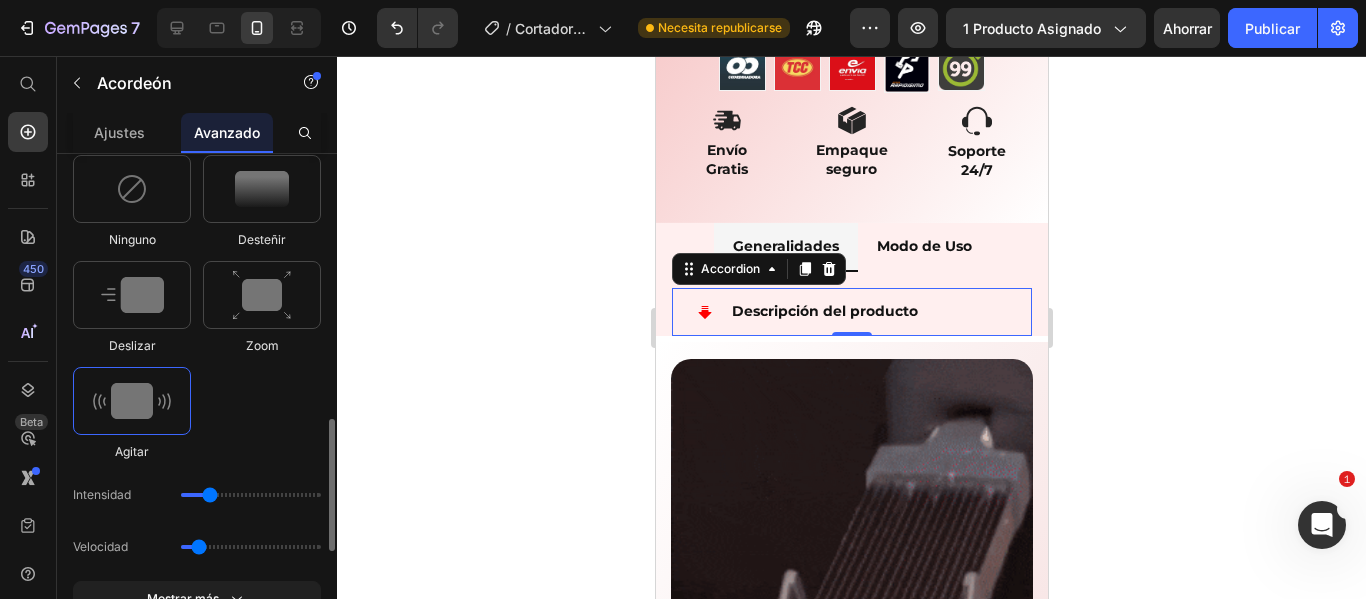 scroll, scrollTop: 1100, scrollLeft: 0, axis: vertical 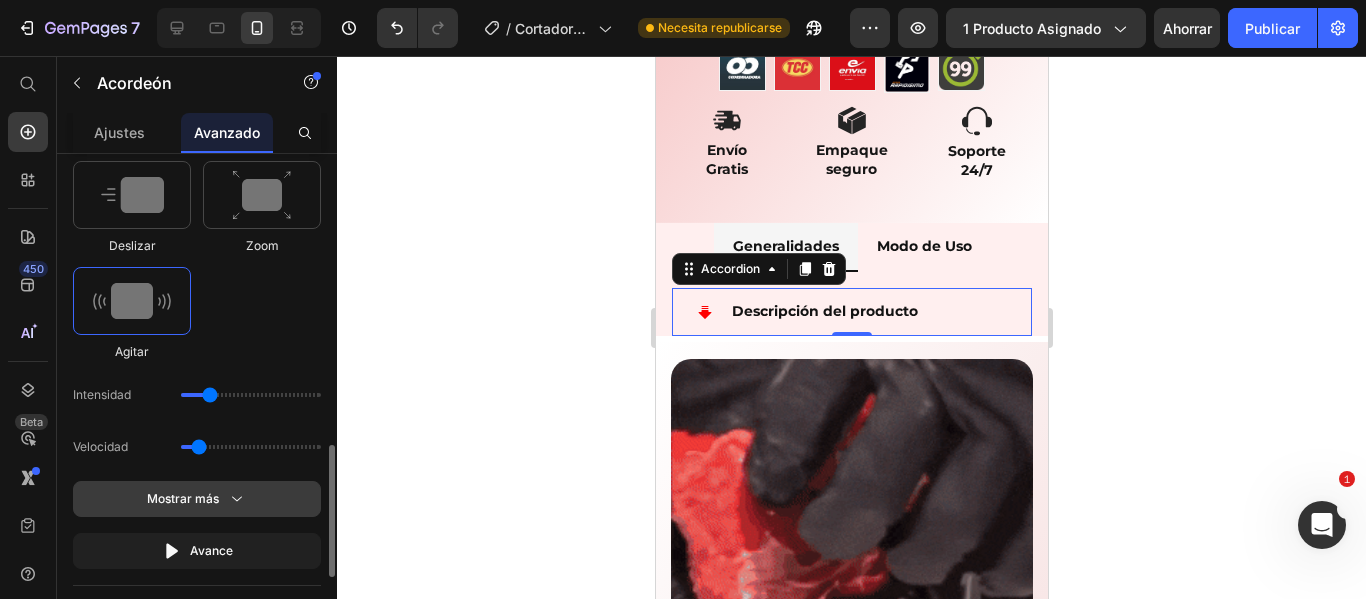 click on "Mostrar más" at bounding box center (183, 498) 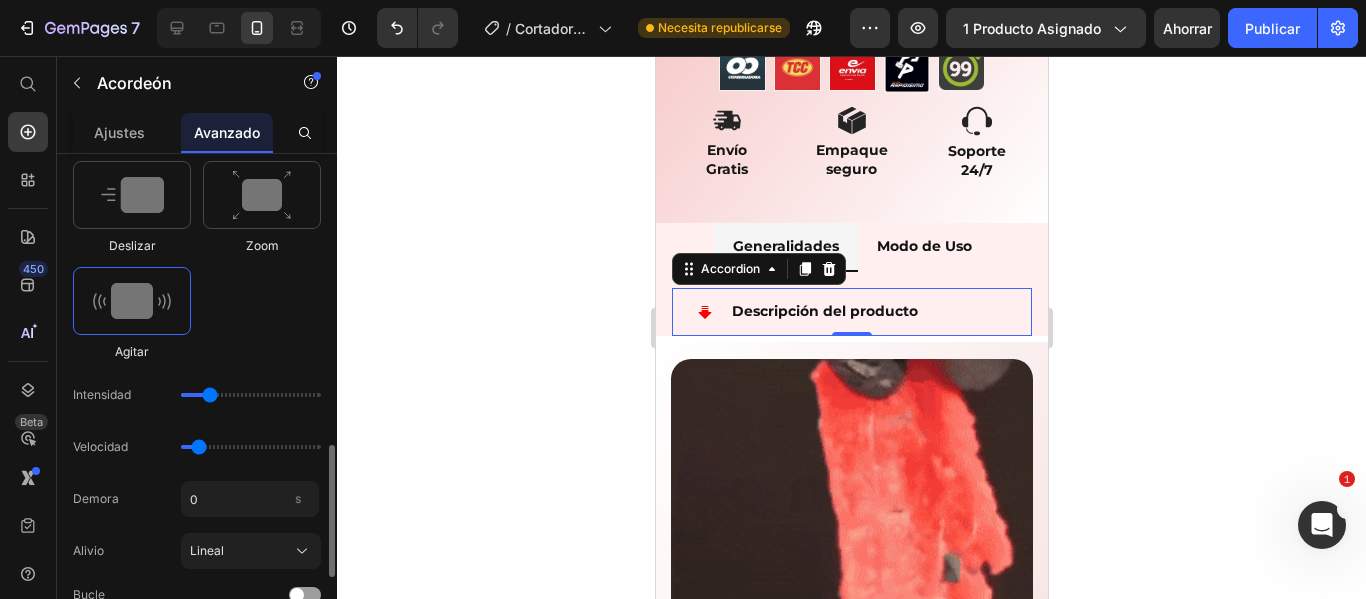scroll, scrollTop: 1200, scrollLeft: 0, axis: vertical 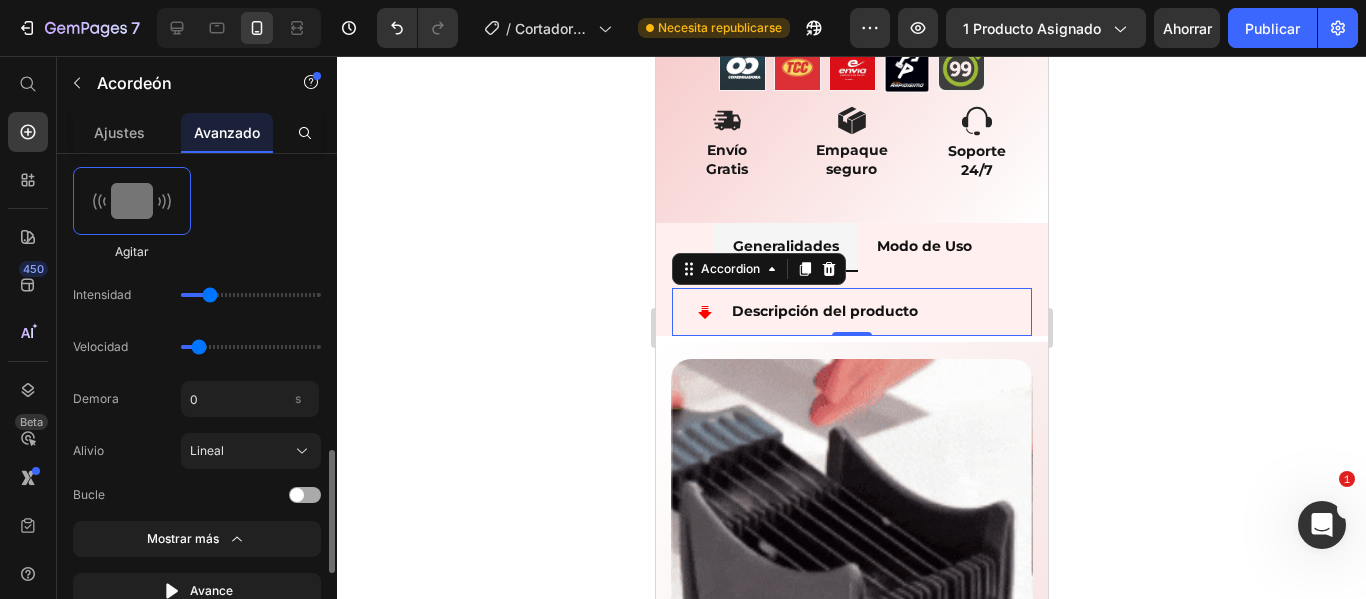 click at bounding box center (305, 495) 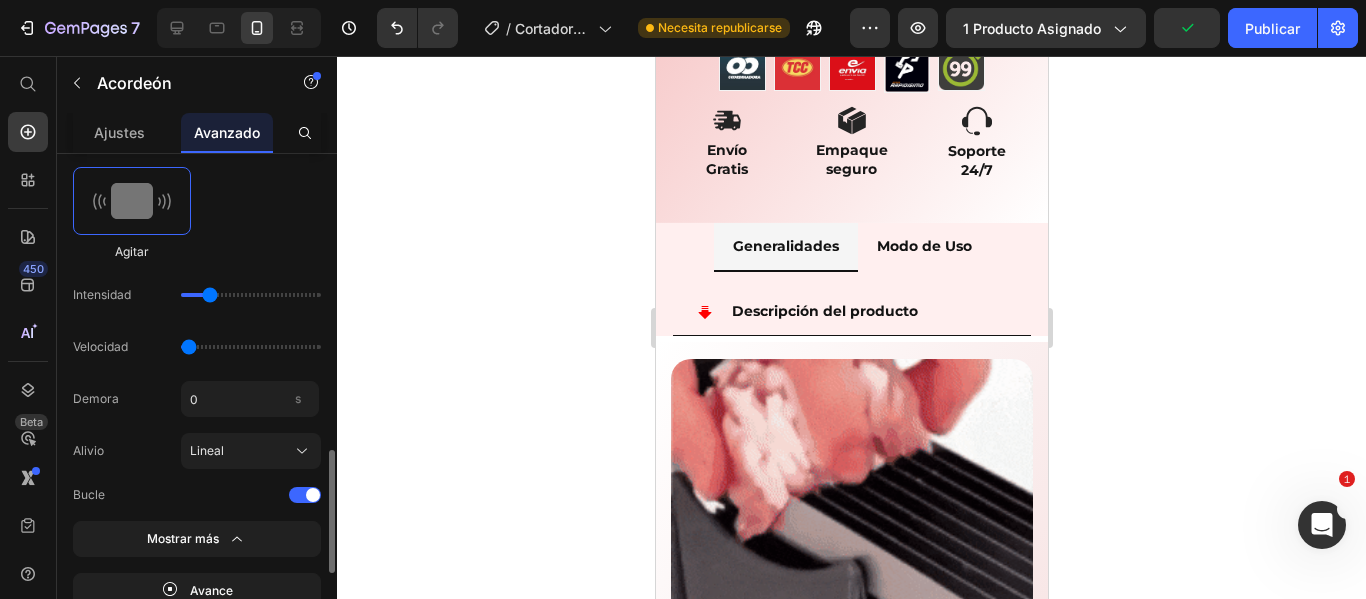 type on "0.5" 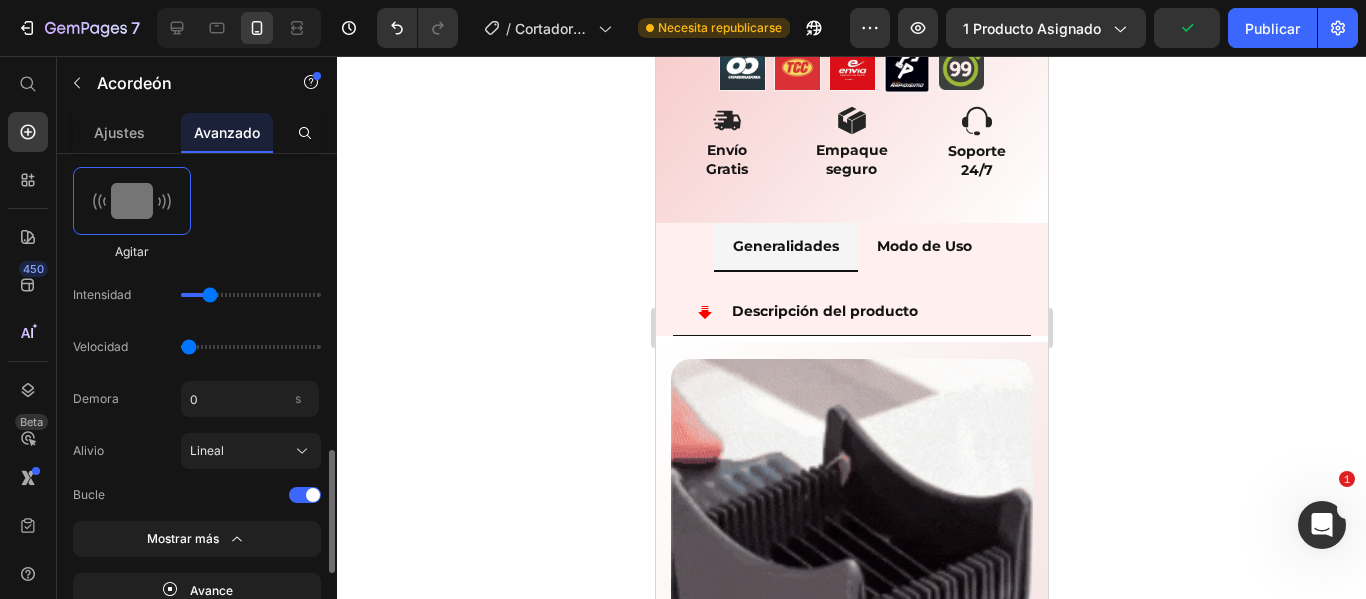 click at bounding box center (251, 347) 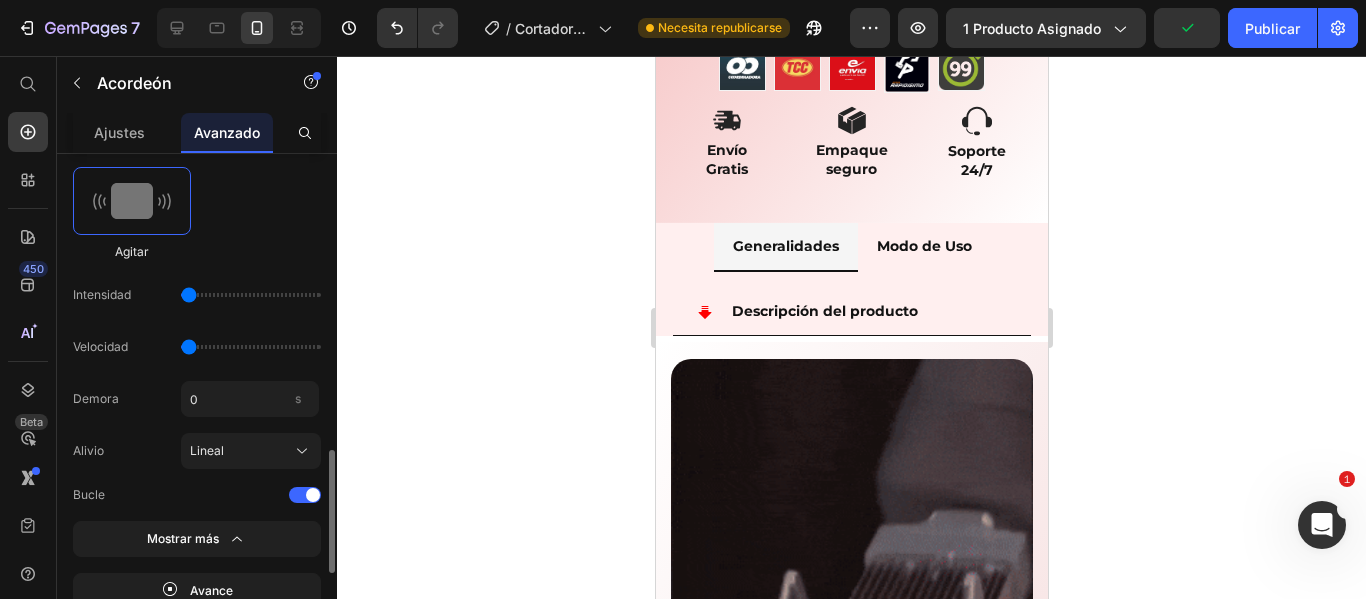 drag, startPoint x: 205, startPoint y: 292, endPoint x: 176, endPoint y: 292, distance: 29 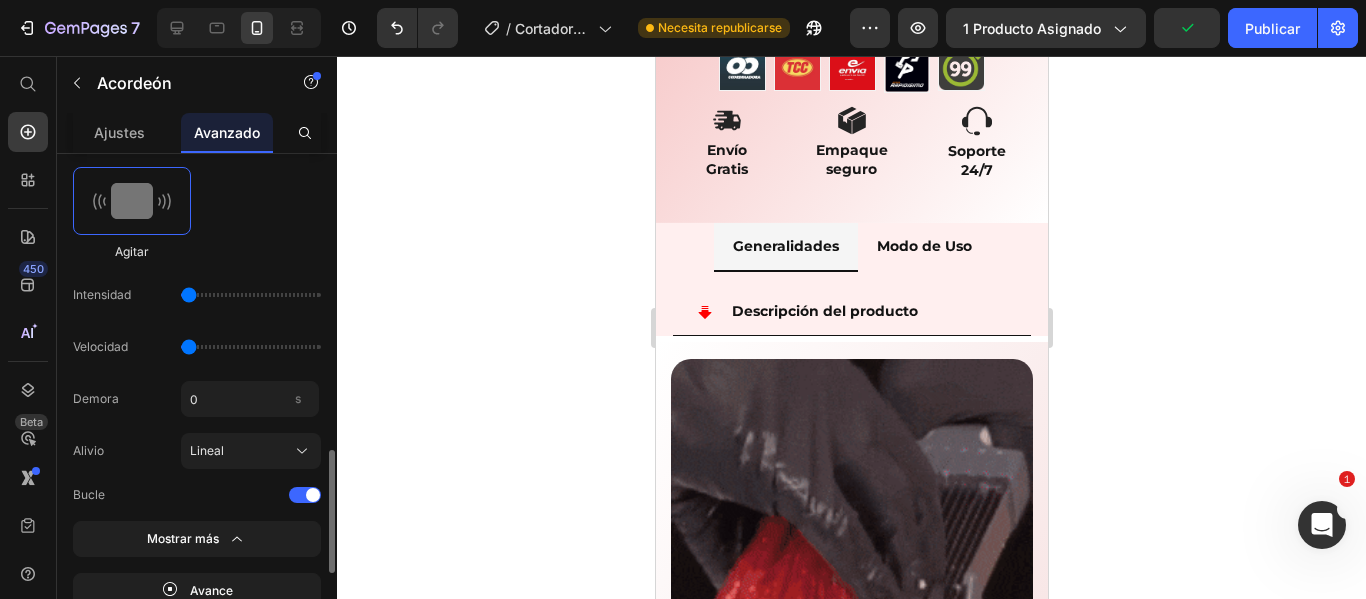 type on "1" 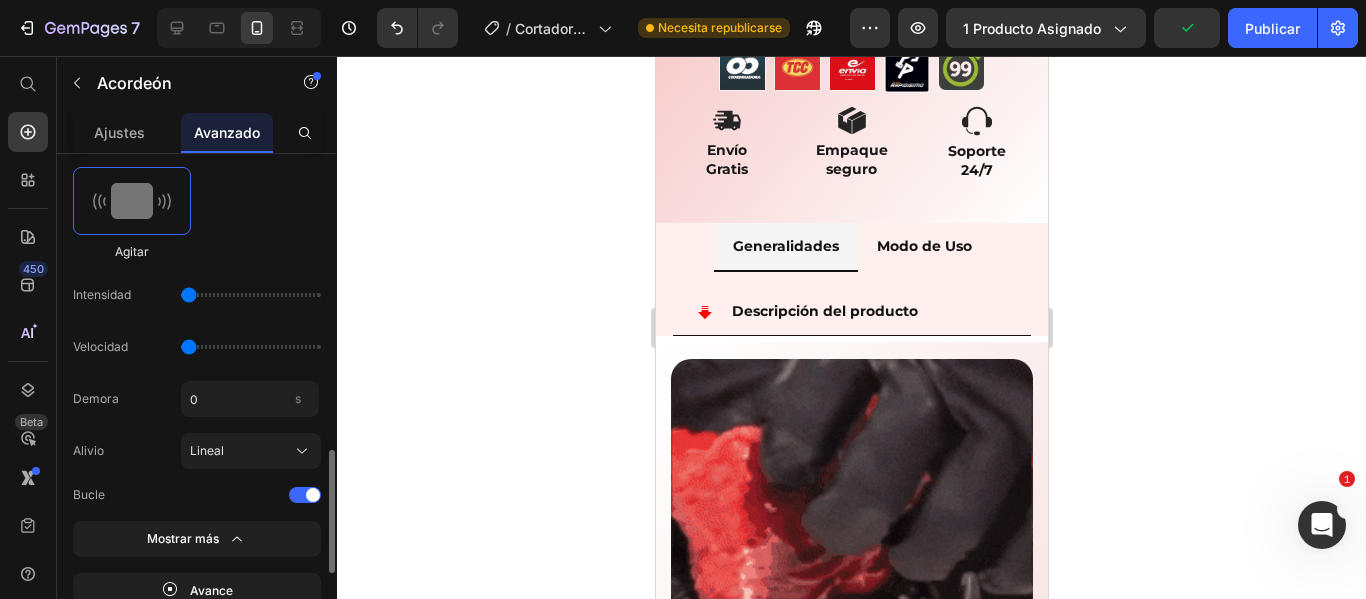 click at bounding box center [251, 295] 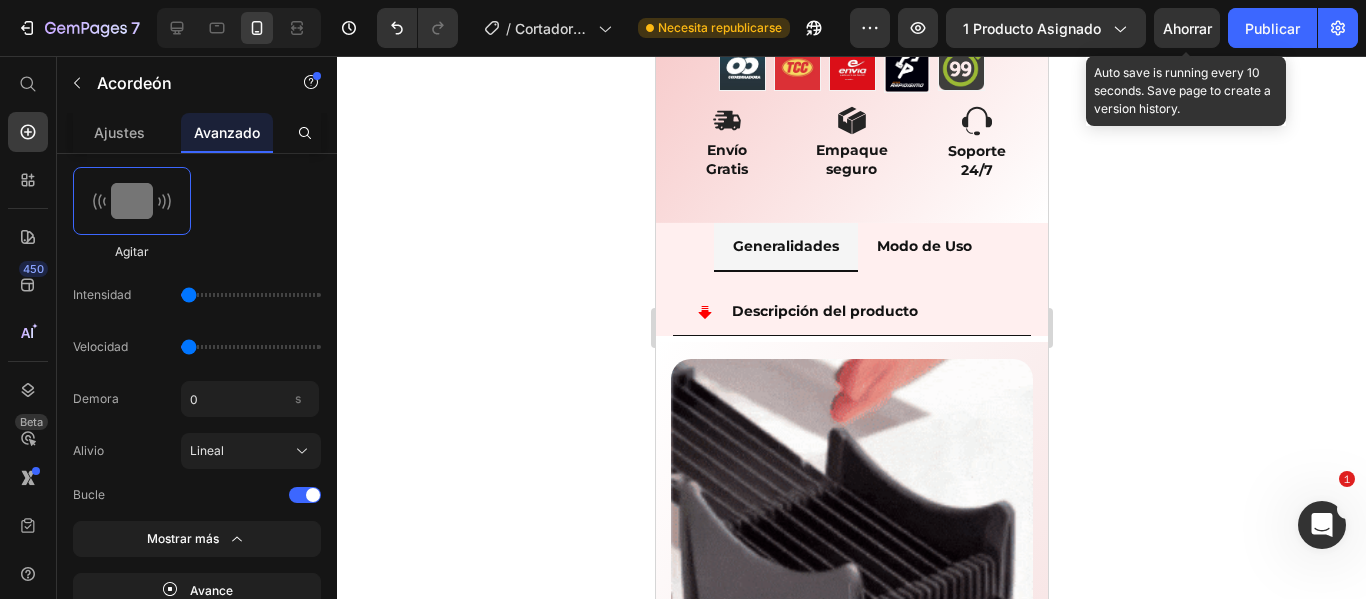 click on "Ahorrar" at bounding box center (1187, 28) 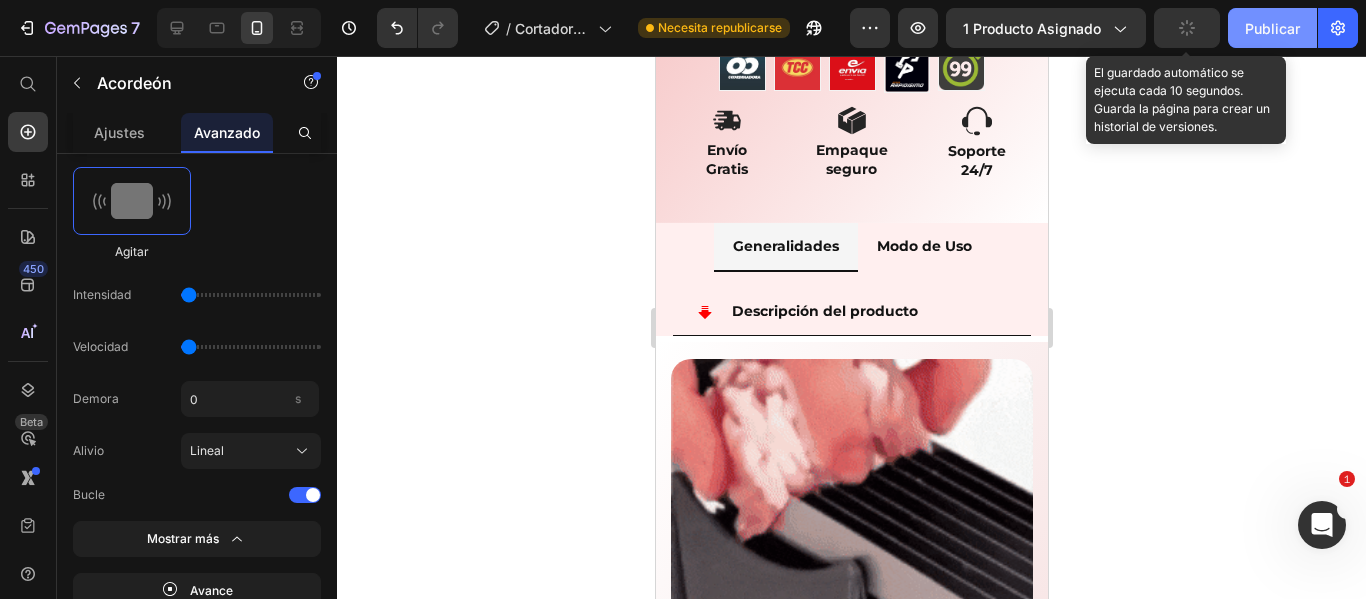 click on "Publicar" at bounding box center [1272, 28] 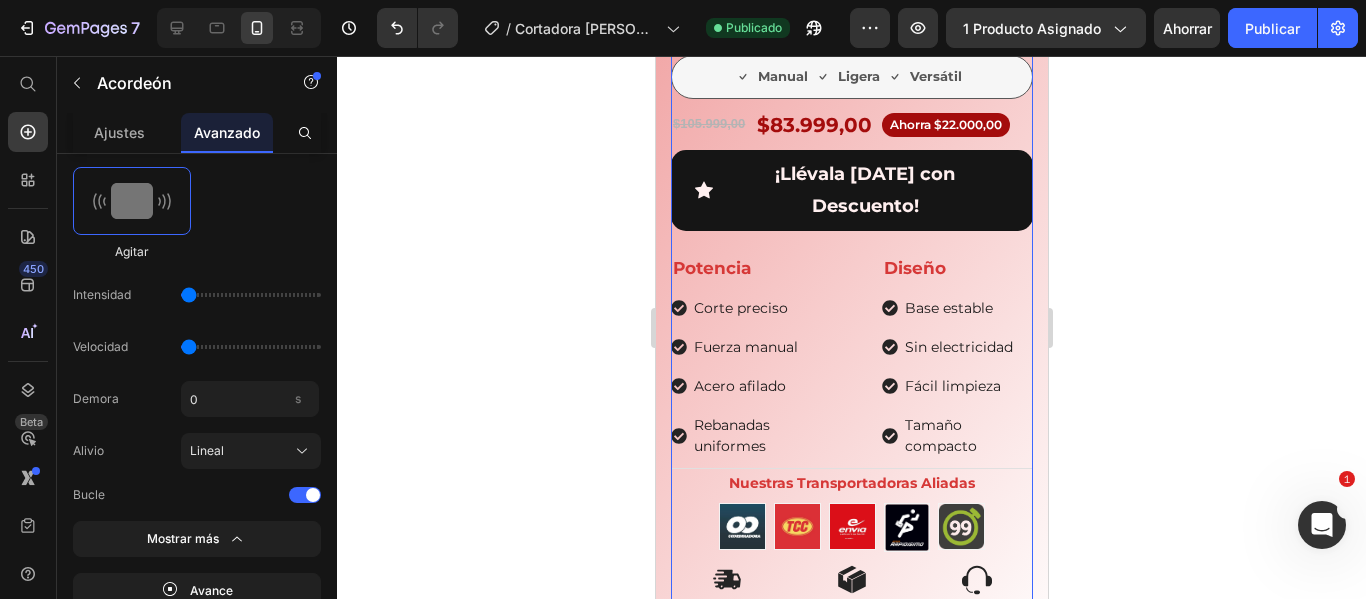 scroll, scrollTop: 503, scrollLeft: 0, axis: vertical 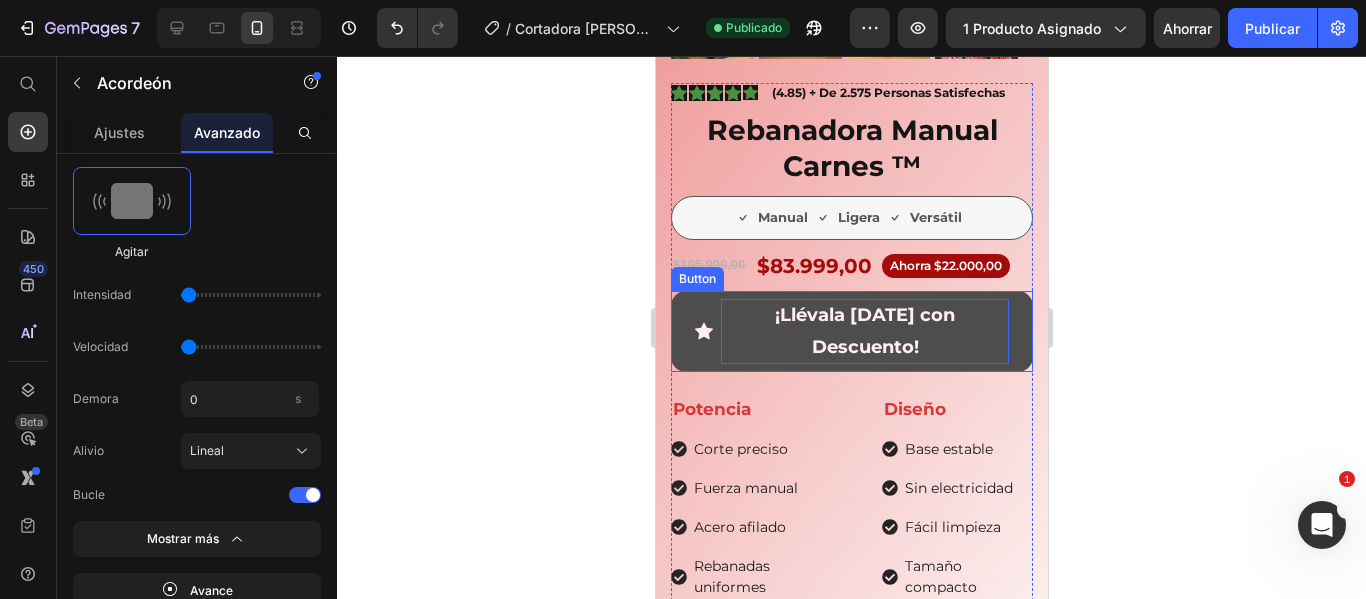 click on "¡Llévala [DATE] con Descuento!" at bounding box center [864, 331] 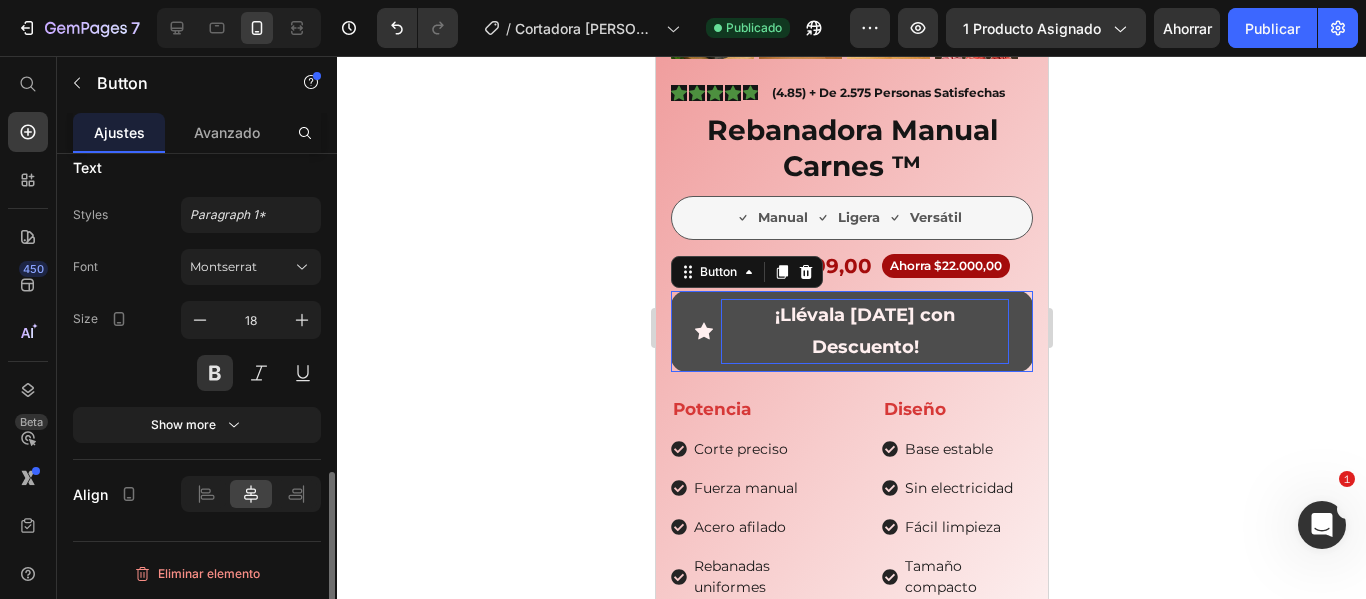 click on "¡Llévala [DATE] con Descuento!" at bounding box center [864, 331] 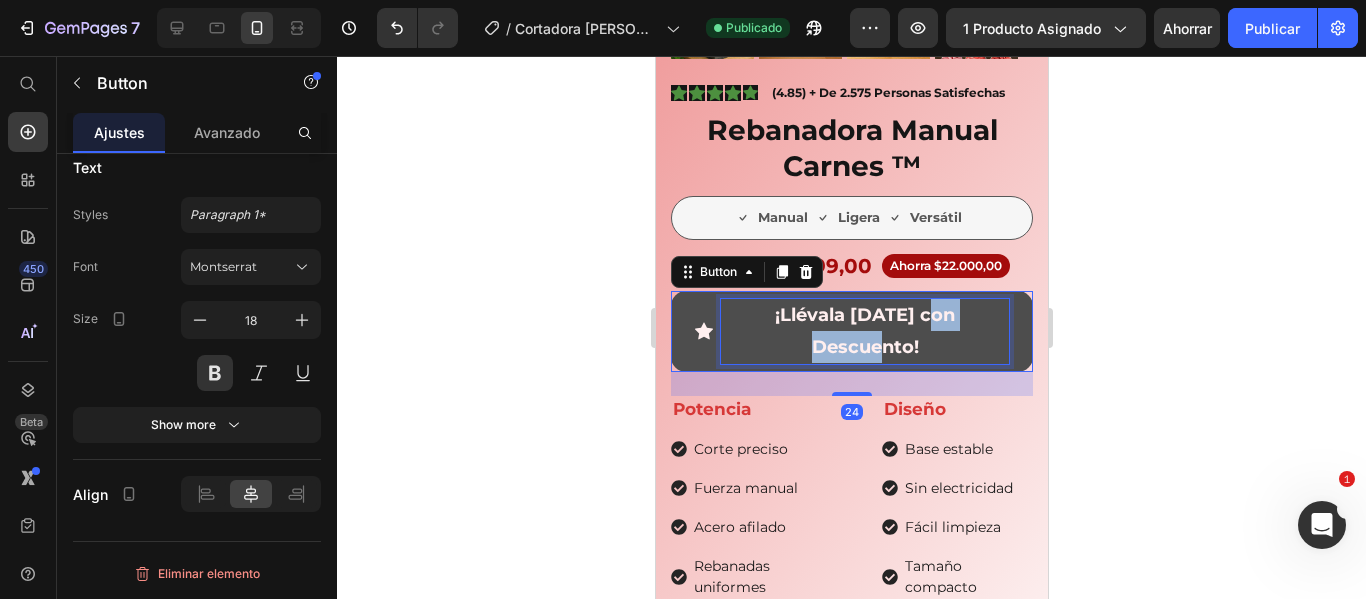 scroll, scrollTop: 0, scrollLeft: 0, axis: both 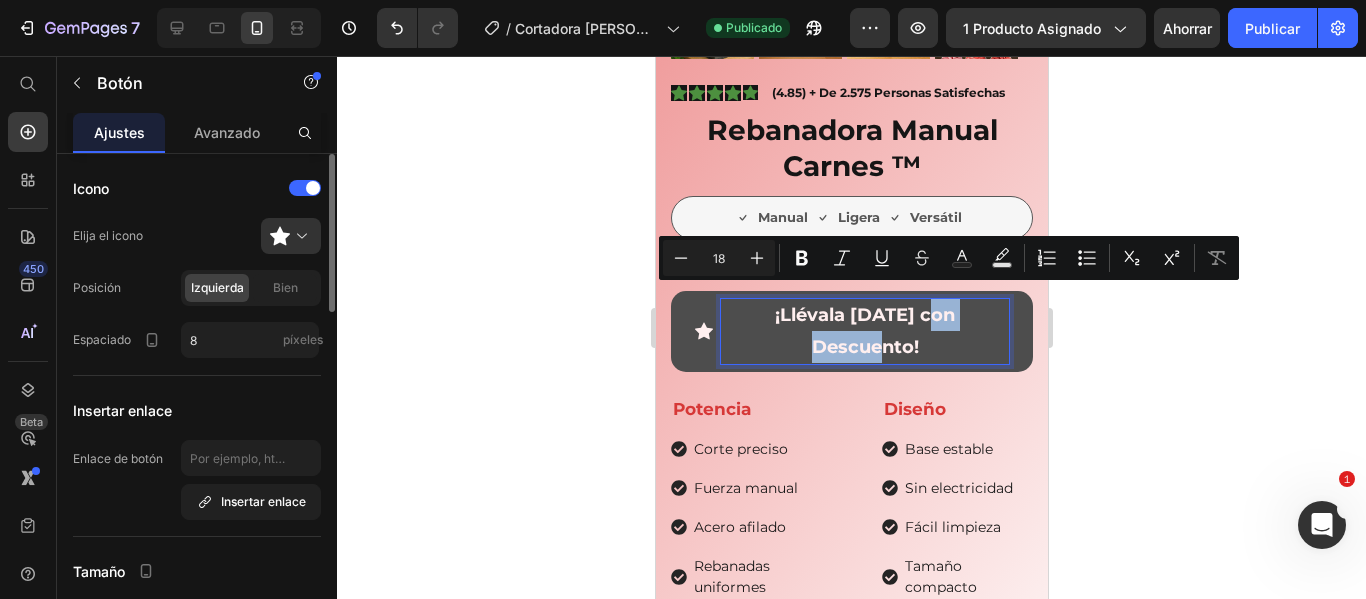 click on "¡Llévala [DATE] con Descuento!" at bounding box center (864, 331) 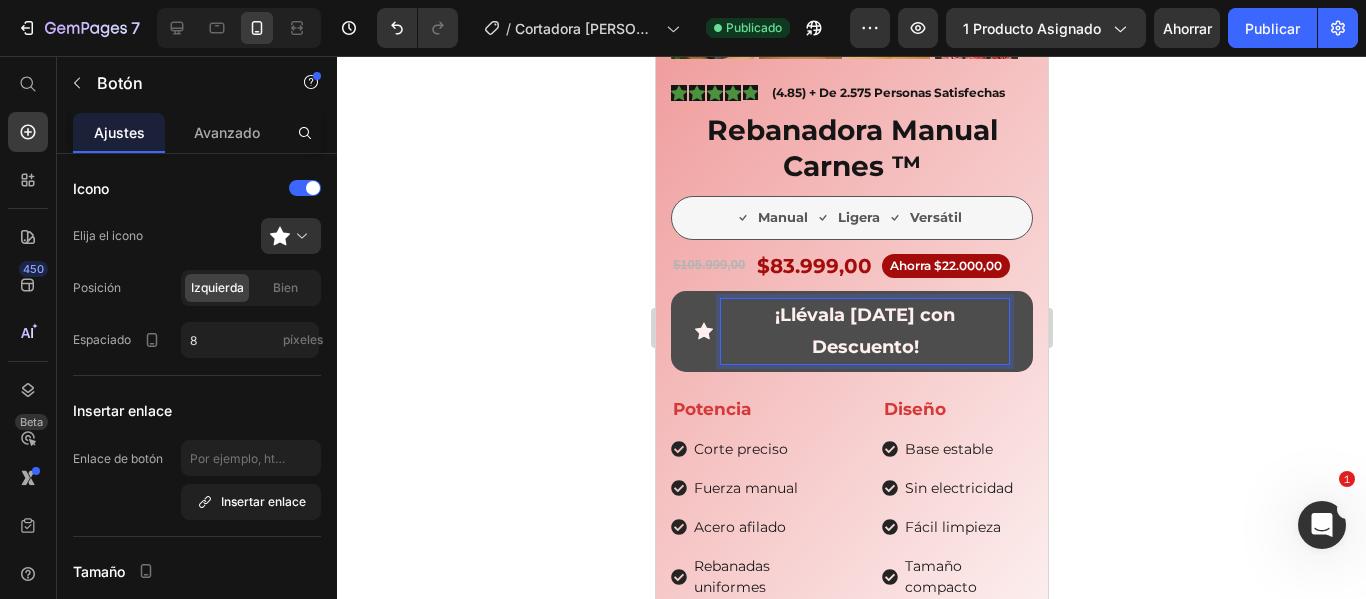 click on "¡Llévala [DATE] con Descuento!" at bounding box center [851, 331] 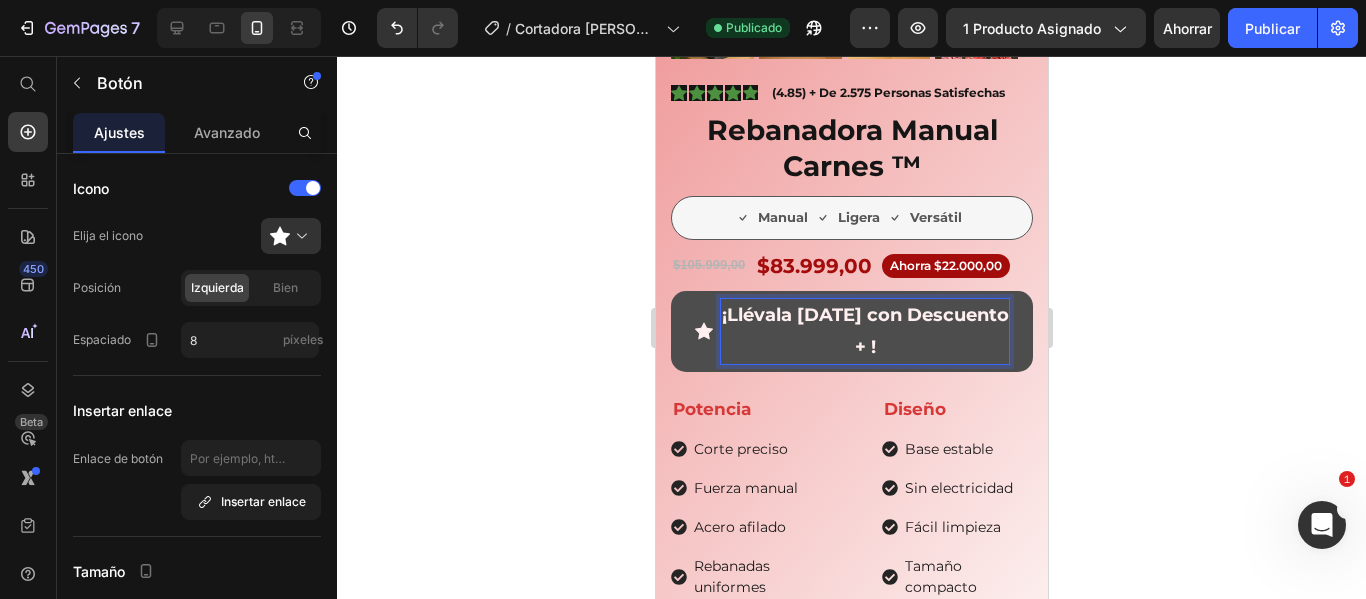 click on "¡Llévala [DATE] con Descuento + !" at bounding box center [851, 331] 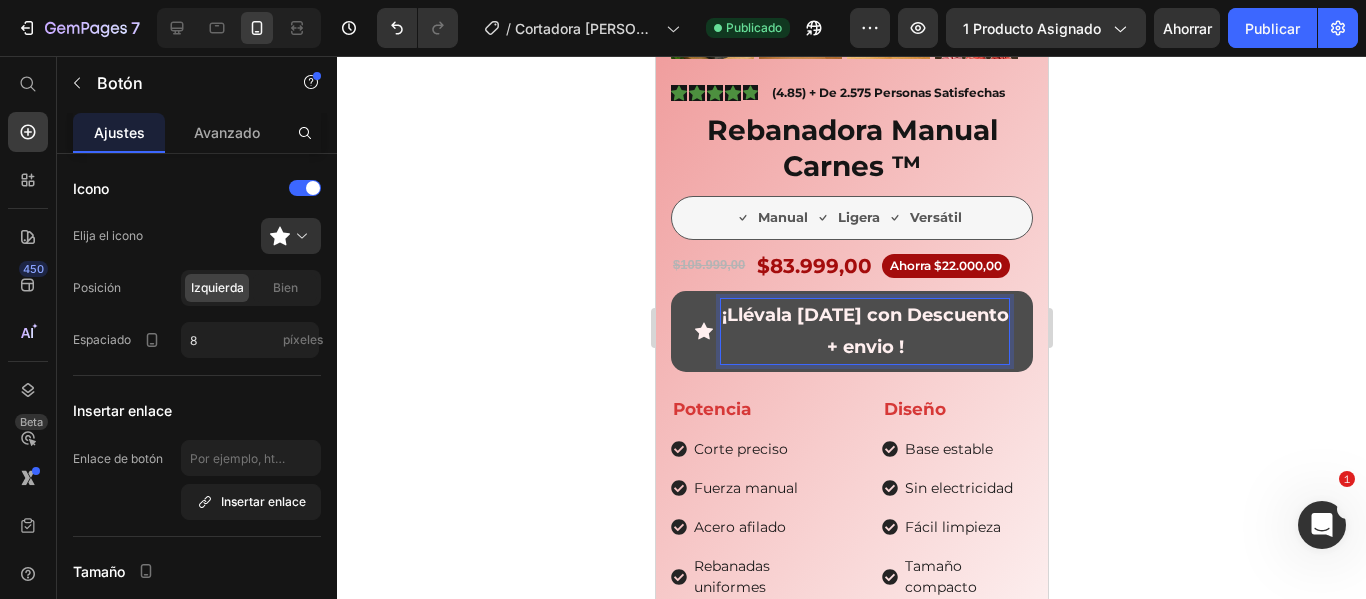click on "¡Llévala [DATE] con Descuento + envio !" at bounding box center [851, 331] 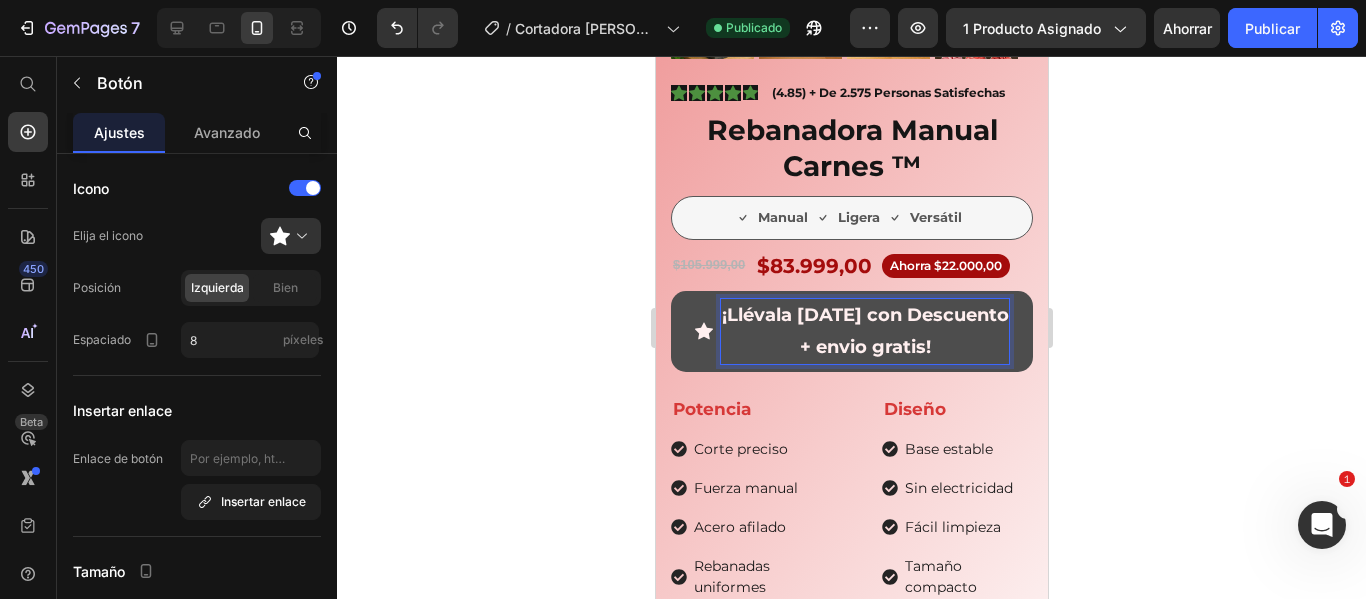 click on "¡Llévala [DATE] con Descuento + envio gratis!" at bounding box center (864, 331) 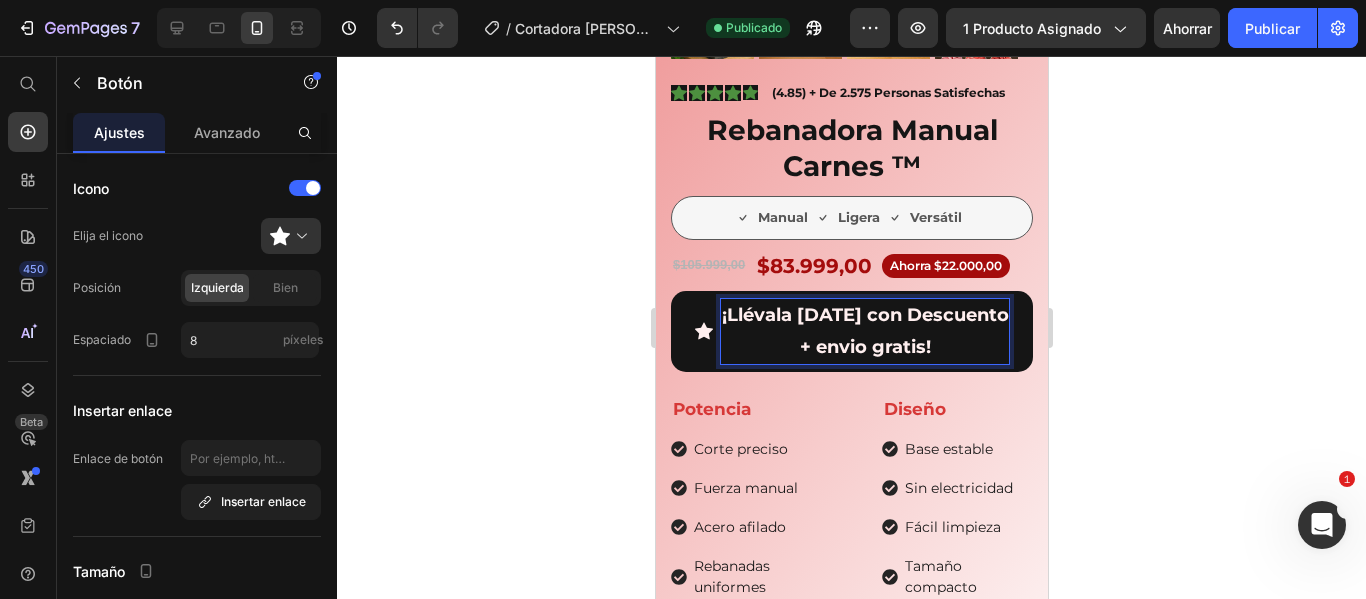click on "í" 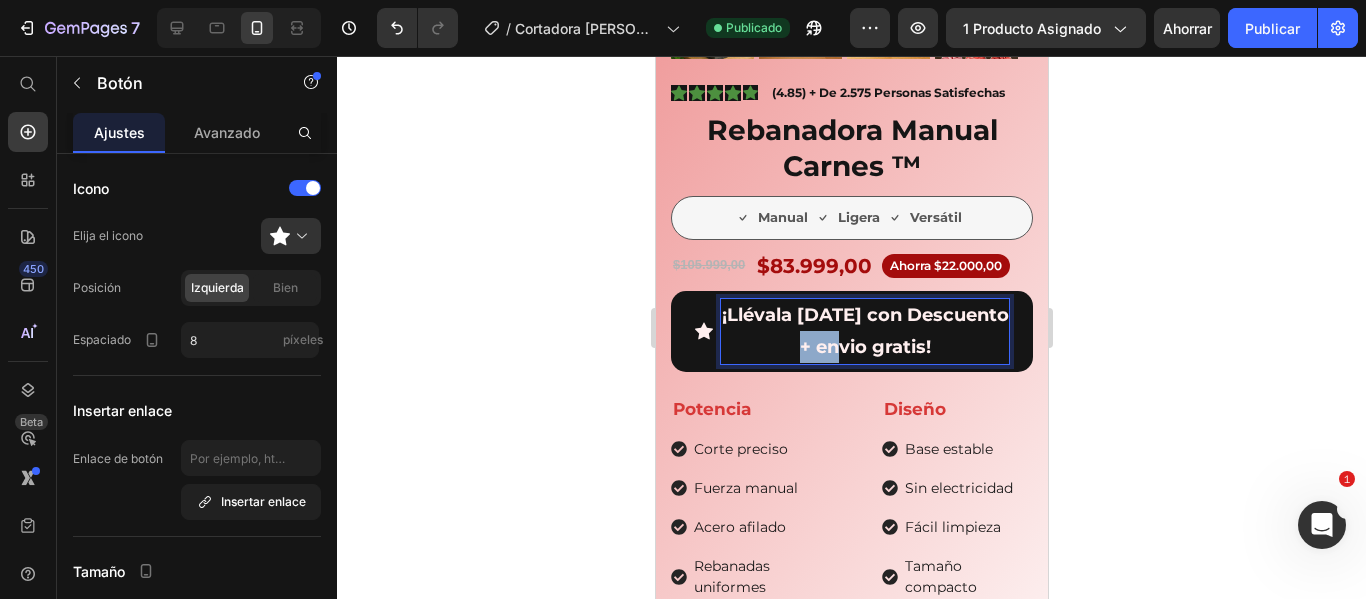 type 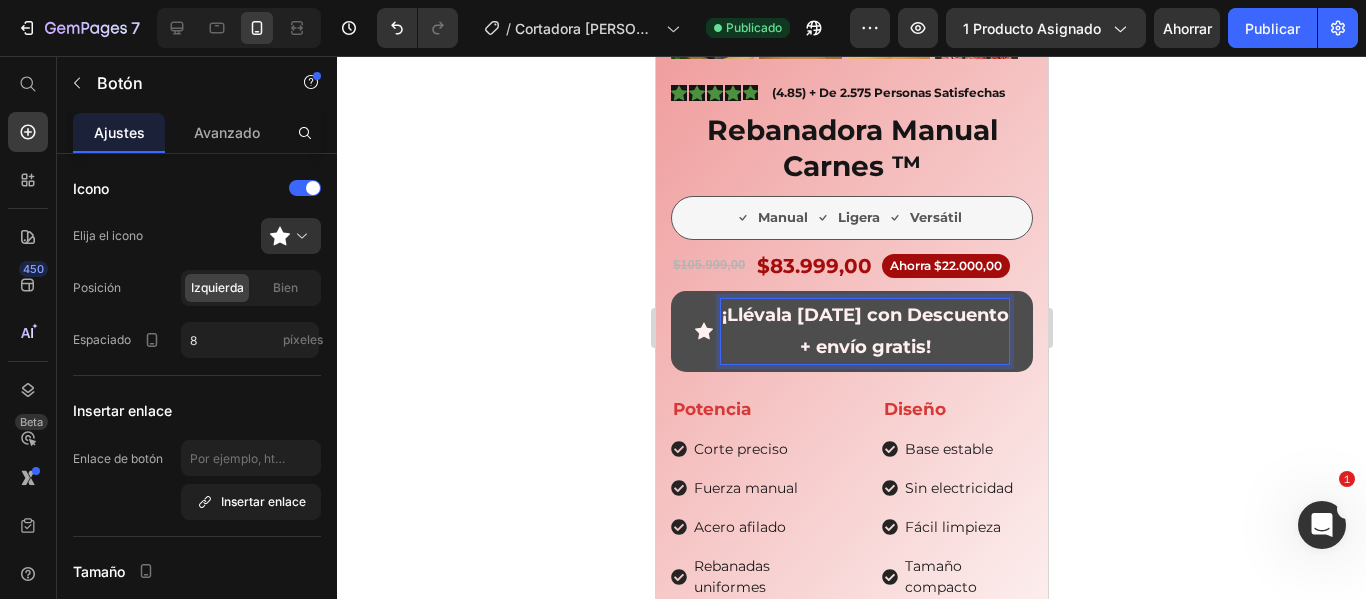 click on "¡Llévala [DATE] con Descuento + envío gratis!" at bounding box center (864, 331) 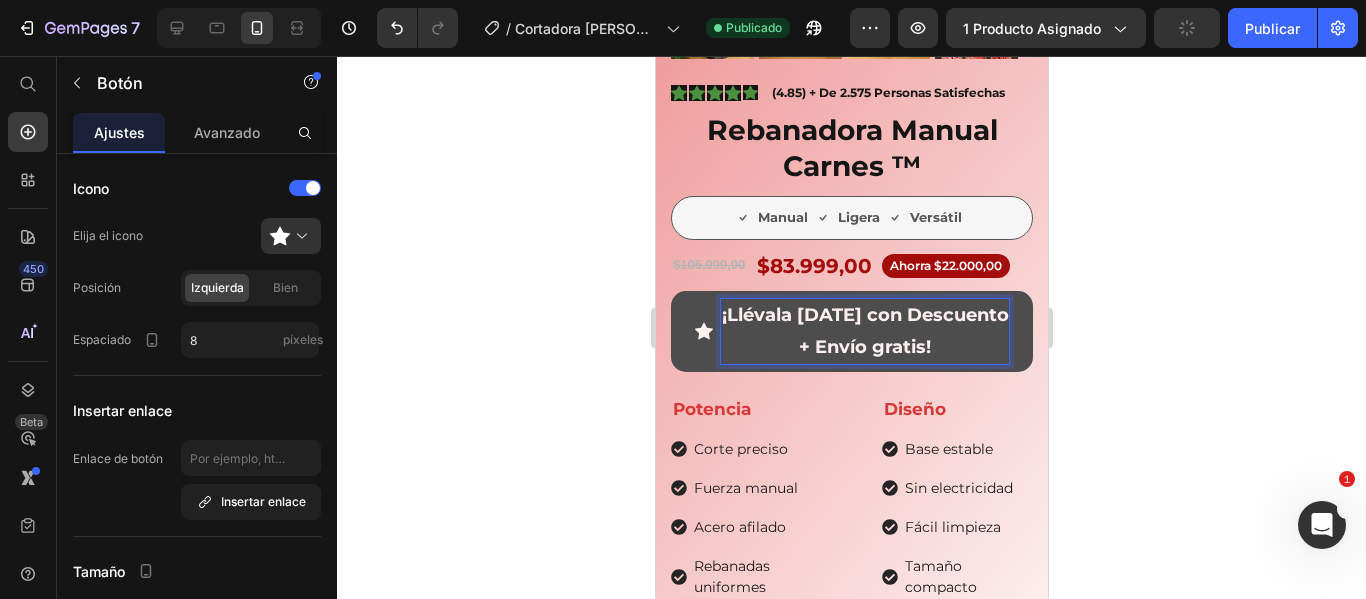 click on "¡Llévala [DATE] con Descuento + Envío gratis!" at bounding box center (864, 331) 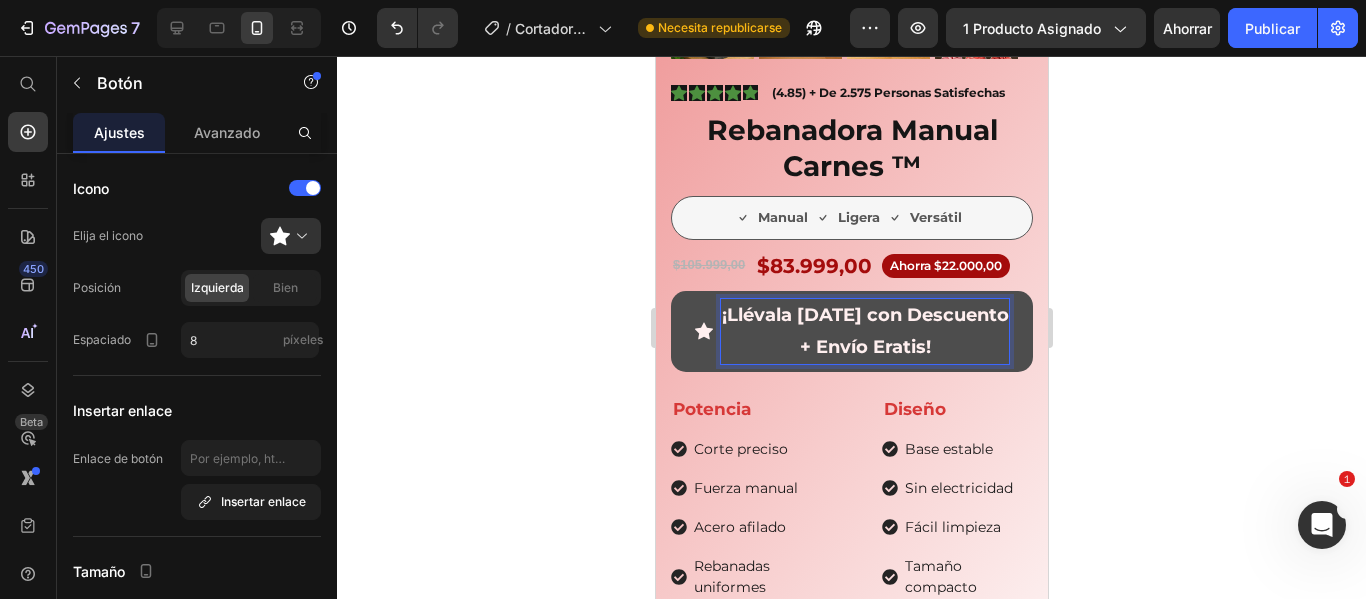 click on "¡Llévala [DATE] con Descuento + Envío Eratis!" at bounding box center (864, 331) 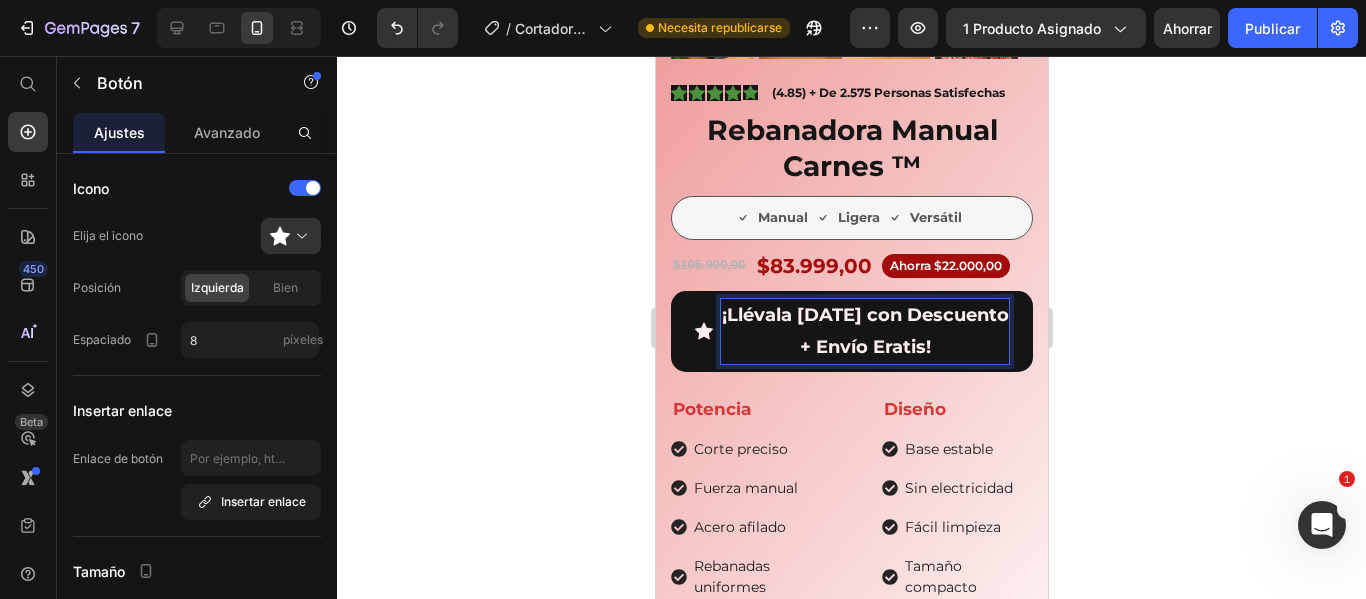 click on "G ratis" 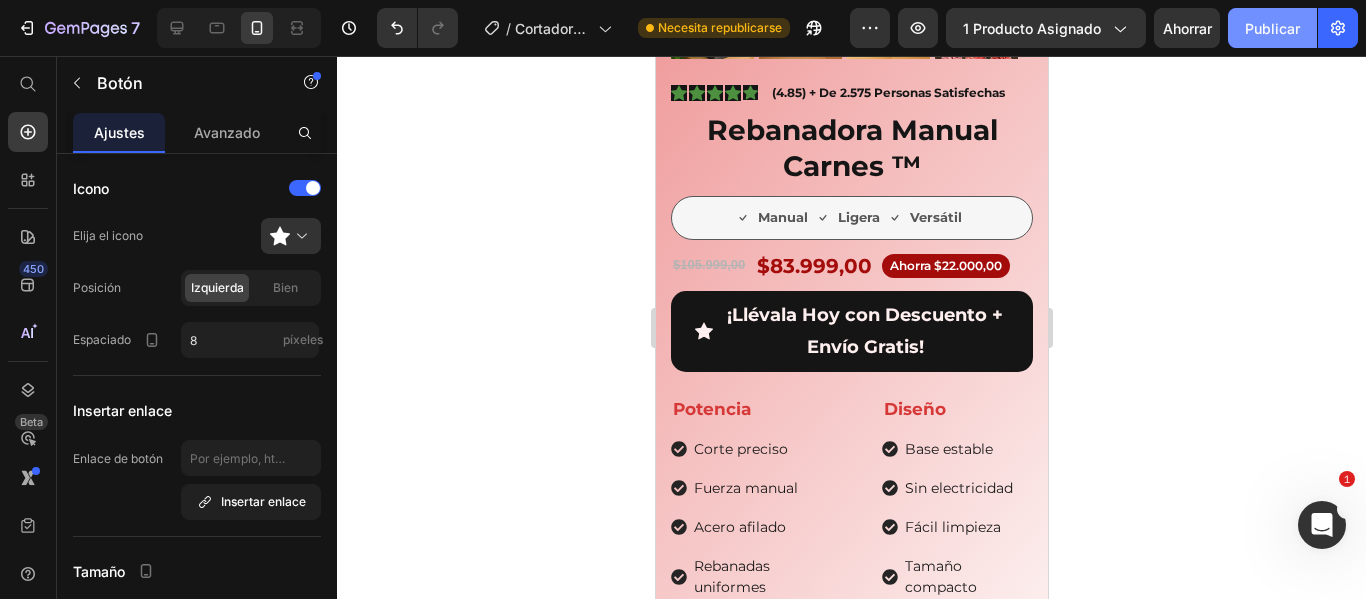 click on "Publicar" 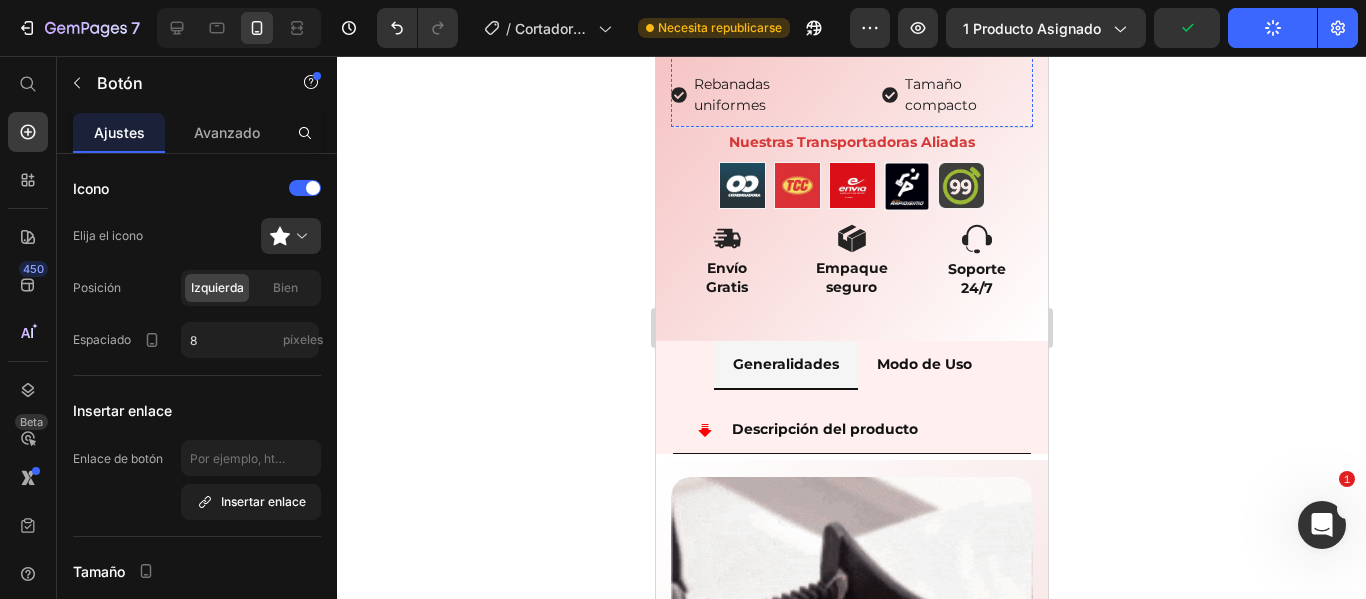 scroll, scrollTop: 1003, scrollLeft: 0, axis: vertical 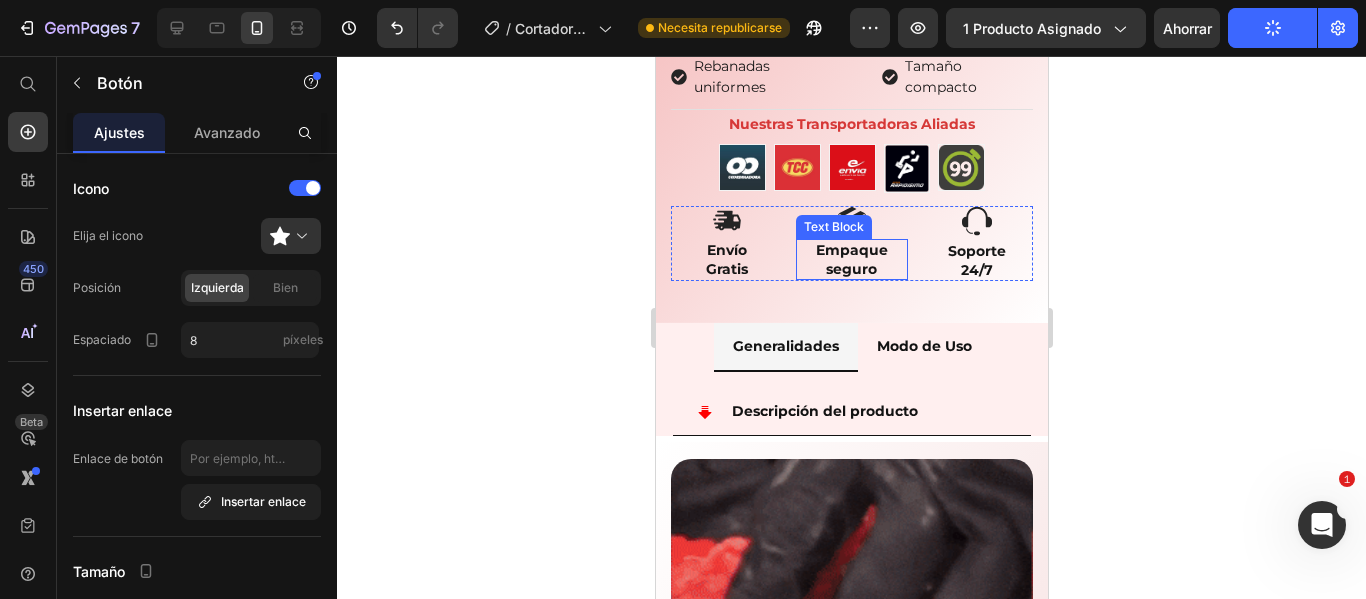 click on "Empaque seguro" at bounding box center (851, 259) 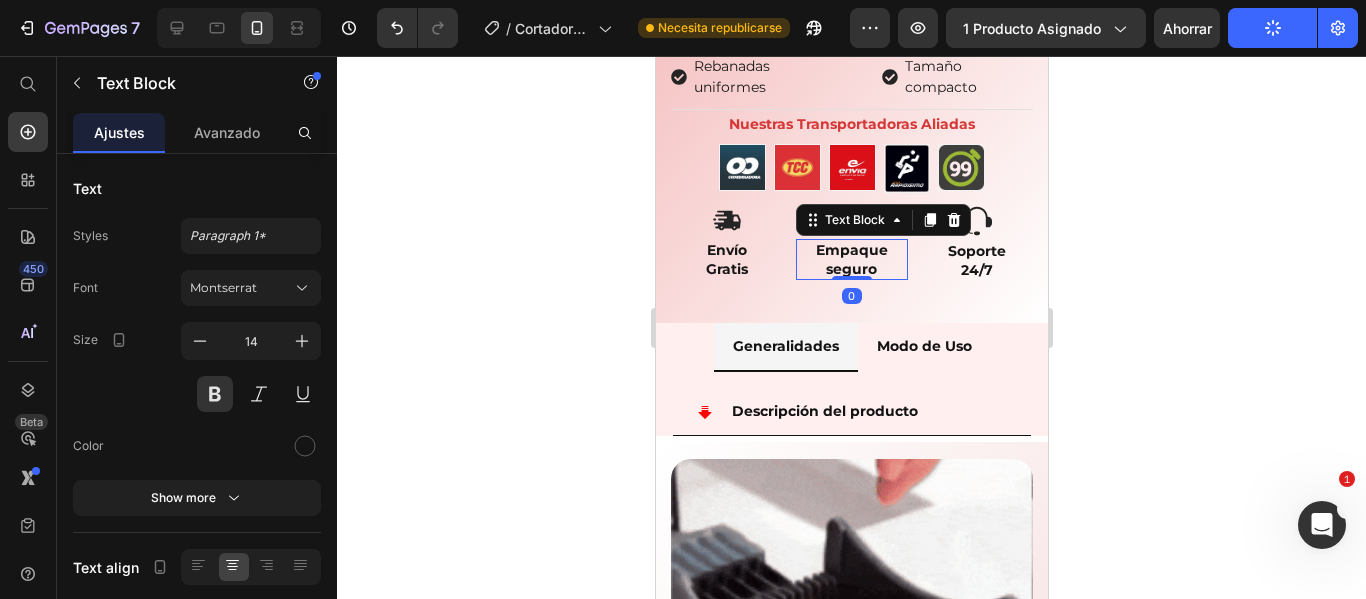 click on "Empaque seguro" at bounding box center [851, 259] 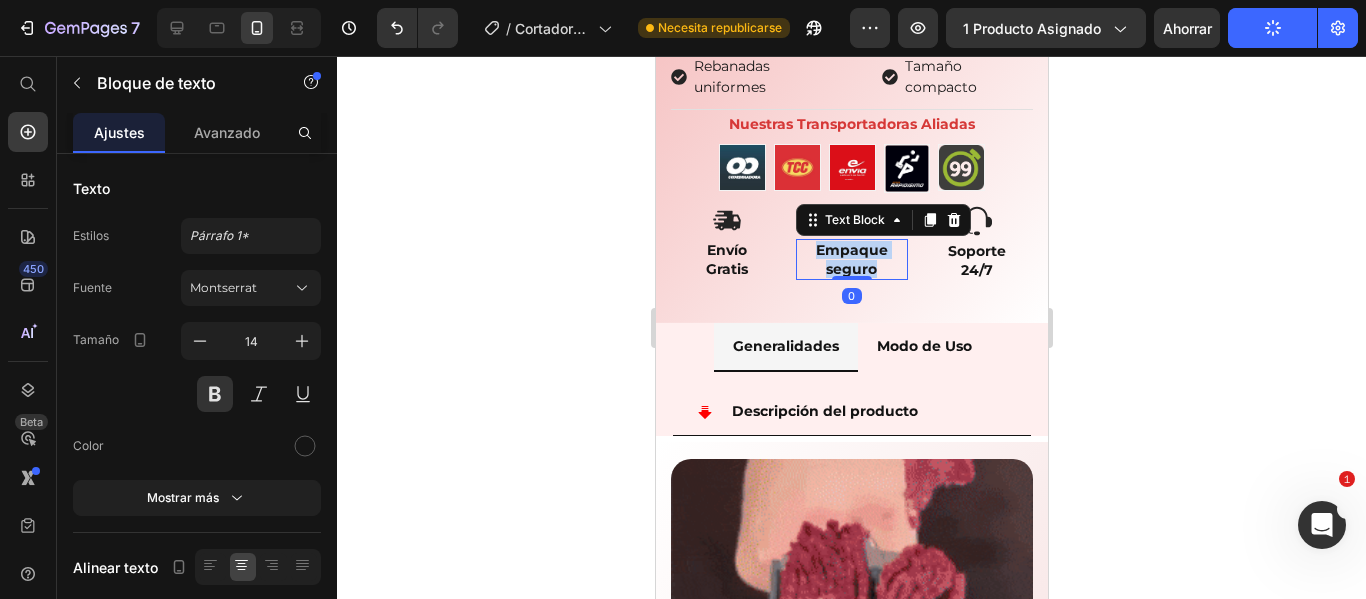 click on "Empaque seguro" at bounding box center (851, 259) 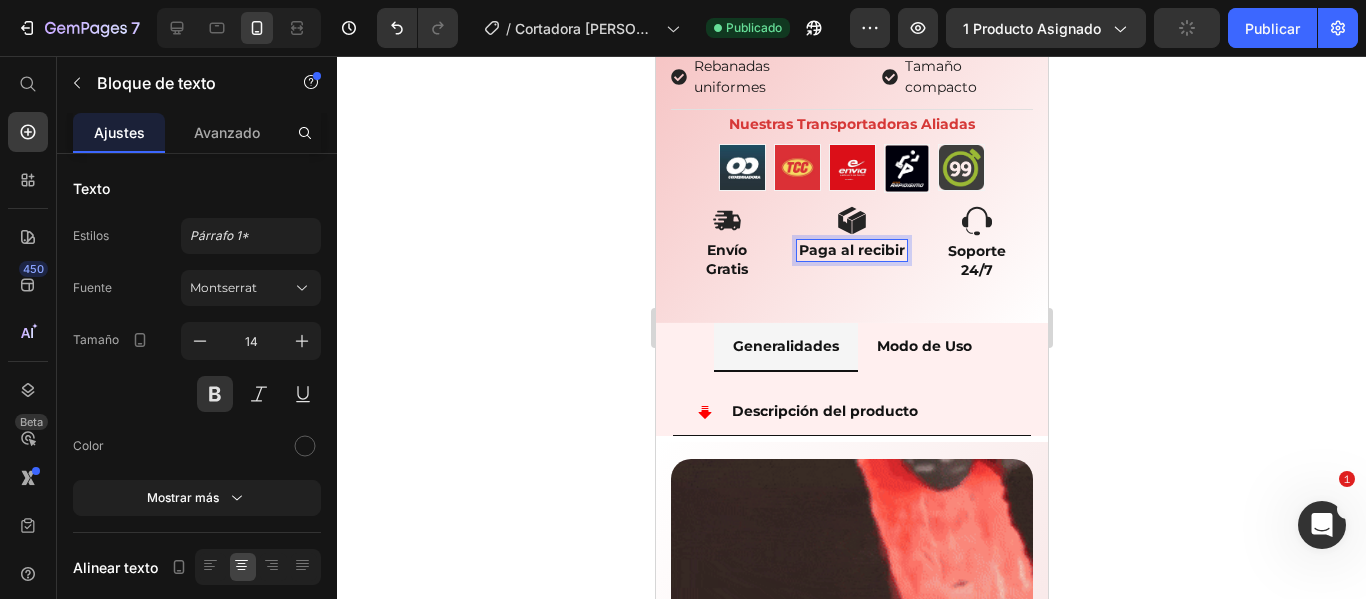 click on "Paga al recibir" at bounding box center [851, 250] 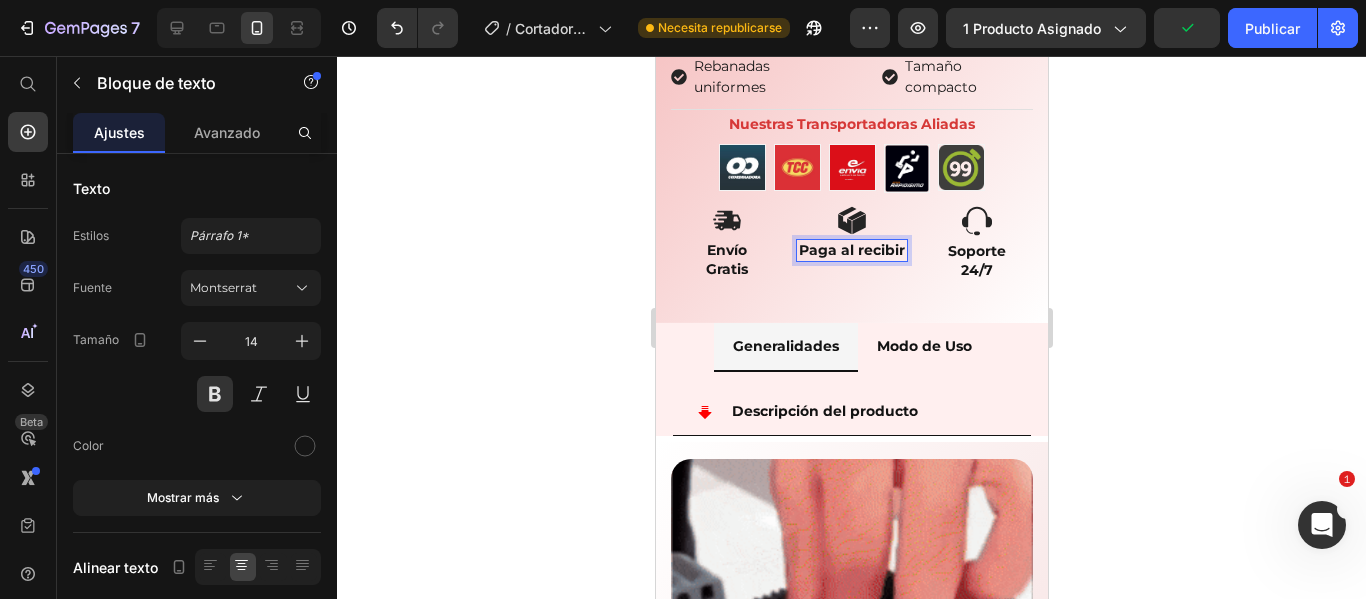 click on "Paga al recibir" at bounding box center [851, 250] 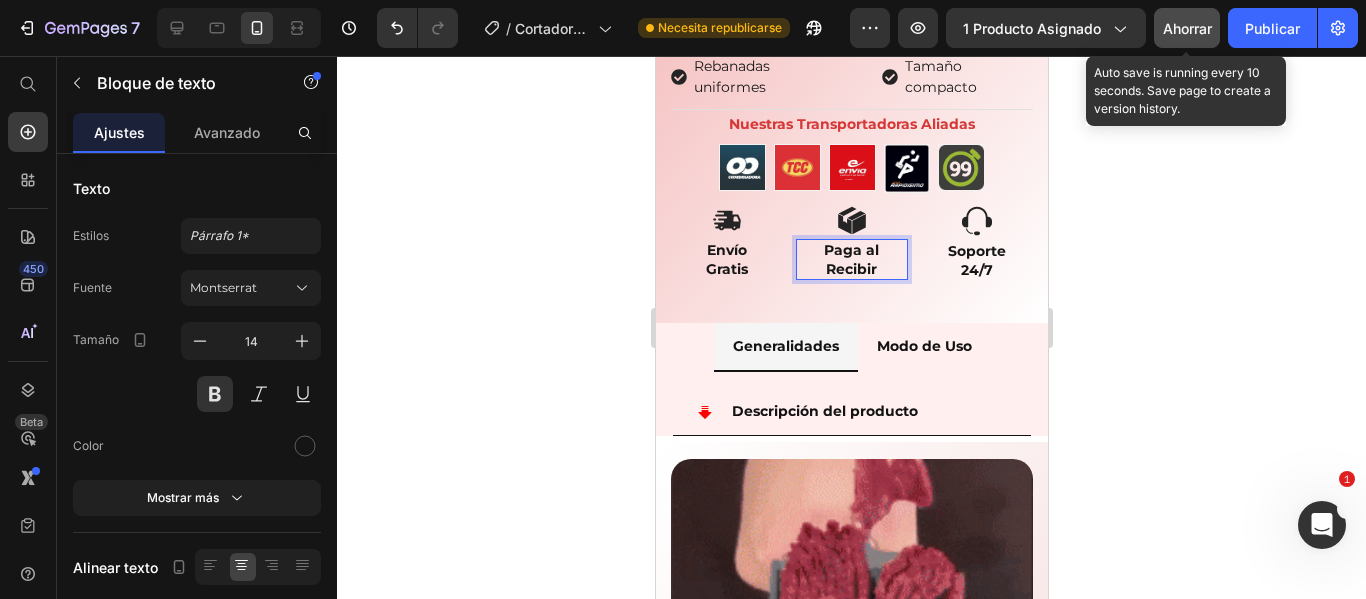 click on "Ahorrar" 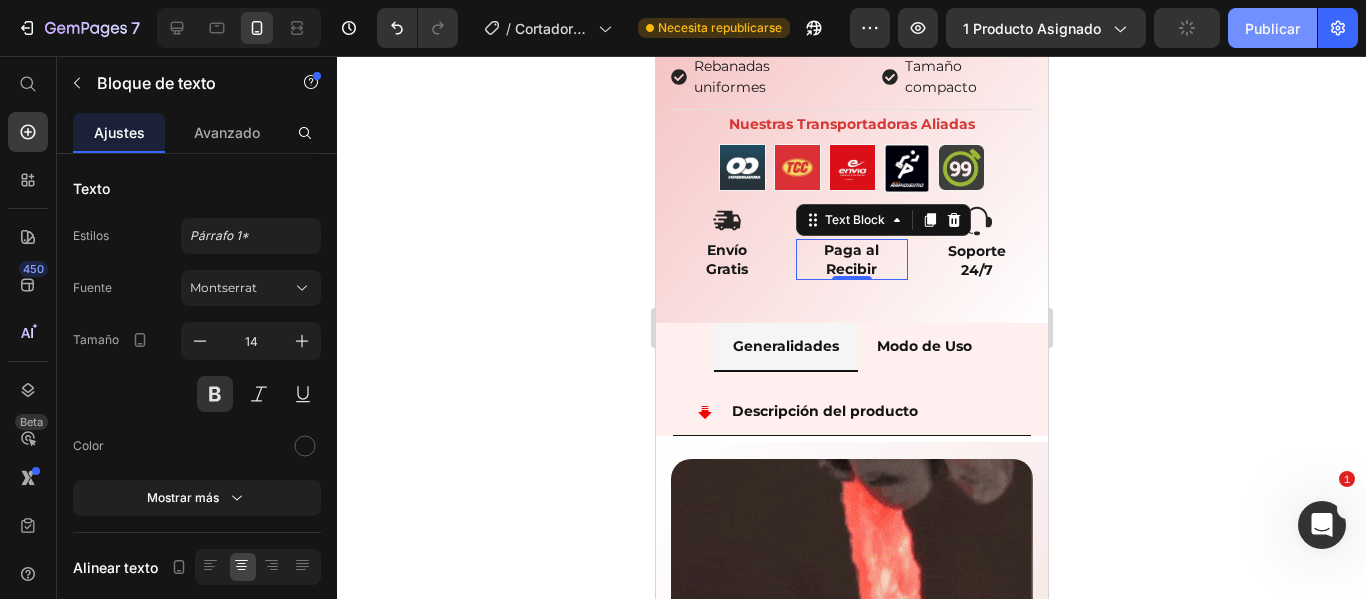 click on "Publicar" 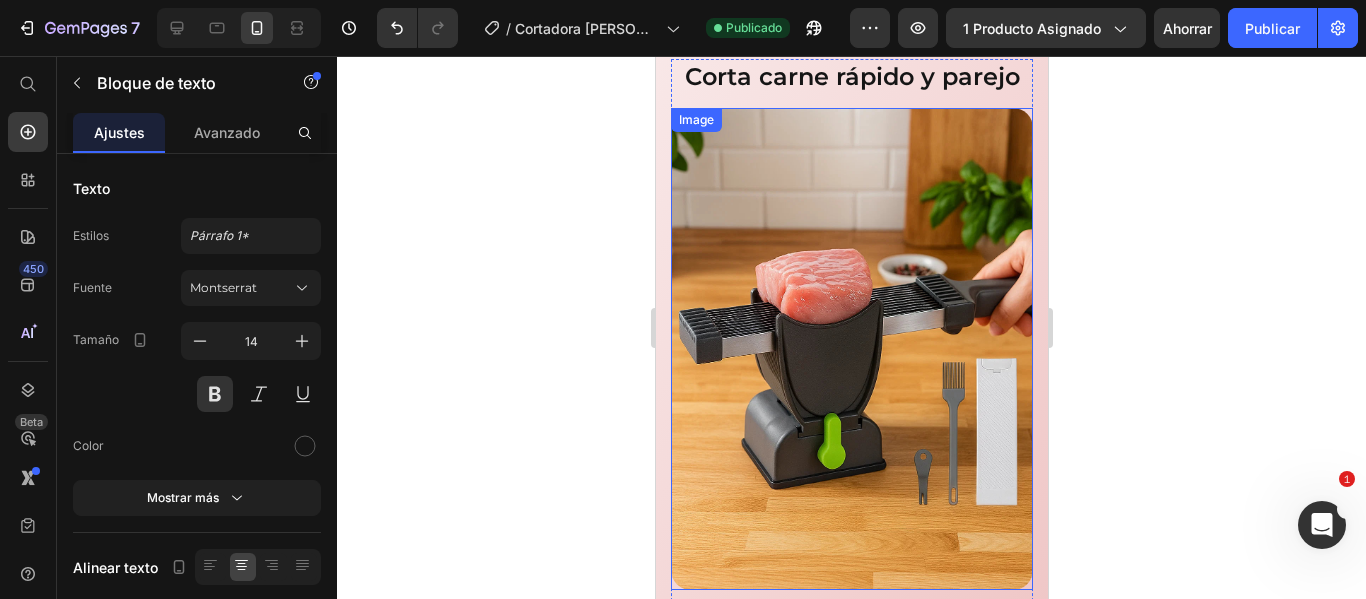scroll, scrollTop: 2103, scrollLeft: 0, axis: vertical 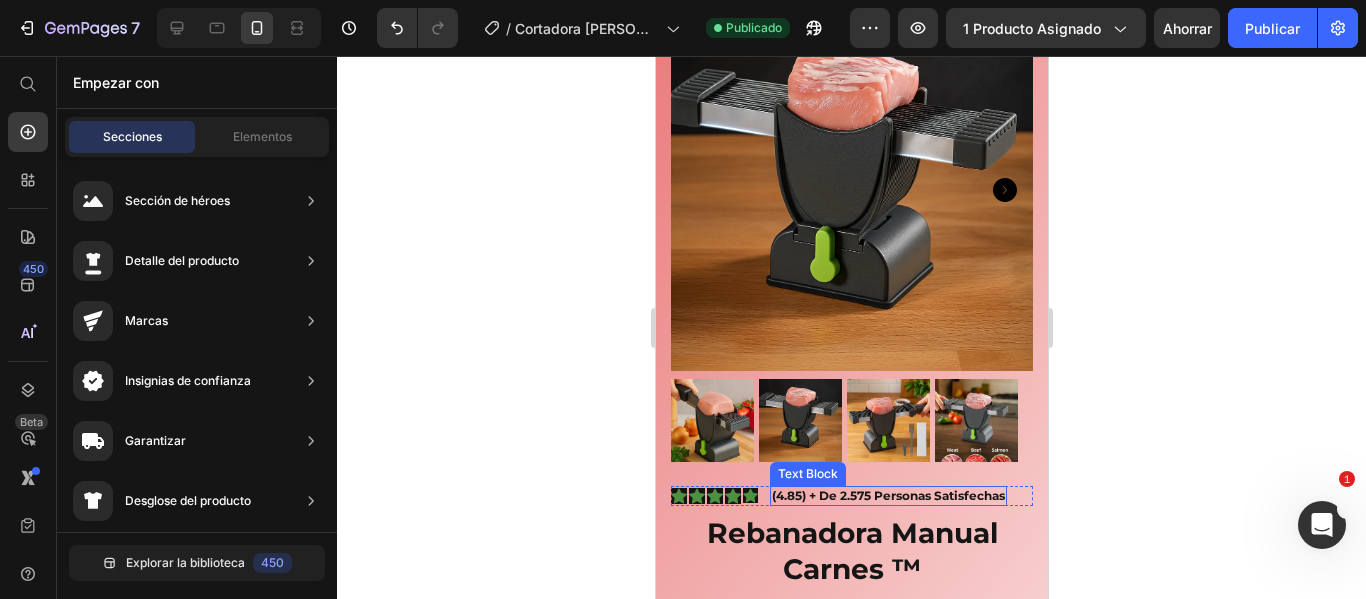 click on "(4.85) + De 2.575 Personas Satisfechas" at bounding box center [887, 496] 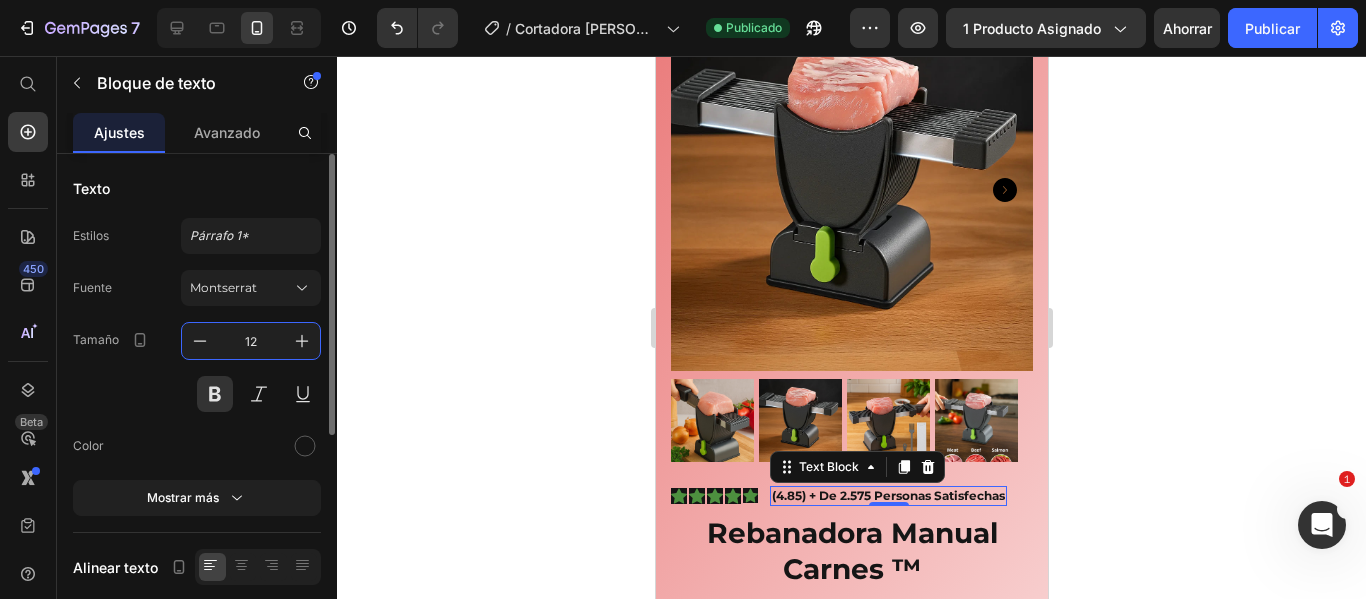 click on "12" at bounding box center [251, 341] 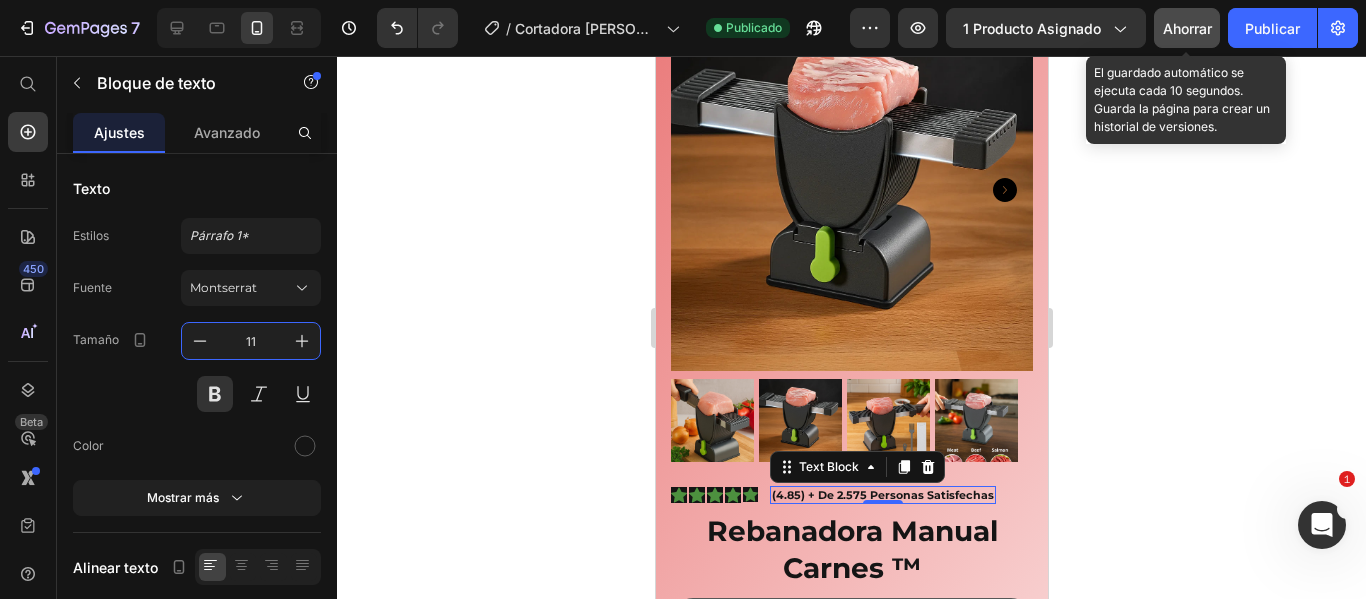 type on "11" 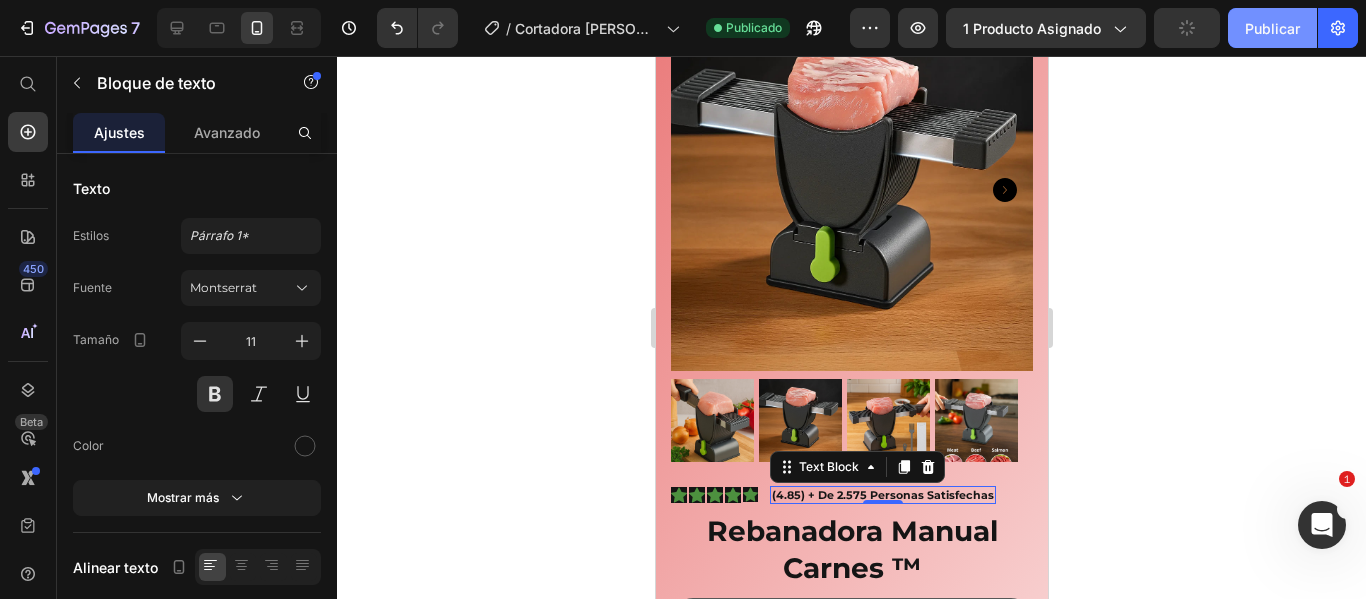 click on "Publicar" 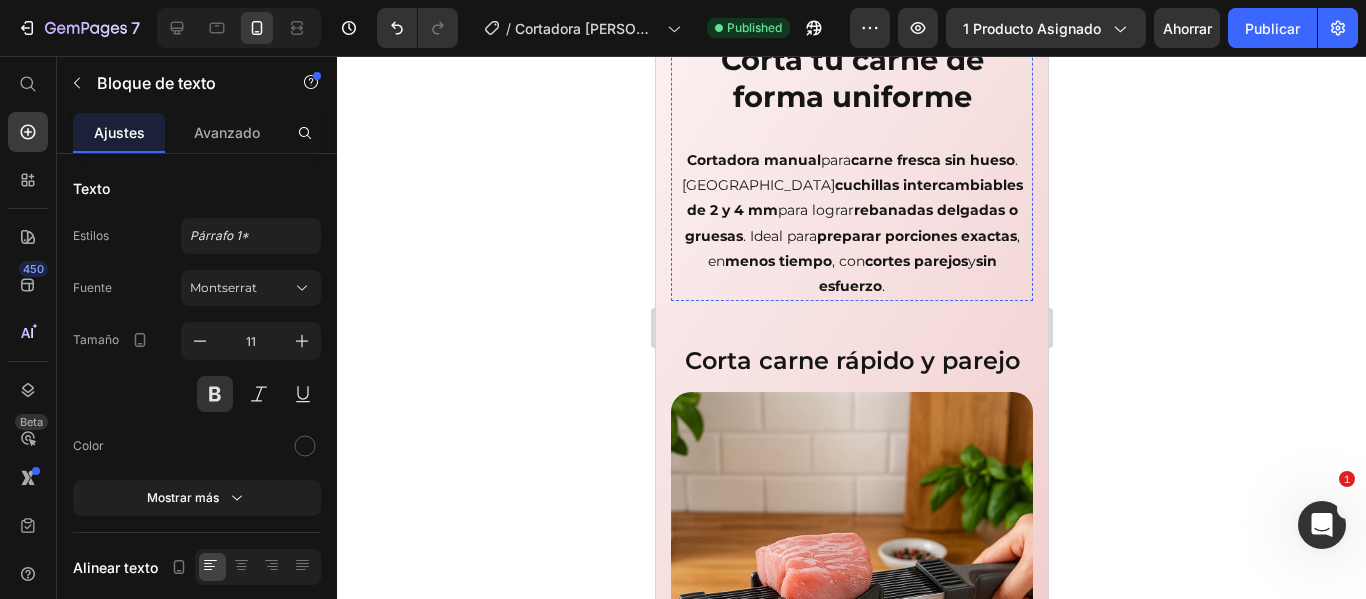 scroll, scrollTop: 2000, scrollLeft: 0, axis: vertical 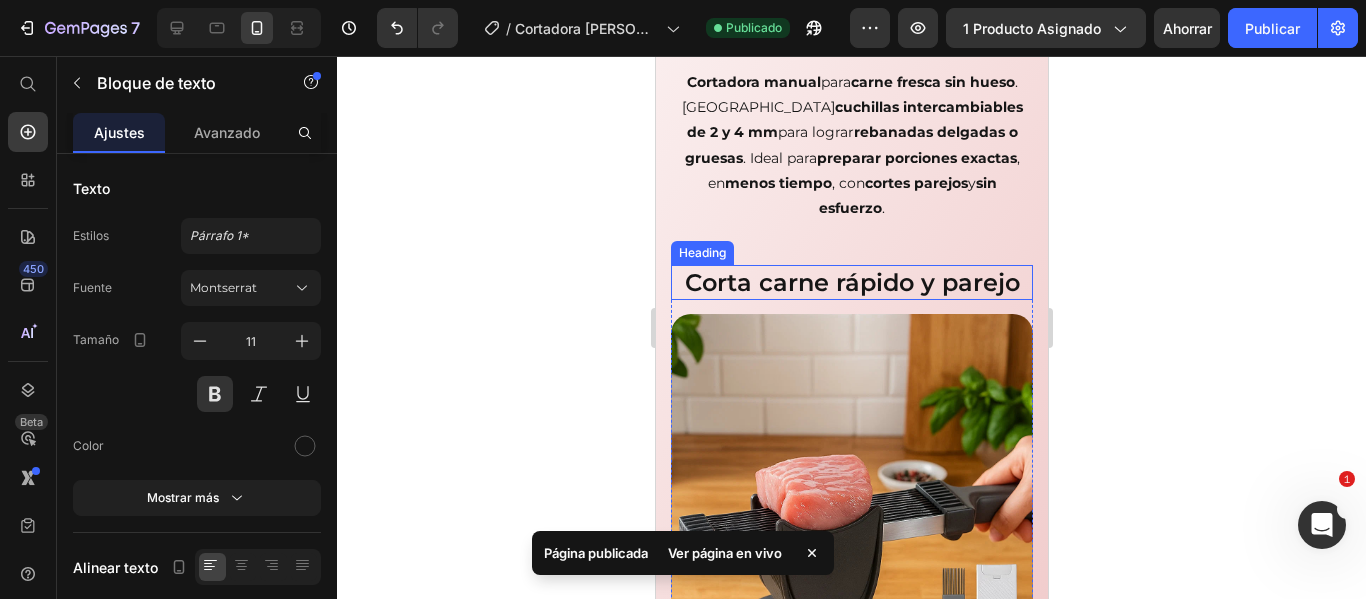 click on "Corta carne rápido y parejo" at bounding box center (851, 282) 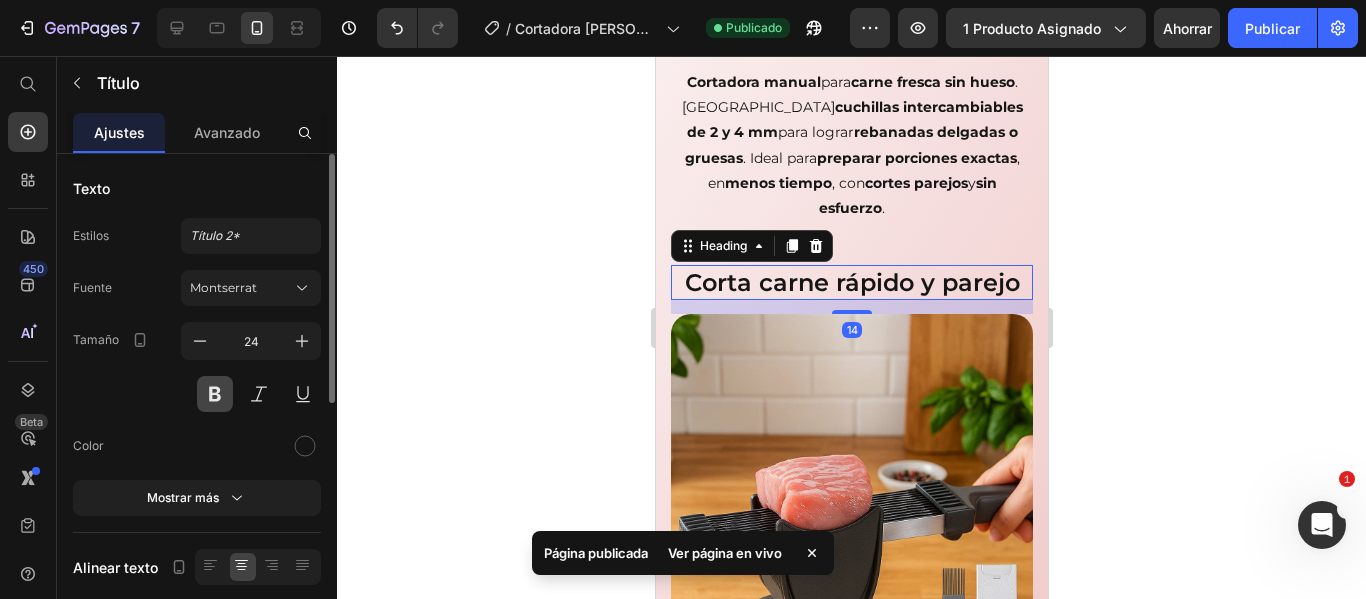 click at bounding box center [215, 394] 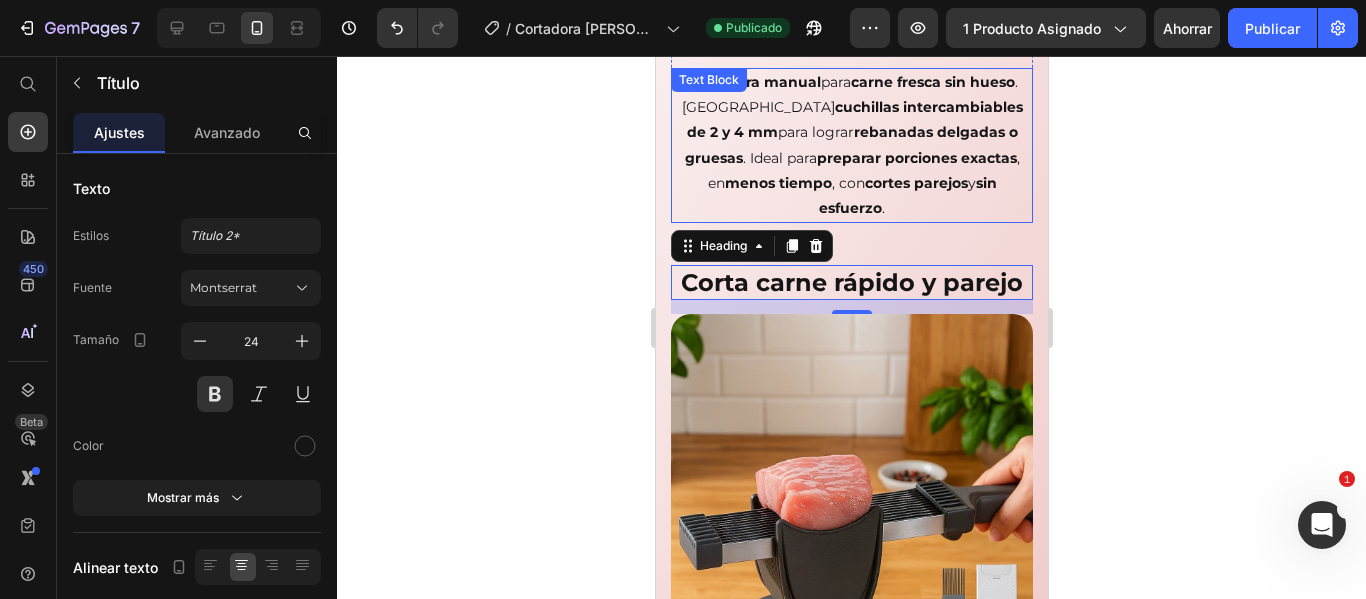 scroll, scrollTop: 1800, scrollLeft: 0, axis: vertical 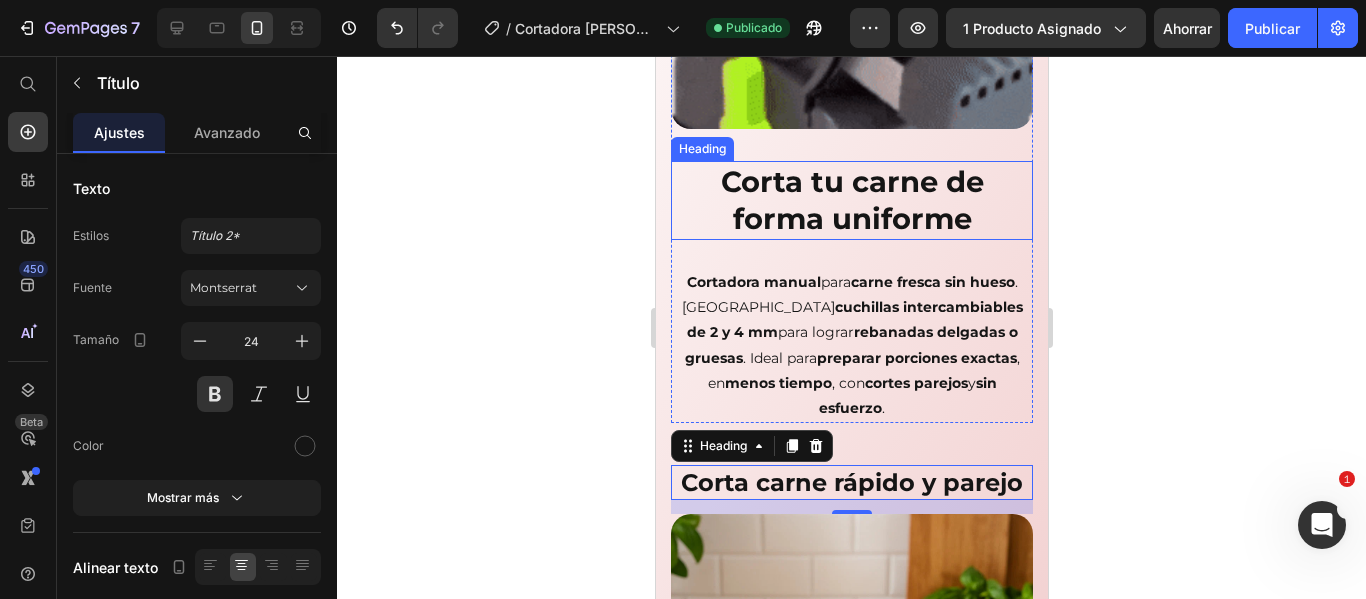 click on "Corta tu carne de forma uniforme" at bounding box center [851, 200] 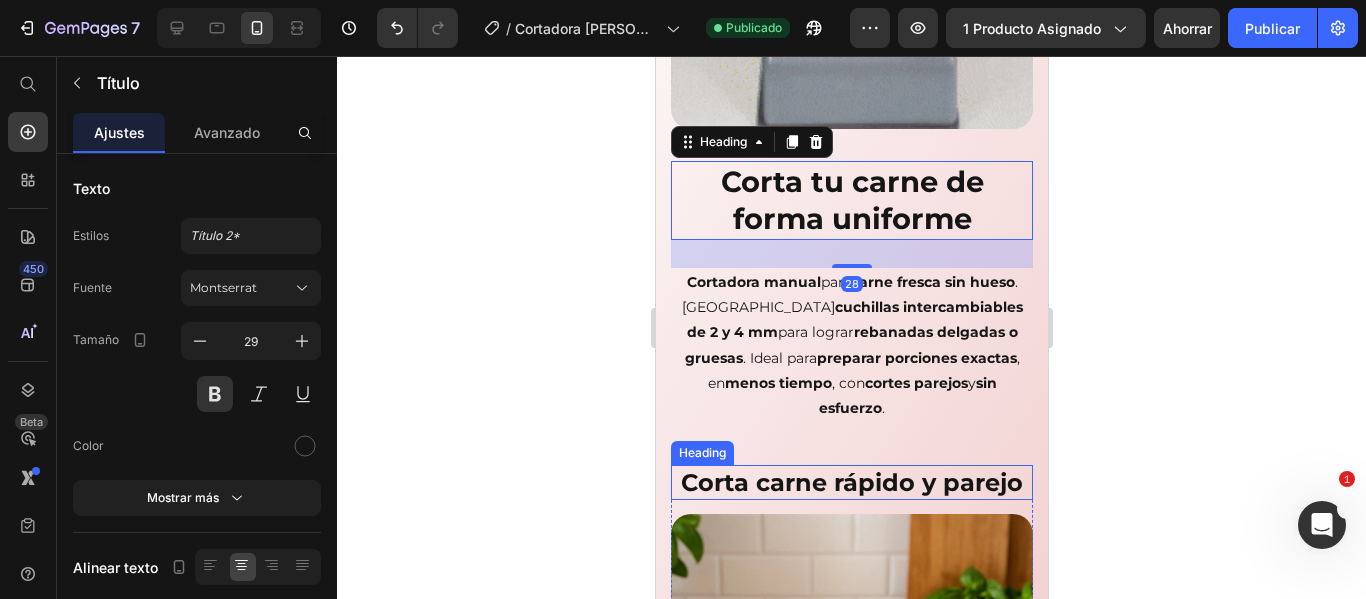 click on "Corta carne rápido y parejo" at bounding box center [851, 482] 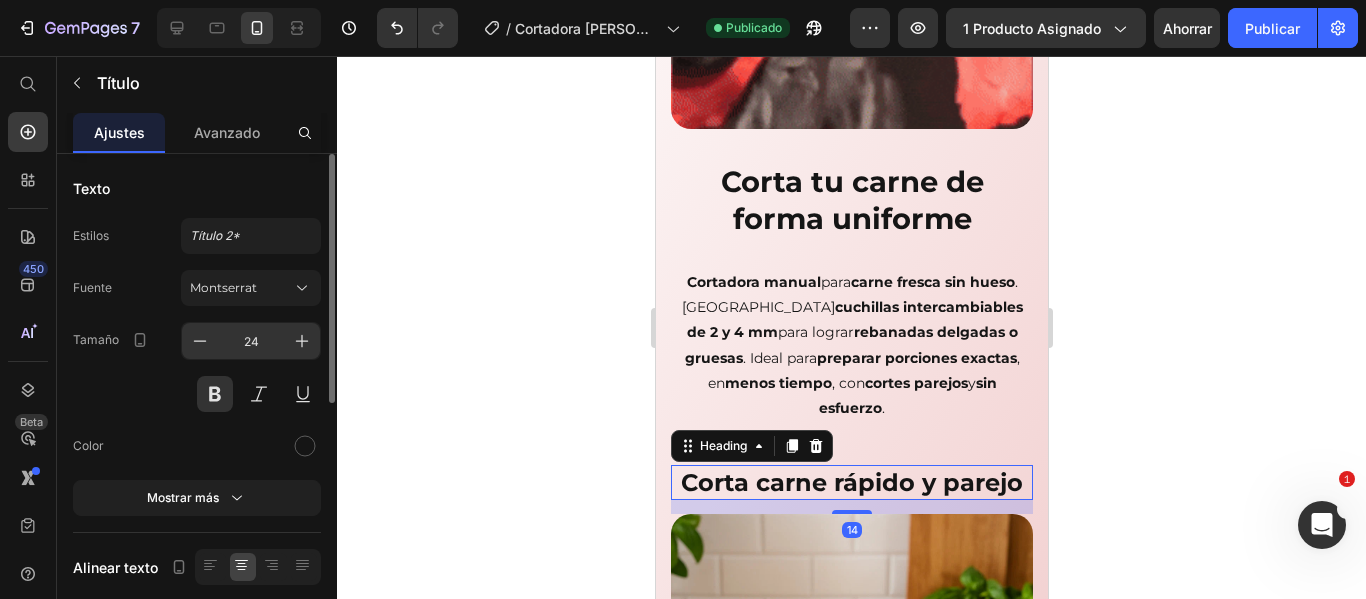 click on "24" at bounding box center (251, 341) 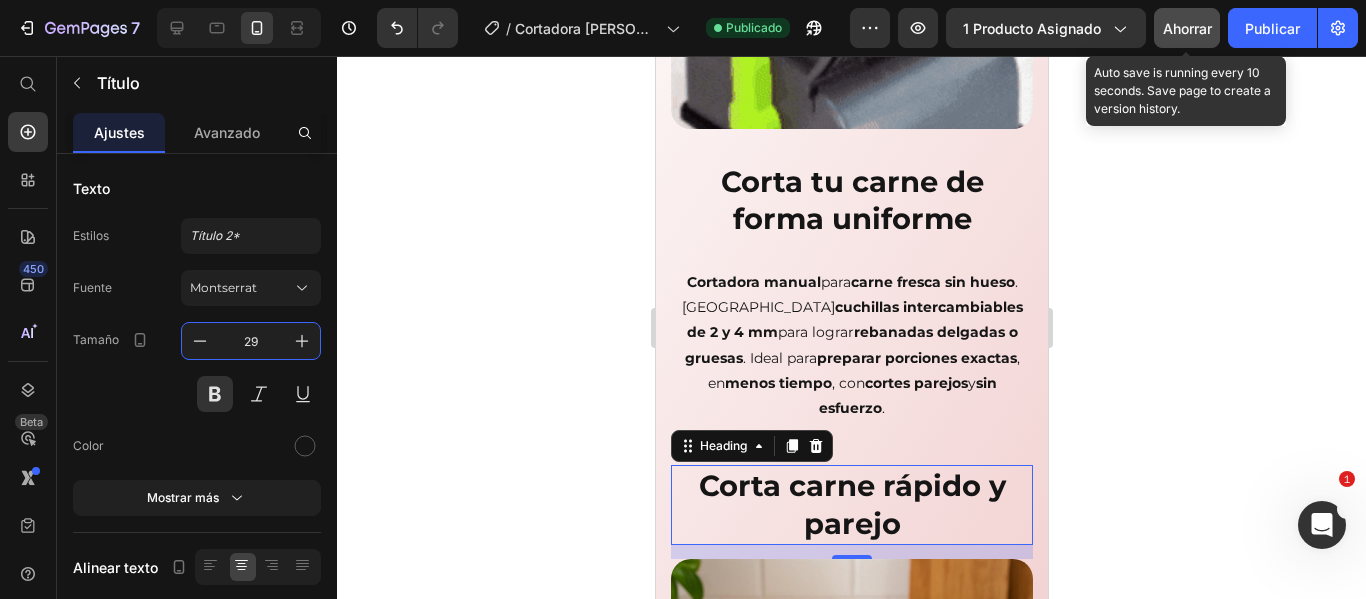 type on "29" 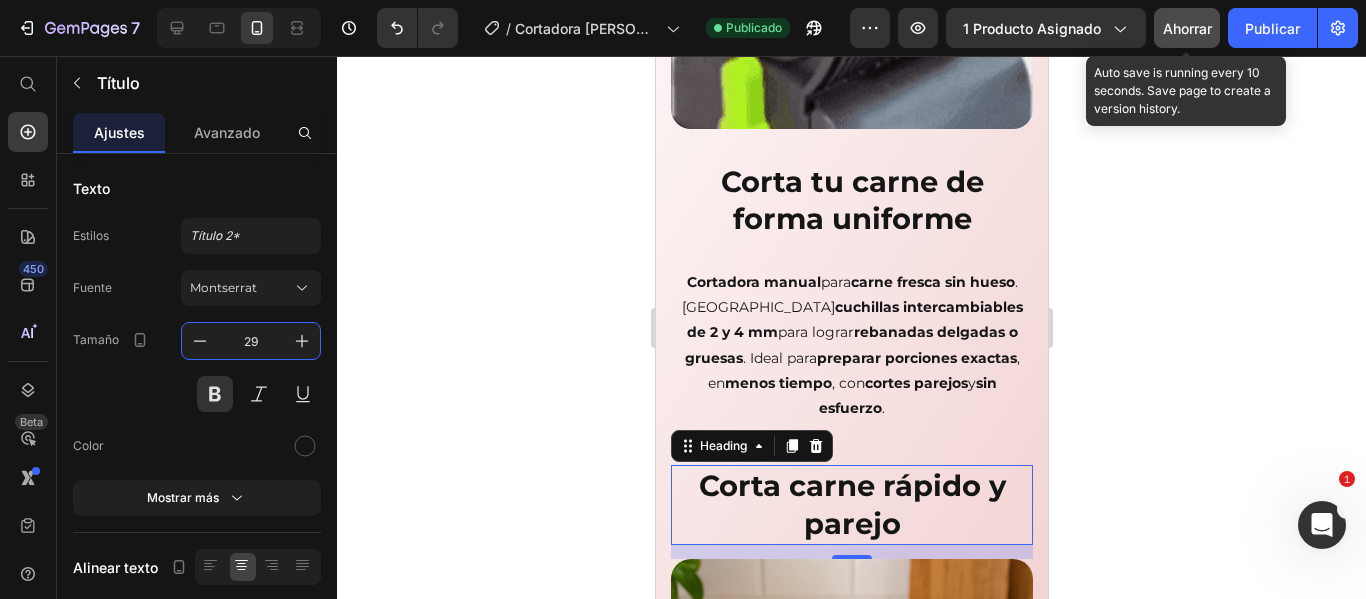 click on "Ahorrar" 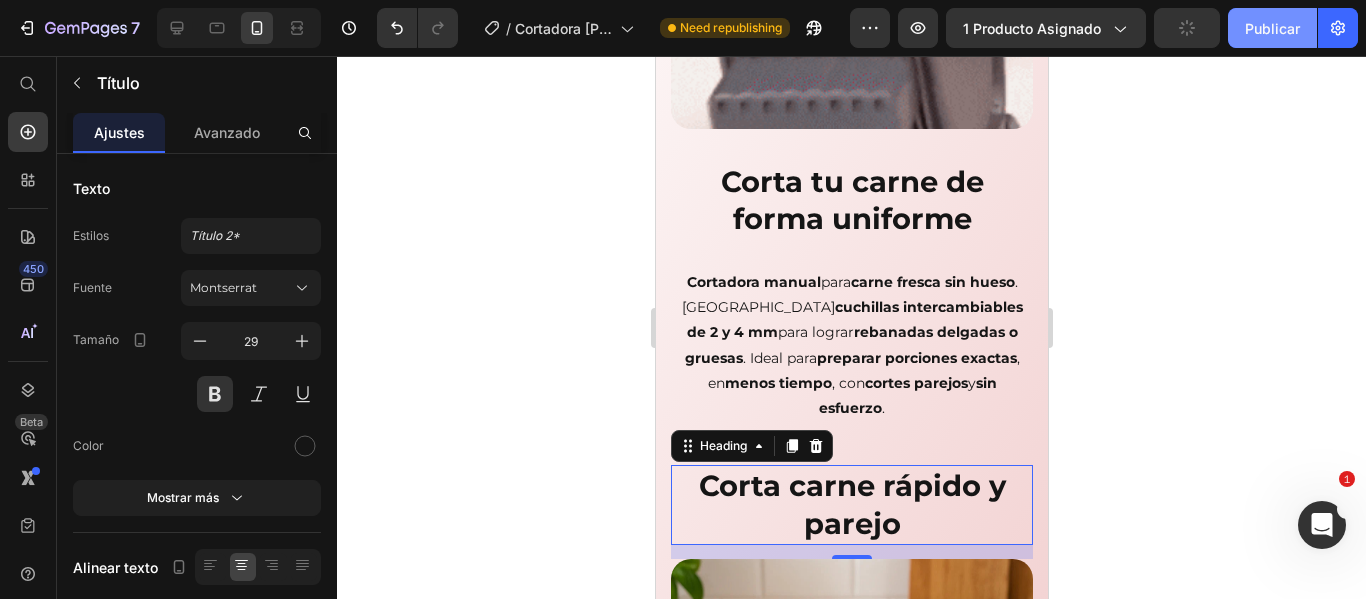 click on "Publicar" at bounding box center [1272, 28] 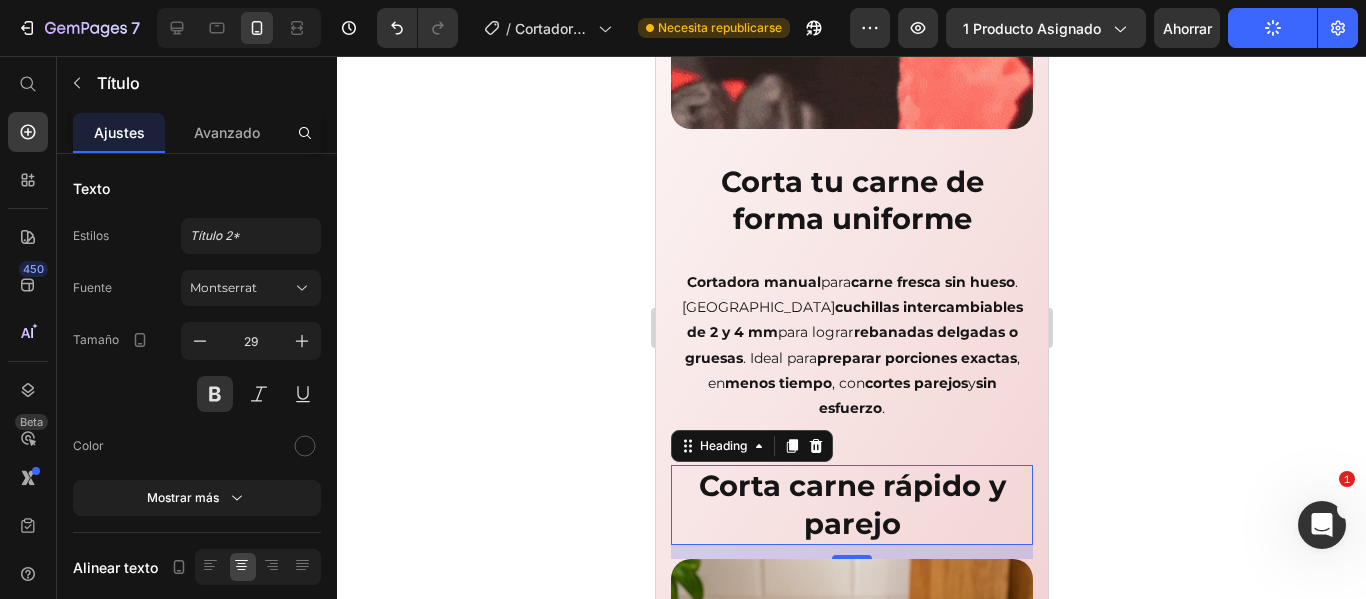 click on "Corta carne rápido y parejo" at bounding box center (851, 504) 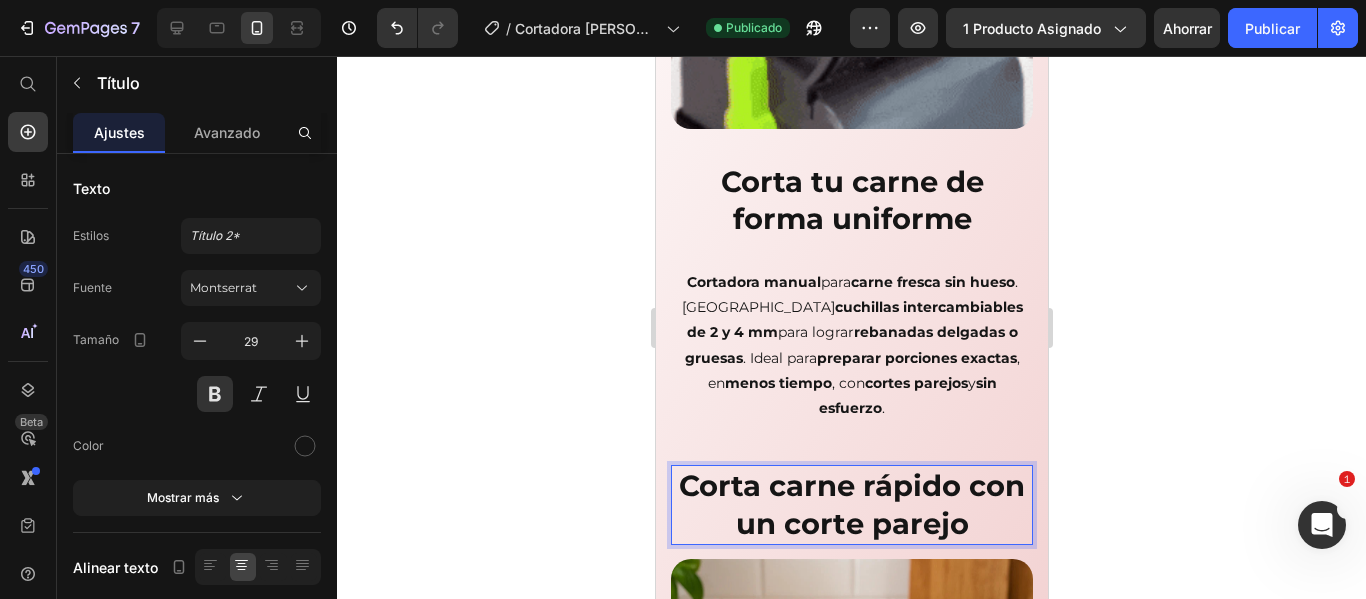 click on "Corta carne rápido con un corte parejo" at bounding box center (851, 504) 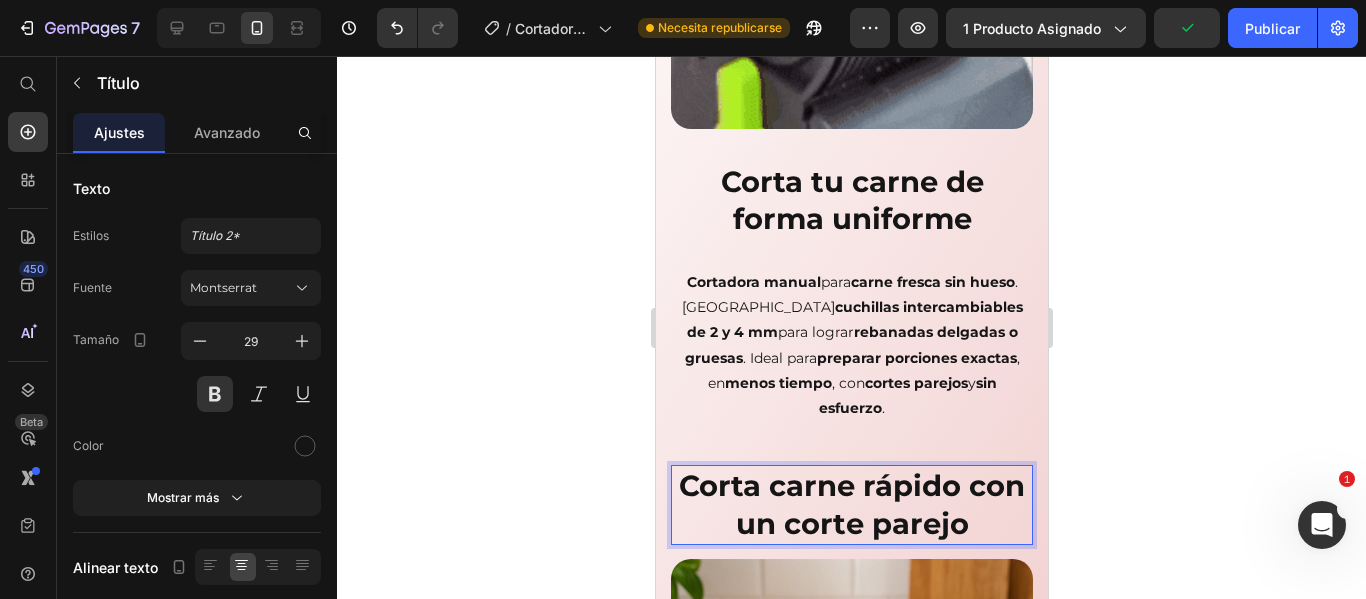 click on "Corta carne rápido con un corte parejo" at bounding box center (851, 504) 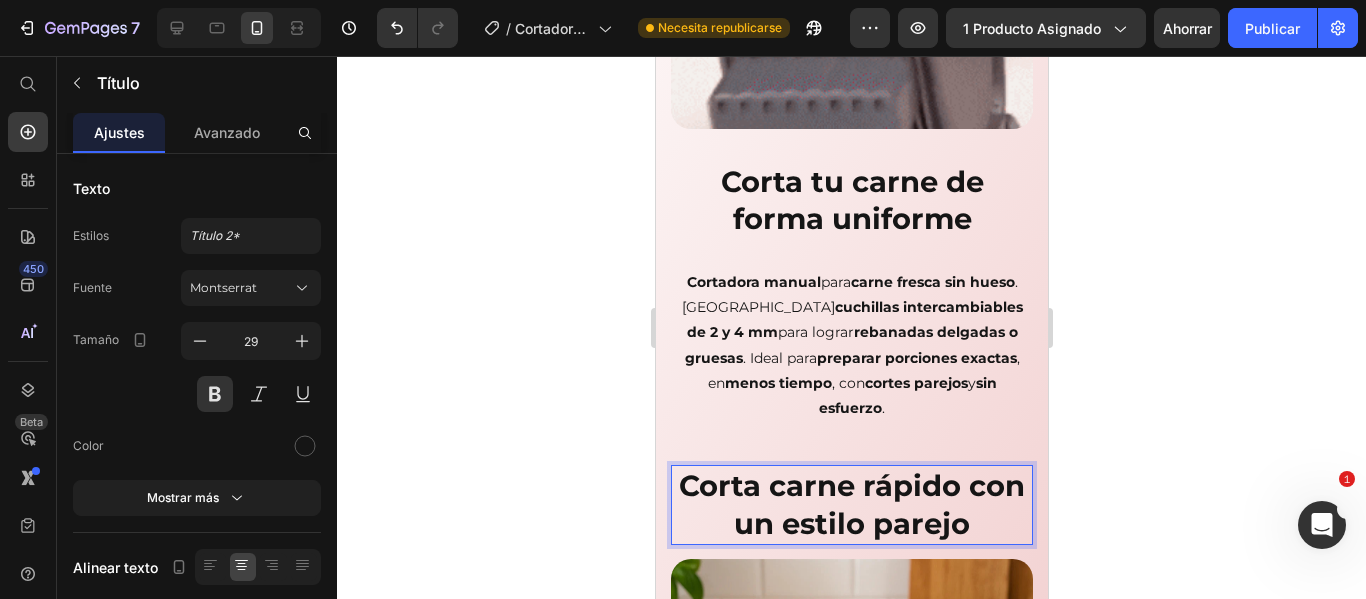 click on "Corta carne rápido con un estilo parejo" at bounding box center (851, 504) 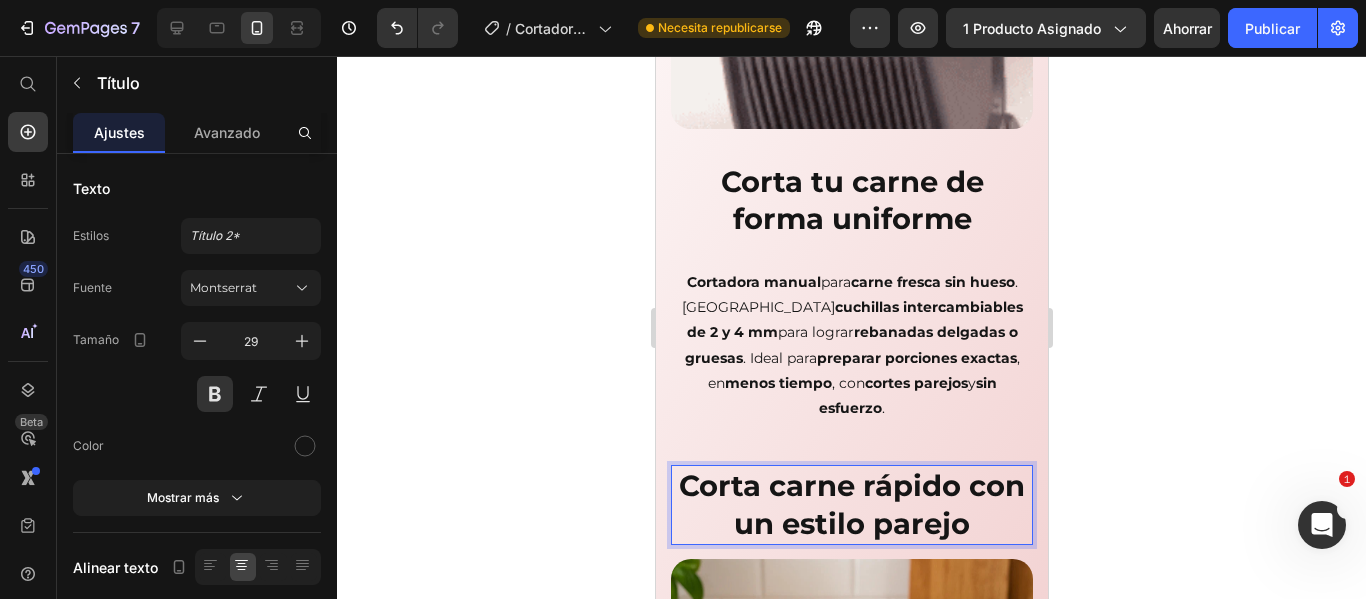 click on "a" 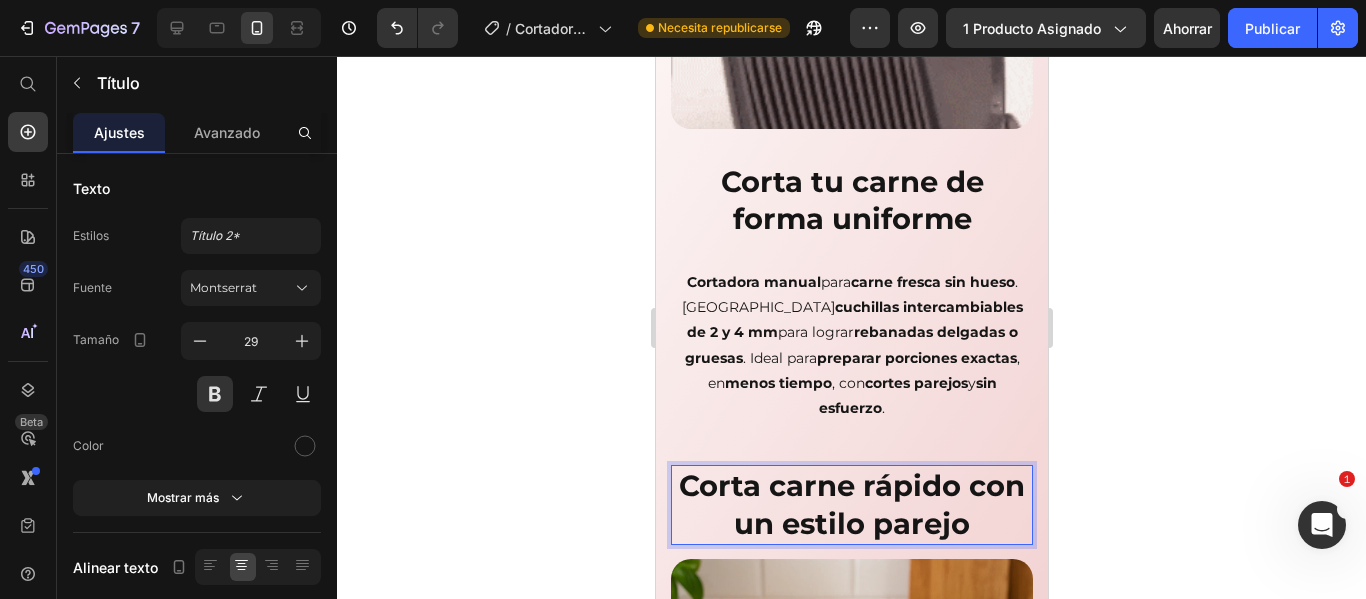 type 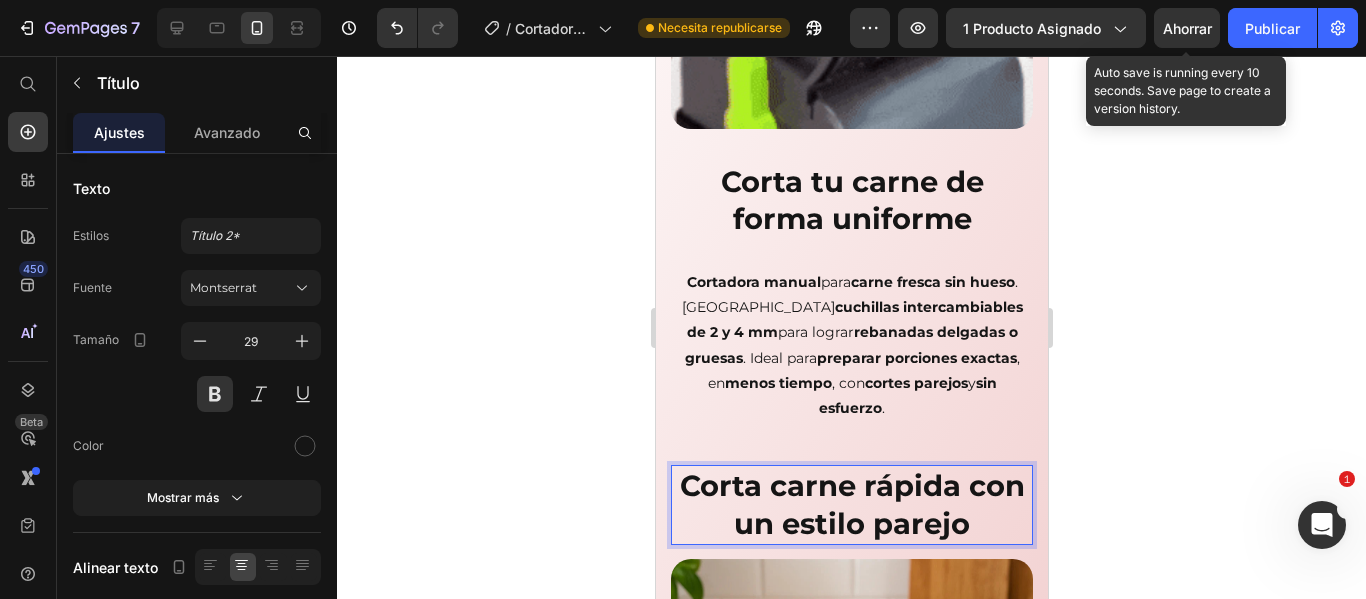 click on "Ahorrar" at bounding box center (1187, 28) 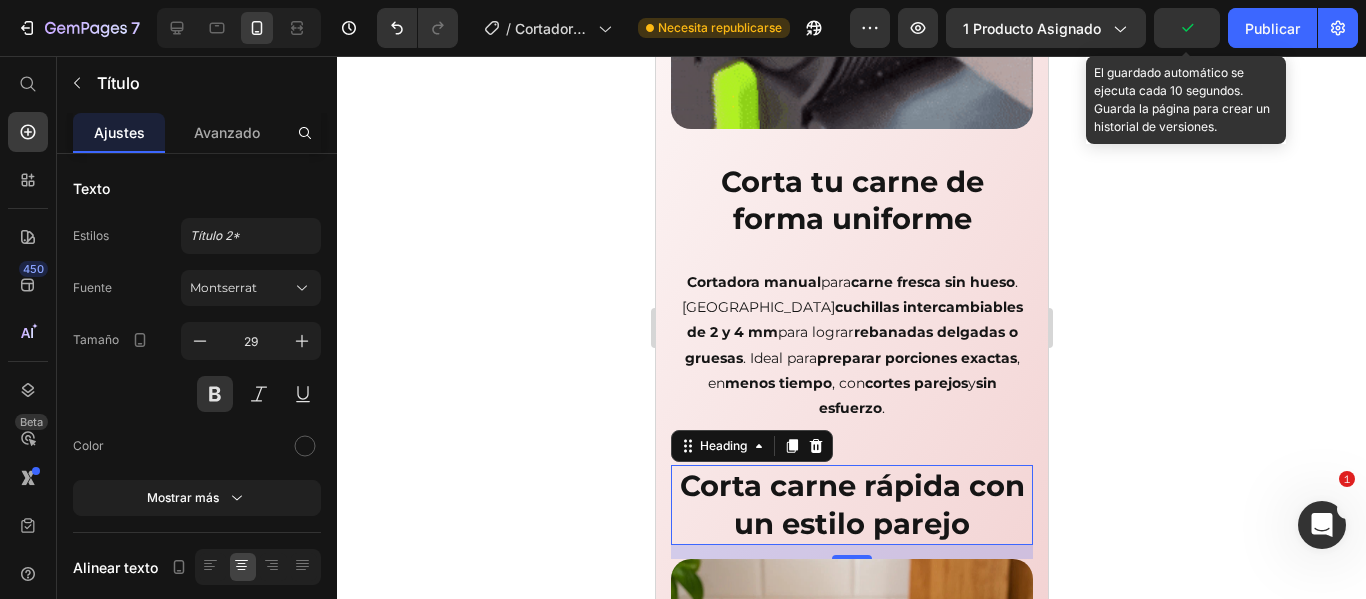 click on "Corta carne rápida con un estilo parejo" at bounding box center [851, 504] 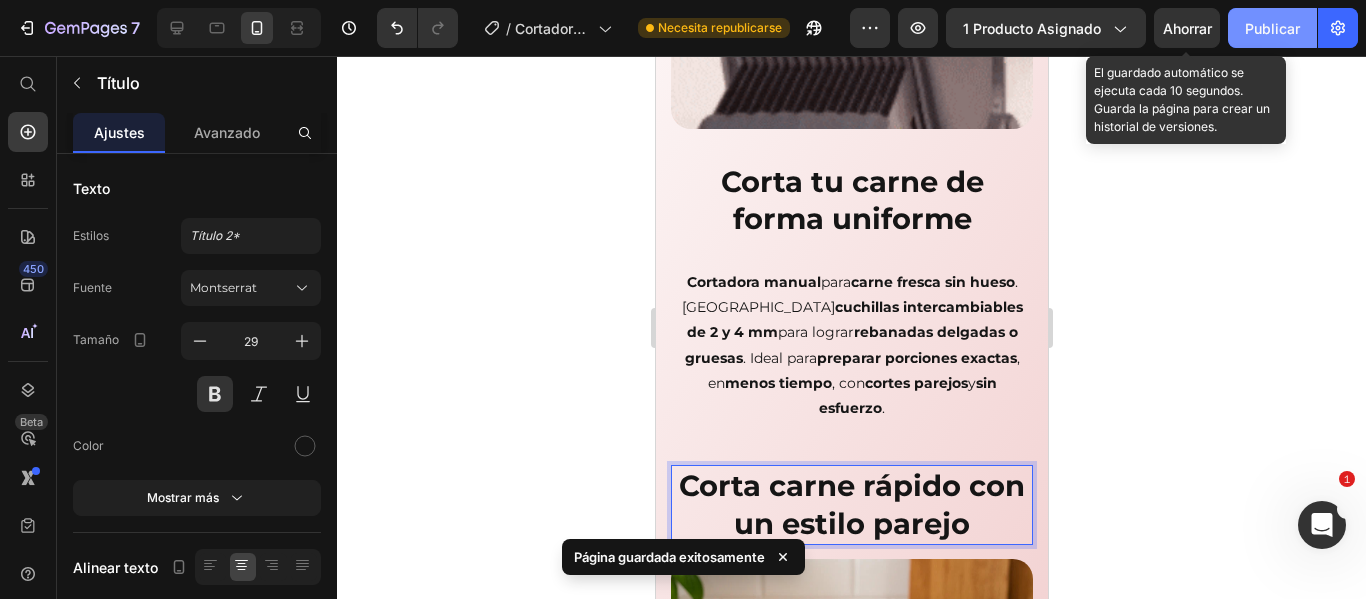 click on "Publicar" 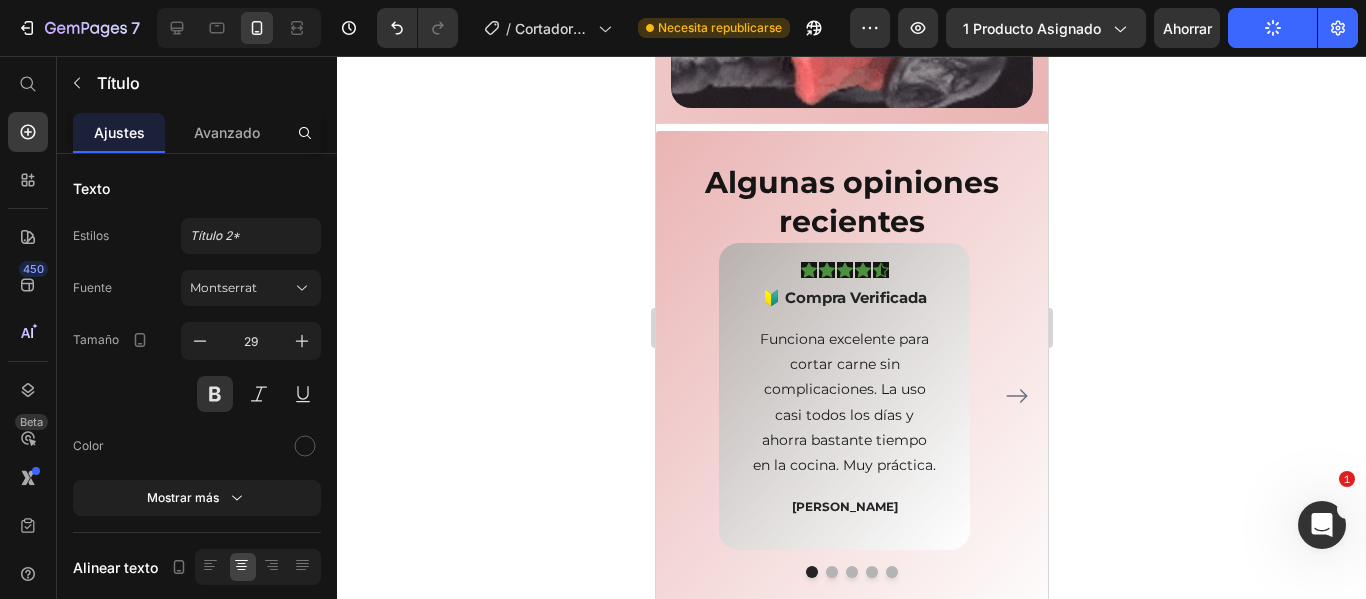 scroll, scrollTop: 3400, scrollLeft: 0, axis: vertical 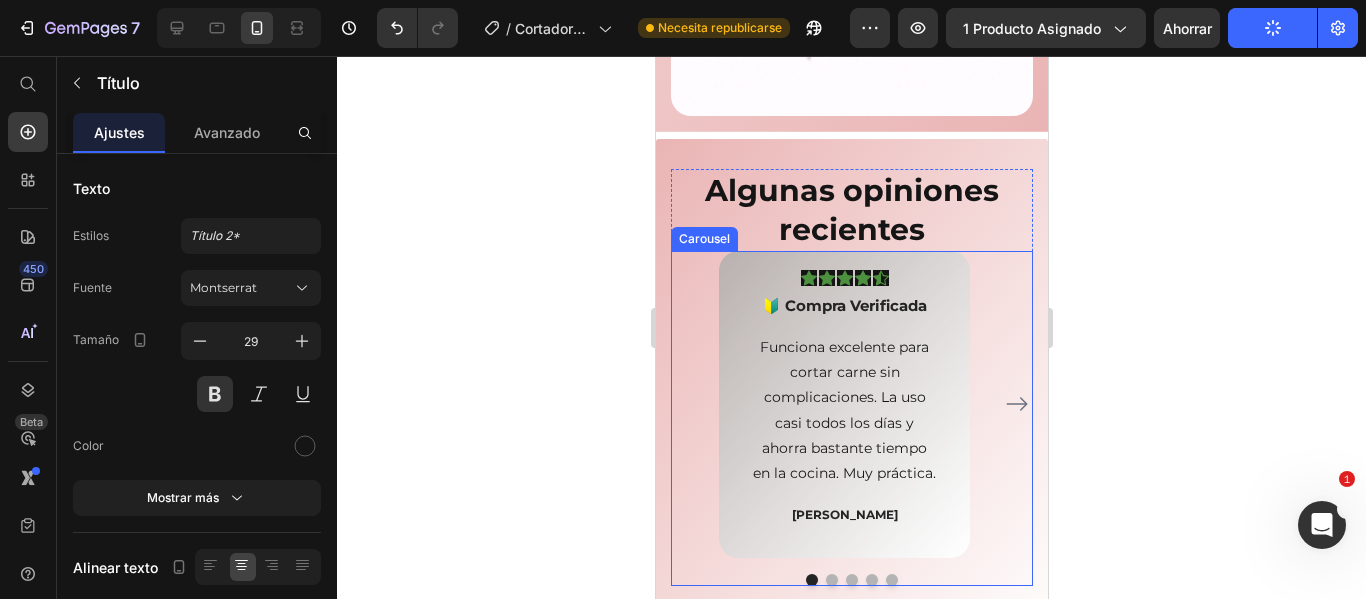 click at bounding box center (891, 580) 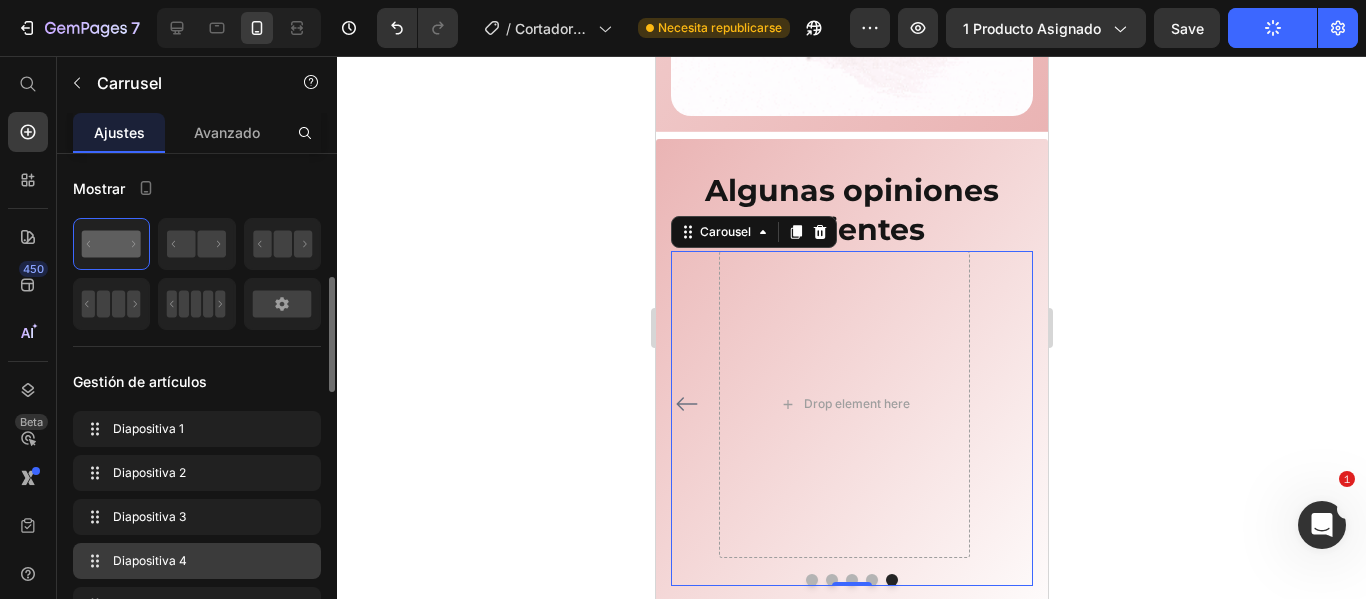 scroll, scrollTop: 100, scrollLeft: 0, axis: vertical 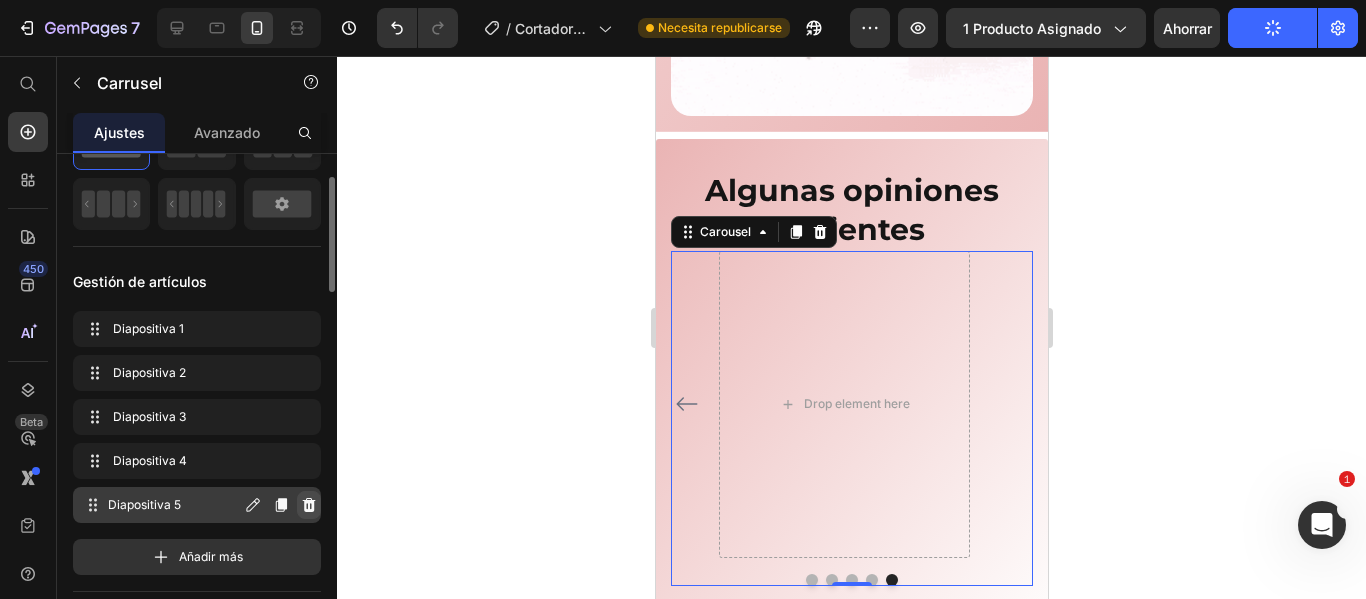 click 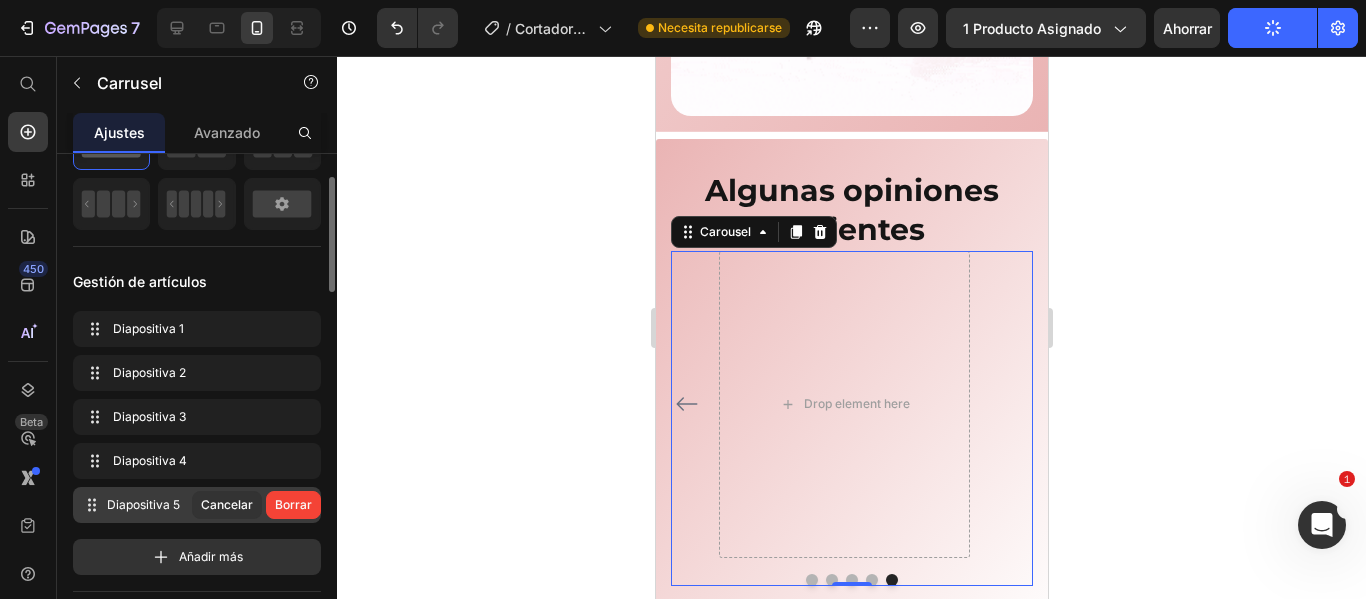 click on "Borrar" at bounding box center [293, 504] 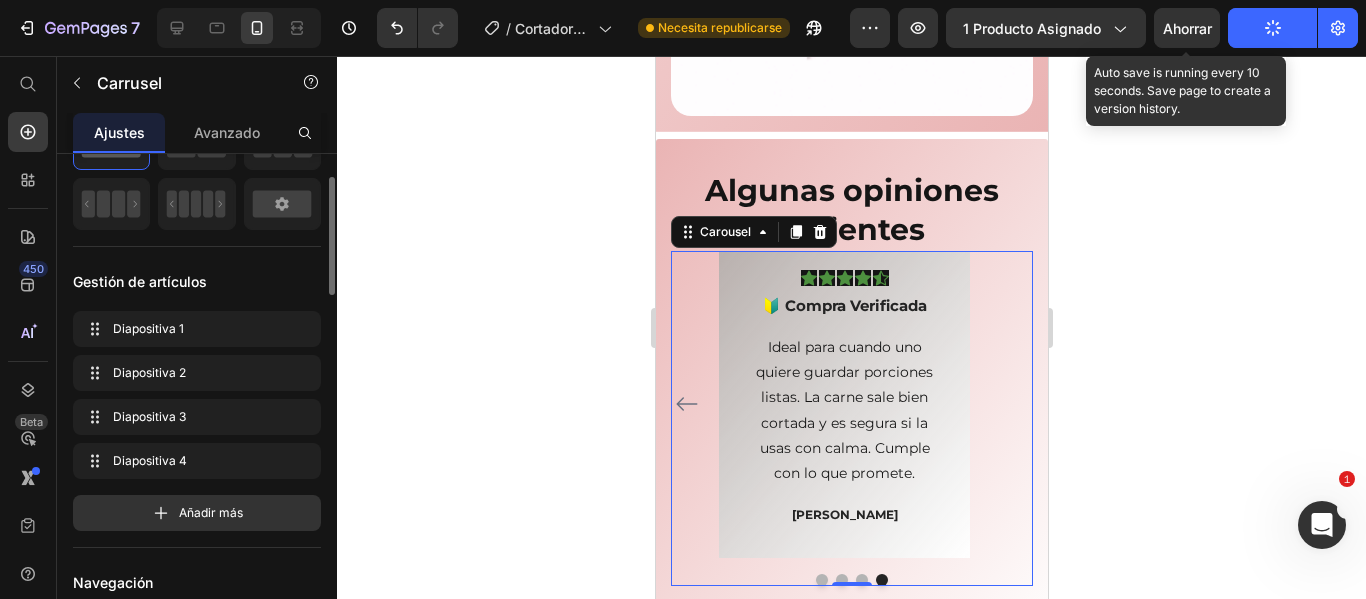 click on "Ahorrar" at bounding box center [1187, 28] 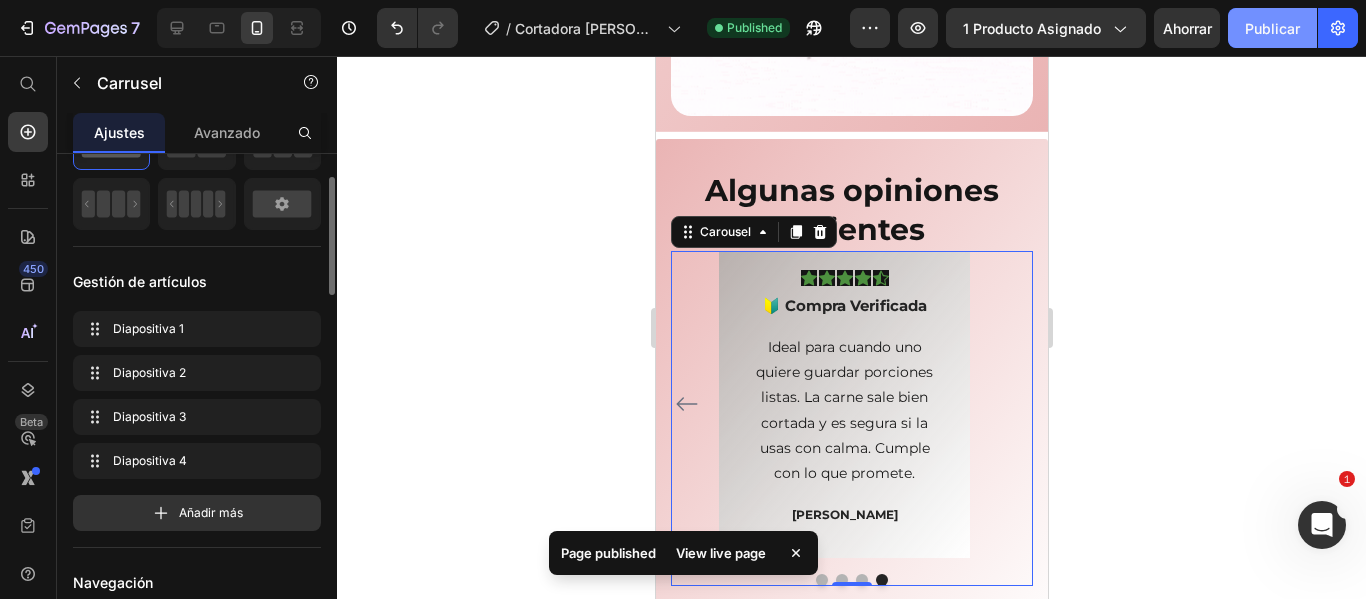 click on "Publicar" 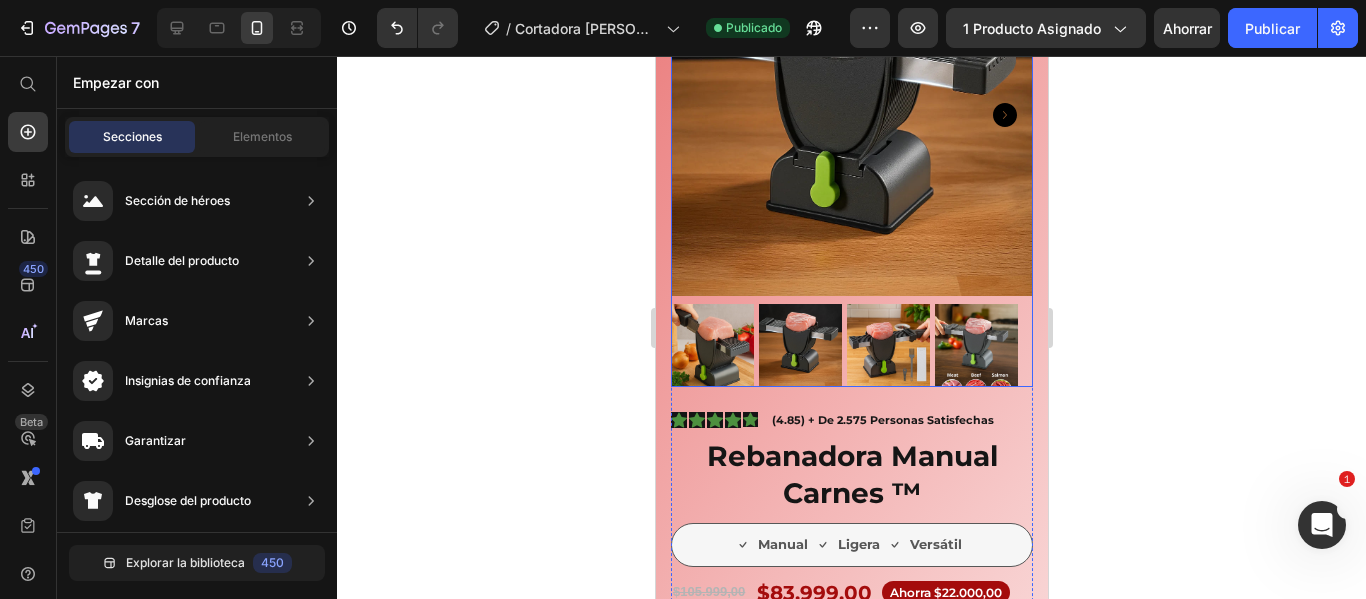 scroll, scrollTop: 300, scrollLeft: 0, axis: vertical 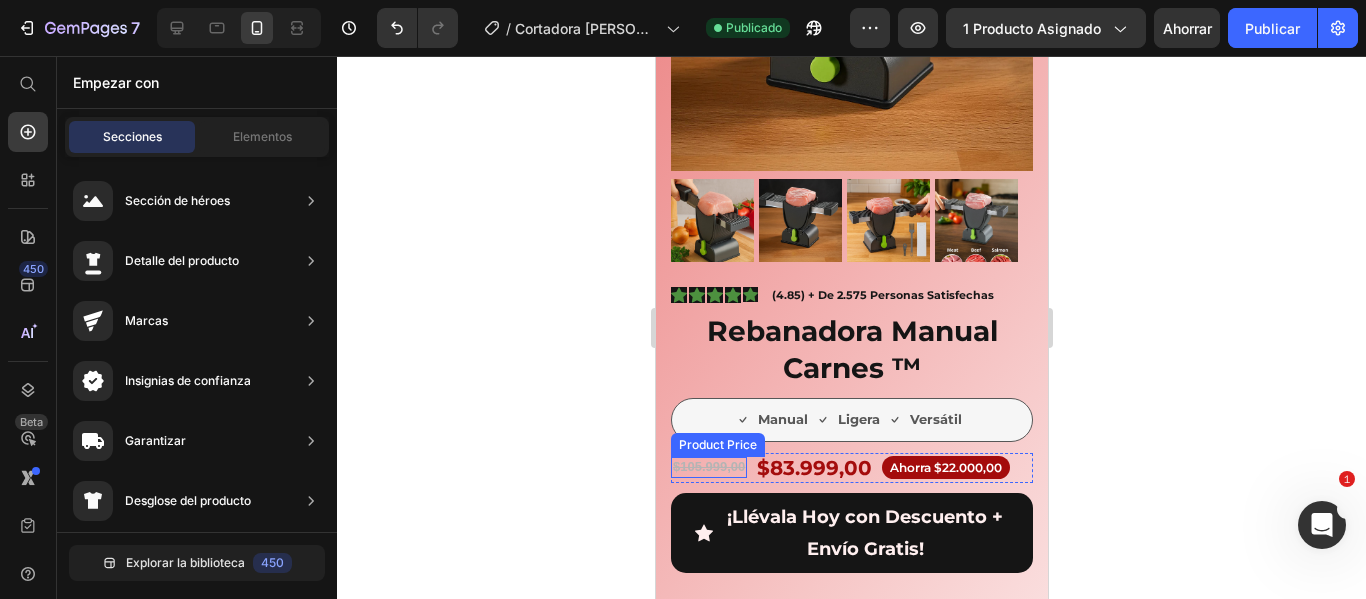 click on "$105.999,00" at bounding box center (708, 467) 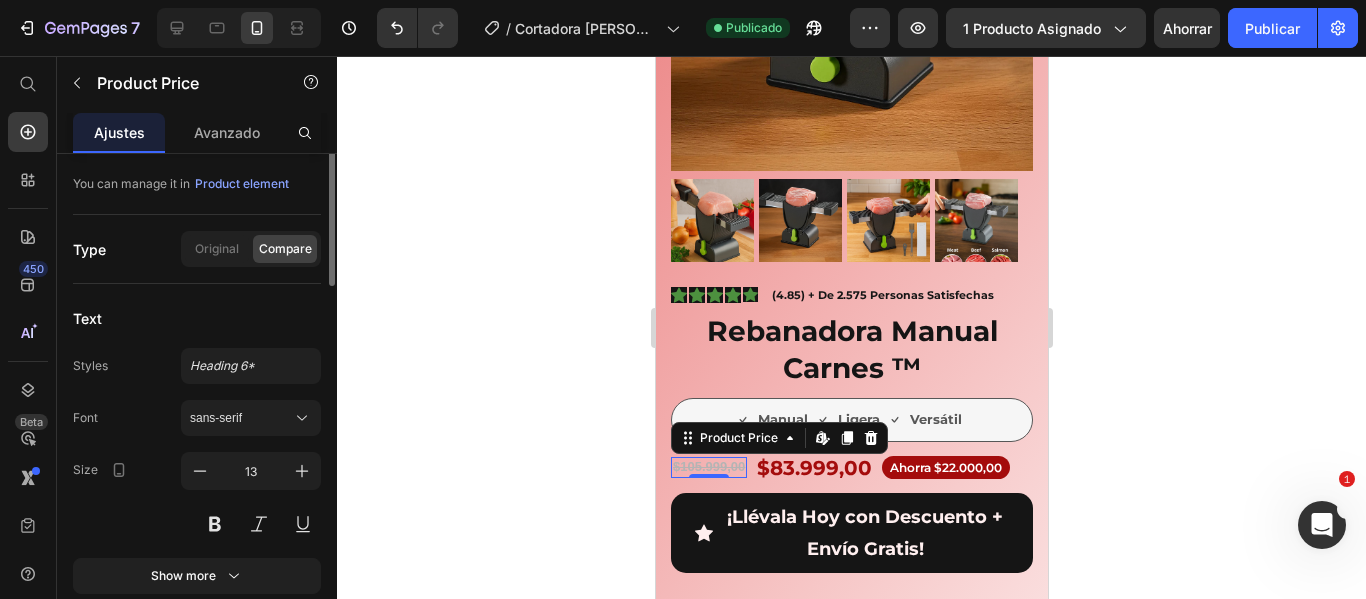 scroll, scrollTop: 0, scrollLeft: 0, axis: both 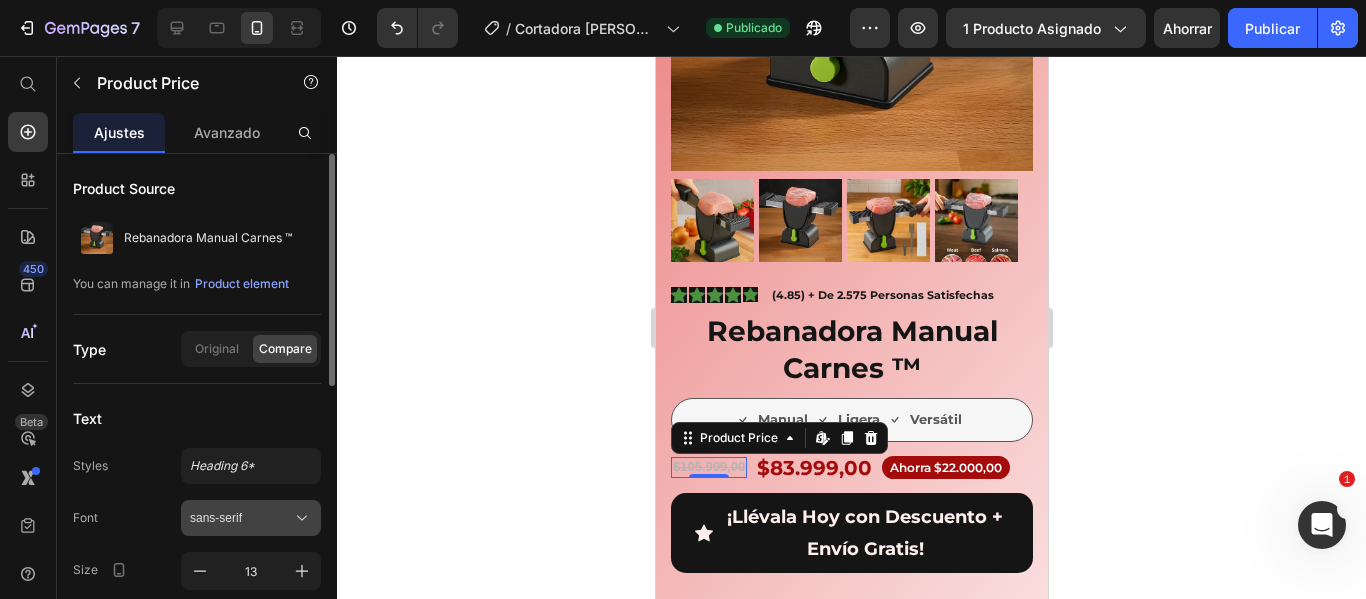 click on "sans-serif" at bounding box center (241, 518) 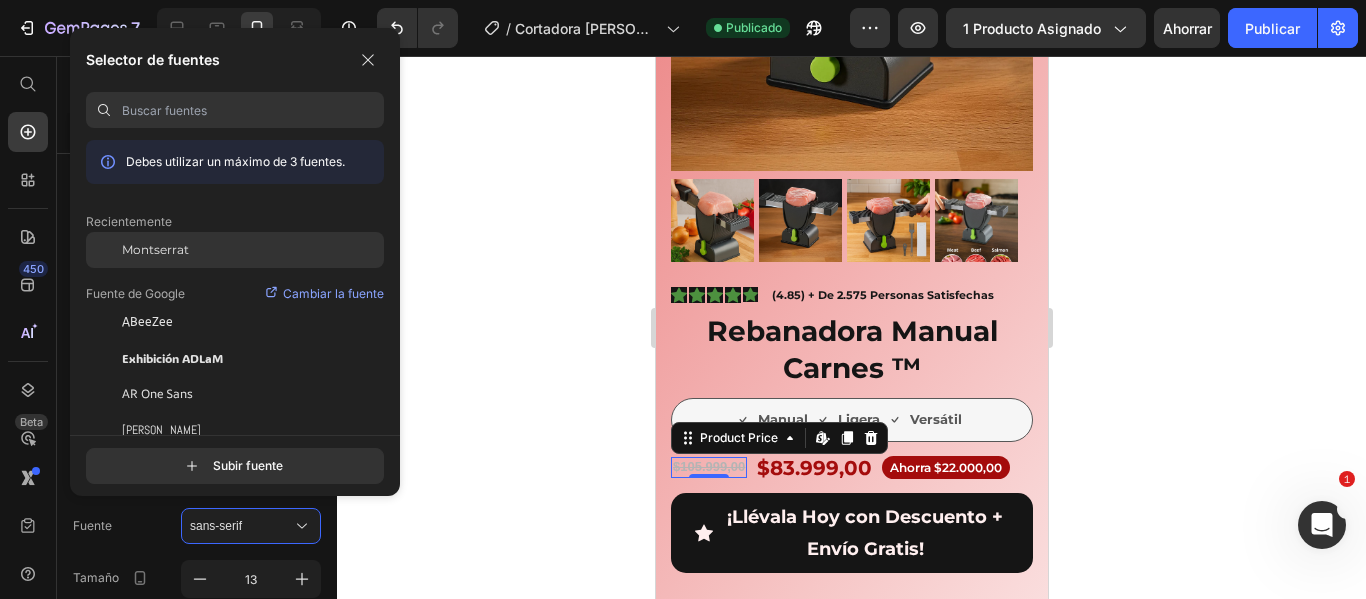 click on "Montserrat" 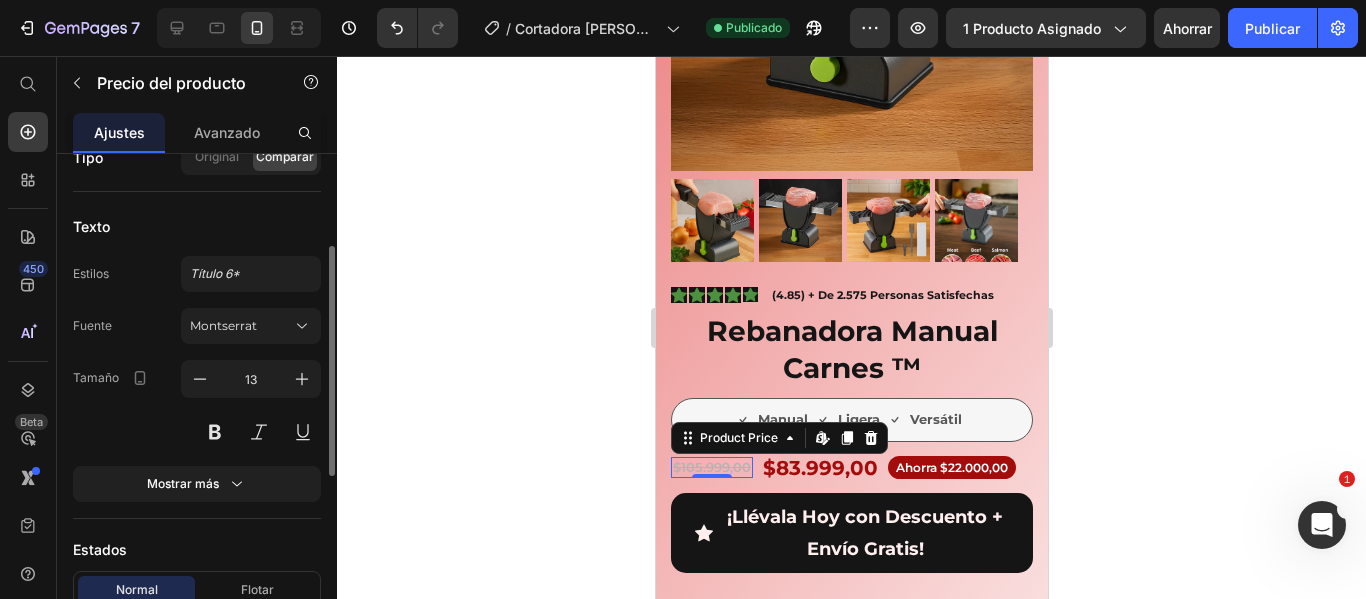 scroll, scrollTop: 400, scrollLeft: 0, axis: vertical 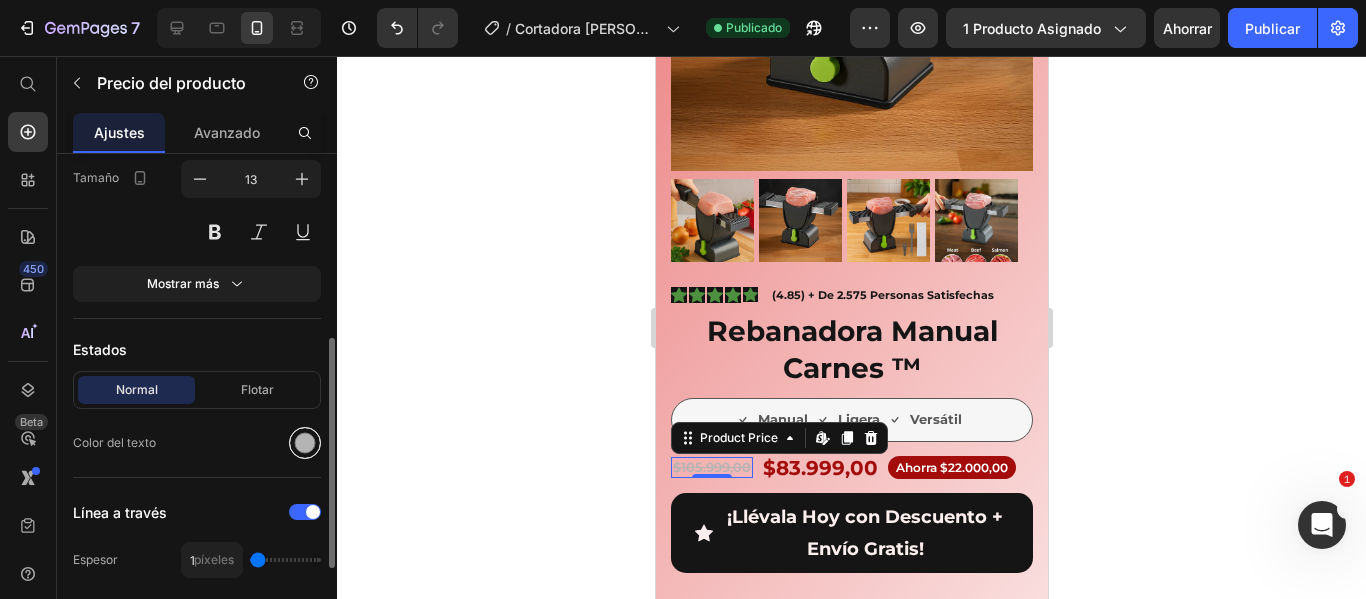 click at bounding box center (305, 443) 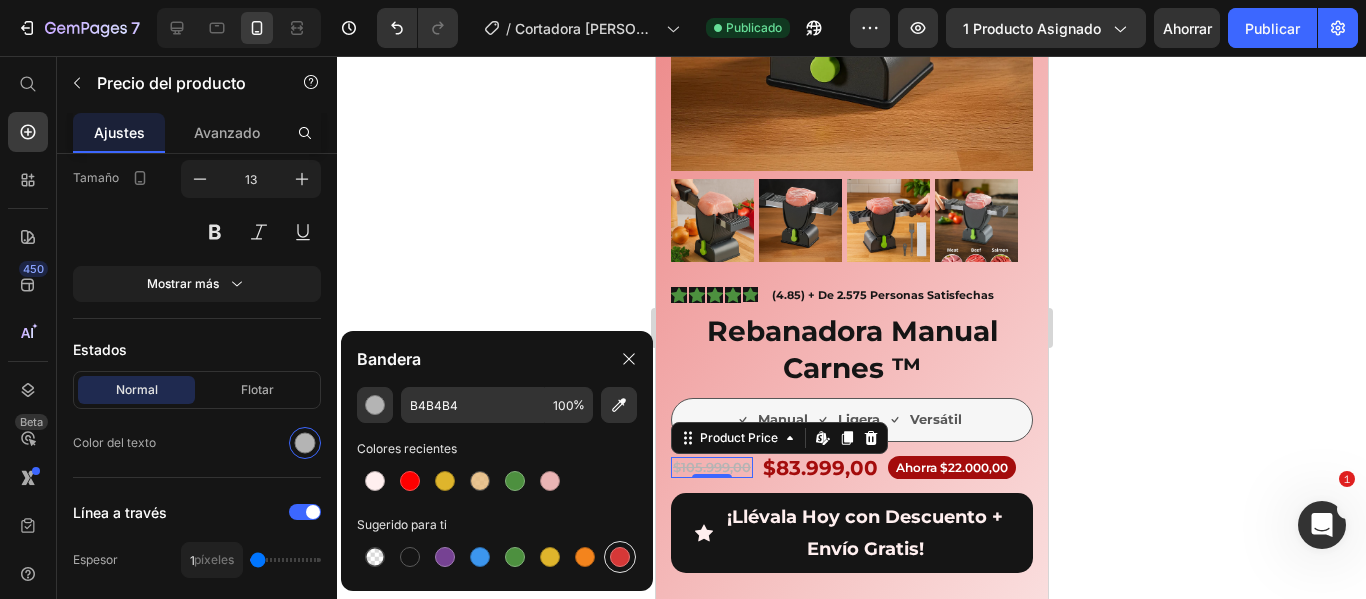 click at bounding box center (620, 557) 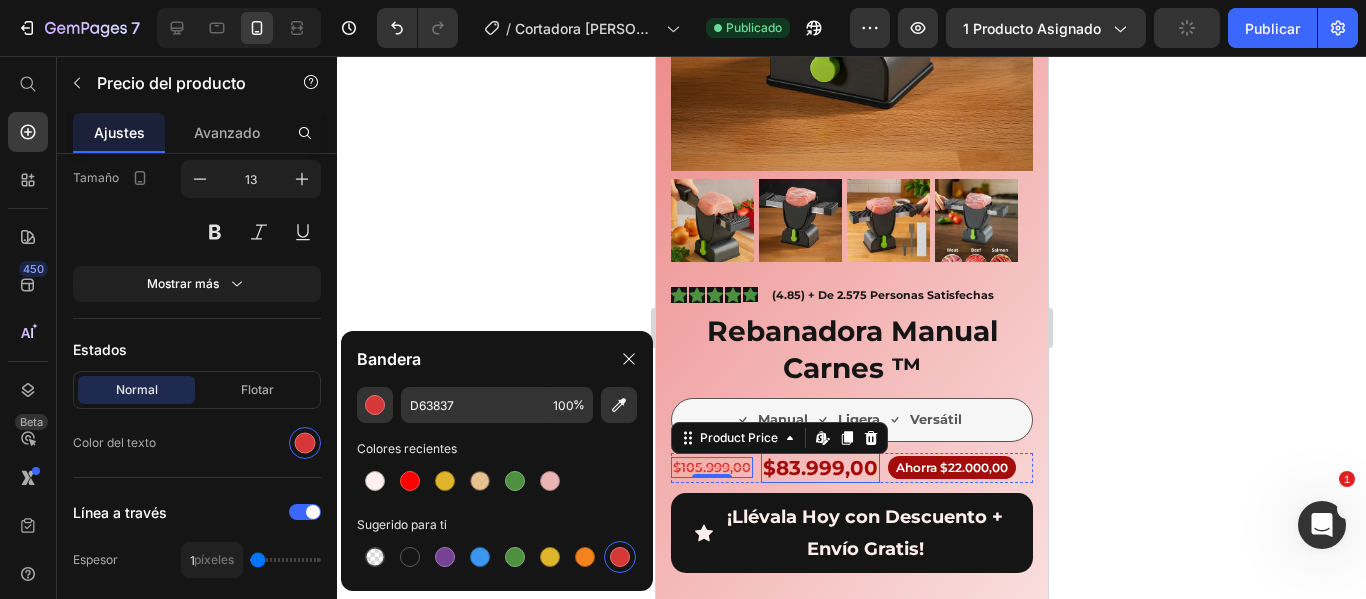 click on "$83.999,00" at bounding box center [819, 468] 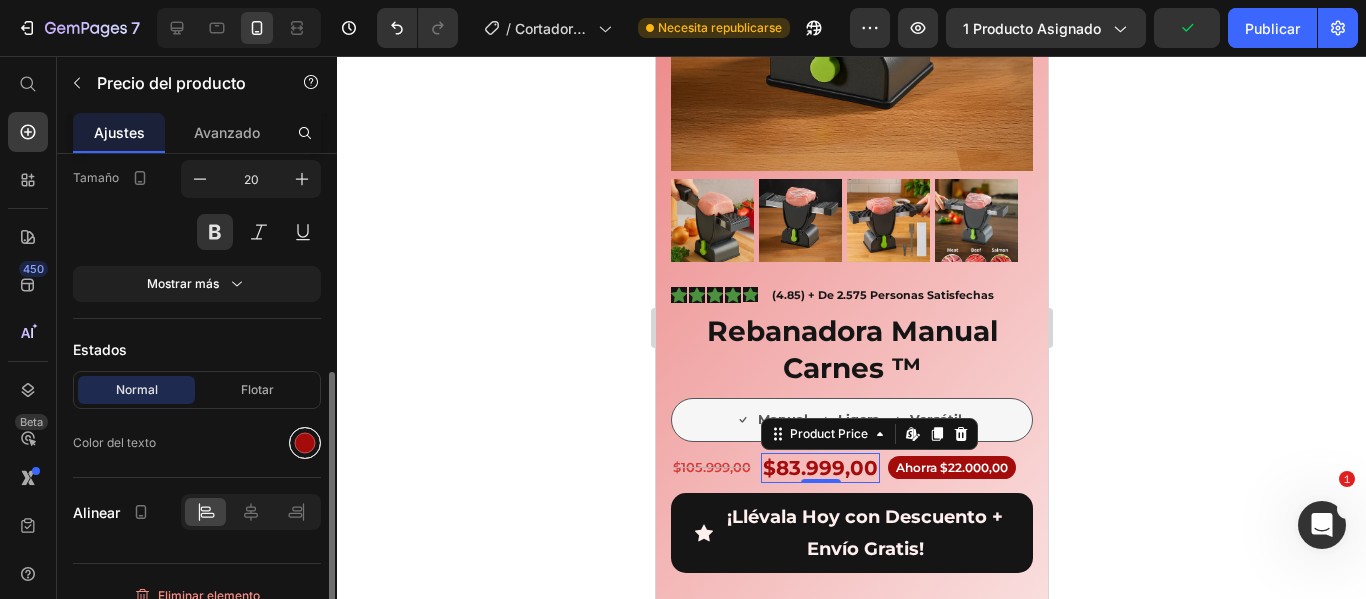click at bounding box center (305, 443) 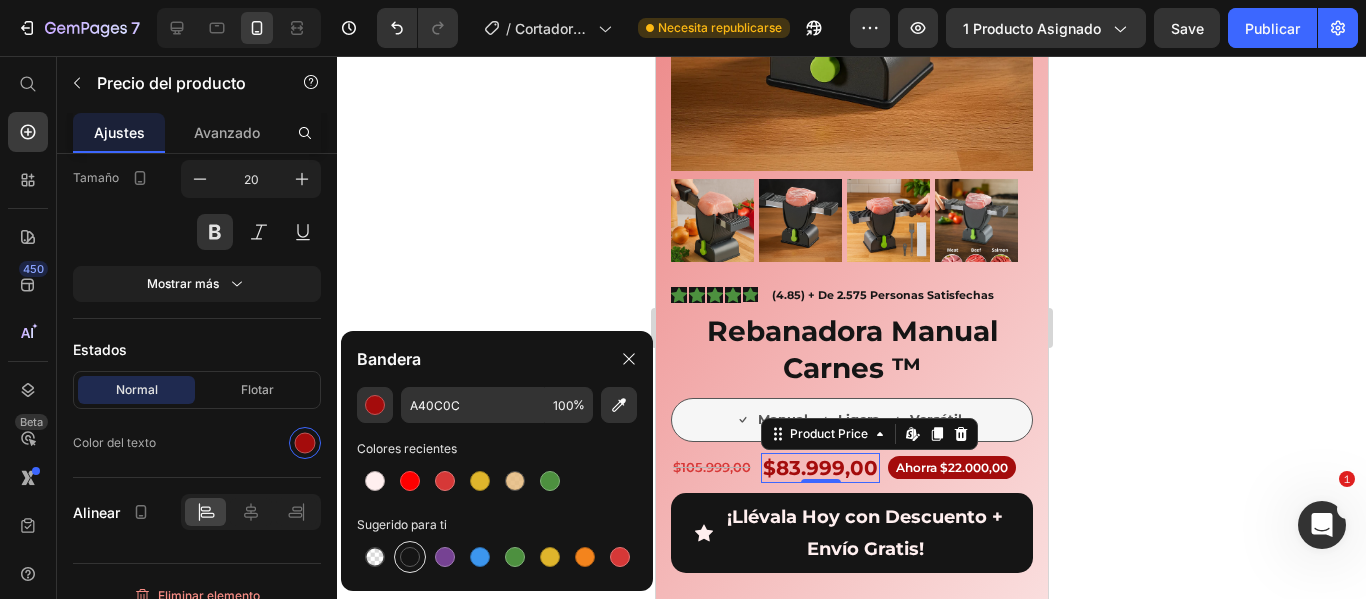 click at bounding box center (410, 557) 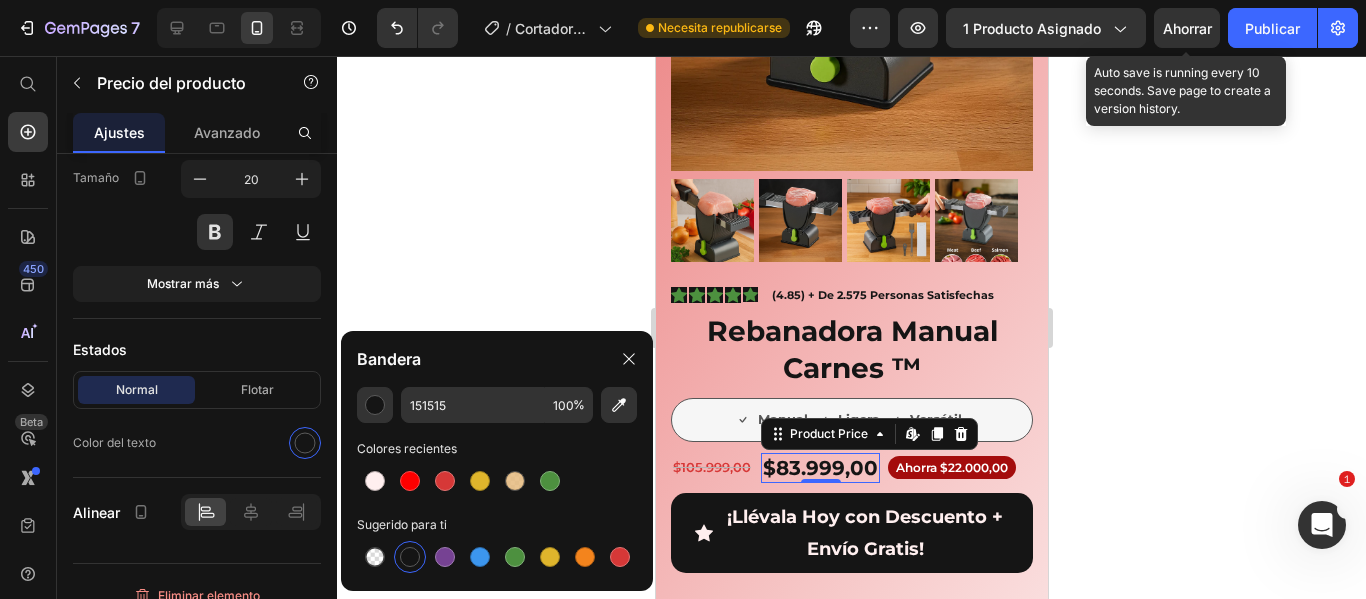 click on "Ahorrar" at bounding box center (1187, 28) 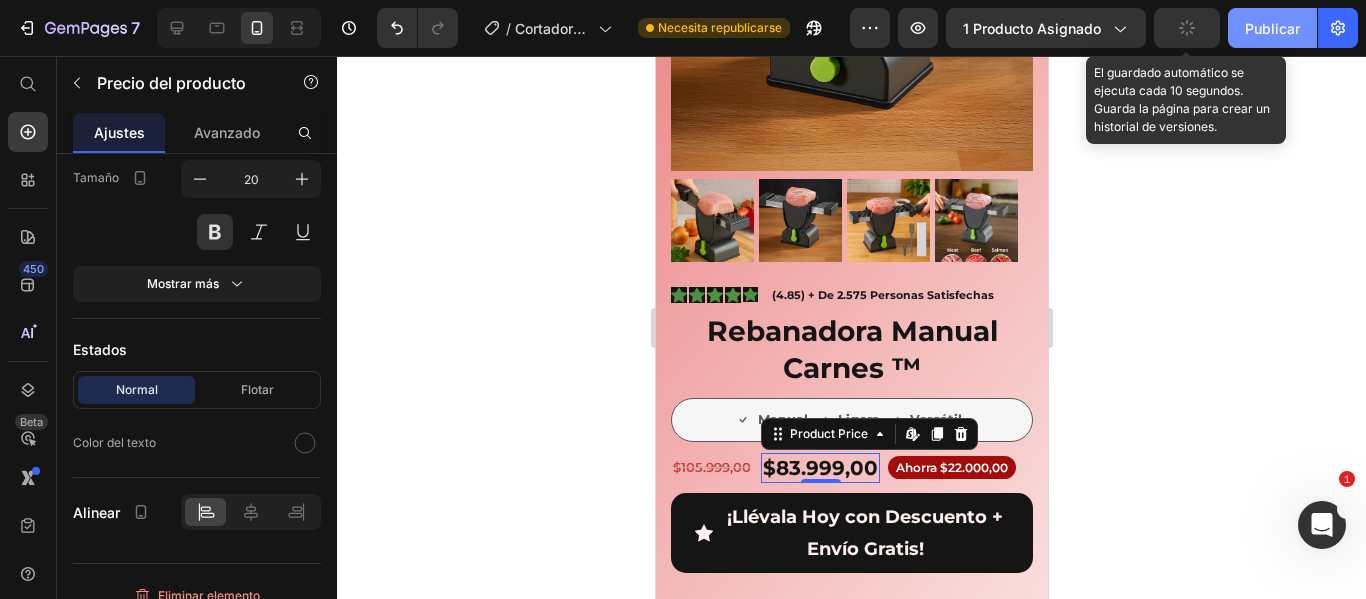 click on "Publicar" 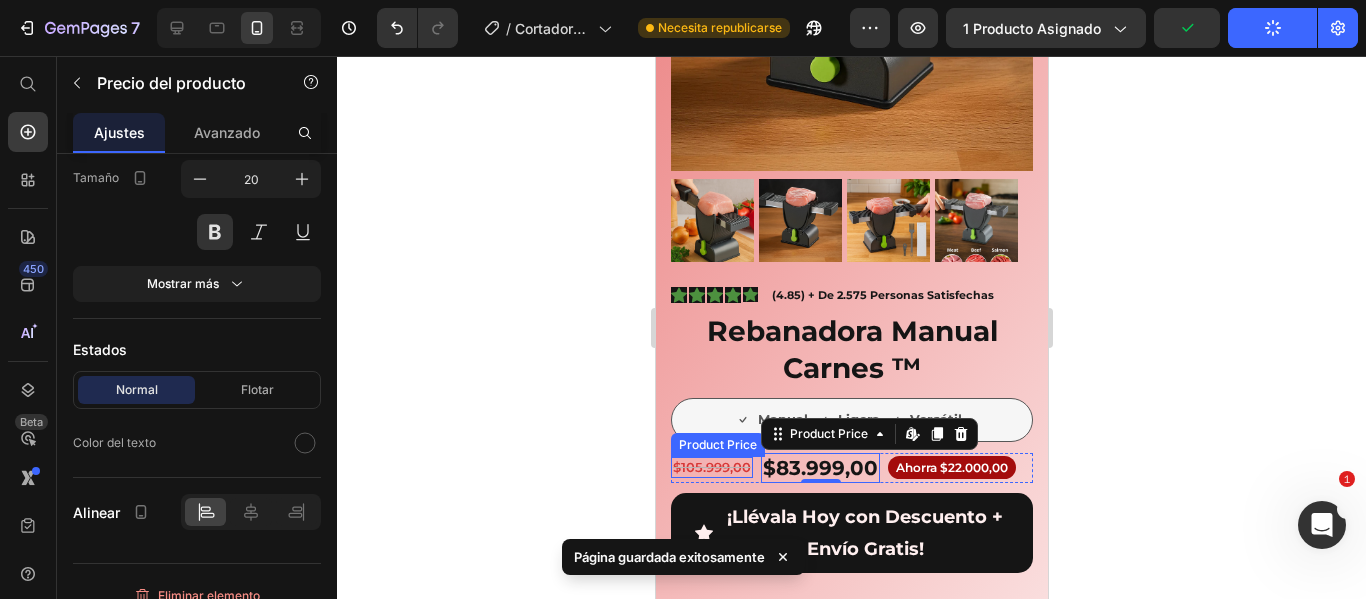 click on "$105.999,00" at bounding box center (711, 467) 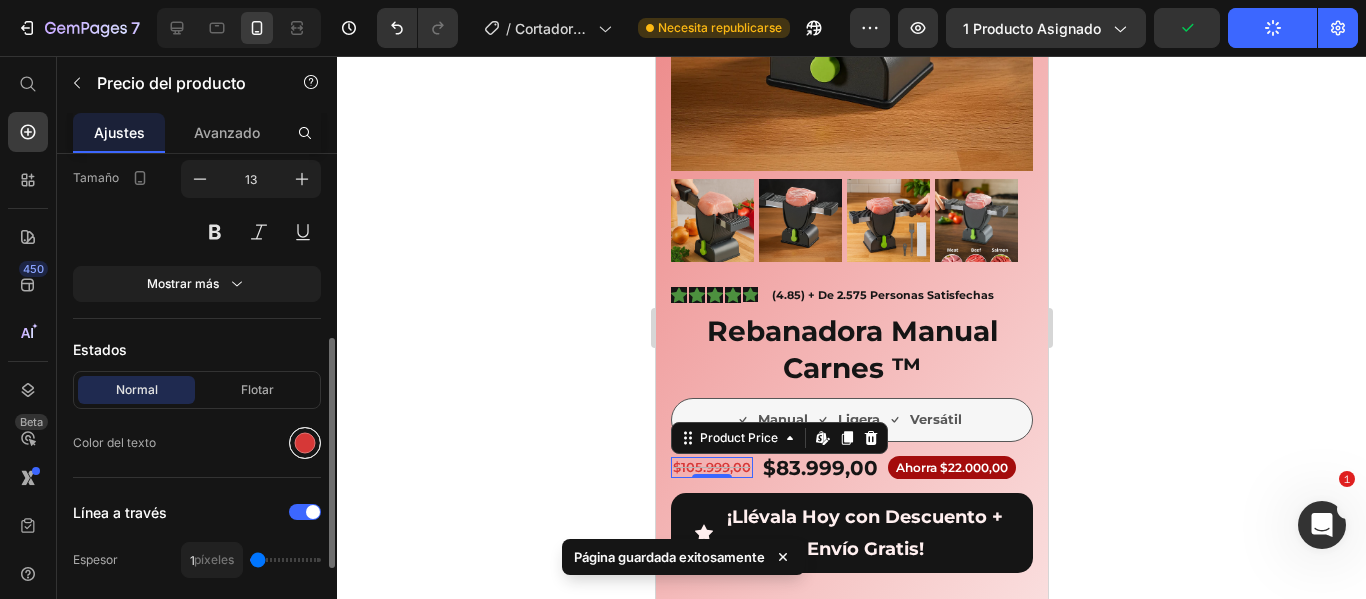 click at bounding box center (305, 443) 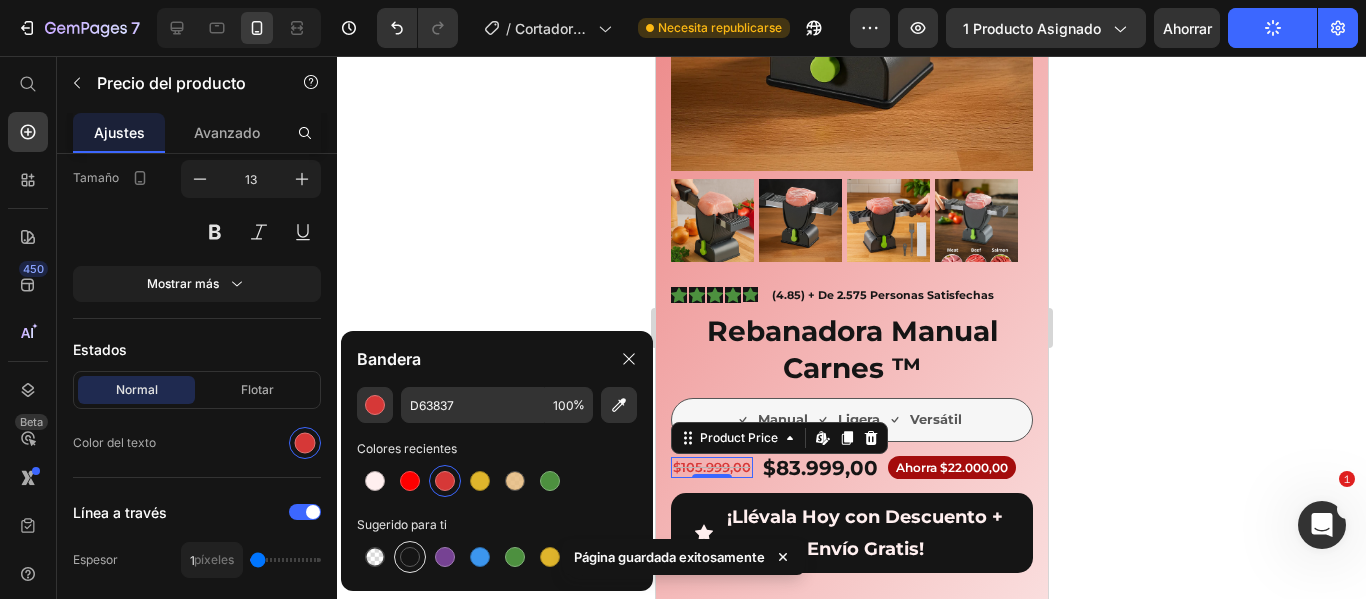 click at bounding box center (410, 557) 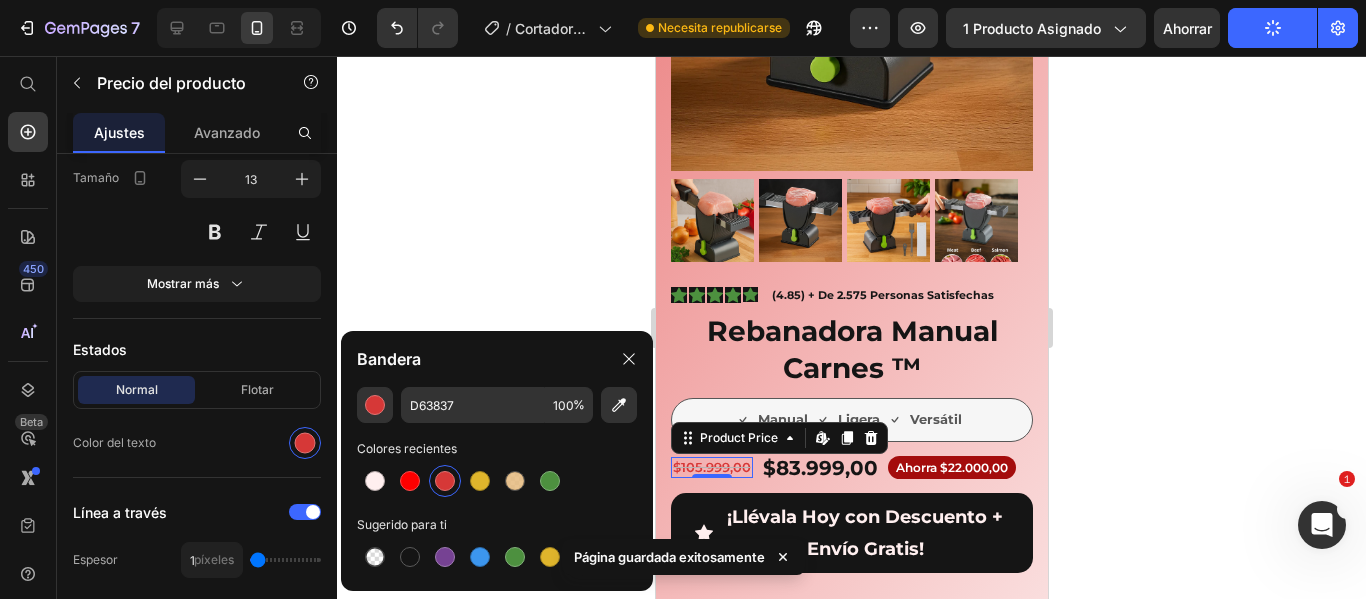 type on "151515" 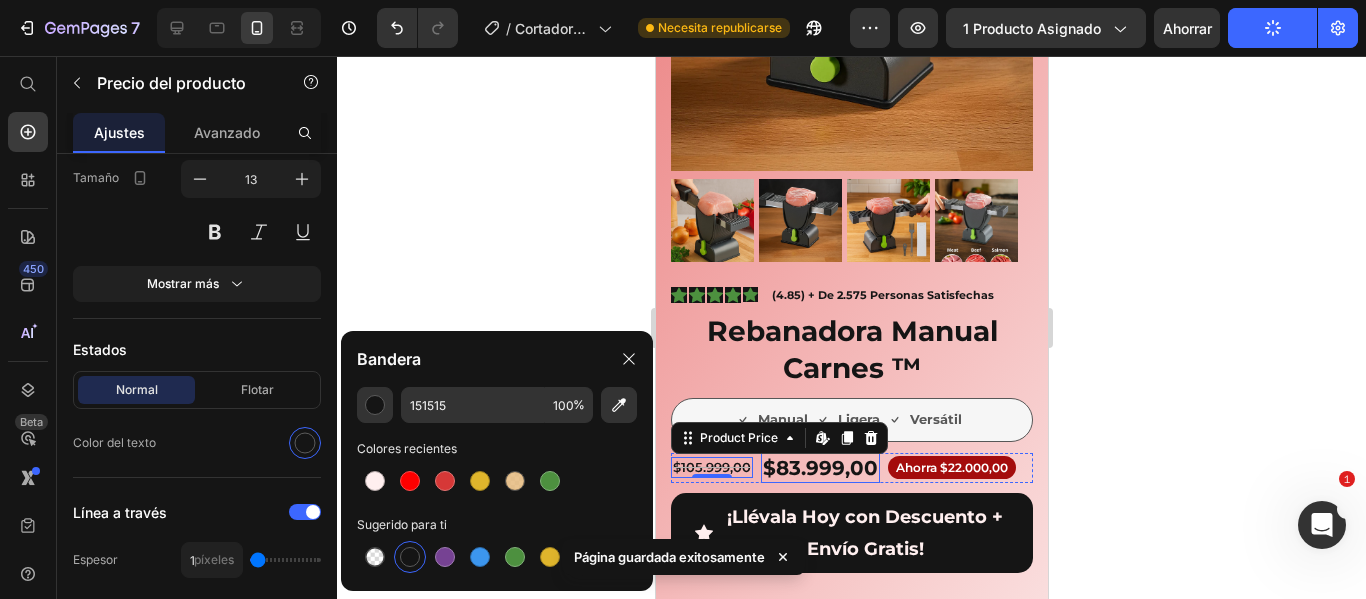 click on "$83.999,00" at bounding box center [819, 468] 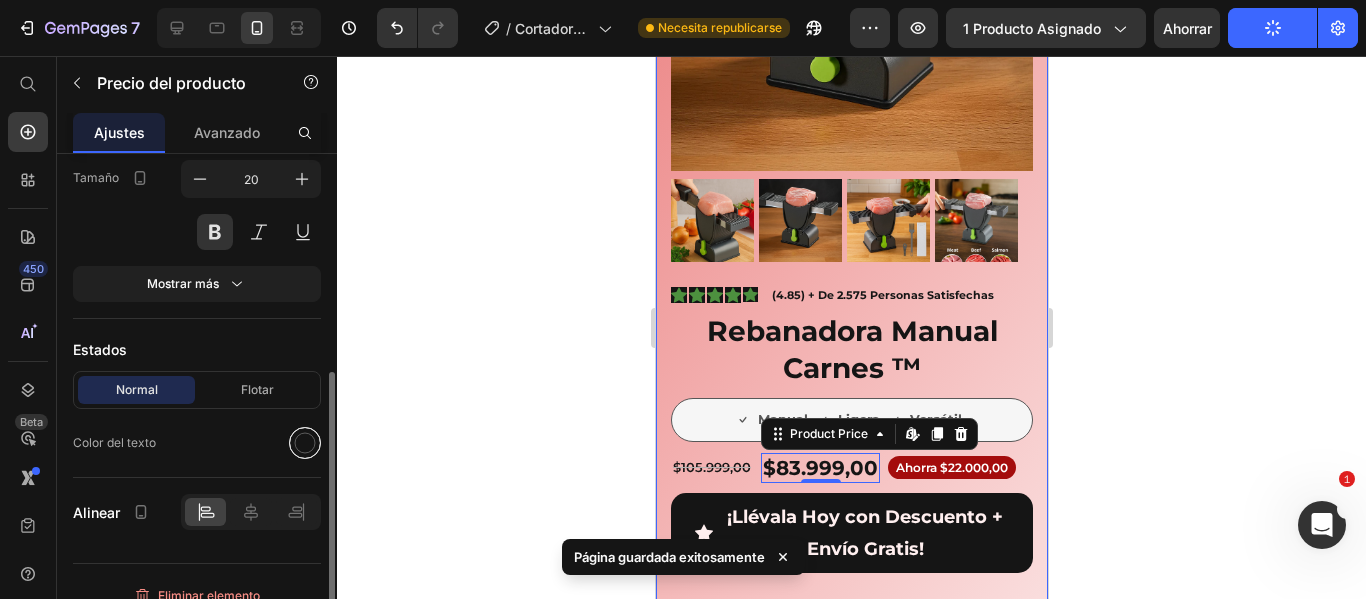 click at bounding box center (305, 443) 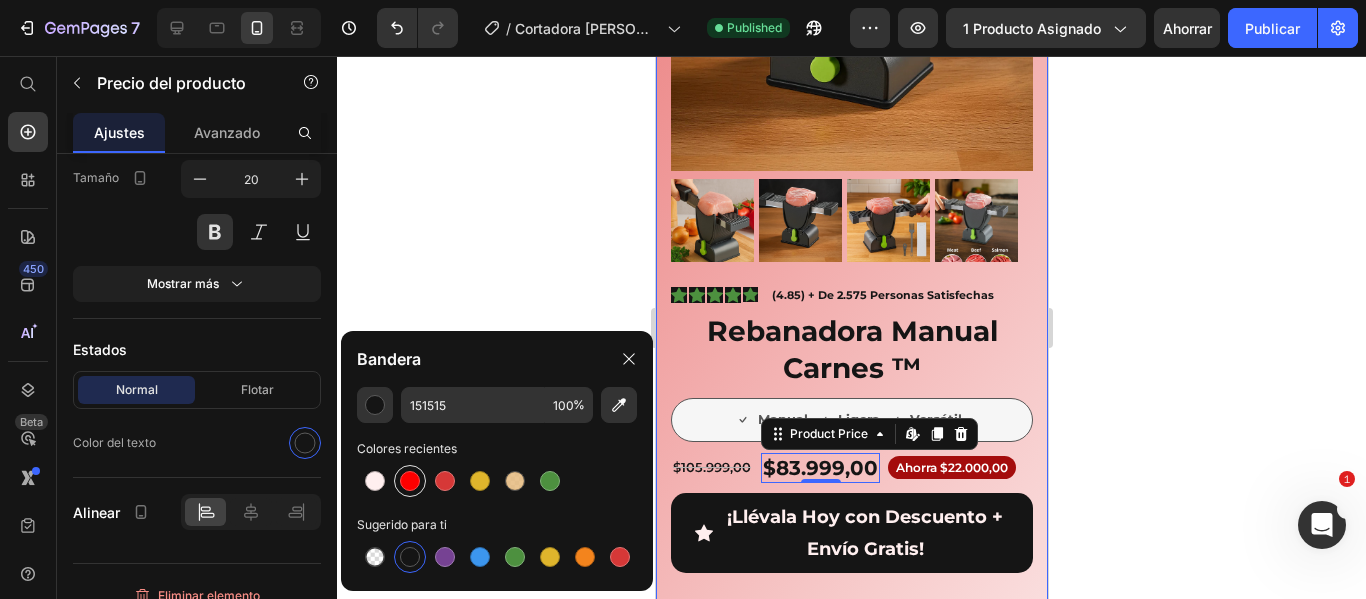 click at bounding box center [410, 481] 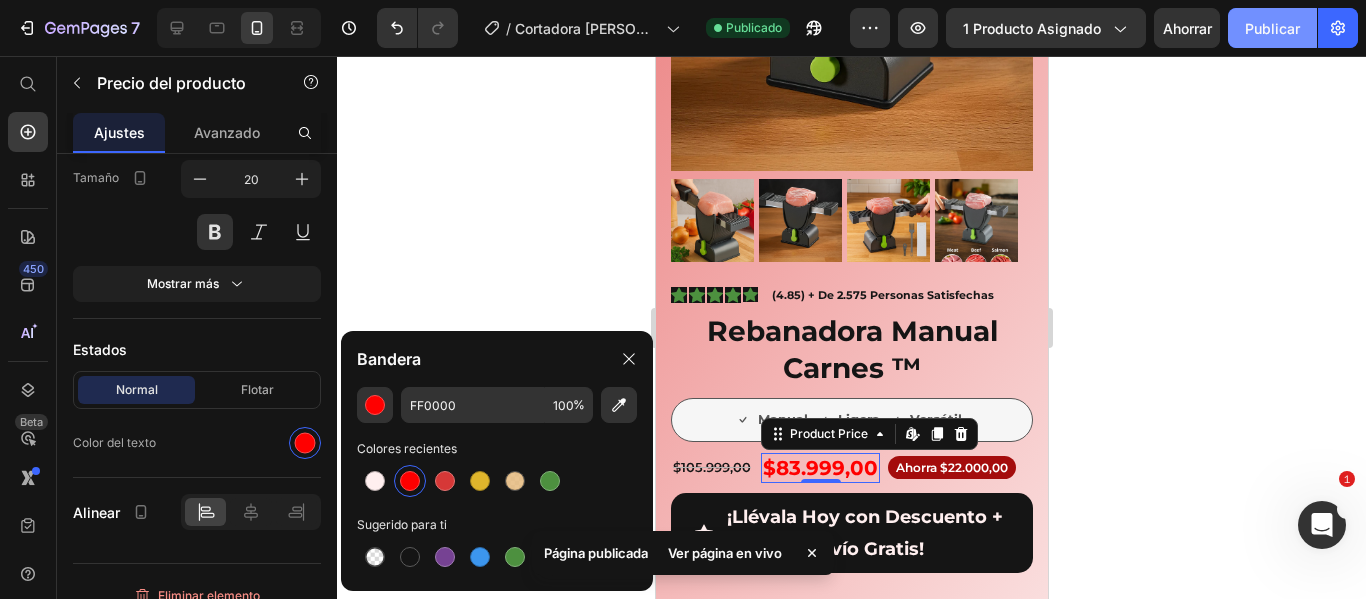 click on "Publicar" at bounding box center [1272, 28] 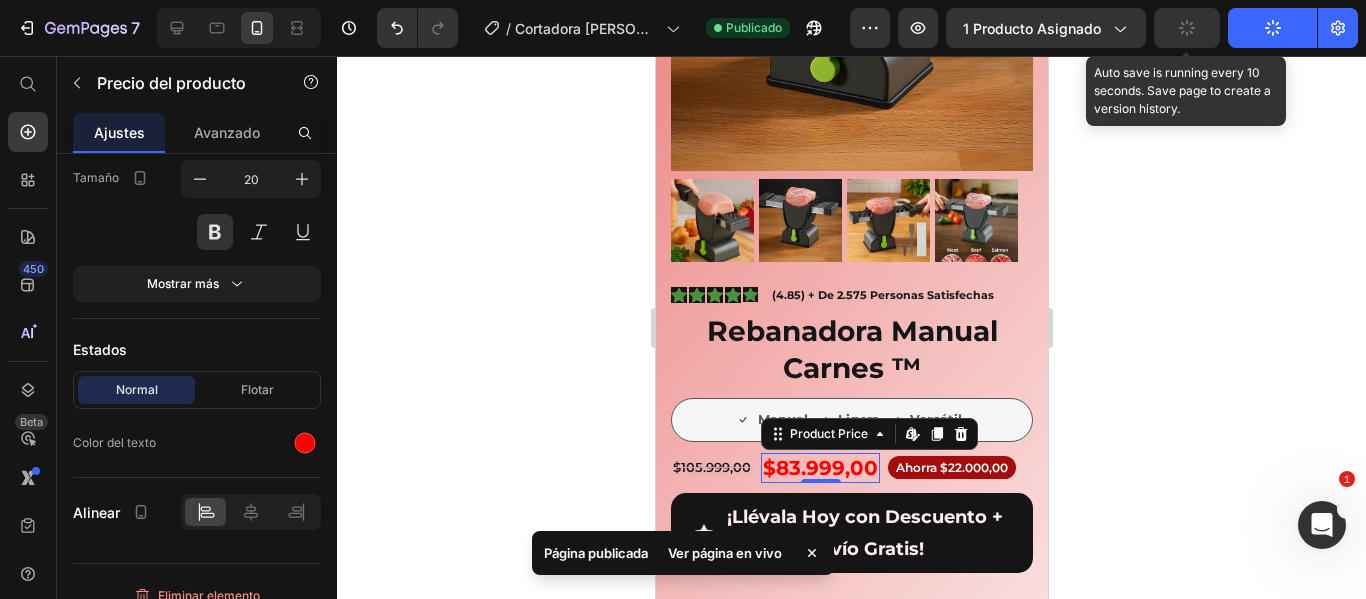 click 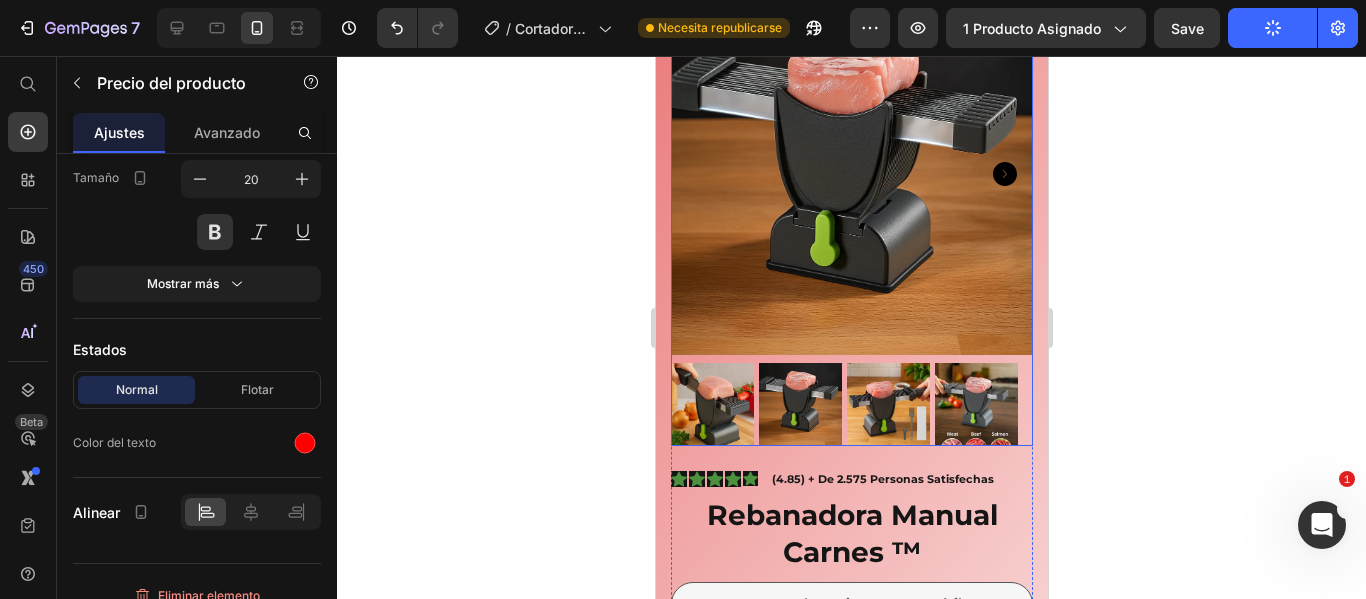 scroll, scrollTop: 0, scrollLeft: 0, axis: both 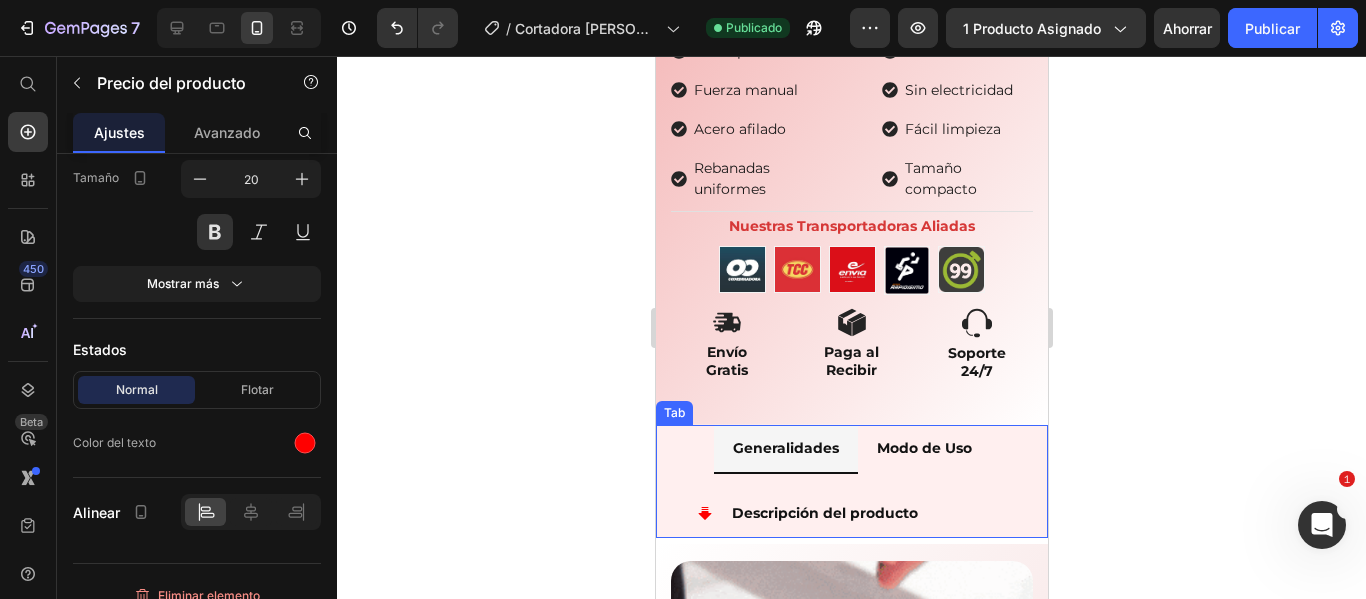 click on "Modo de Uso" at bounding box center (923, 448) 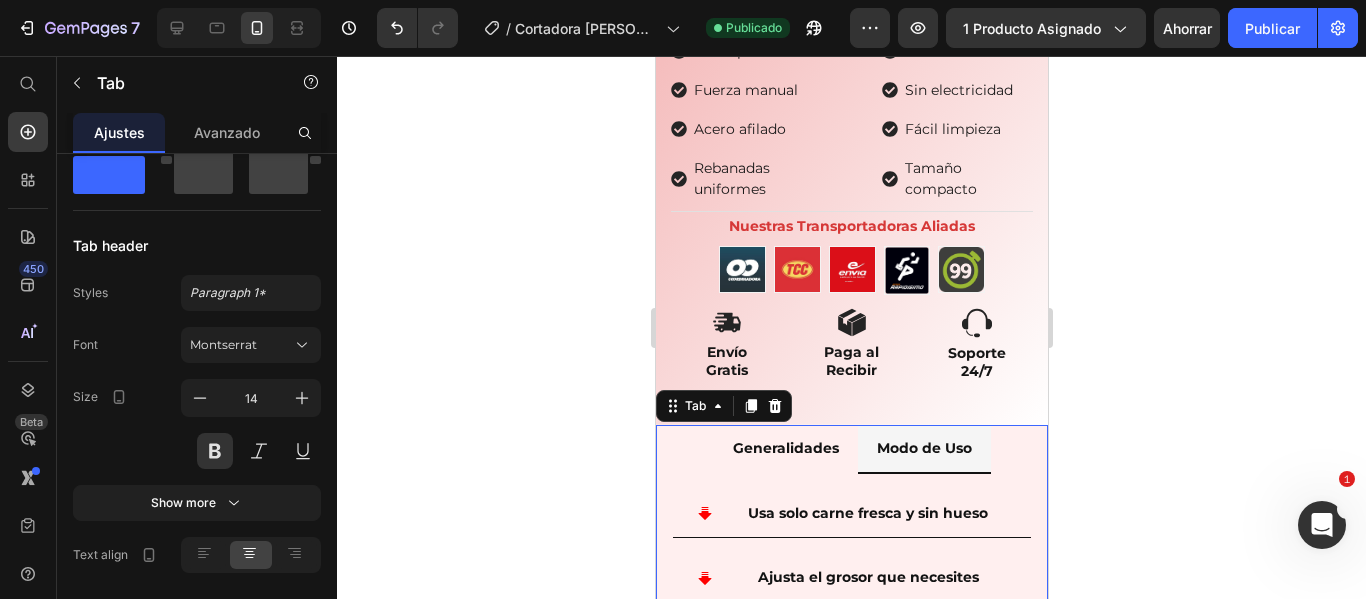 scroll, scrollTop: 0, scrollLeft: 0, axis: both 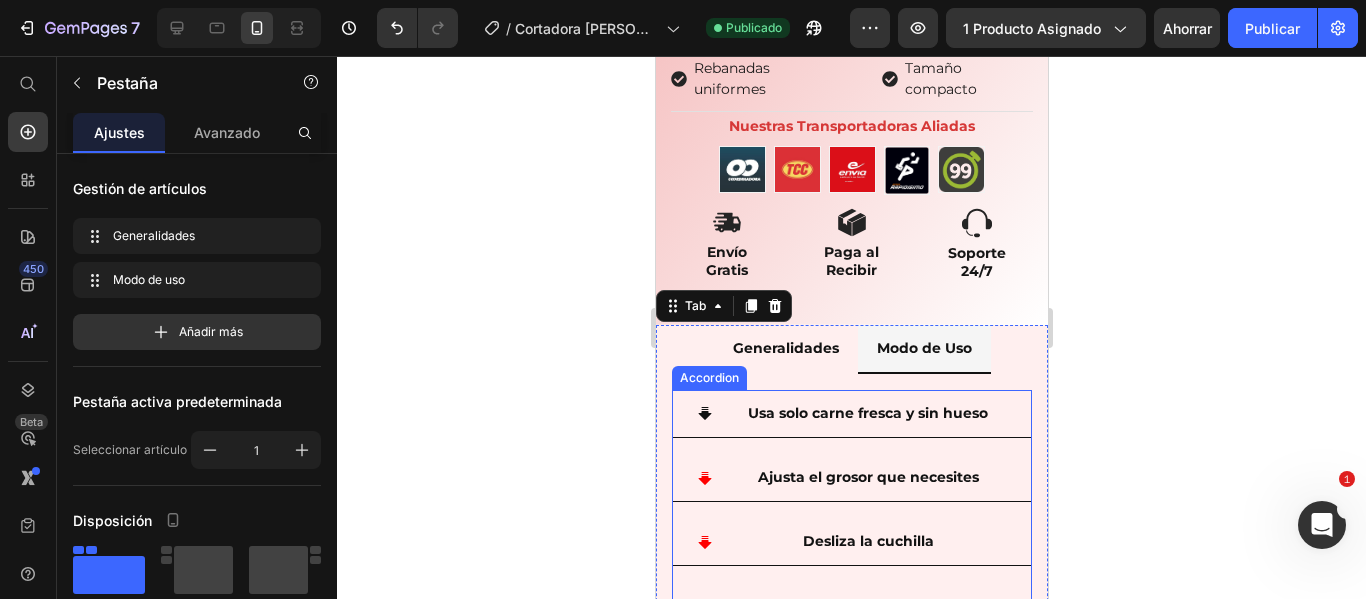 click on "Usa solo carne fresca y sin hueso" at bounding box center [851, 414] 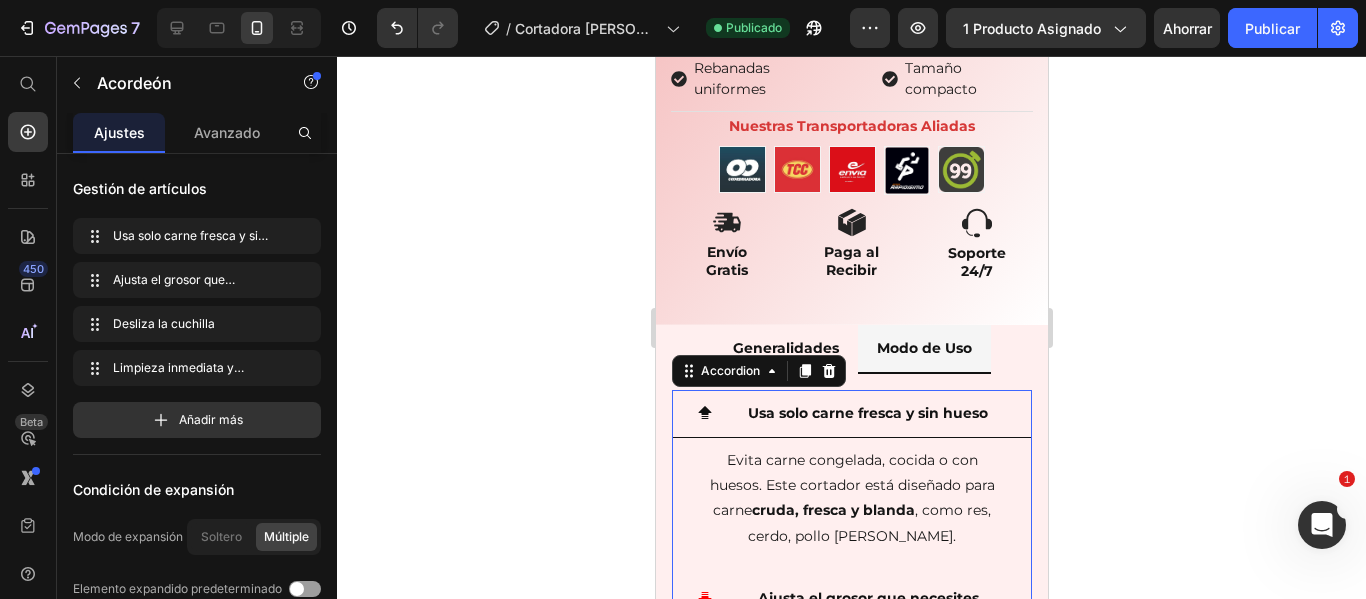 click on "Usa solo carne fresca y sin hueso" at bounding box center (851, 414) 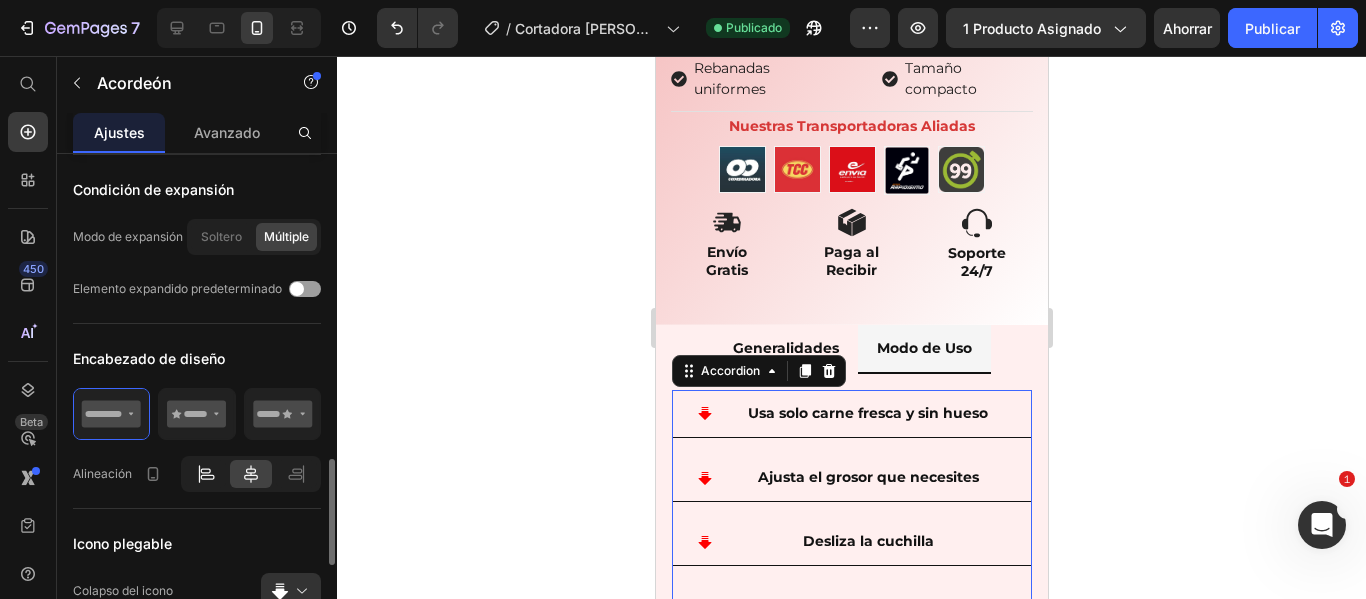 scroll, scrollTop: 500, scrollLeft: 0, axis: vertical 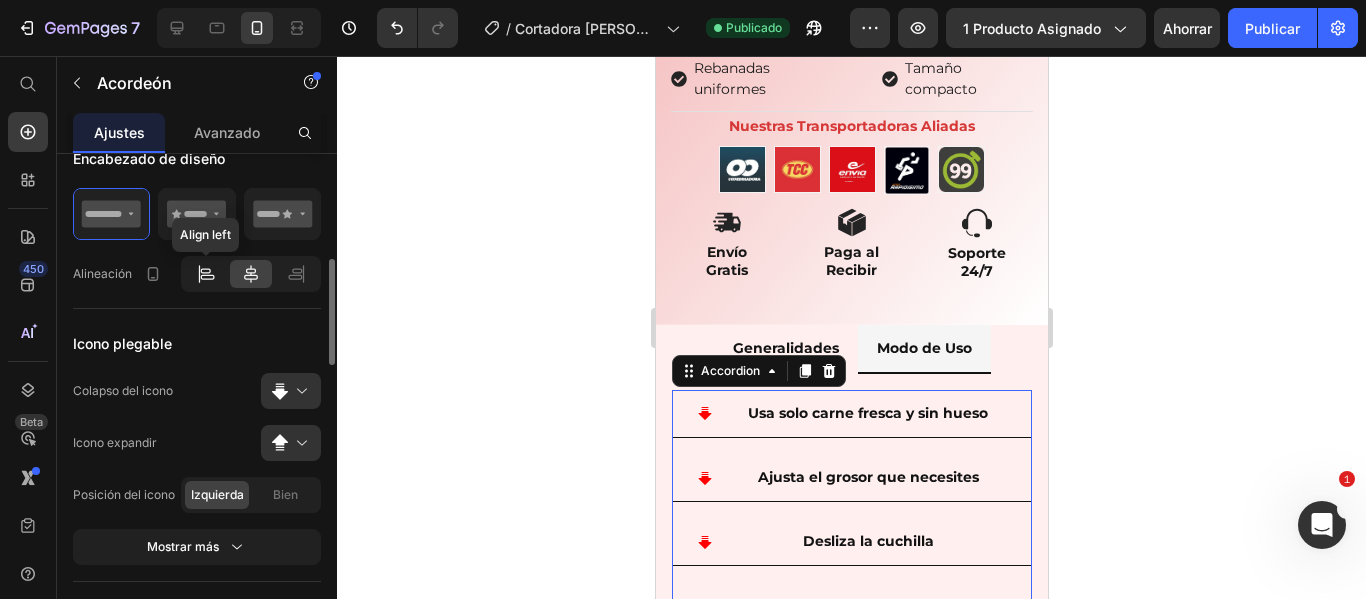click 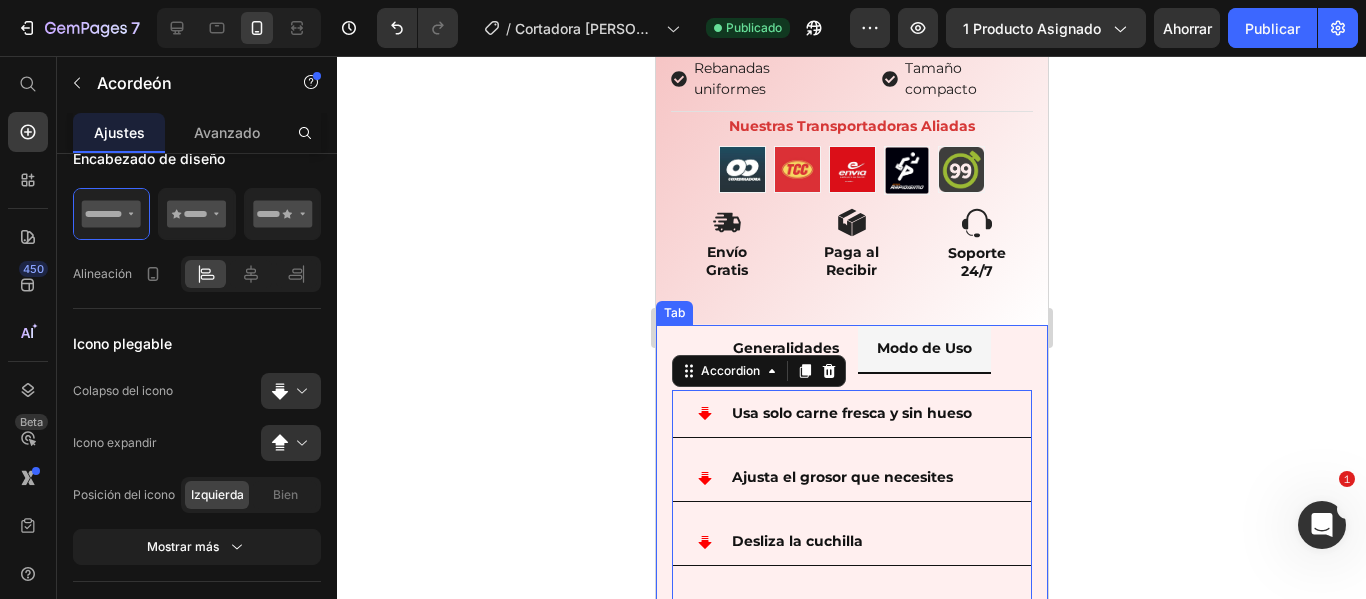 click on "Generalidades" at bounding box center (785, 348) 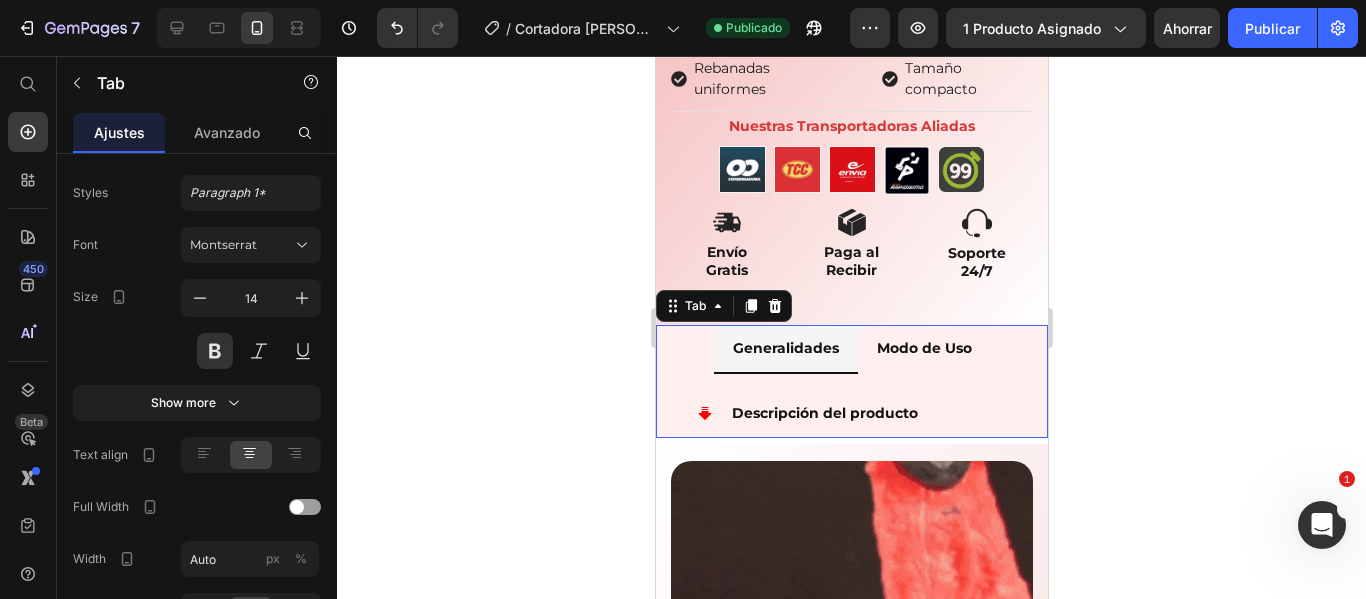 scroll, scrollTop: 0, scrollLeft: 0, axis: both 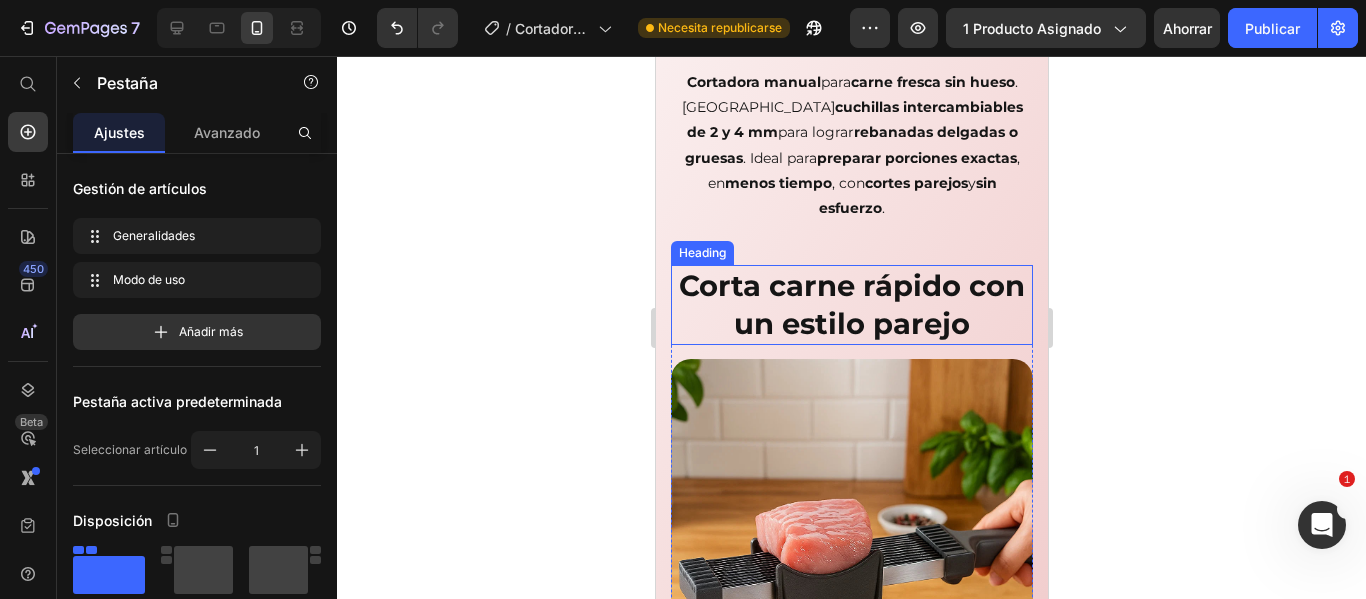 click on "Corta carne rápido con un estilo parejo" at bounding box center (851, 304) 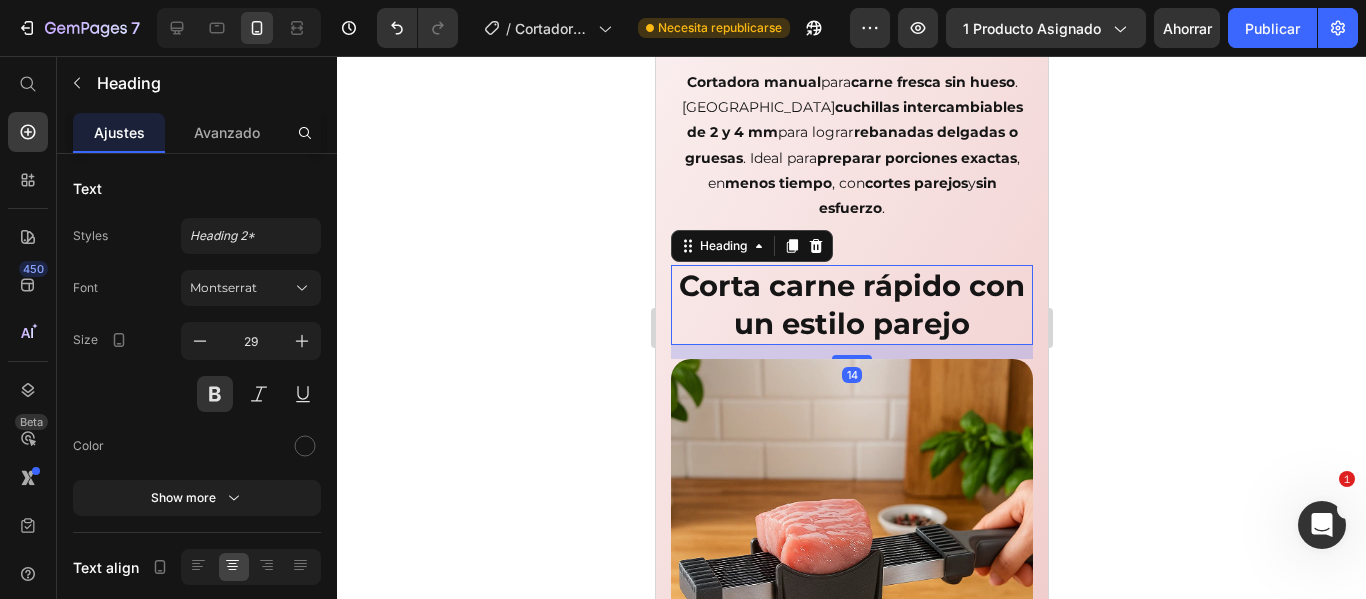 click on "Corta carne rápido con un estilo parejo" at bounding box center (851, 304) 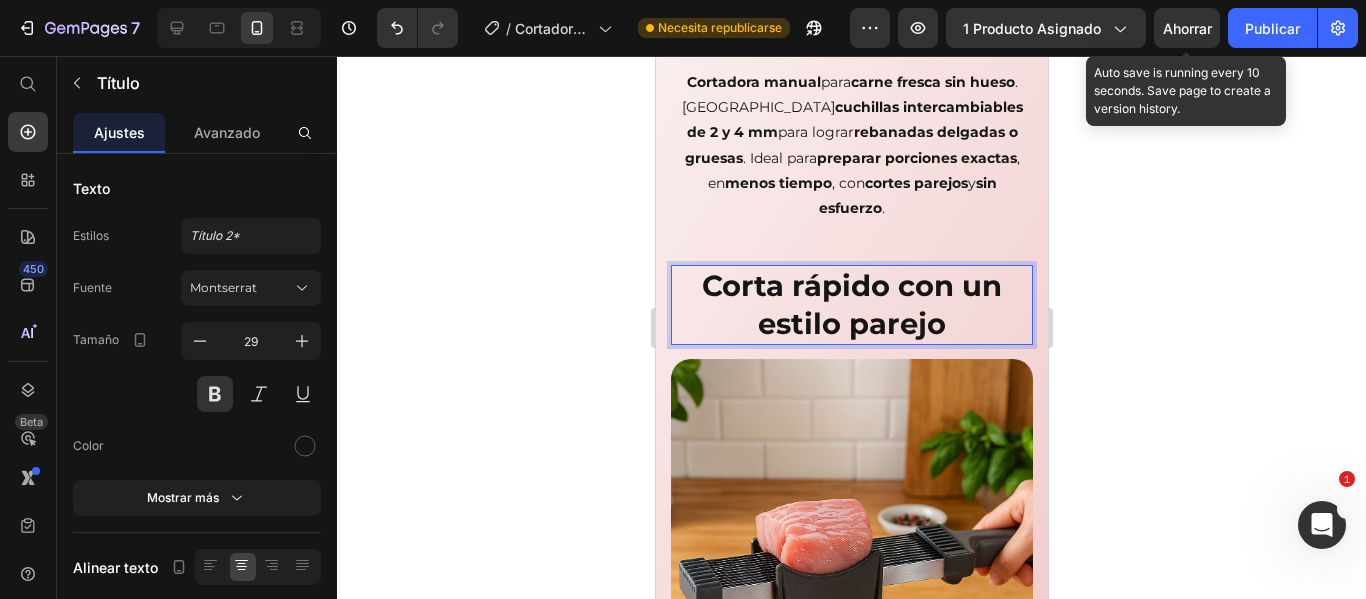 click on "Ahorrar" at bounding box center (1187, 28) 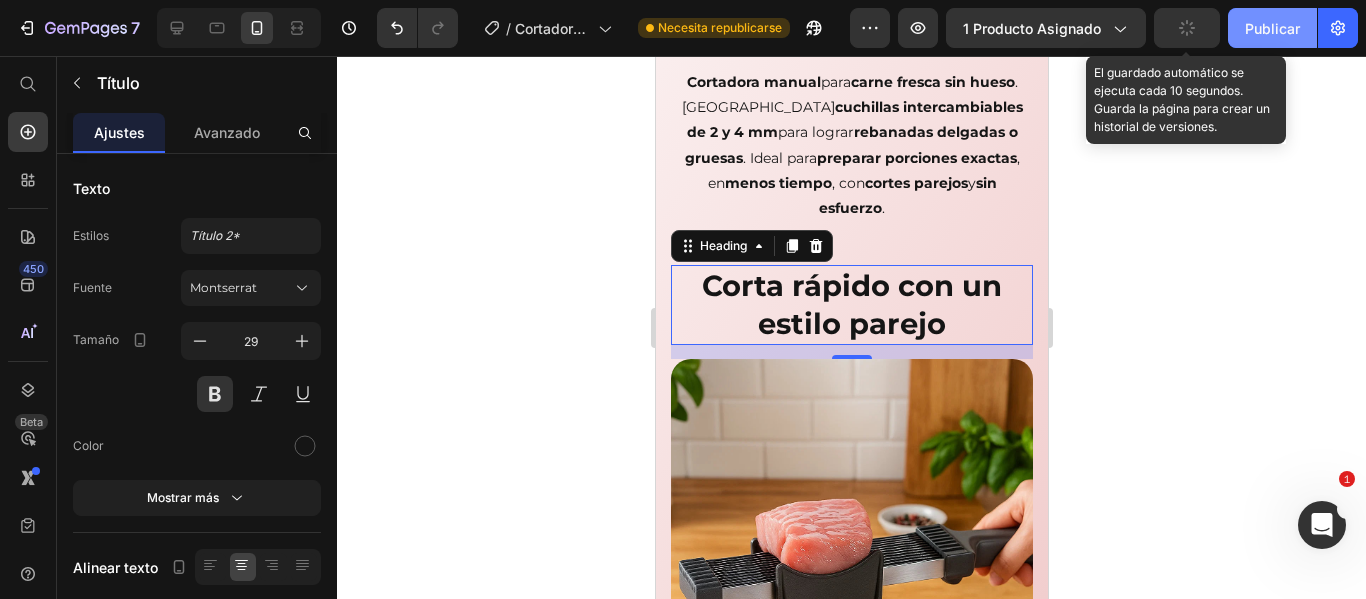 click on "Publicar" at bounding box center [1272, 28] 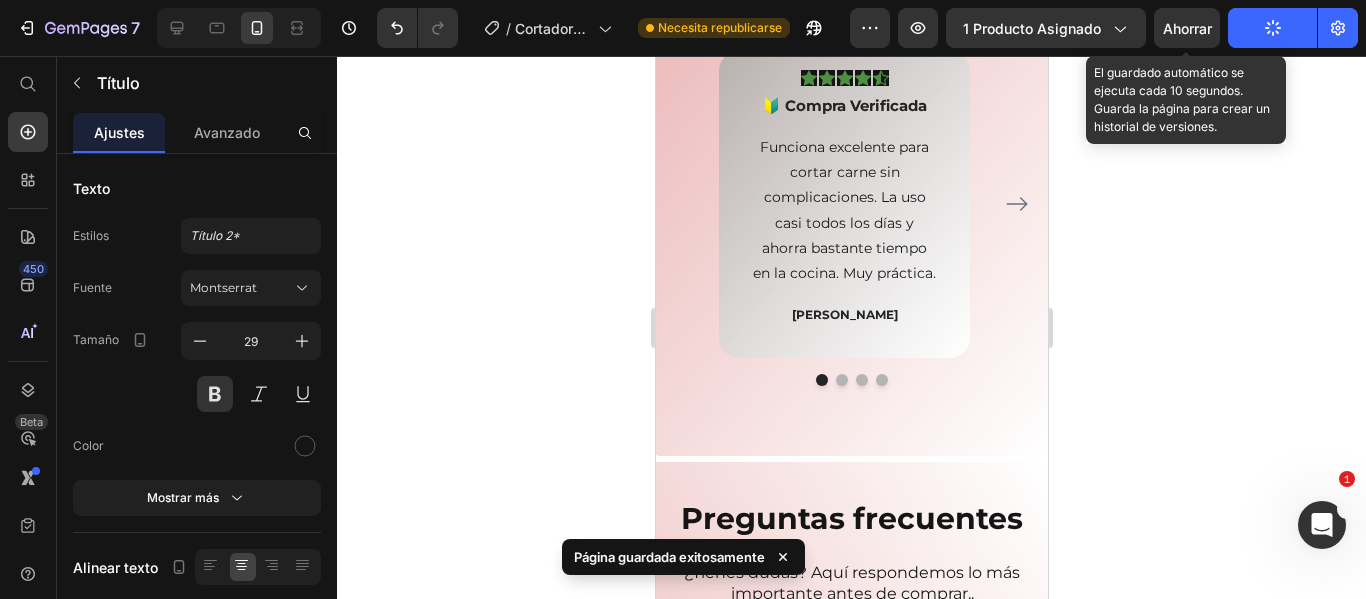 scroll, scrollTop: 4000, scrollLeft: 0, axis: vertical 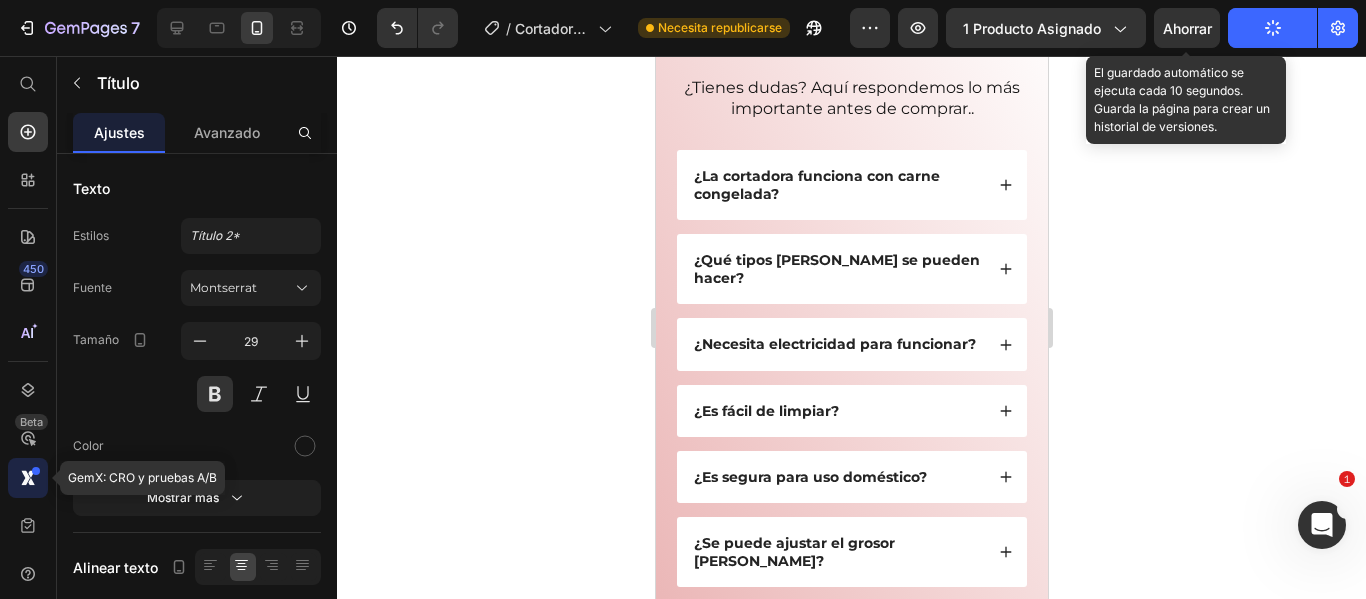 click 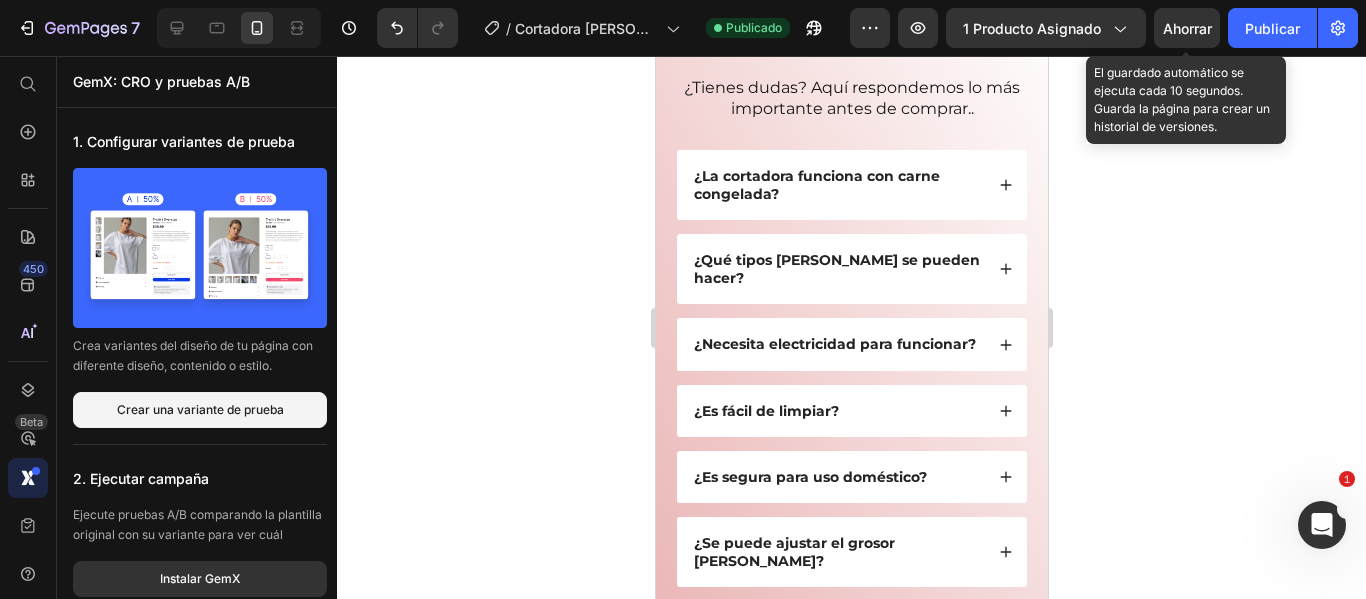 scroll, scrollTop: 59, scrollLeft: 0, axis: vertical 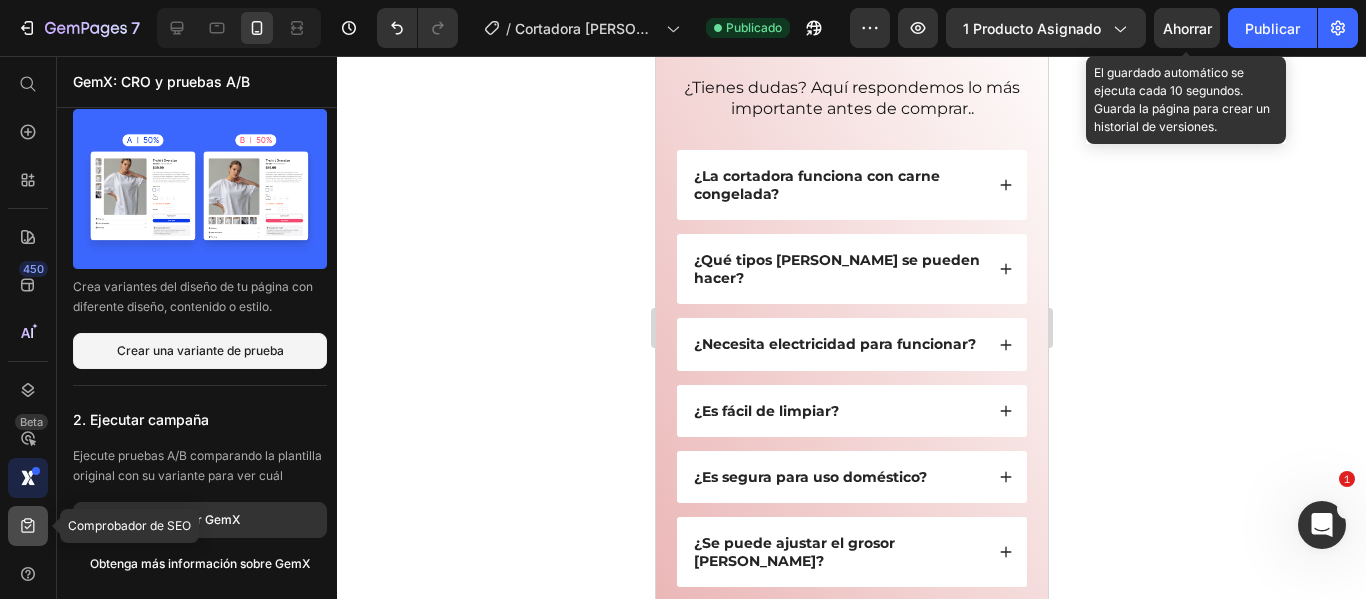 click 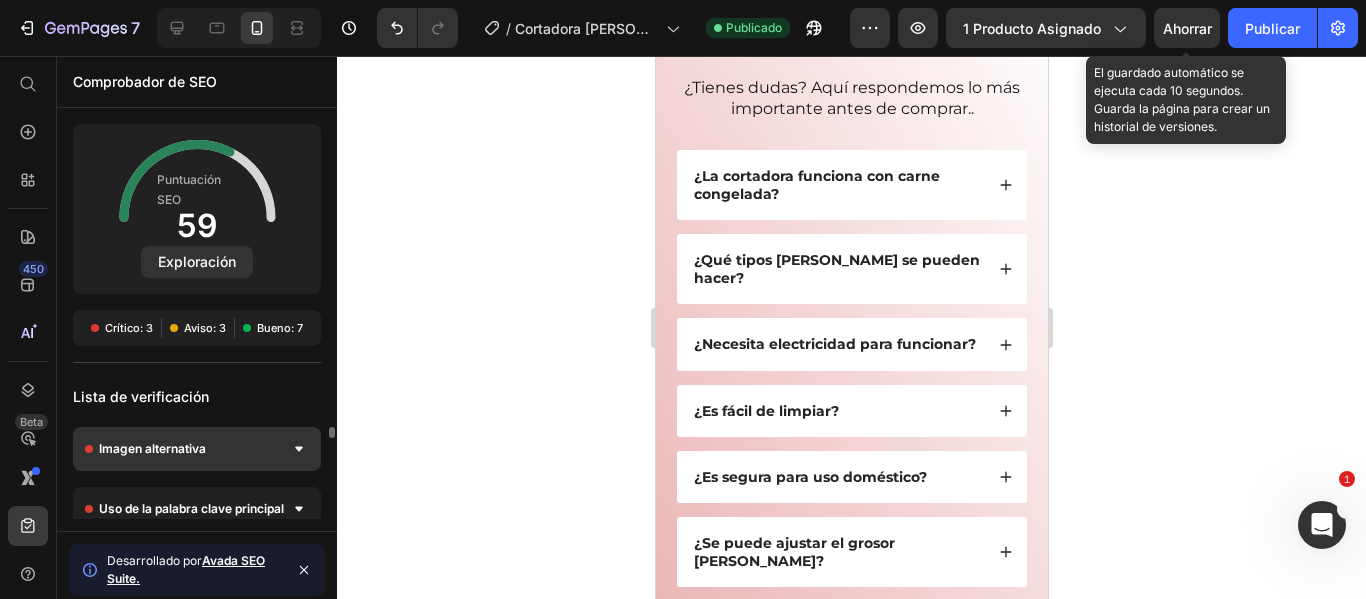 click on "Imagen alternativa" at bounding box center [152, 449] 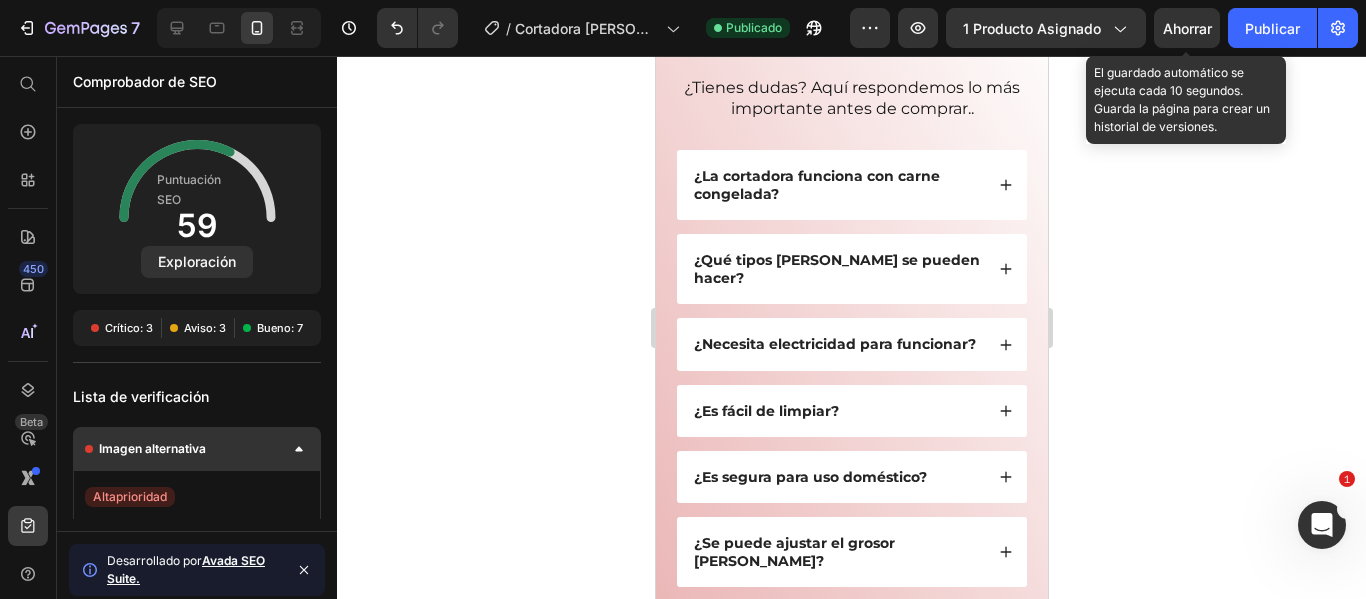 scroll, scrollTop: 100, scrollLeft: 0, axis: vertical 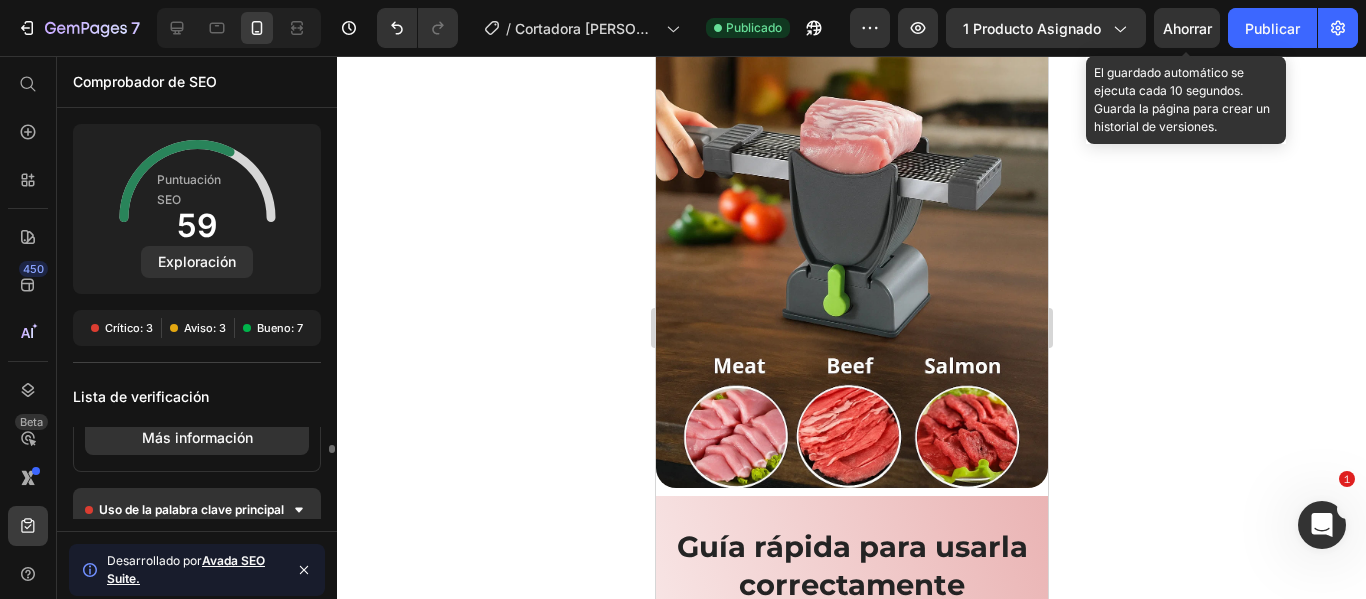 click on "Uso de la palabra clave principal" at bounding box center (197, 510) 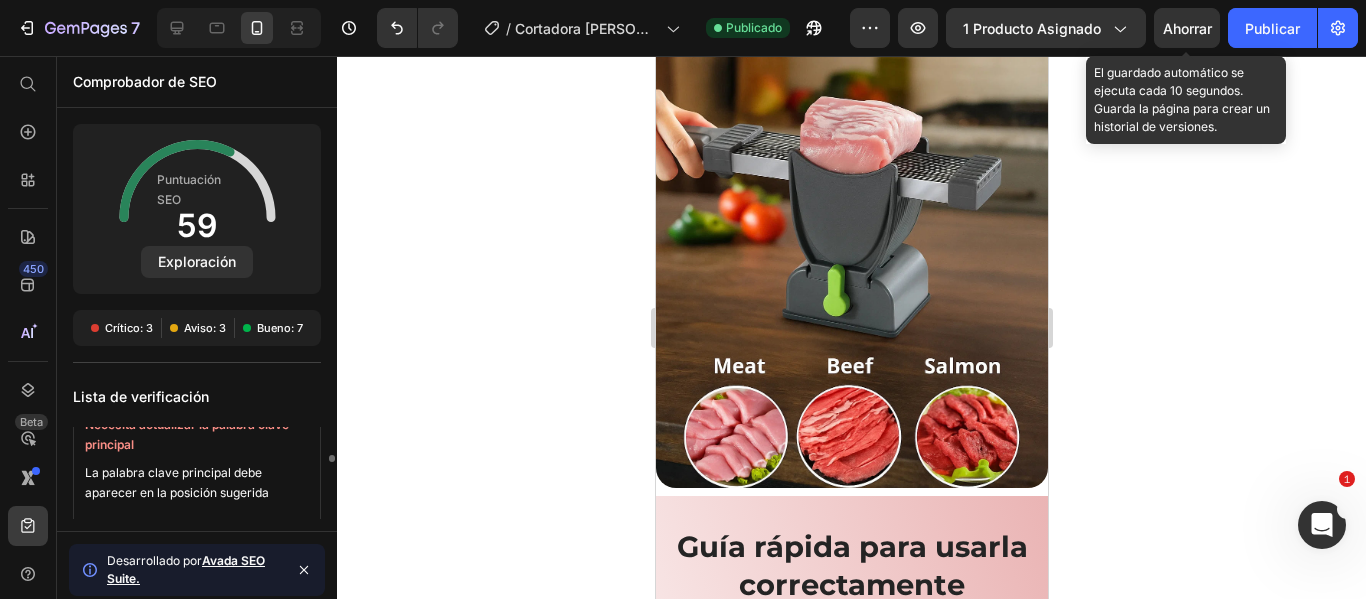 scroll, scrollTop: 461, scrollLeft: 0, axis: vertical 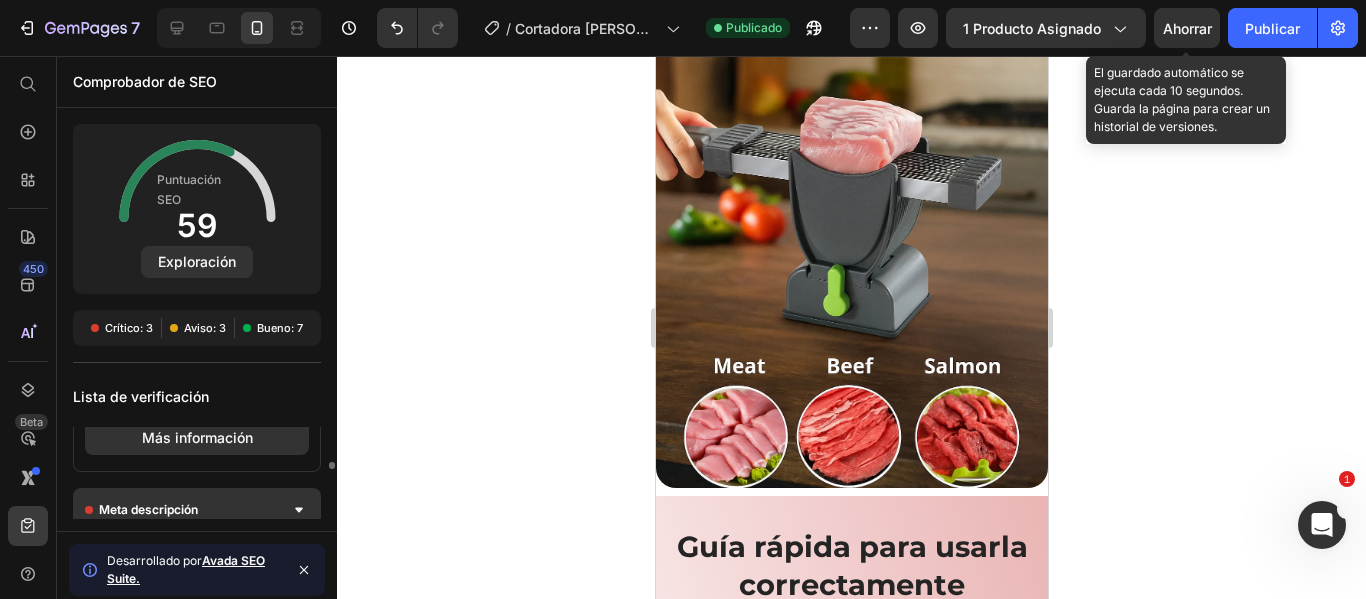 click on "Meta descripción" at bounding box center (197, 510) 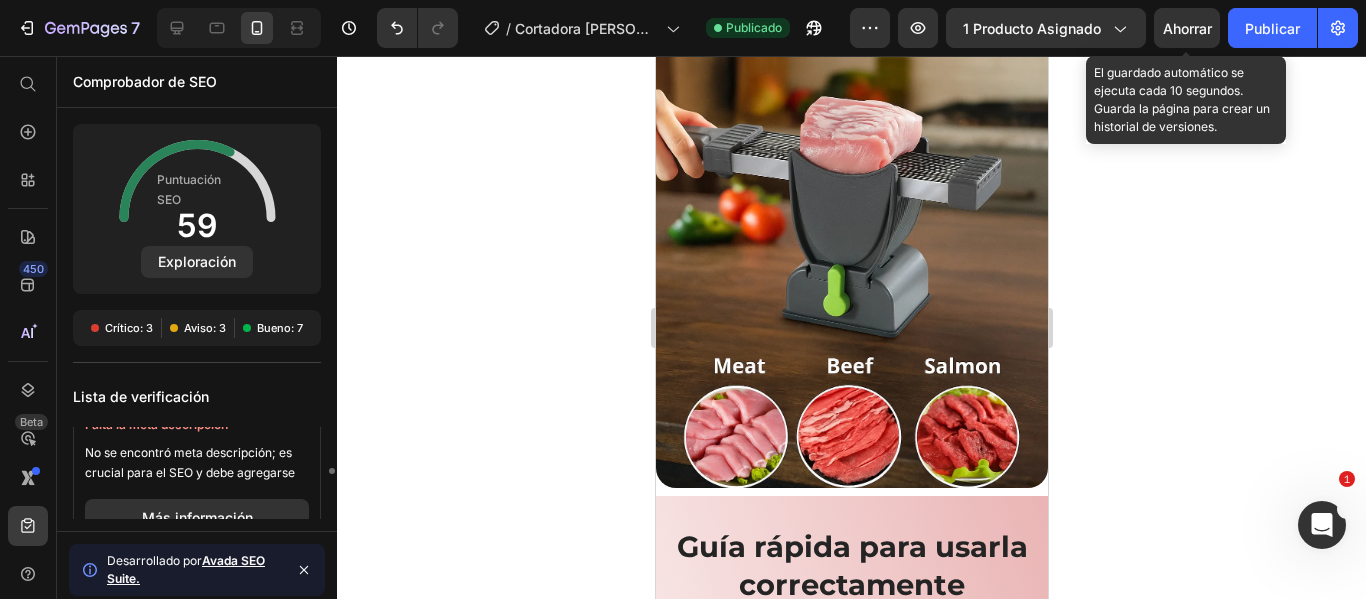 scroll, scrollTop: 722, scrollLeft: 0, axis: vertical 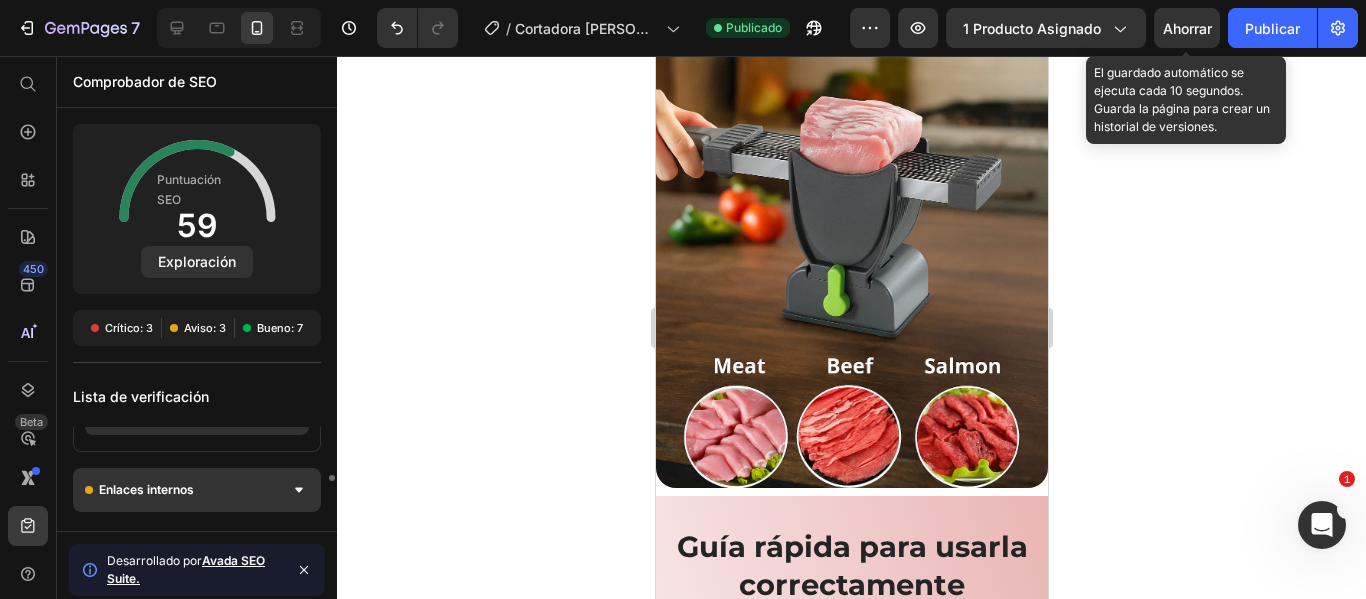 click on "Enlaces internos" at bounding box center [197, 490] 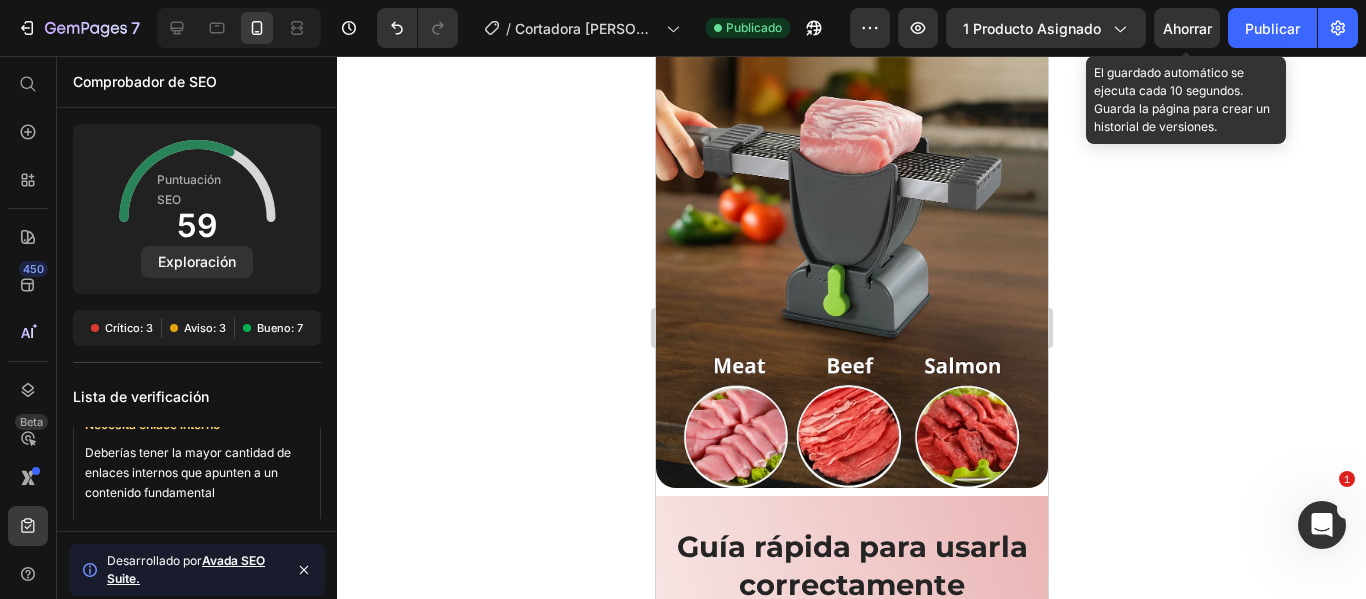scroll, scrollTop: 963, scrollLeft: 0, axis: vertical 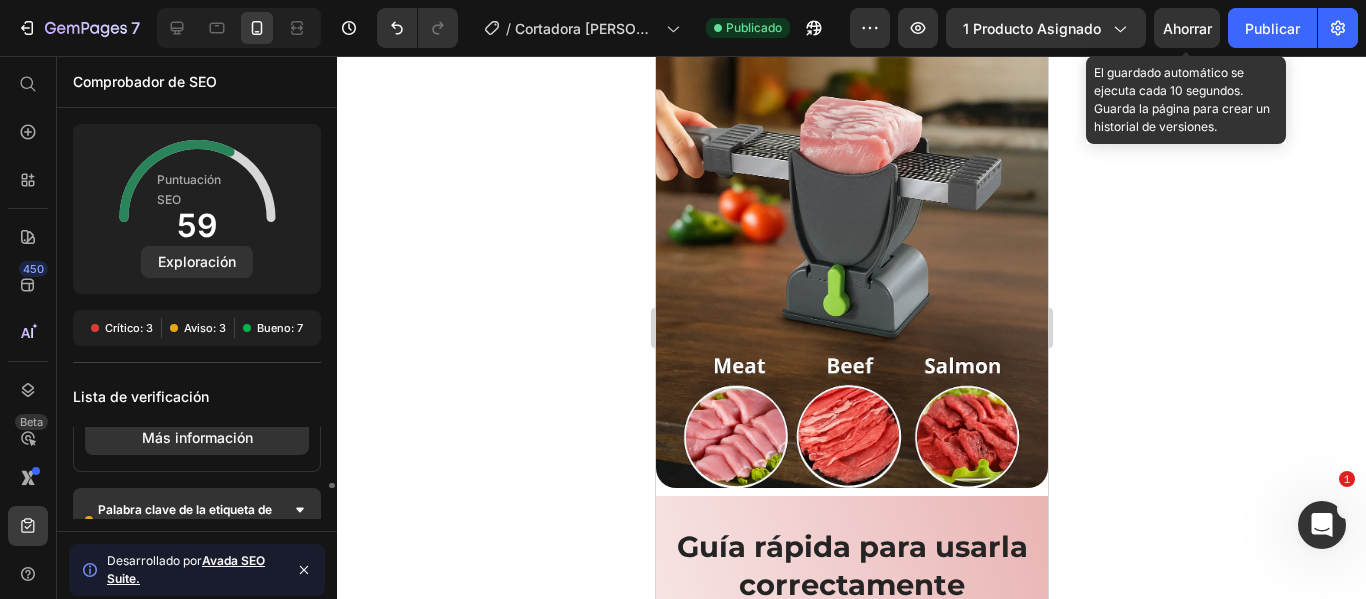 click on "Palabra clave de la etiqueta de título" at bounding box center (185, 519) 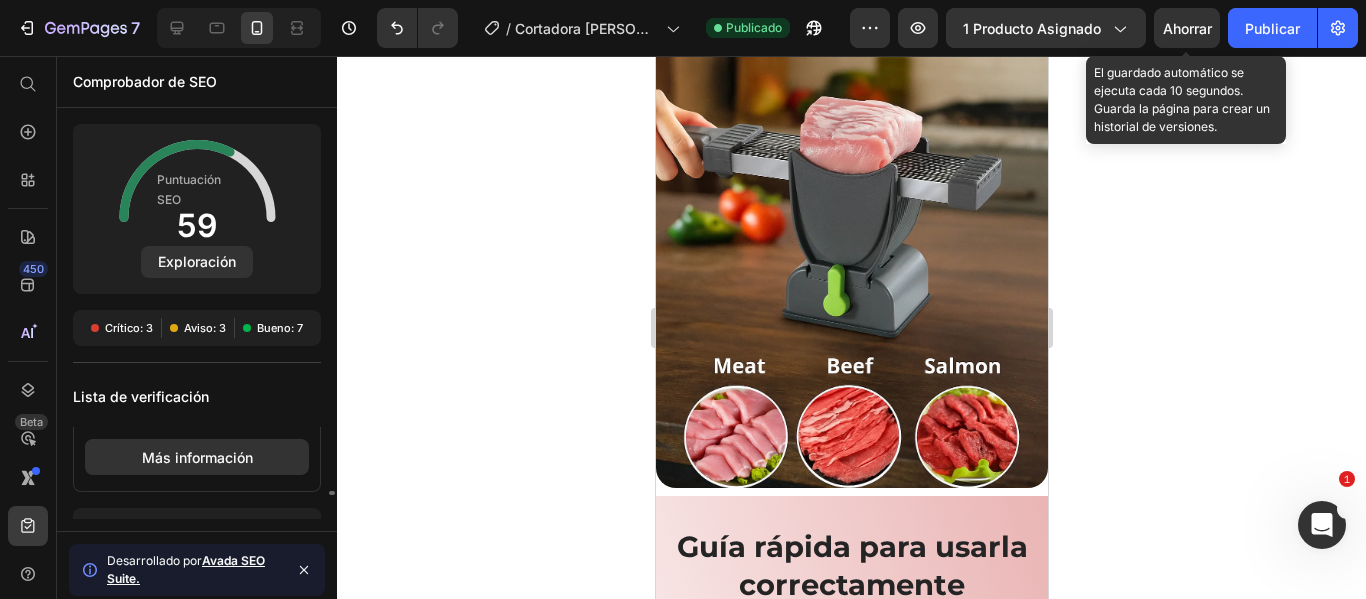 scroll, scrollTop: 1324, scrollLeft: 0, axis: vertical 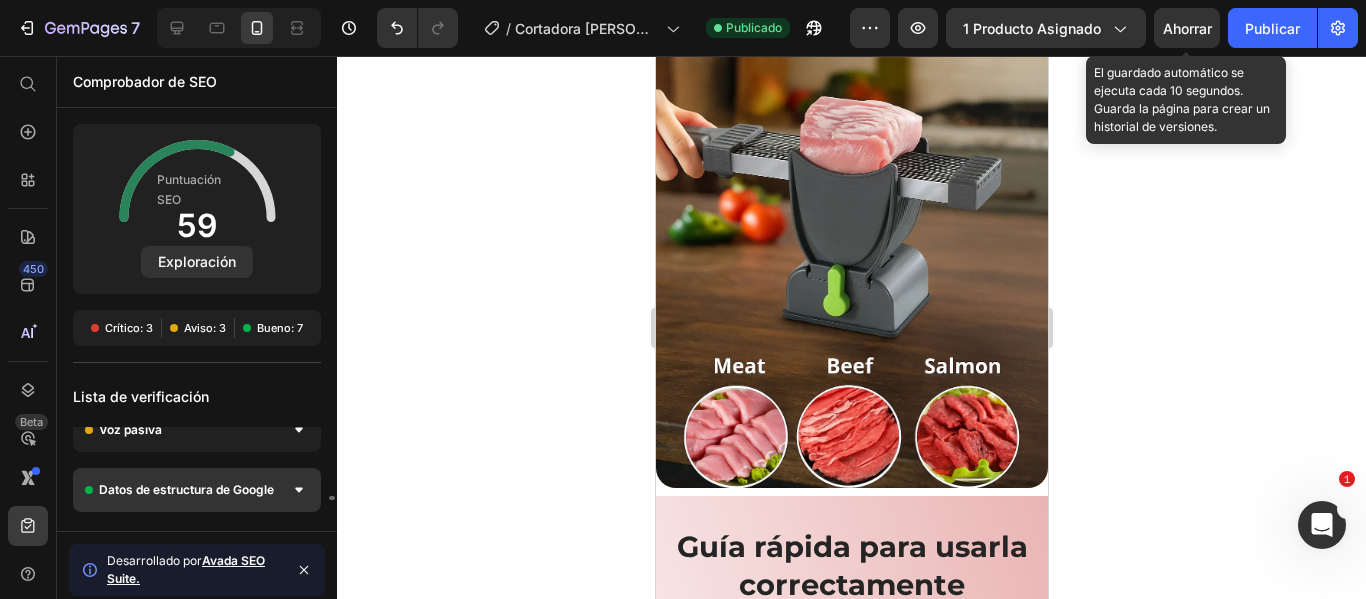 click on "Datos de estructura de Google" at bounding box center [186, 489] 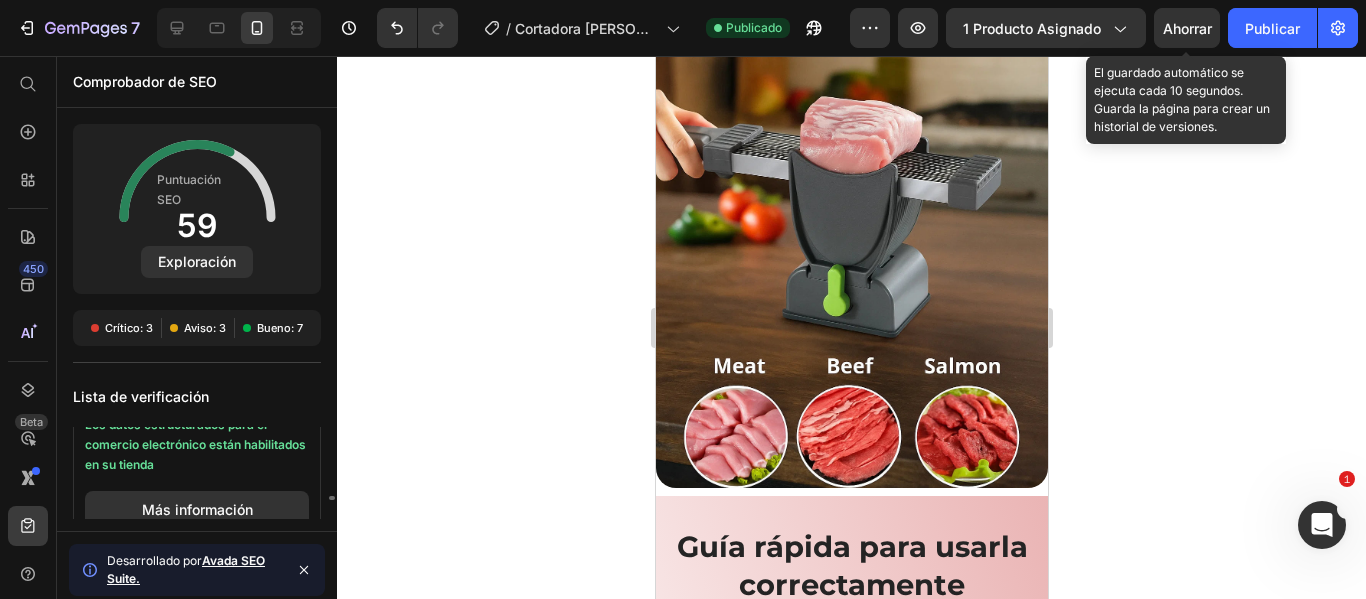 scroll, scrollTop: 1565, scrollLeft: 0, axis: vertical 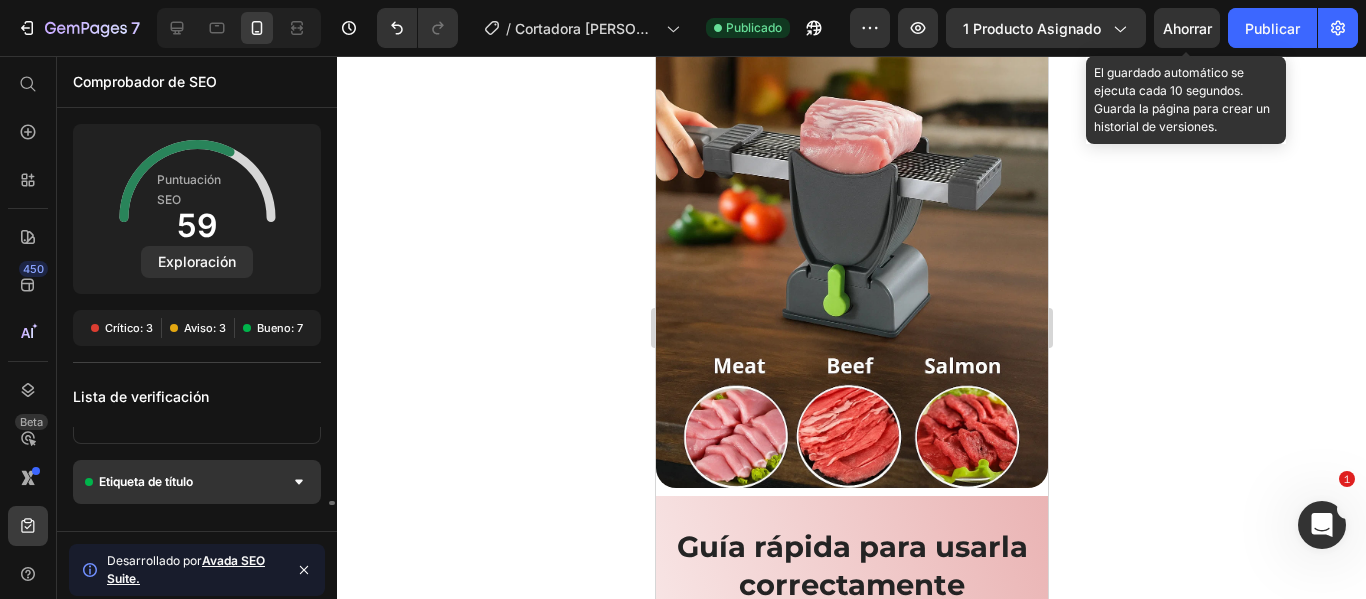 click on "Etiqueta de título" at bounding box center [197, 482] 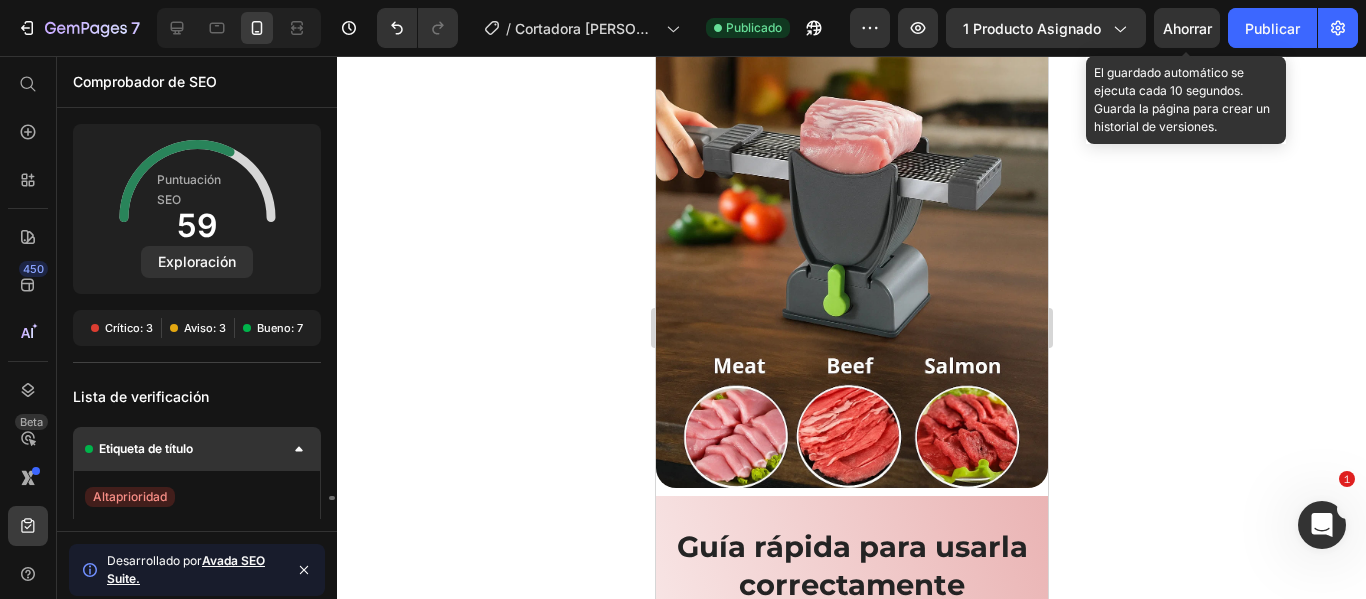scroll, scrollTop: 1698, scrollLeft: 0, axis: vertical 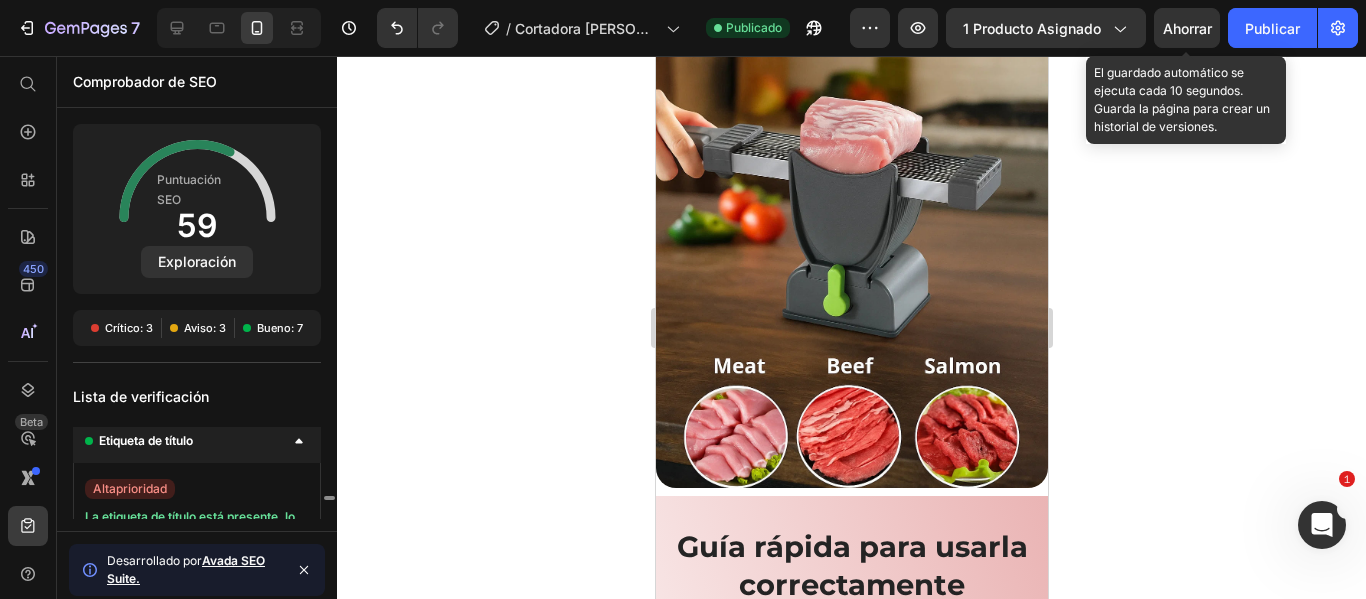 click at bounding box center [329, 473] 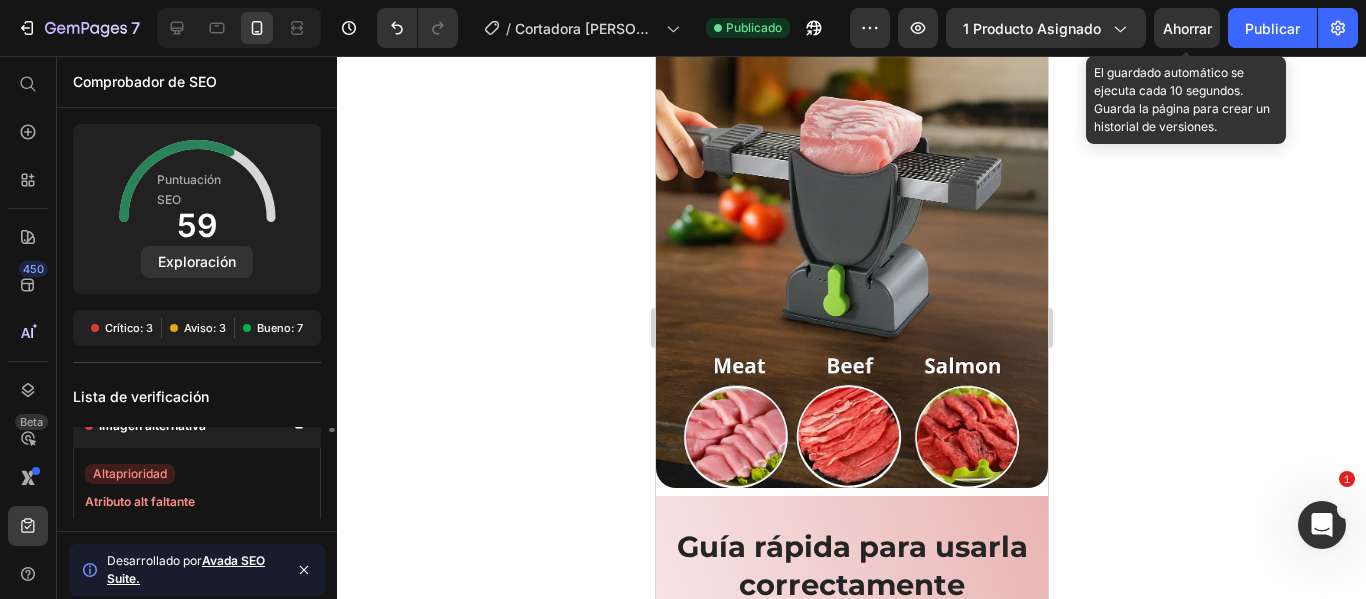 scroll, scrollTop: 0, scrollLeft: 0, axis: both 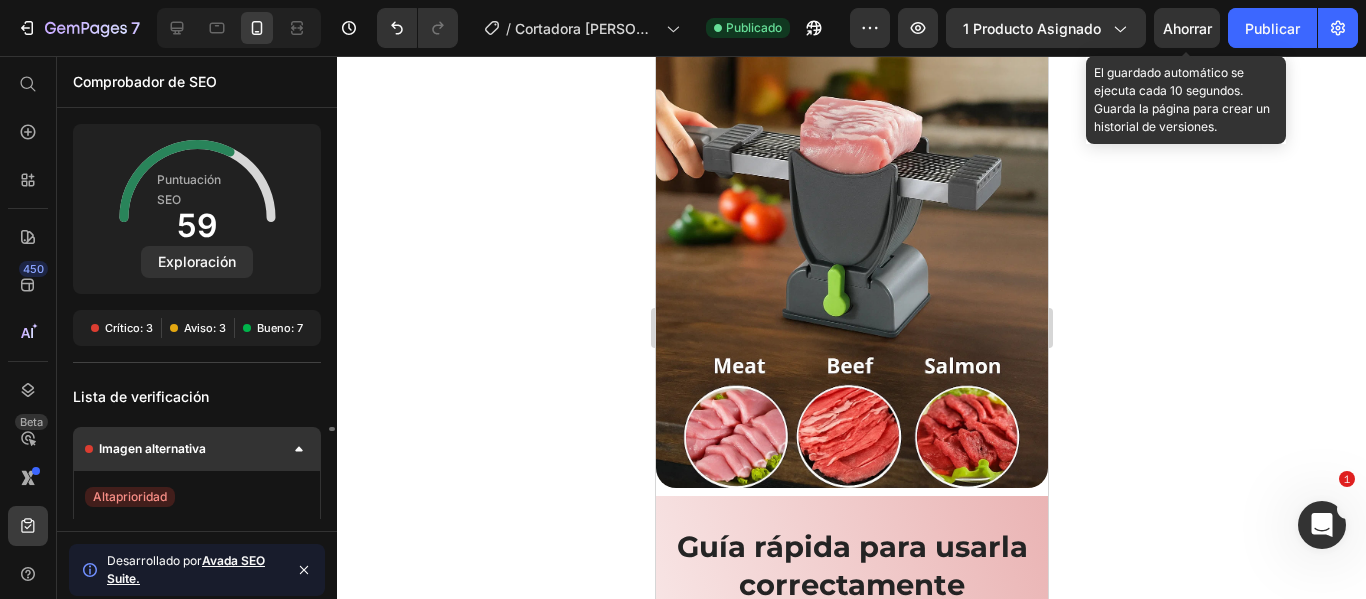 click on "Imagen alternativa" at bounding box center [197, 449] 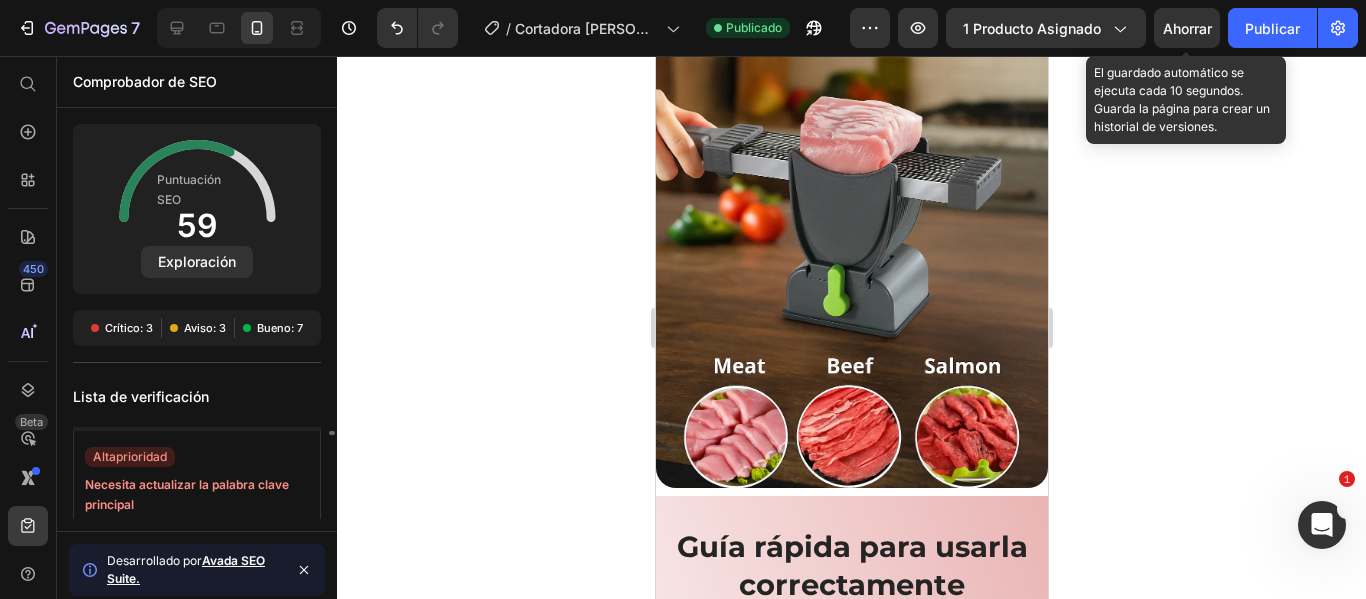 scroll, scrollTop: 0, scrollLeft: 0, axis: both 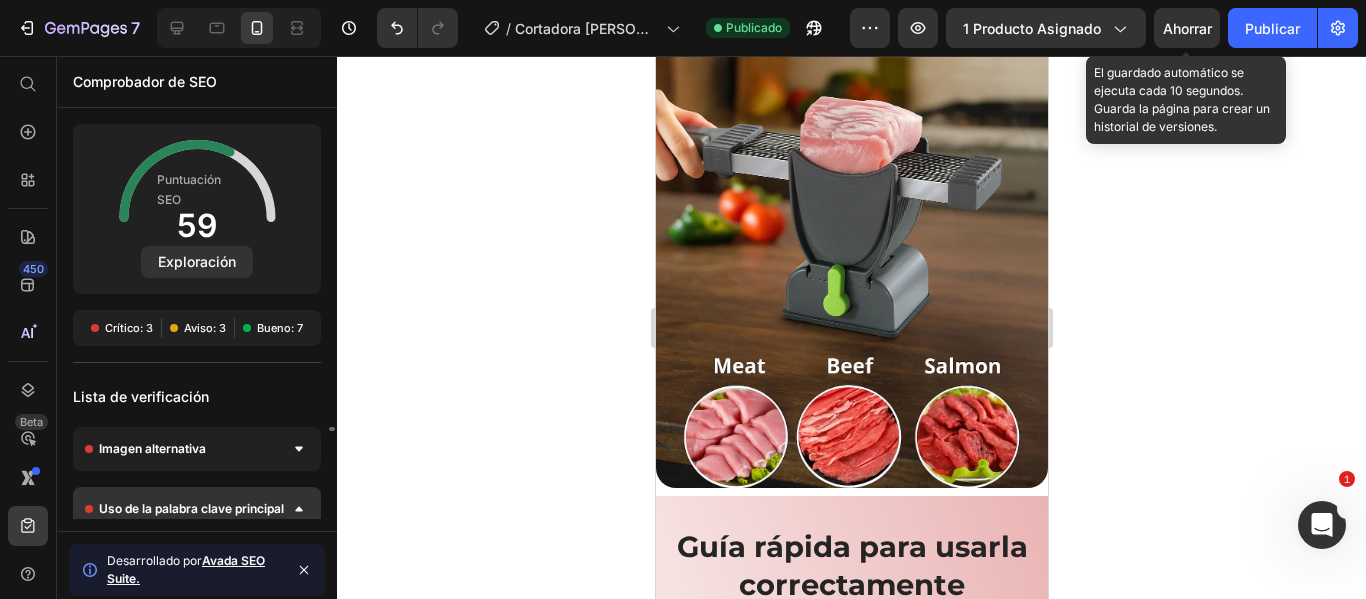 click on "Uso de la palabra clave principal" at bounding box center [191, 508] 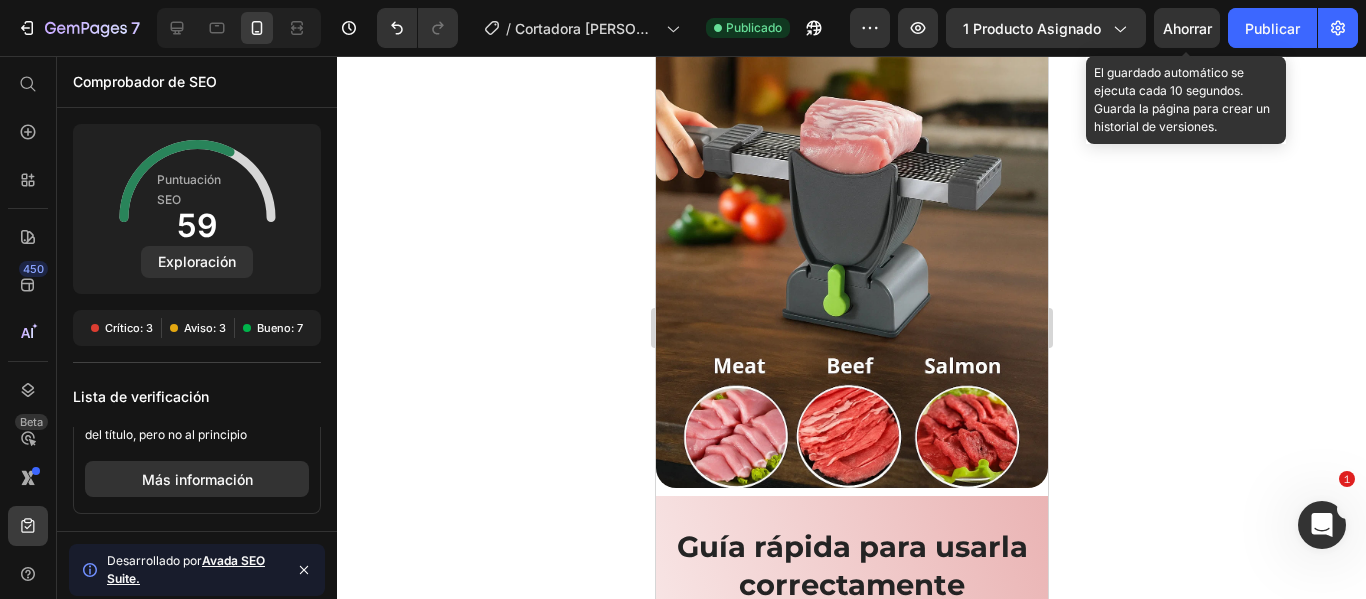 scroll, scrollTop: 1000, scrollLeft: 0, axis: vertical 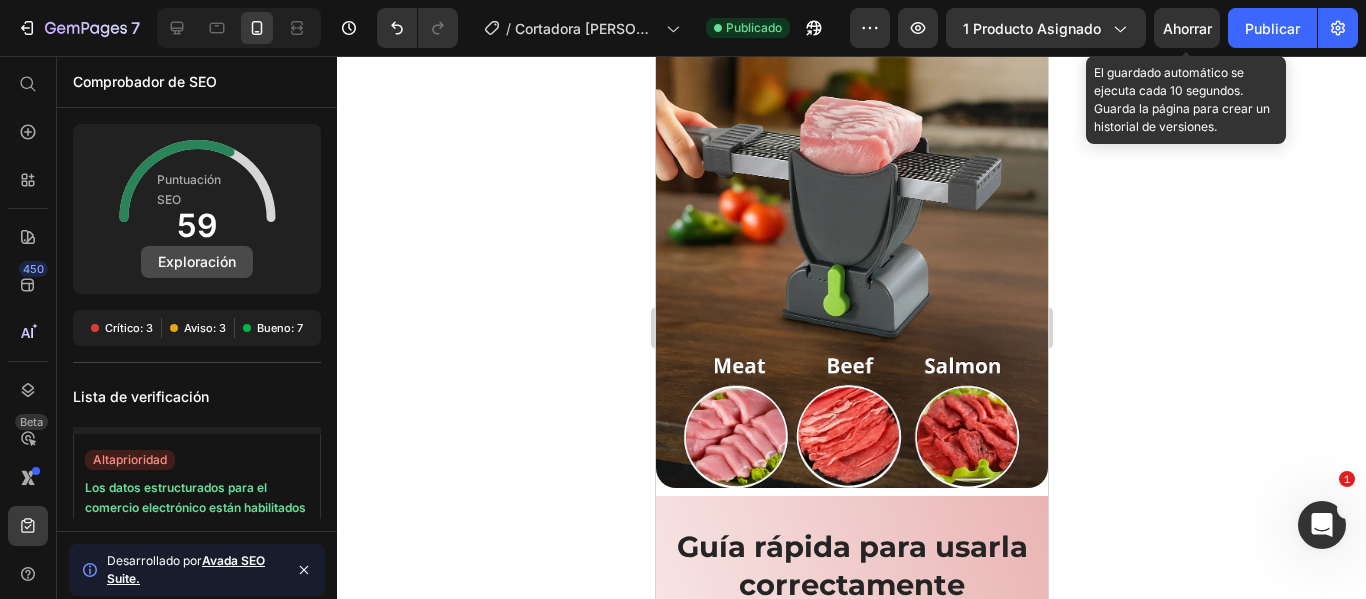 click on "Exploración" at bounding box center (197, 261) 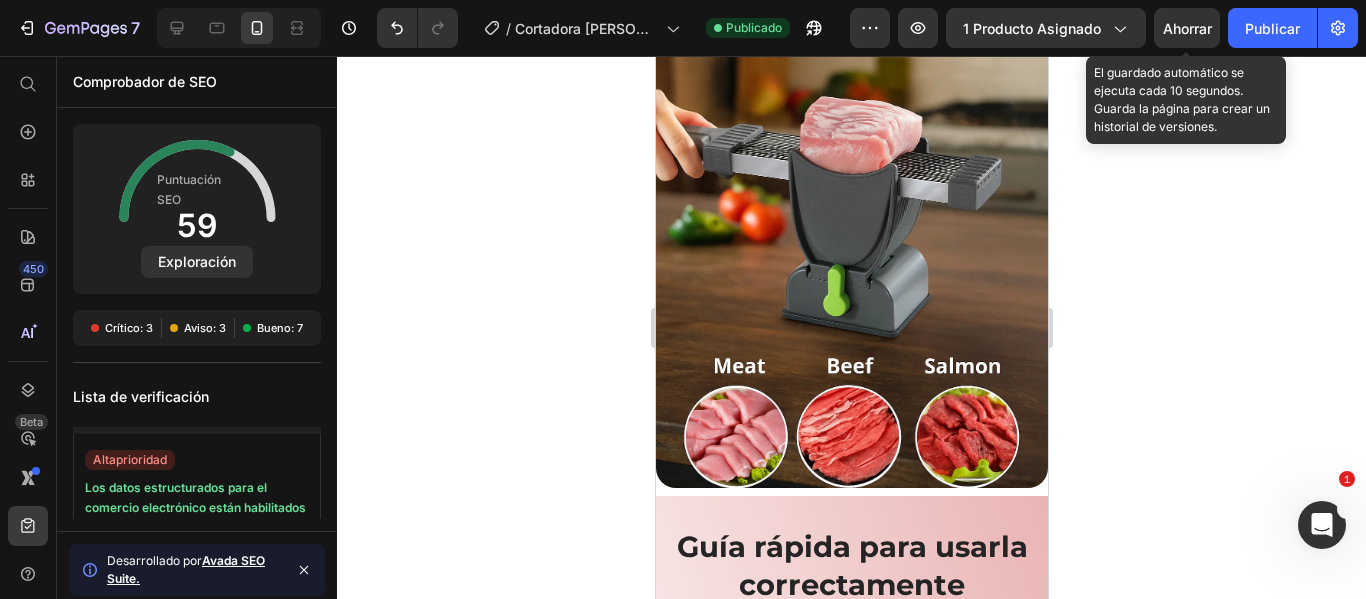 scroll, scrollTop: 1300, scrollLeft: 0, axis: vertical 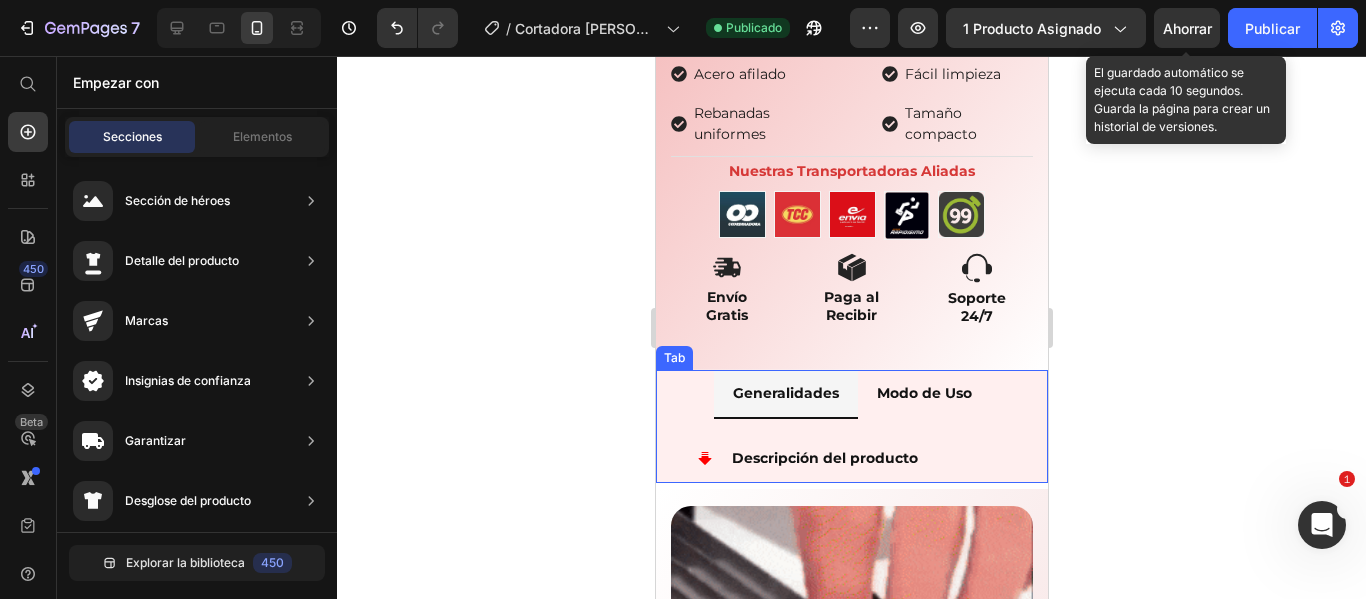 click on "Modo de Uso" at bounding box center [923, 393] 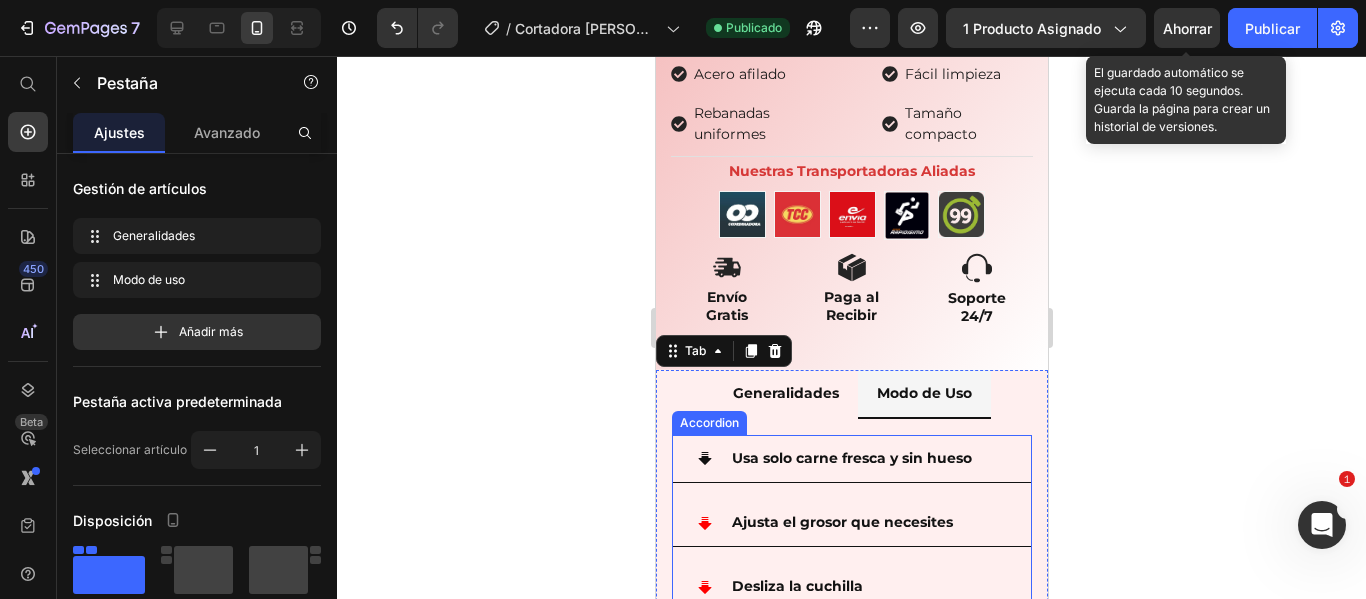 click on "Usa solo carne fresca y sin hueso" at bounding box center [851, 458] 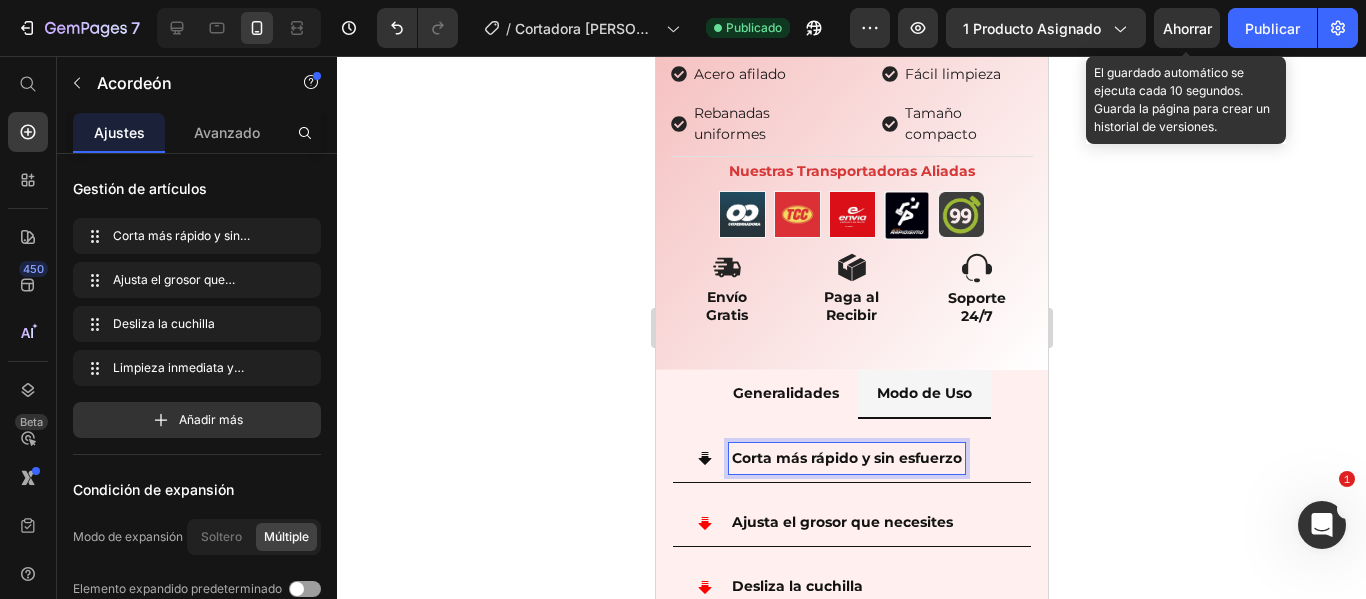click on "Corta más rápido y sin esfuerzo" at bounding box center (851, 459) 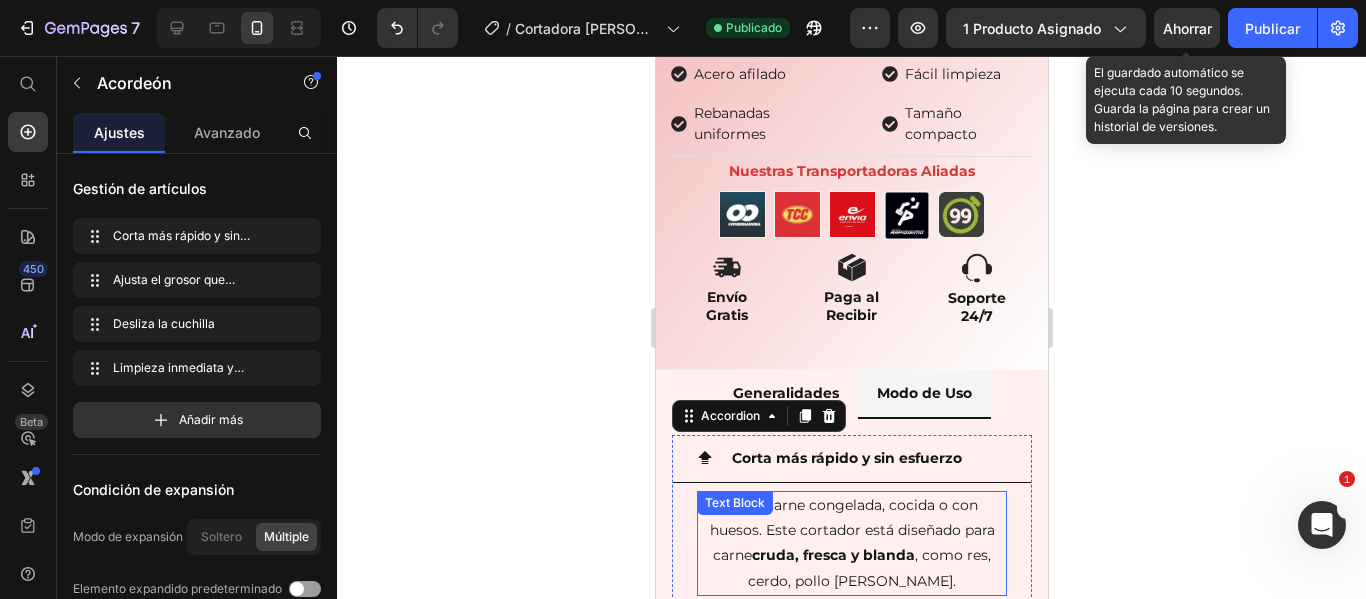 click on "Evita carne congelada, cocida o con huesos. Este cortador está diseñado para carne  cruda, fresca y blanda , como res, cerdo, pollo [PERSON_NAME]." at bounding box center (851, 543) 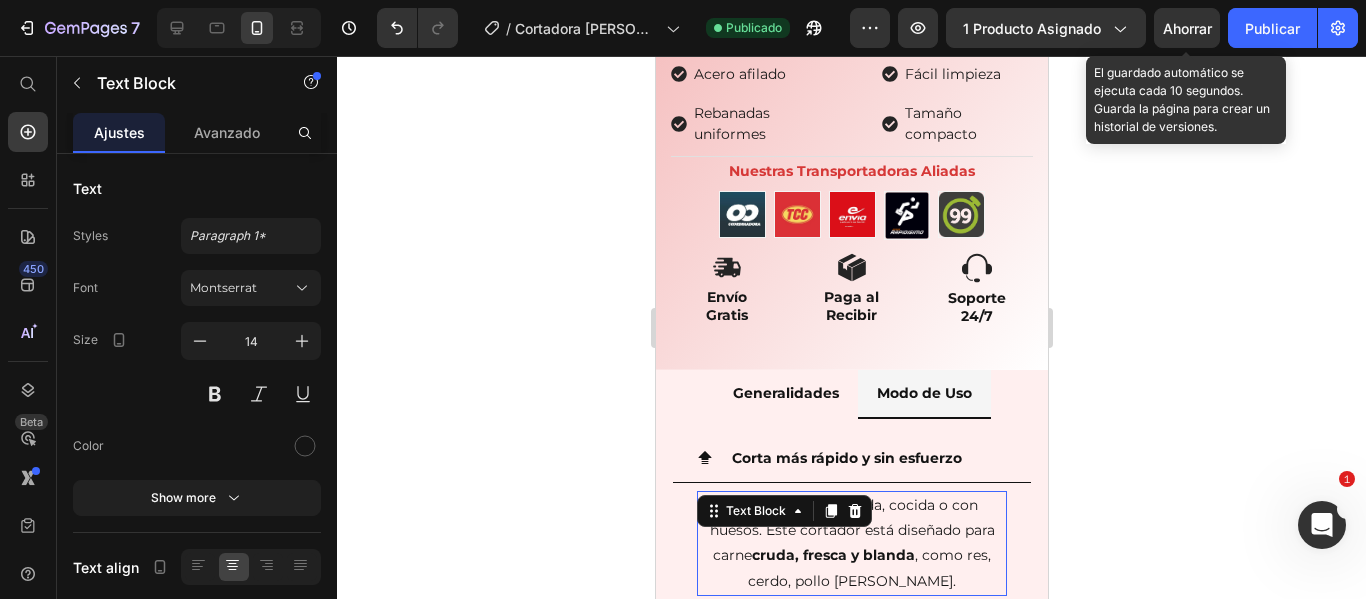 click on "Evita carne congelada, cocida o con huesos. Este cortador está diseñado para carne  cruda, fresca y blanda , como res, cerdo, pollo [PERSON_NAME]." at bounding box center (851, 543) 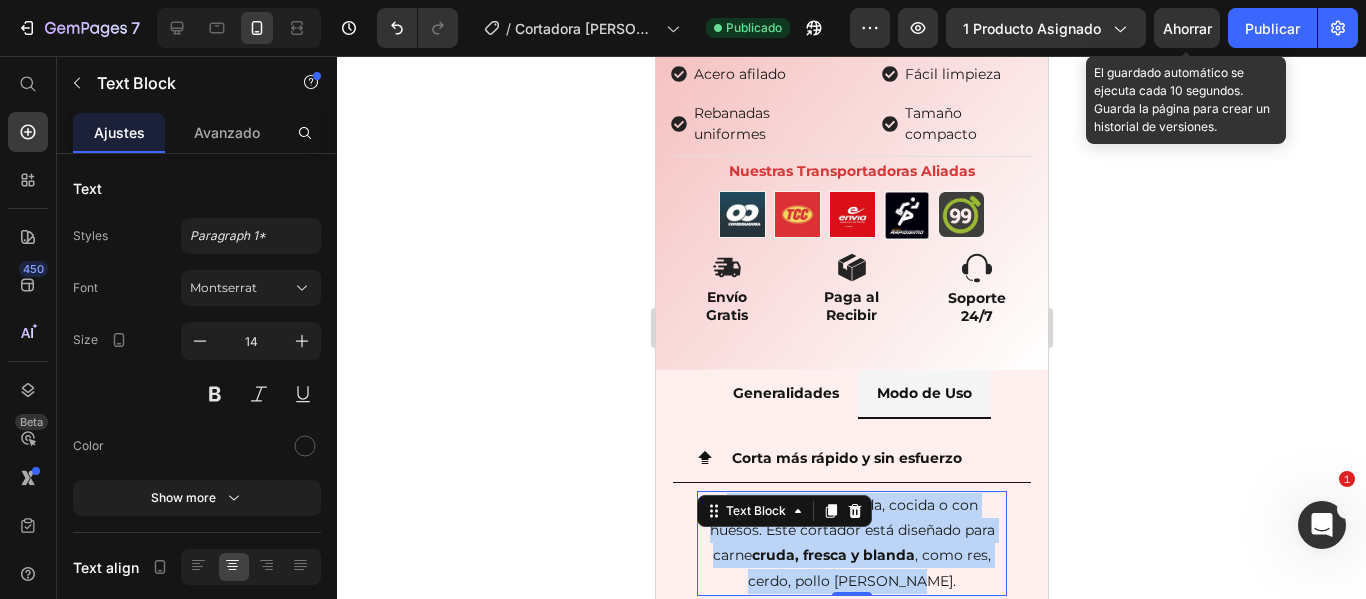 click on "Evita carne congelada, cocida o con huesos. Este cortador está diseñado para carne  cruda, fresca y blanda , como res, cerdo, pollo [PERSON_NAME]." at bounding box center (851, 543) 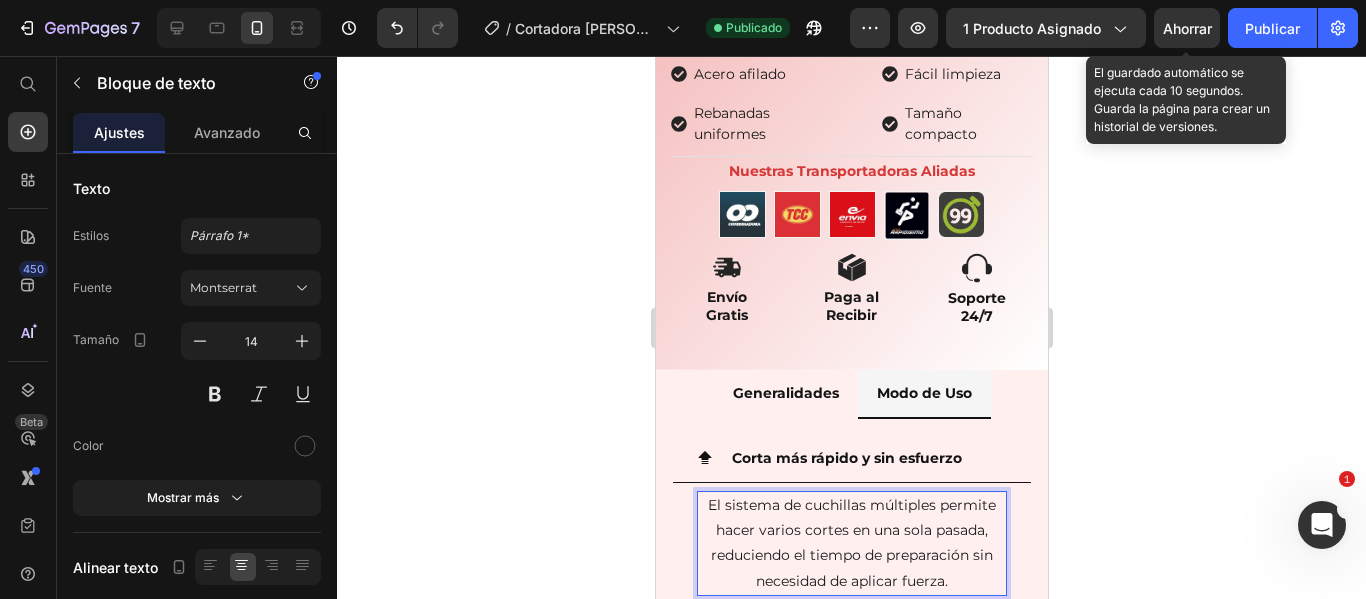 scroll, scrollTop: 1055, scrollLeft: 0, axis: vertical 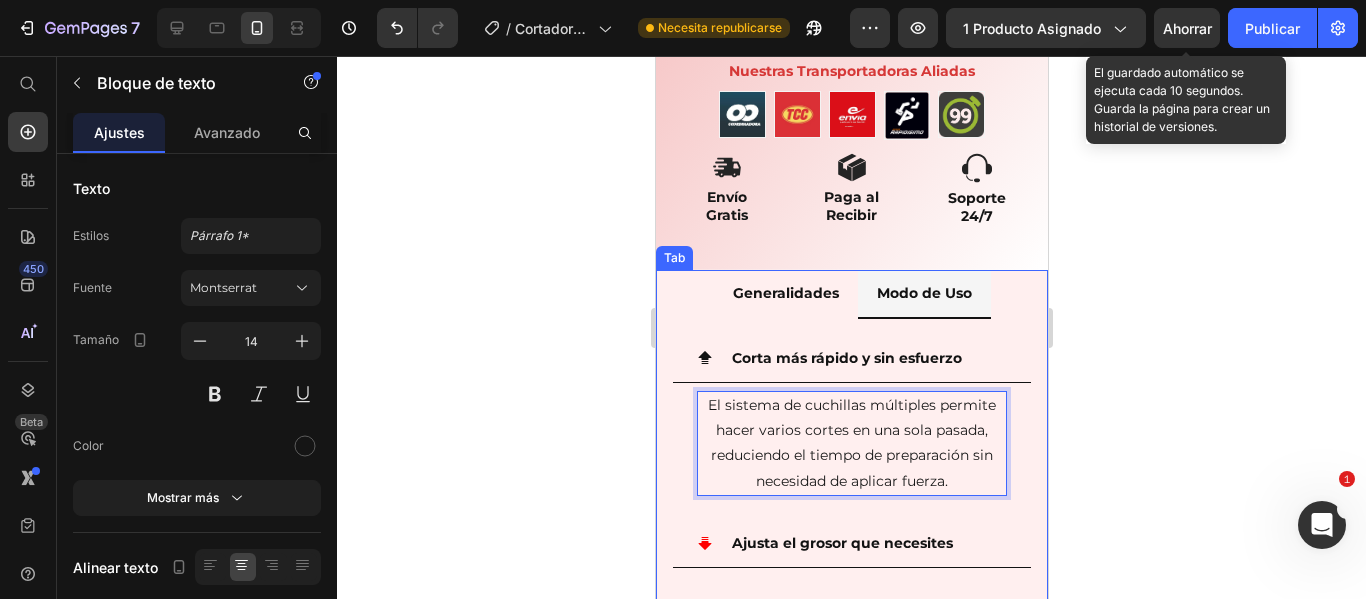 click on "Modo de Uso" at bounding box center (923, 293) 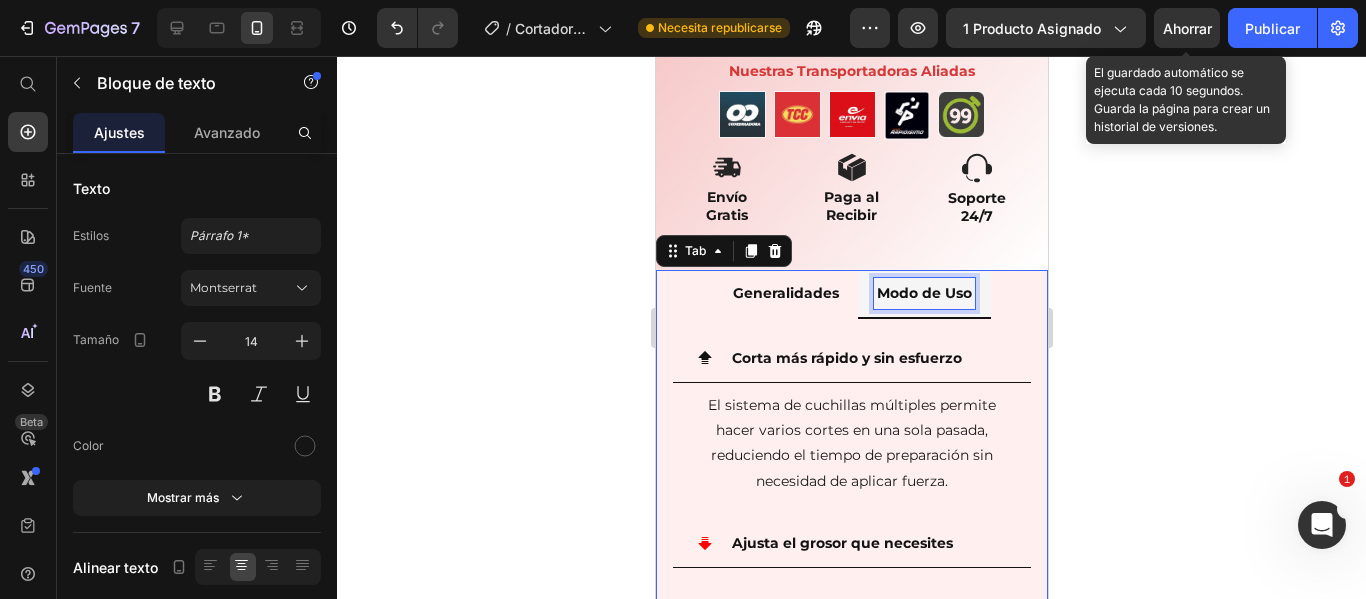 click on "Modo de Uso" at bounding box center (923, 293) 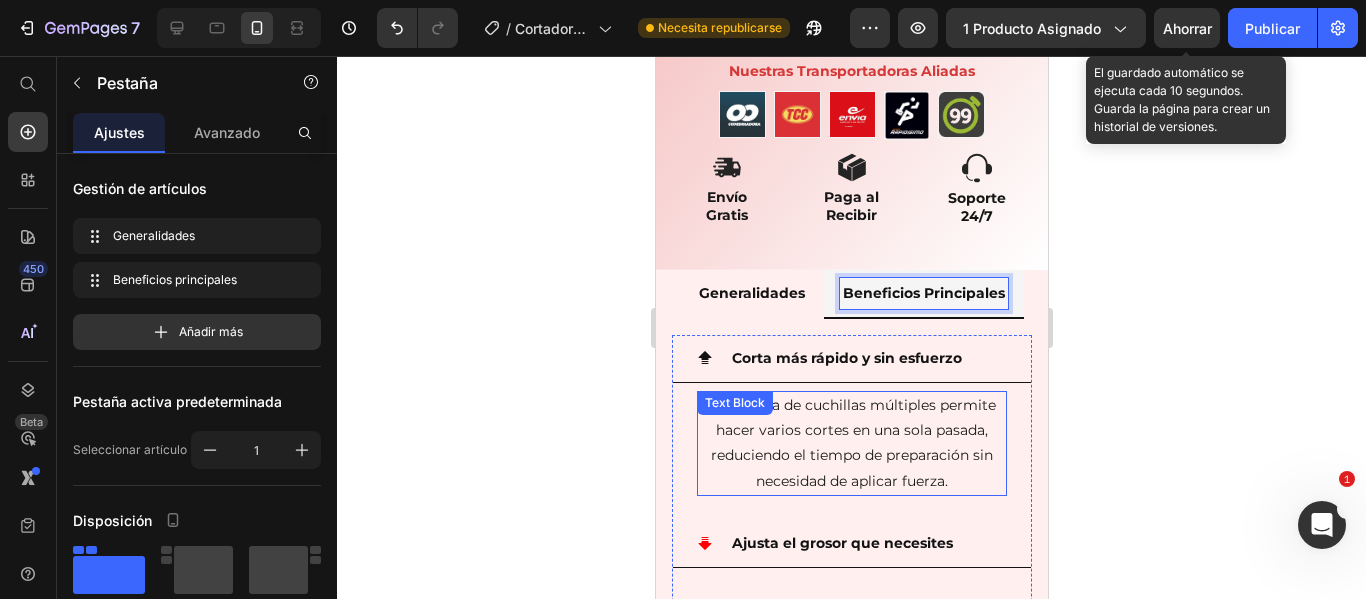 click on "El sistema de cuchillas múltiples permite hacer varios cortes en una sola pasada, reduciendo el tiempo de preparación sin necesidad de aplicar fuerza." at bounding box center (851, 443) 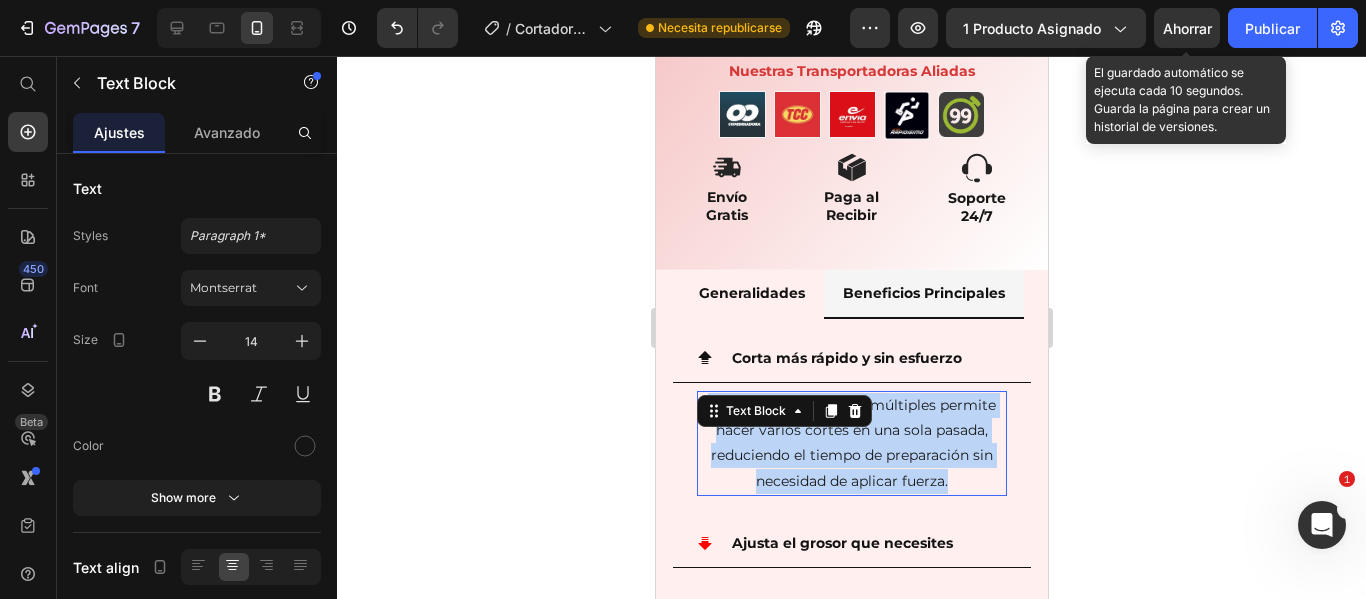 click on "El sistema de cuchillas múltiples permite hacer varios cortes en una sola pasada, reduciendo el tiempo de preparación sin necesidad de aplicar fuerza." at bounding box center [851, 443] 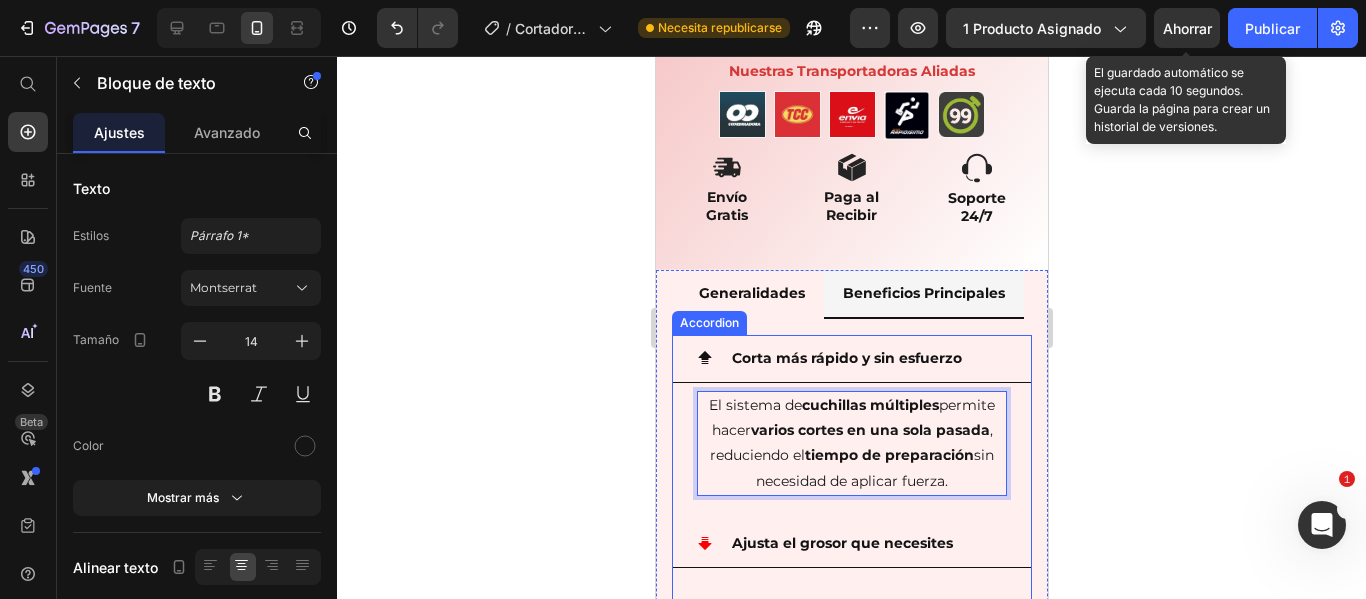 click on "Corta más rápido y sin esfuerzo" at bounding box center [851, 359] 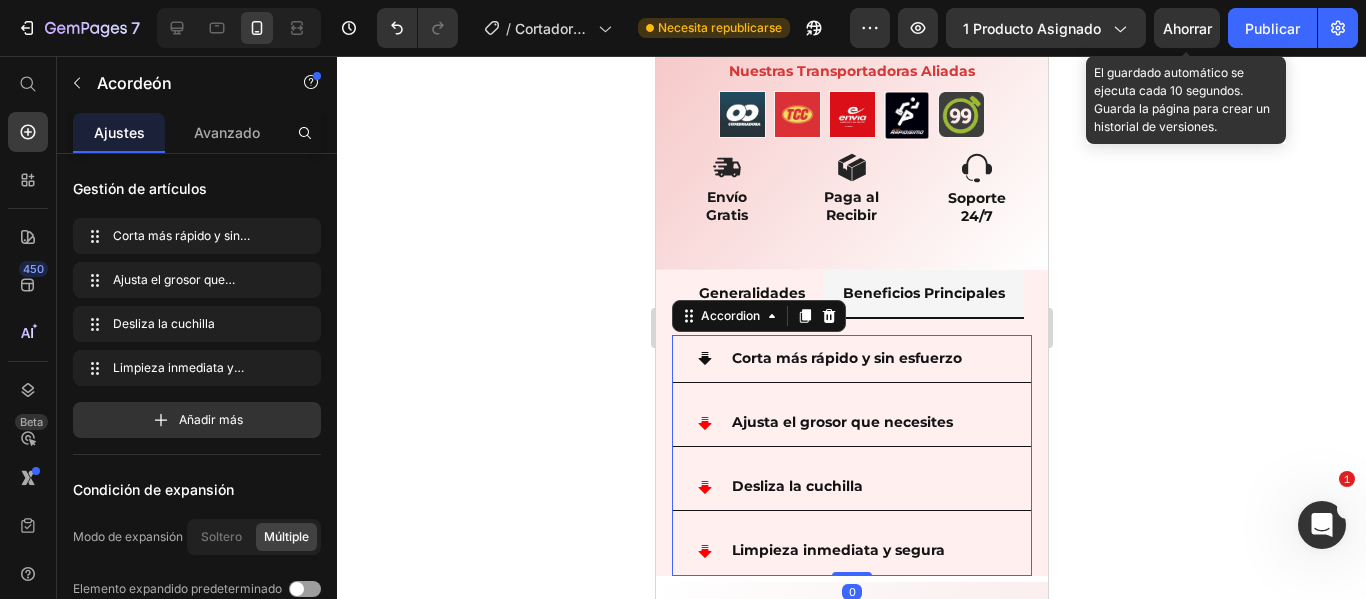 scroll, scrollTop: 1155, scrollLeft: 0, axis: vertical 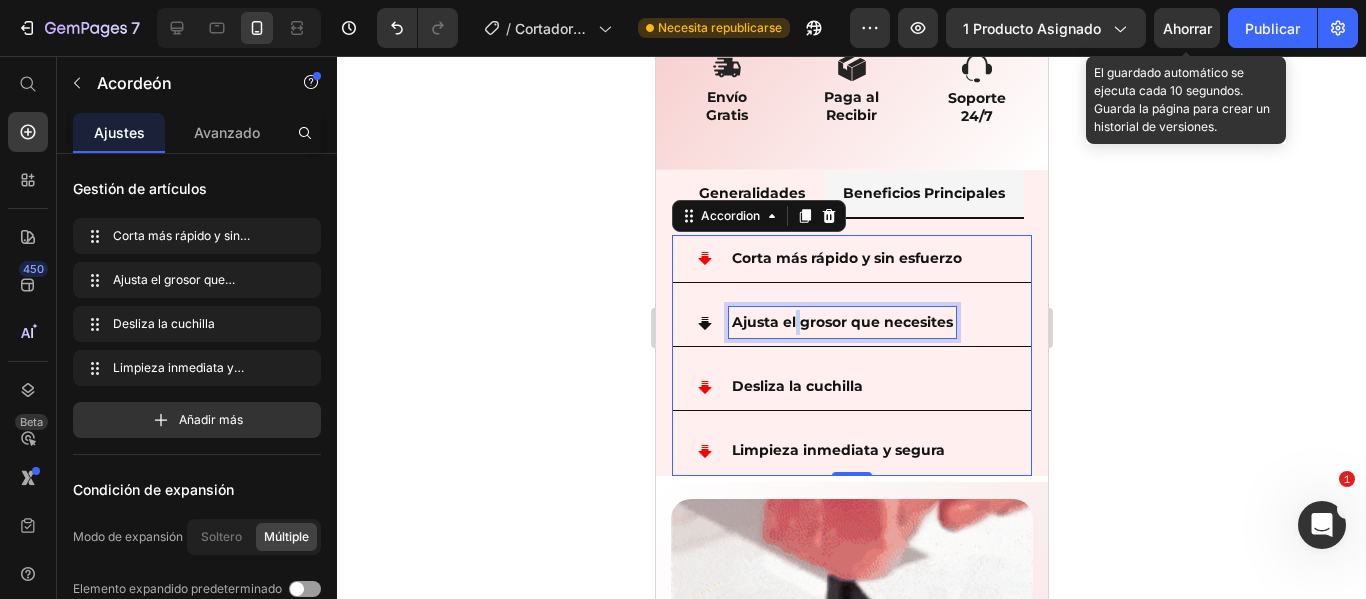 click on "Ajusta el grosor que necesites" at bounding box center (841, 322) 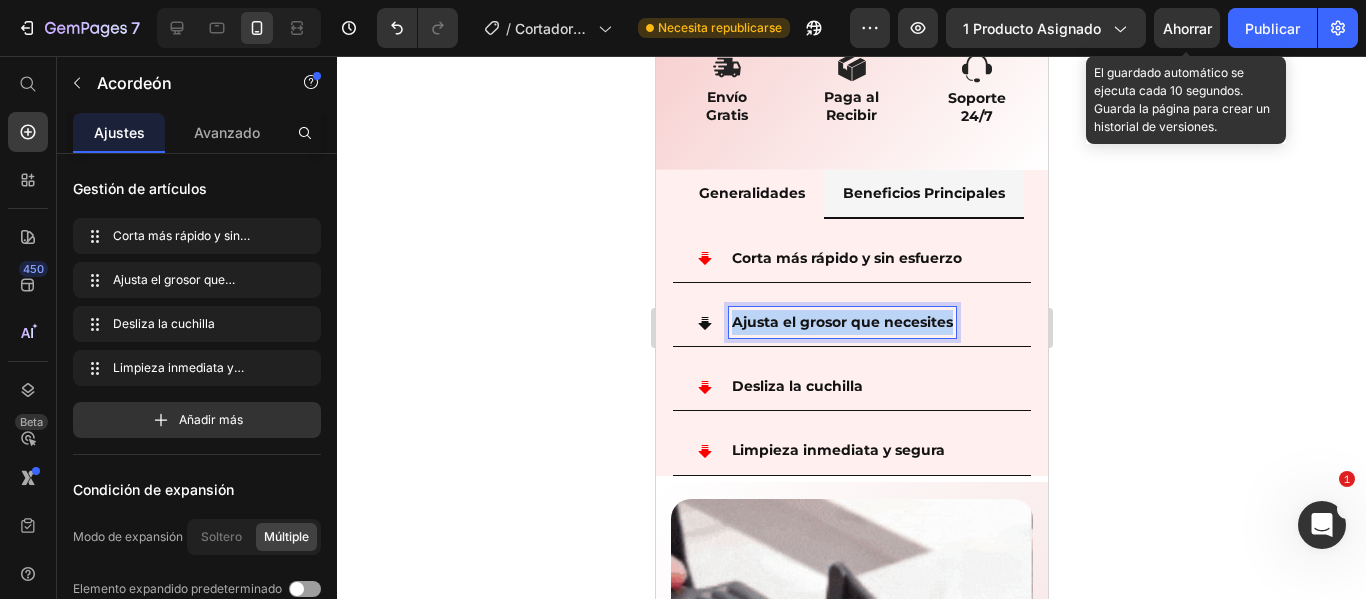 click on "Ajusta el grosor que necesites" at bounding box center [841, 322] 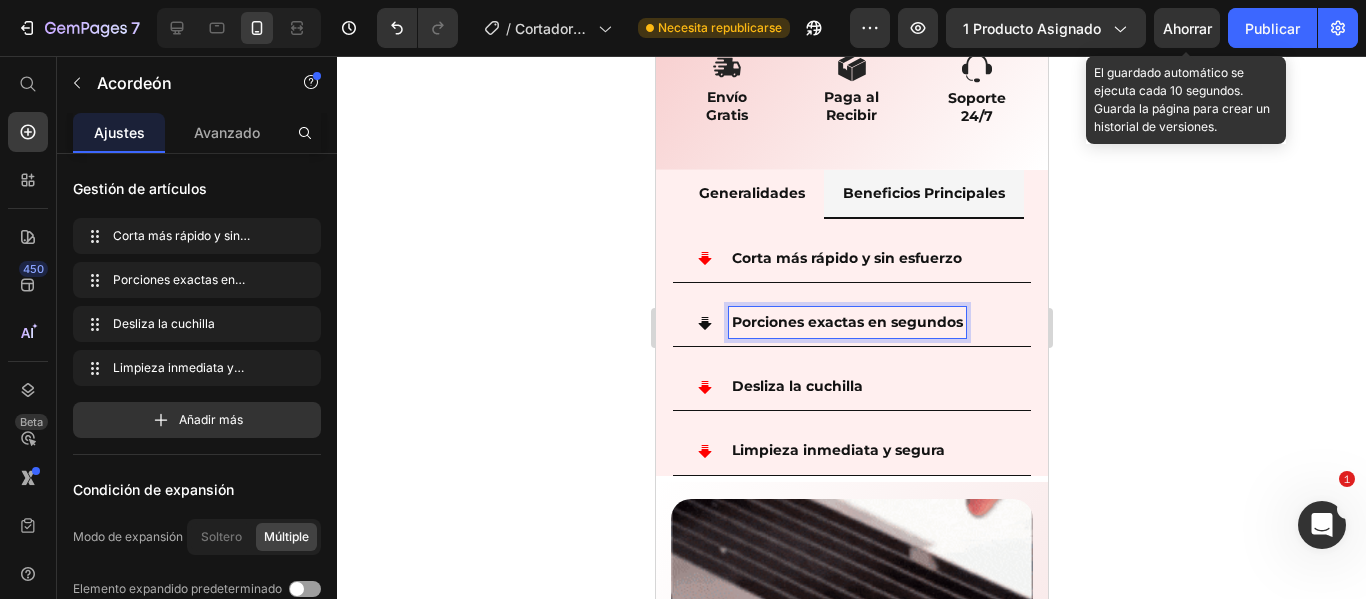 click on "Porciones exactas en segundos" at bounding box center (867, 322) 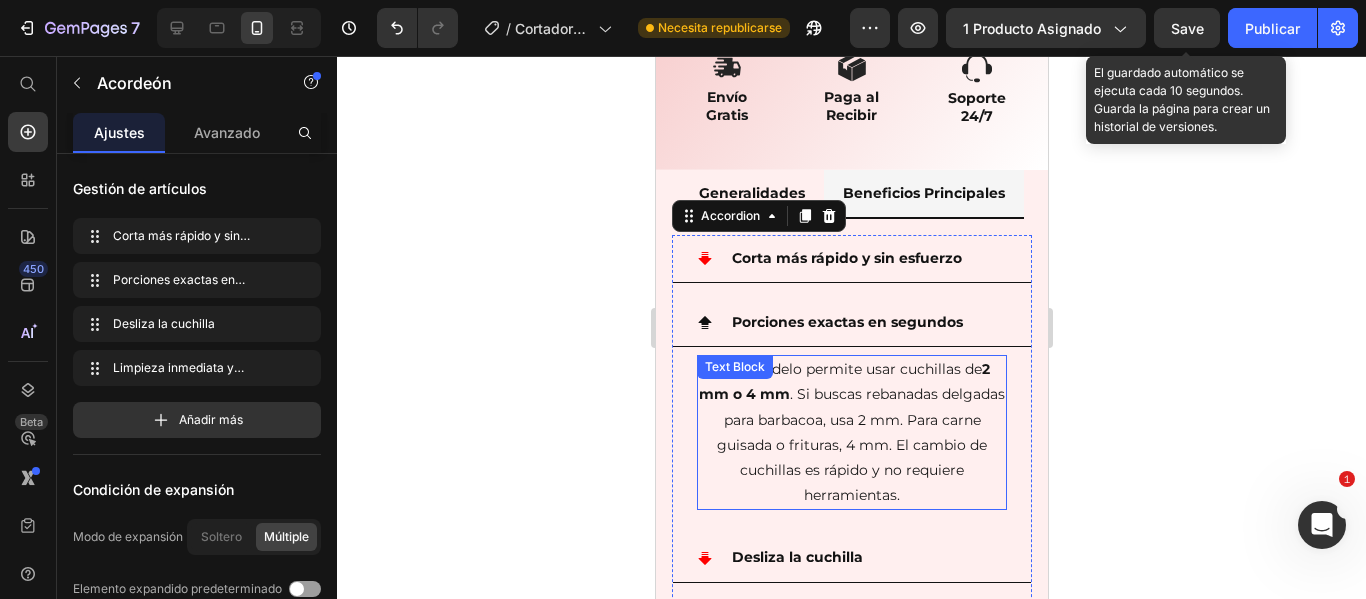 click on "Este modelo permite usar cuchillas de  2 mm o 4 mm . Si buscas rebanadas delgadas para barbacoa, usa 2 mm. Para carne guisada o frituras, 4 mm. El cambio de cuchillas es rápido y no requiere herramientas." at bounding box center (851, 432) 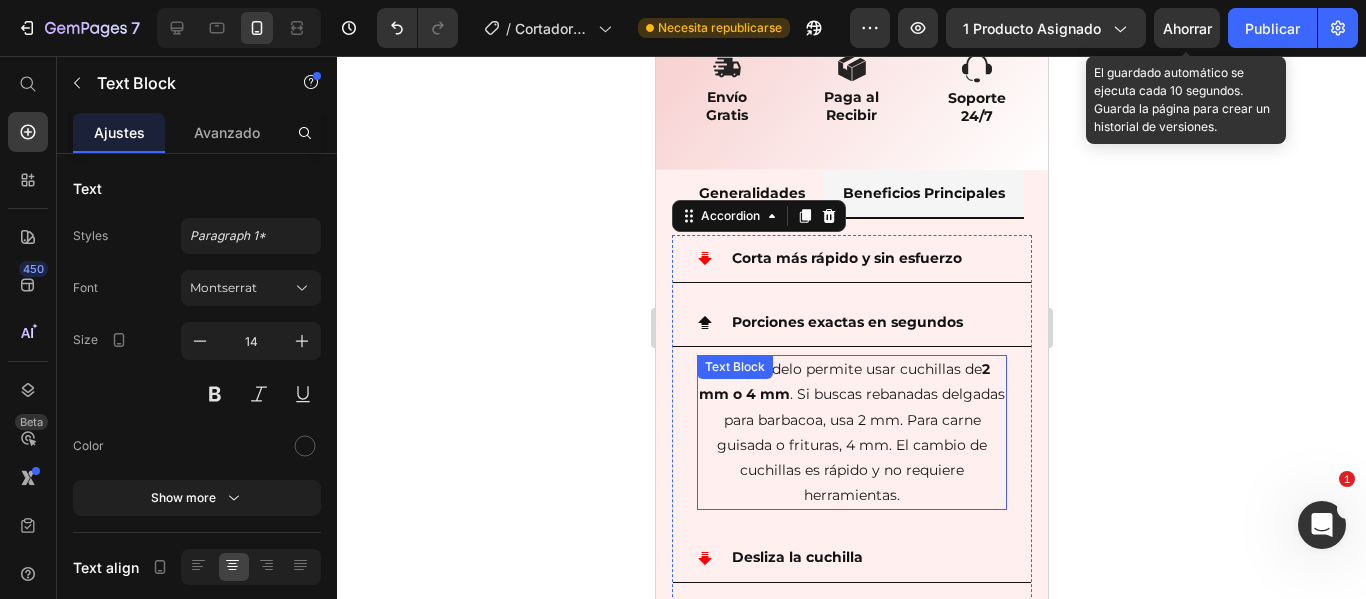click on "Este modelo permite usar cuchillas de  2 mm o 4 mm . Si buscas rebanadas delgadas para barbacoa, usa 2 mm. Para carne guisada o frituras, 4 mm. El cambio de cuchillas es rápido y no requiere herramientas." at bounding box center (851, 432) 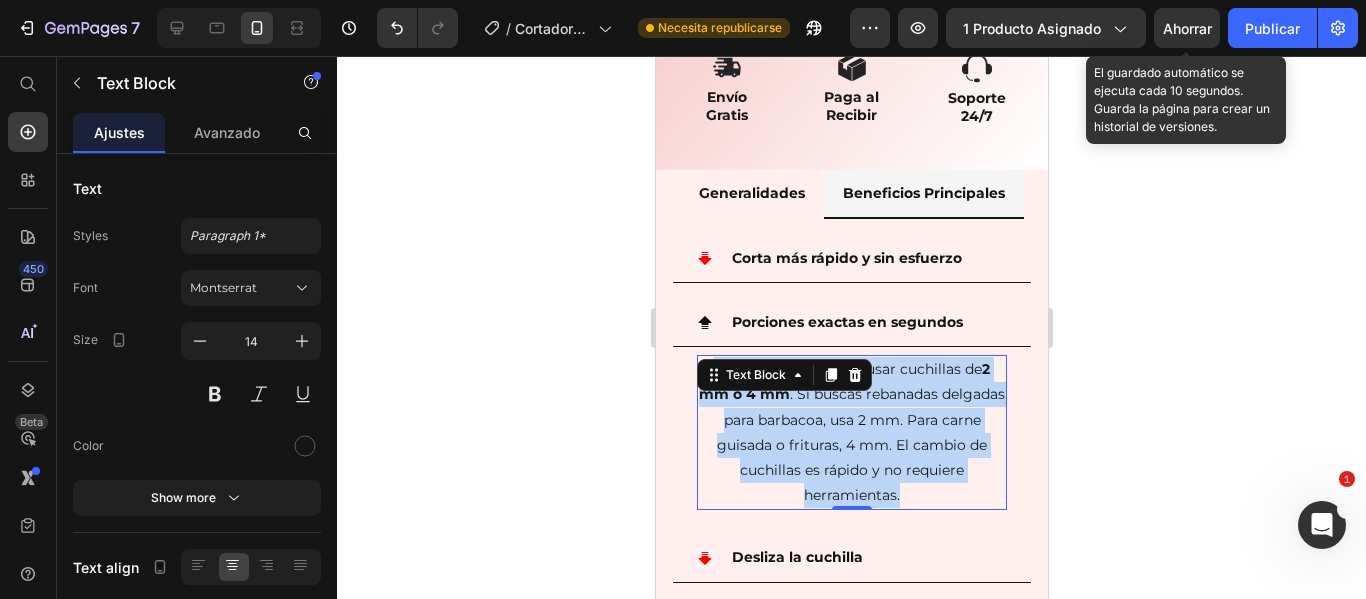 click on "Este modelo permite usar cuchillas de  2 mm o 4 mm . Si buscas rebanadas delgadas para barbacoa, usa 2 mm. Para carne guisada o frituras, 4 mm. El cambio de cuchillas es rápido y no requiere herramientas." at bounding box center [851, 432] 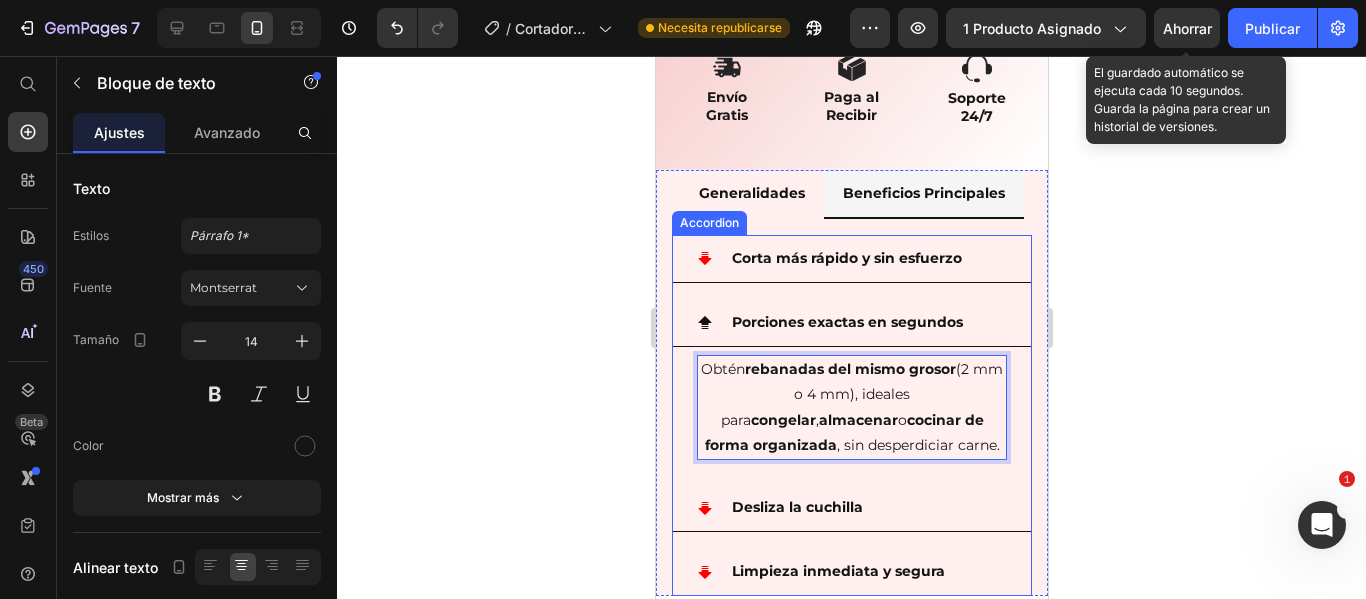 click on "Porciones exactas en segundos" at bounding box center (867, 322) 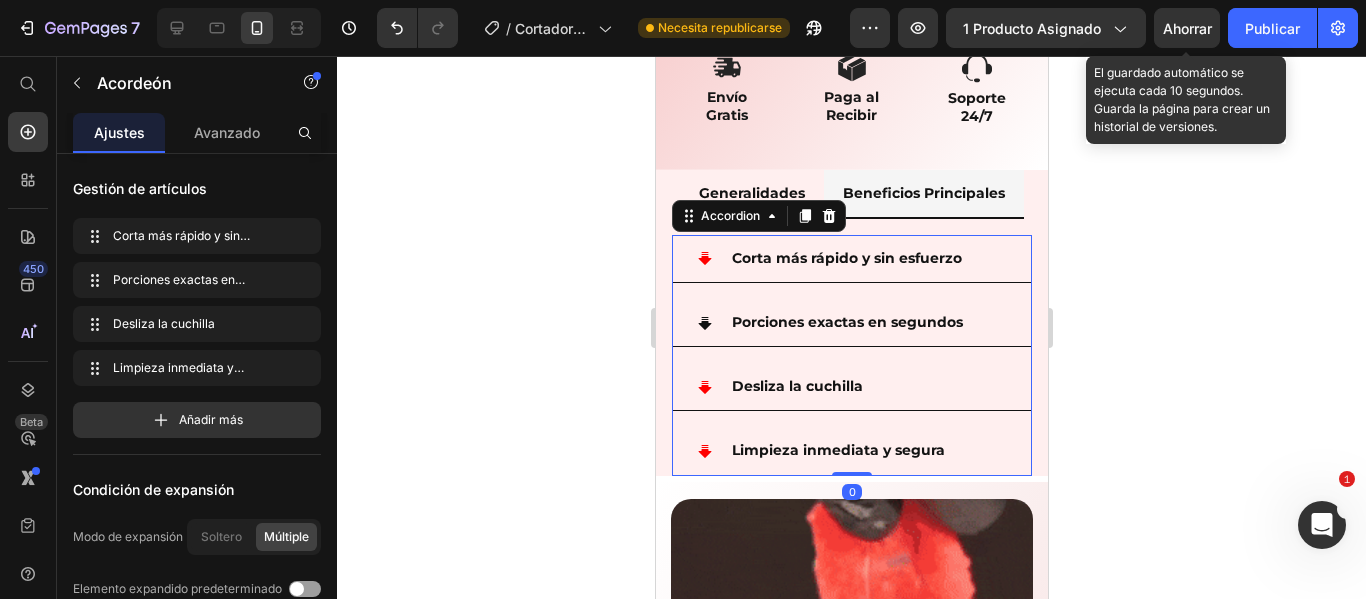 scroll, scrollTop: 1255, scrollLeft: 0, axis: vertical 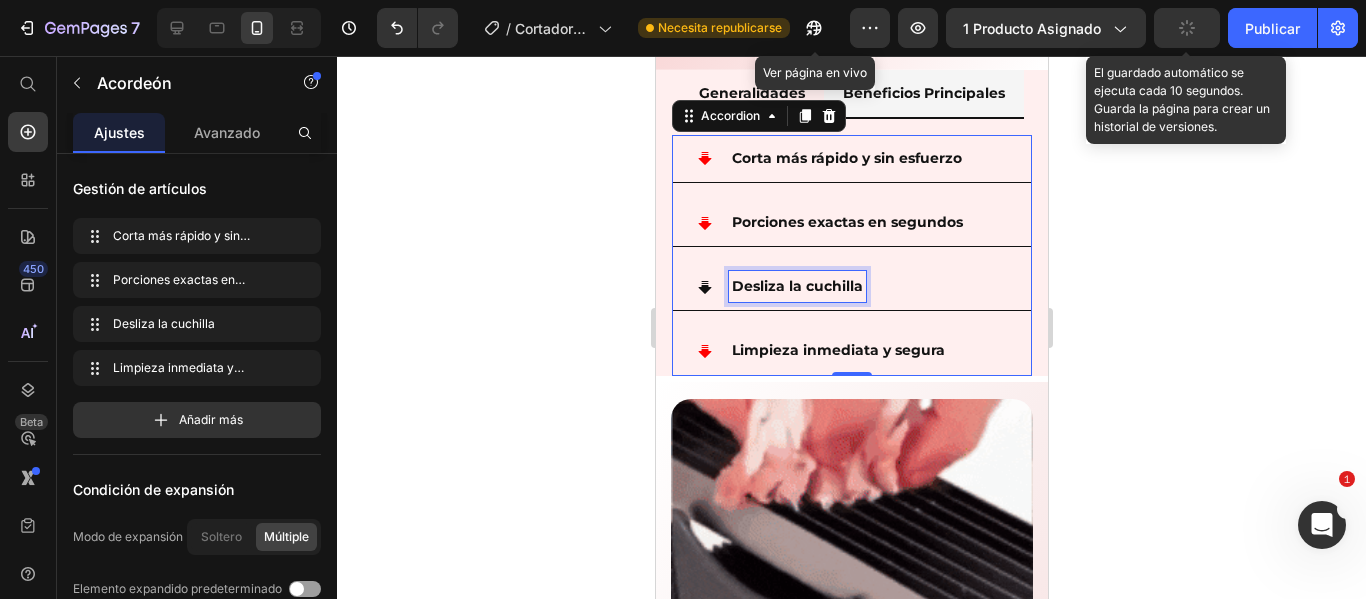 click on "Desliza la cuchilla" at bounding box center [796, 286] 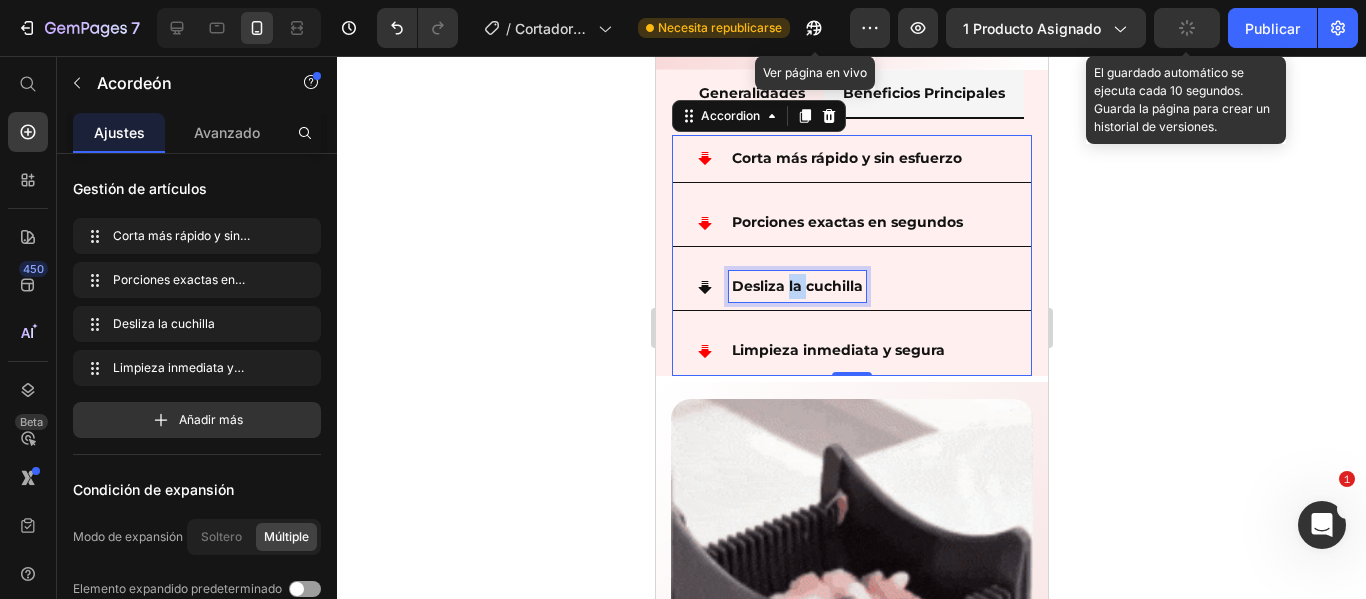 click on "Desliza la cuchilla" at bounding box center [796, 286] 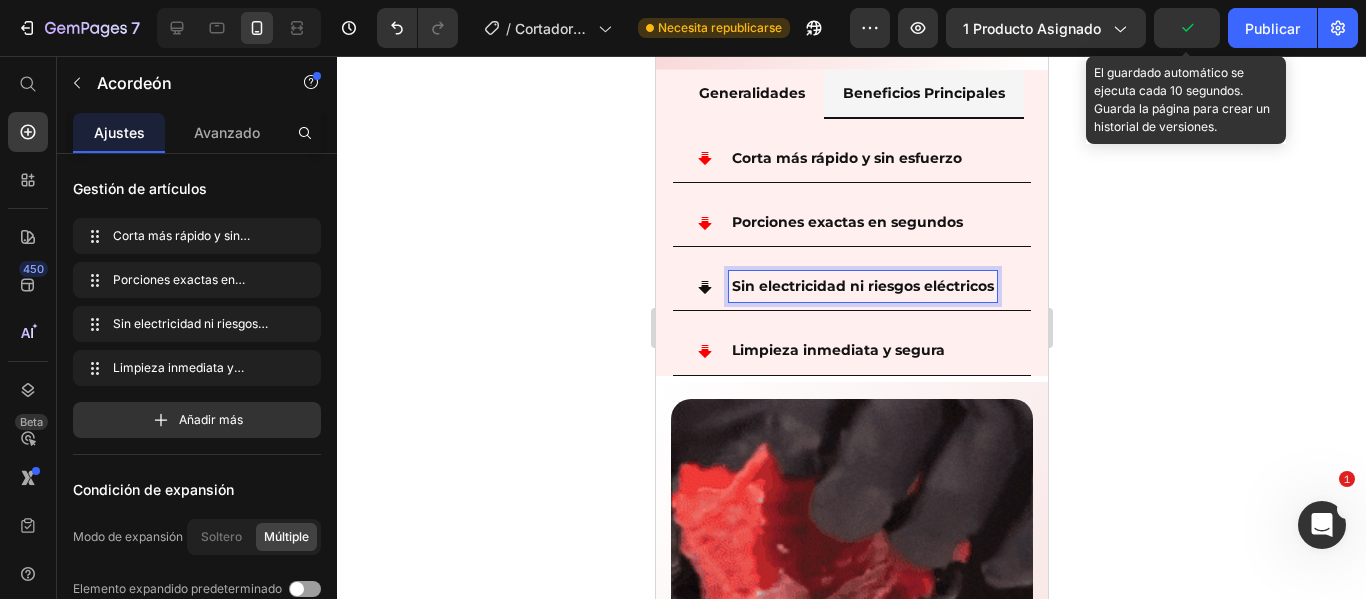 click on "Sin electricidad ni riesgos eléctricos" at bounding box center [851, 287] 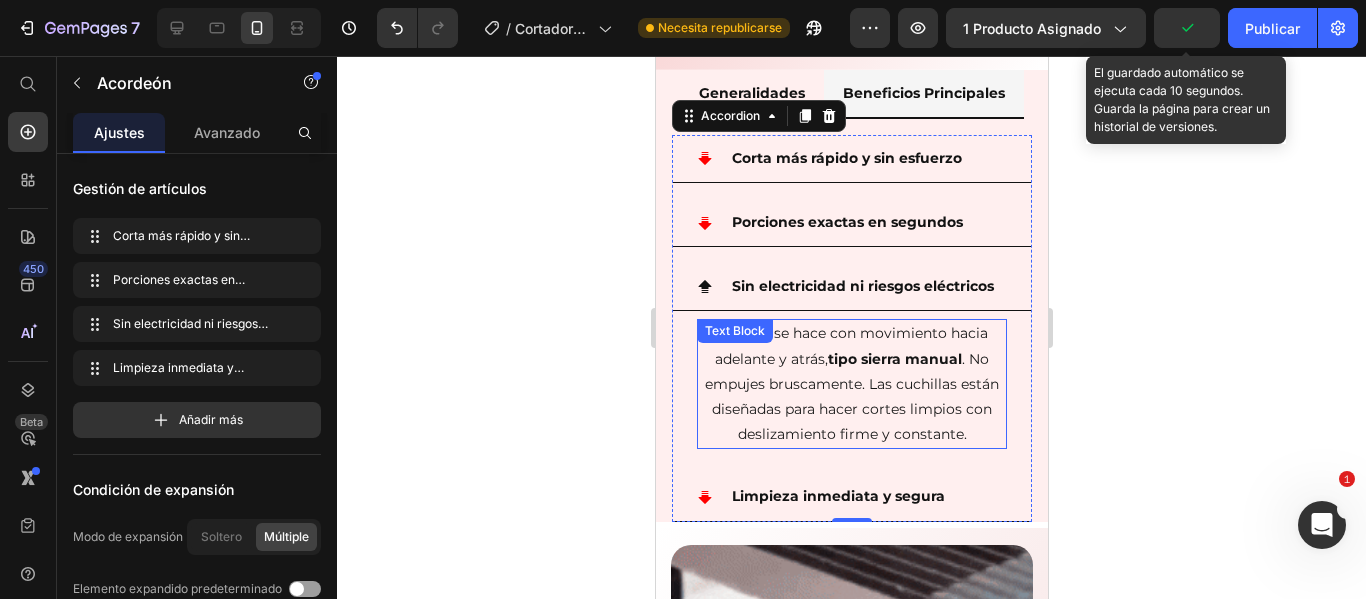 click on "tipo sierra manual" at bounding box center [894, 359] 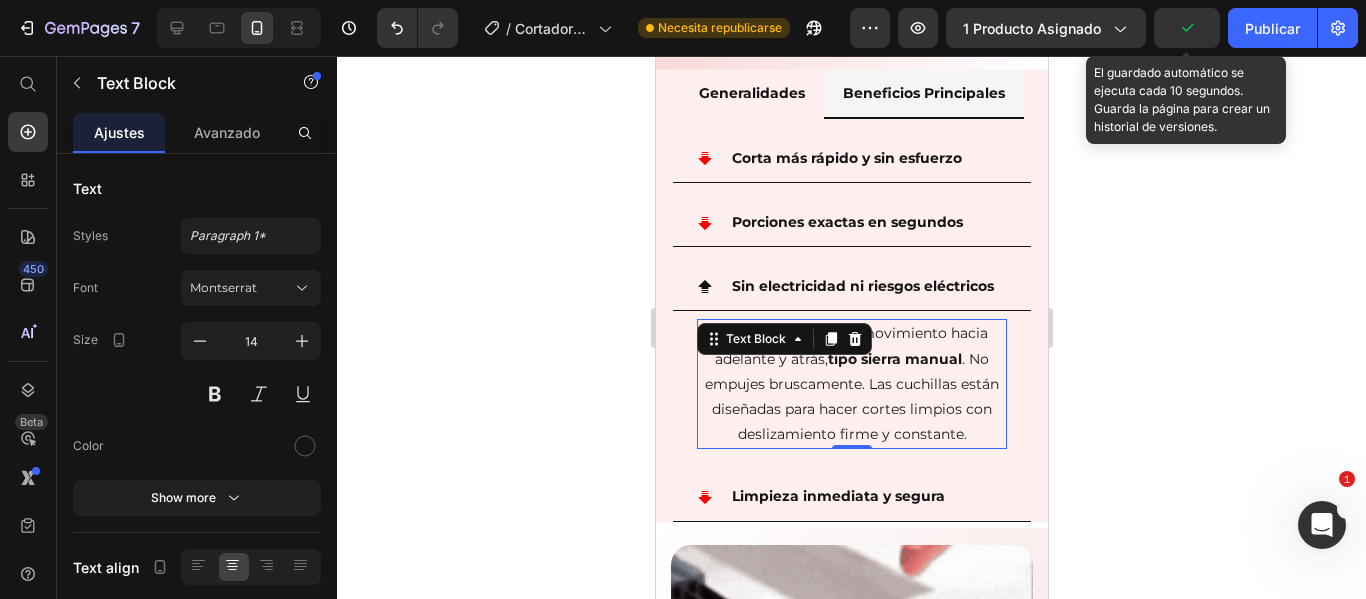 click on "tipo sierra manual" at bounding box center [894, 359] 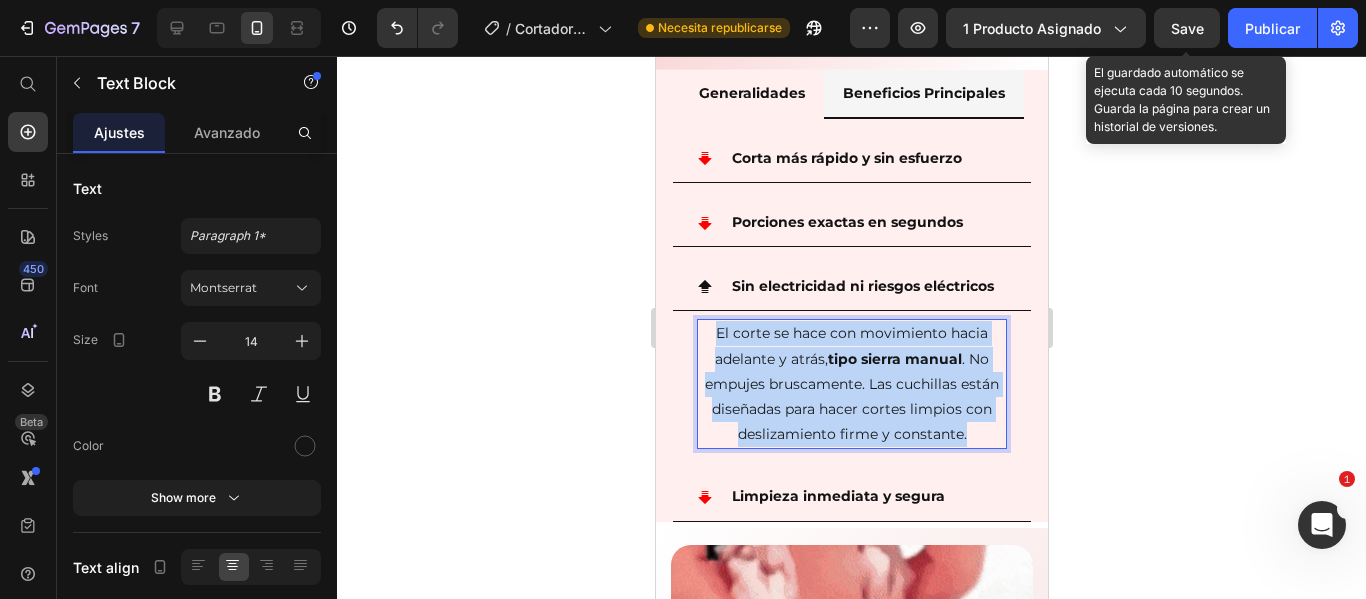 click on "tipo sierra manual" at bounding box center [894, 359] 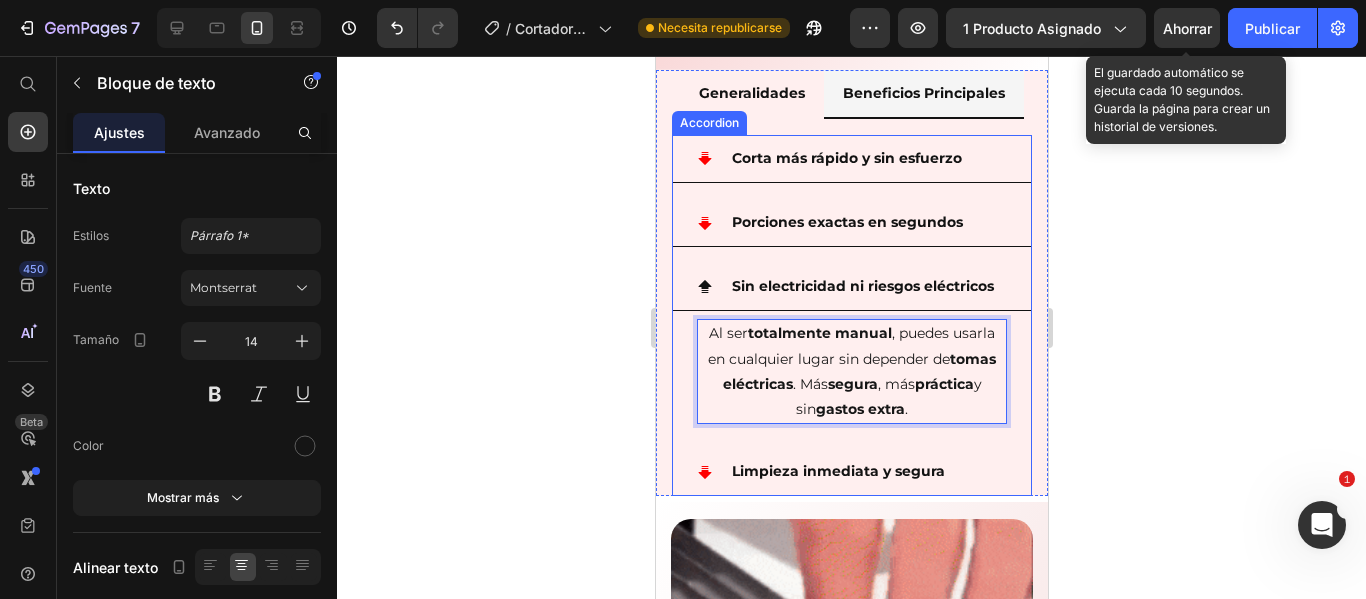 click on "Sin electricidad ni riesgos eléctricos" at bounding box center [851, 287] 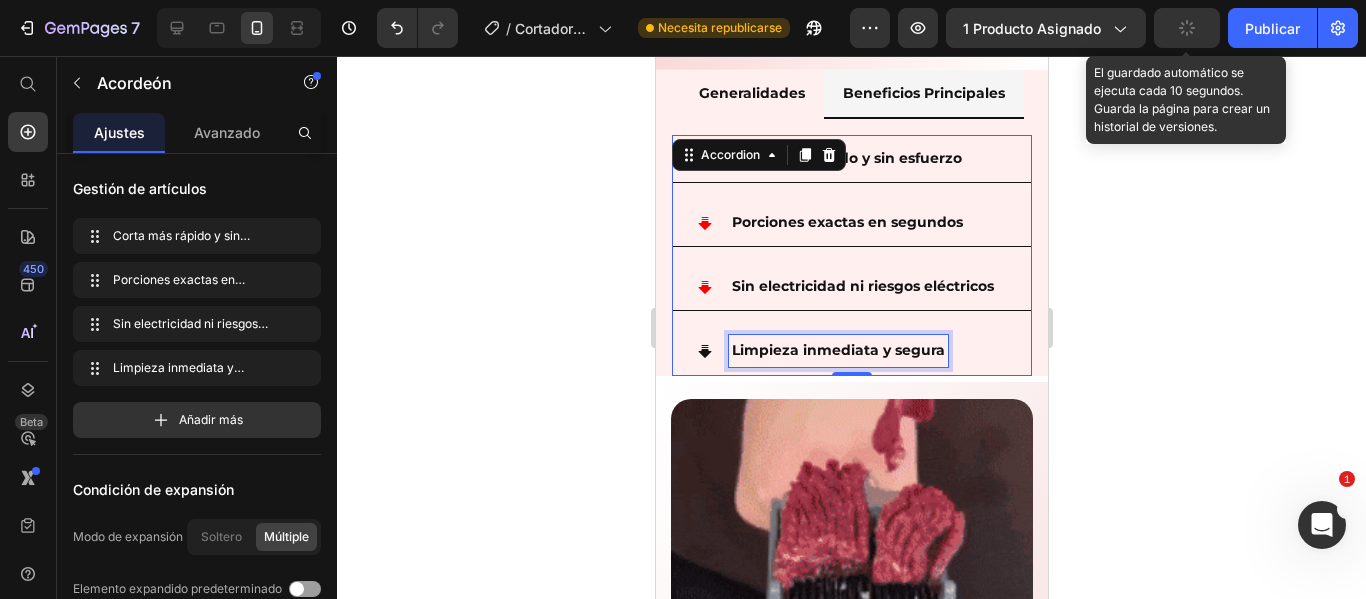 click on "Limpieza inmediata y segura" at bounding box center (837, 350) 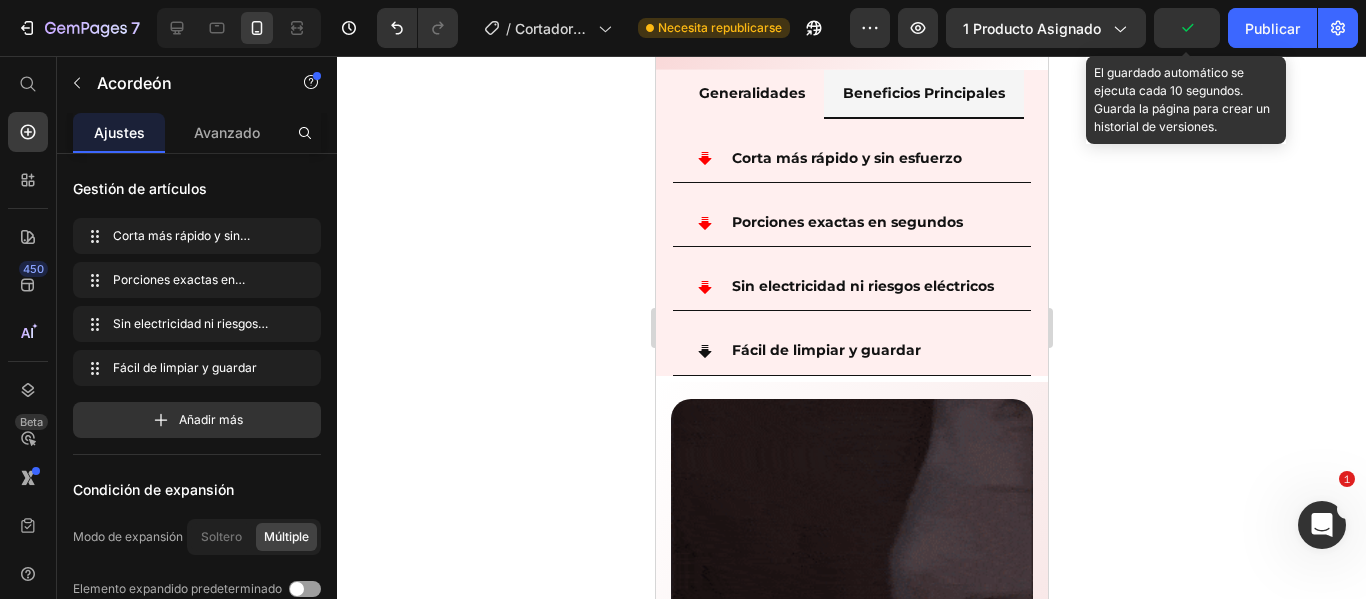 click on "Fácil de limpiar y guardar" at bounding box center (867, 350) 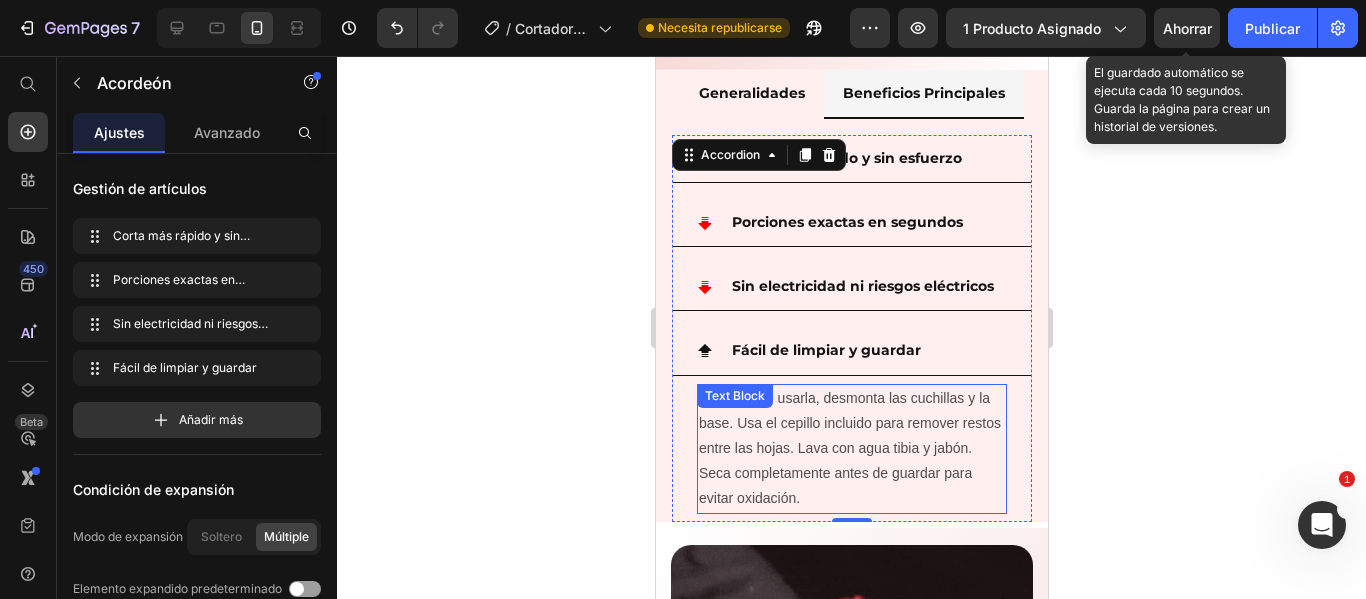 click on "Después de usarla, desmonta las cuchillas y la base. Usa el cepillo incluido para remover restos entre las hojas. Lava con agua tibia y jabón. Seca completamente antes de guardar para evitar oxidación." at bounding box center (851, 449) 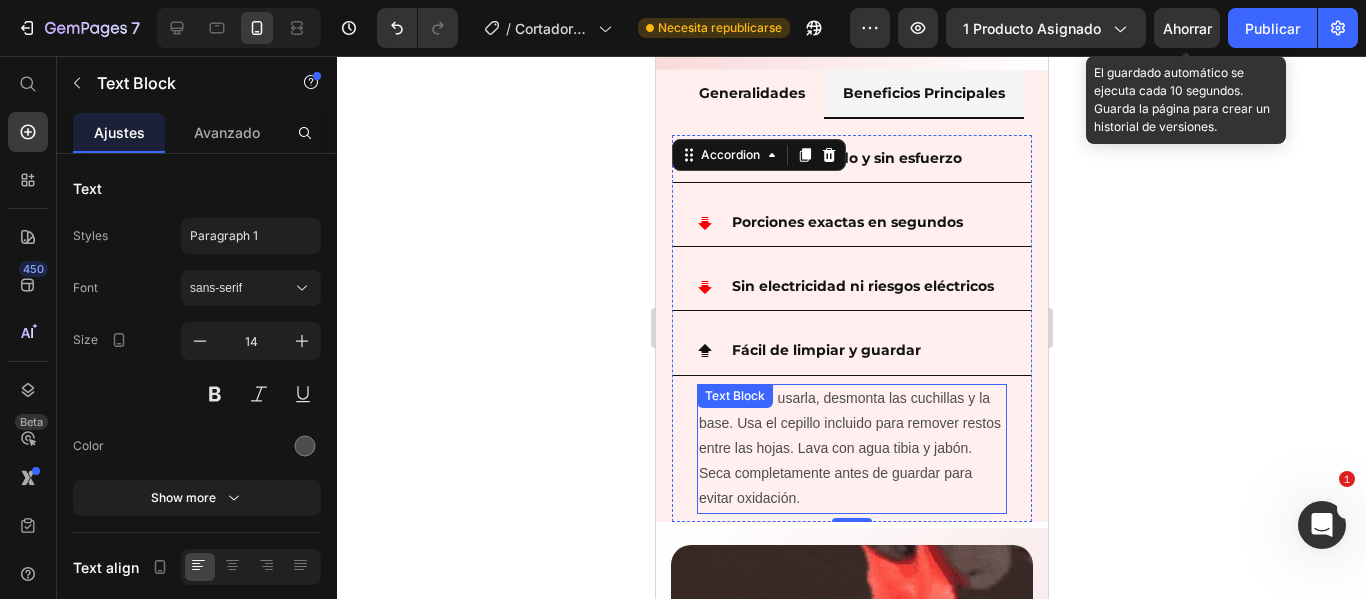 click on "Después de usarla, desmonta las cuchillas y la base. Usa el cepillo incluido para remover restos entre las hojas. Lava con agua tibia y jabón. Seca completamente antes de guardar para evitar oxidación." at bounding box center (851, 449) 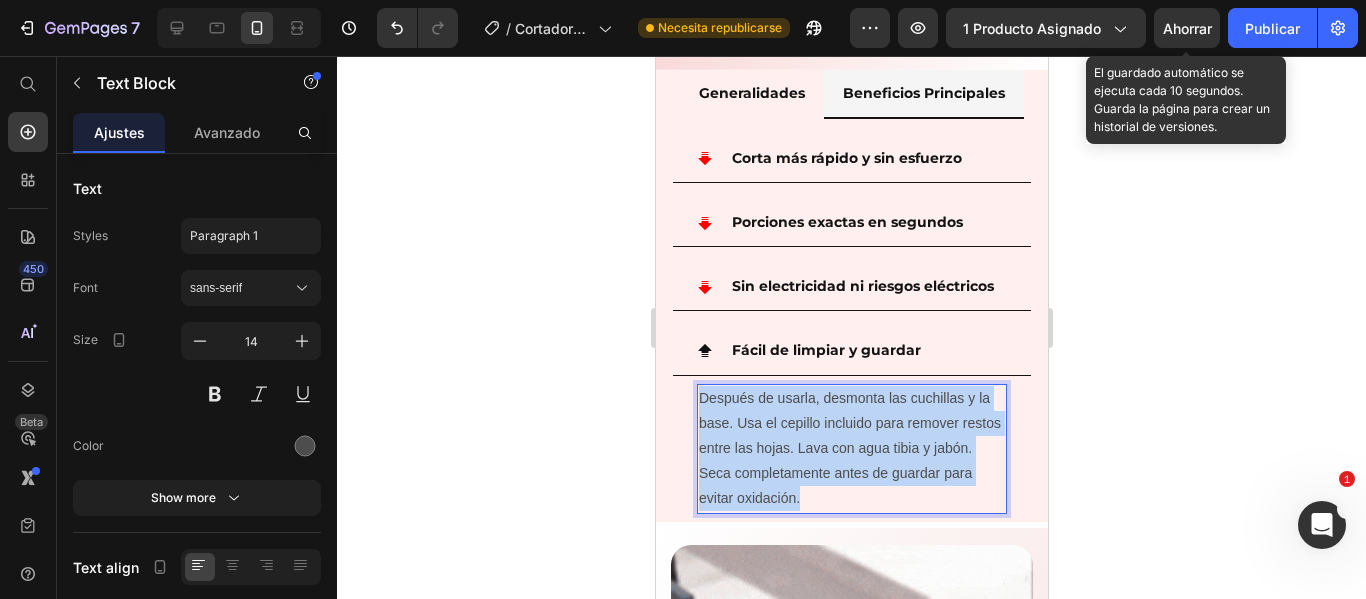 click on "Después de usarla, desmonta las cuchillas y la base. Usa el cepillo incluido para remover restos entre las hojas. Lava con agua tibia y jabón. Seca completamente antes de guardar para evitar oxidación." at bounding box center [851, 449] 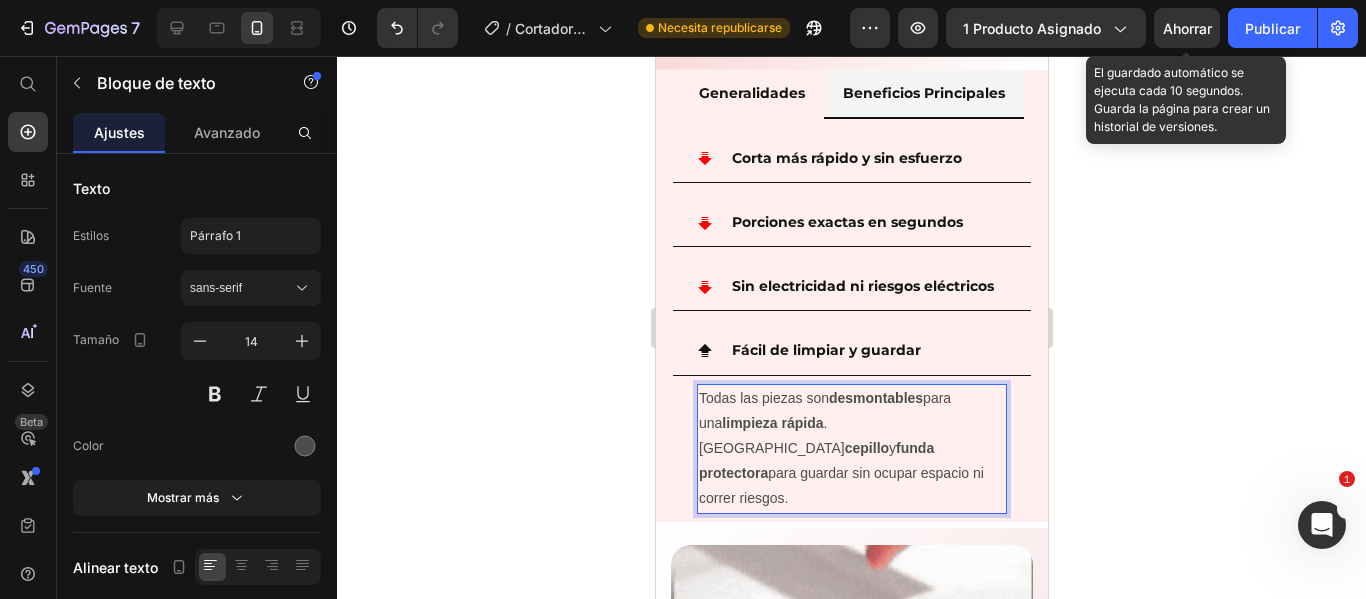 click on "Ahorrar" at bounding box center [1187, 28] 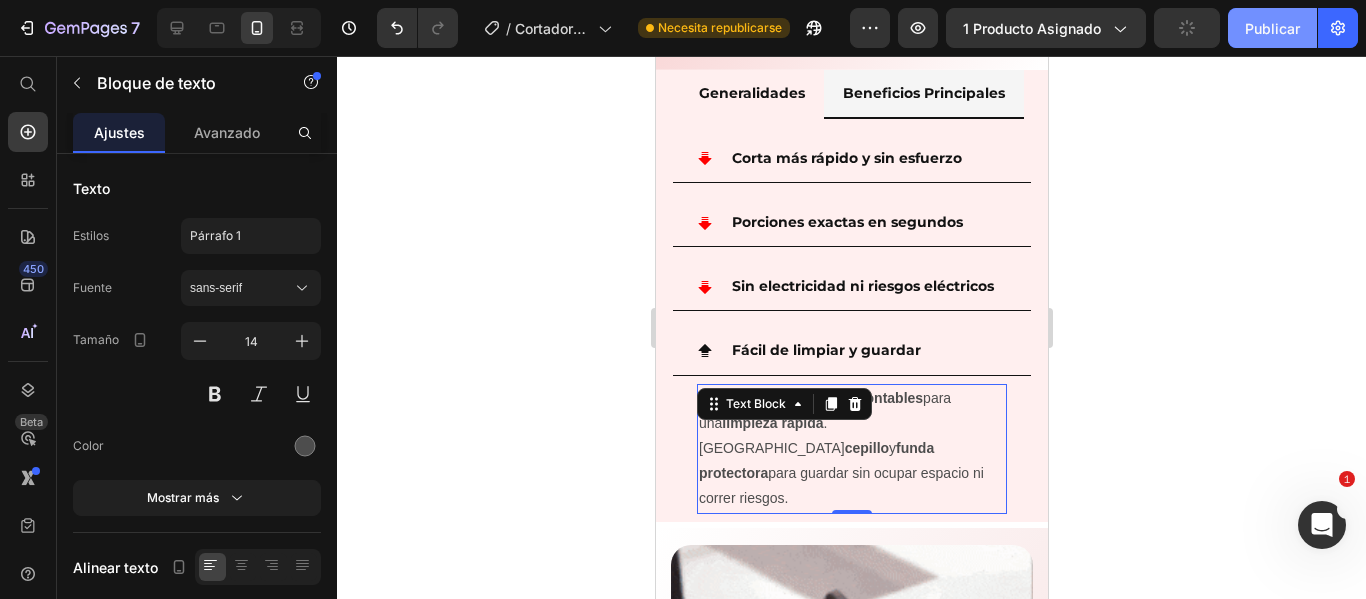 click on "Publicar" 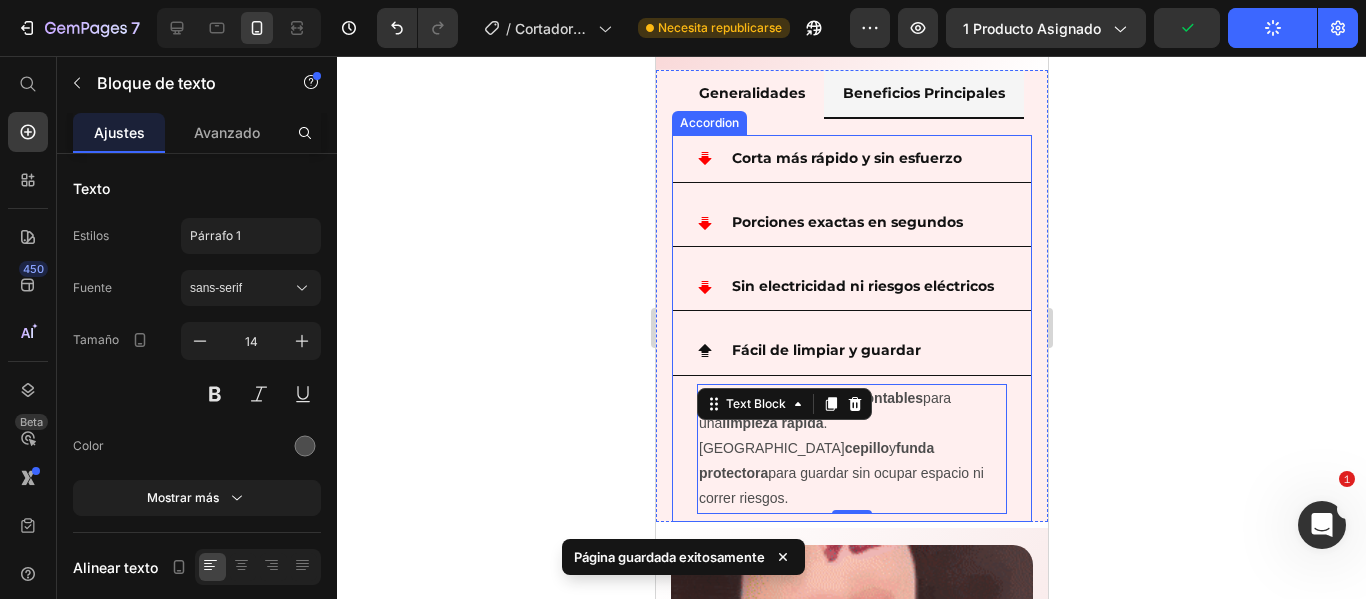 scroll, scrollTop: 1155, scrollLeft: 0, axis: vertical 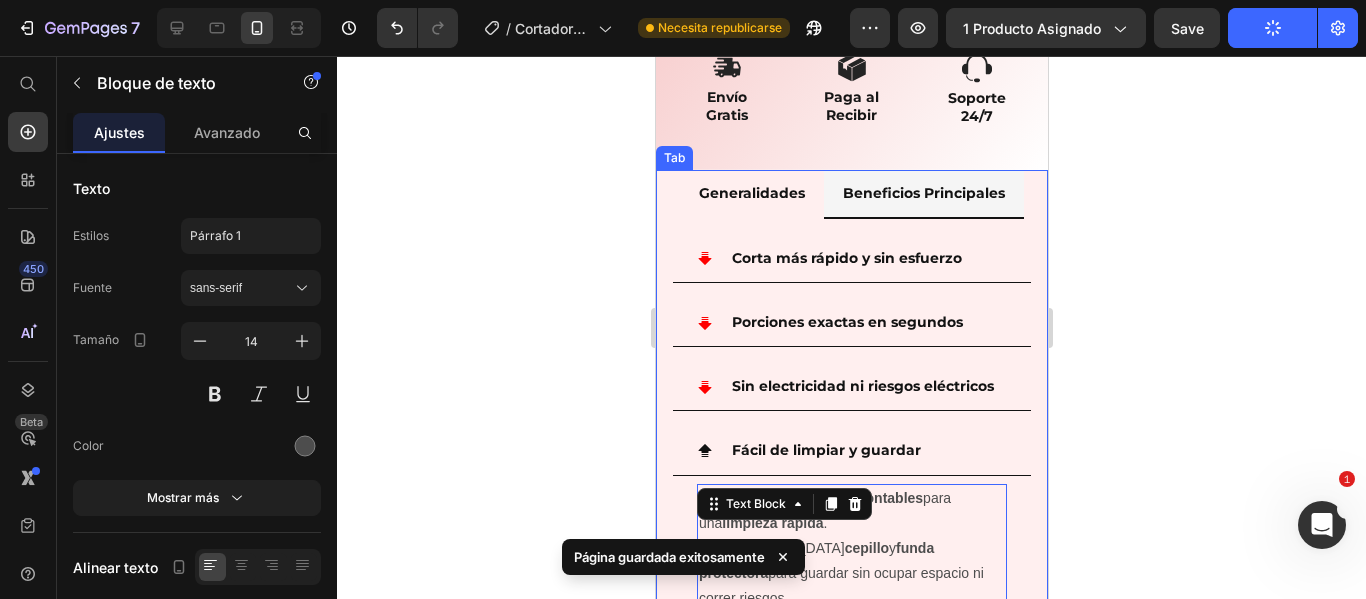 click on "Beneficios Principales" at bounding box center (923, 194) 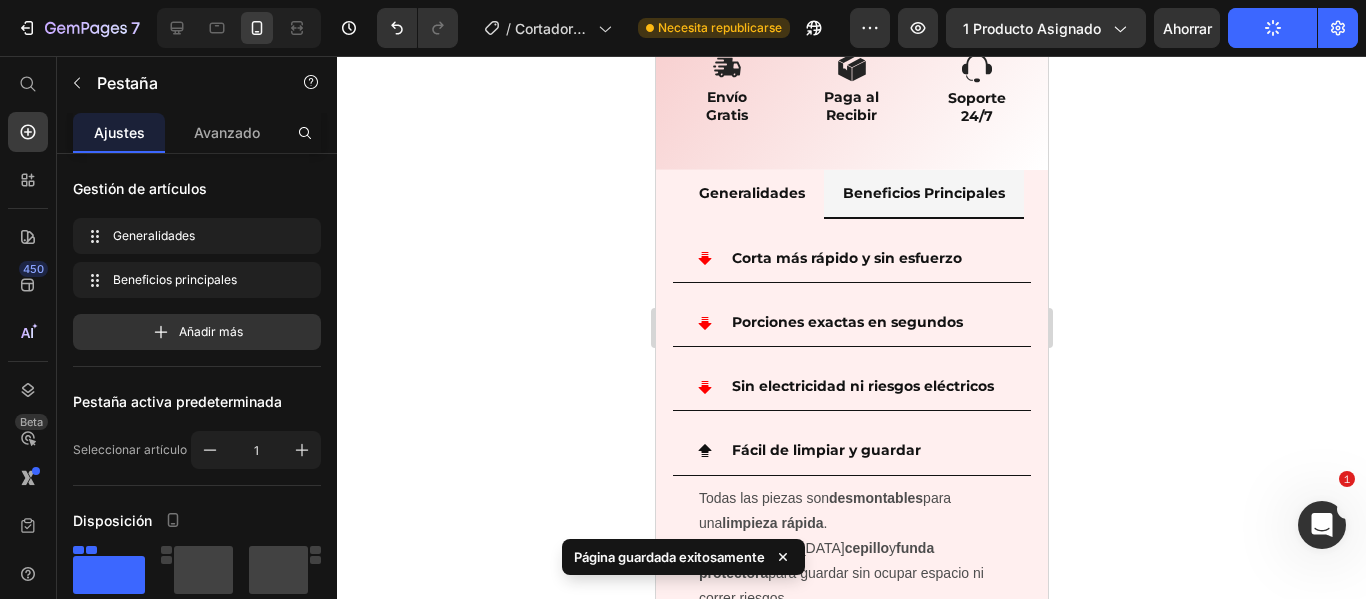 click on "Beneficios Principales" at bounding box center (923, 194) 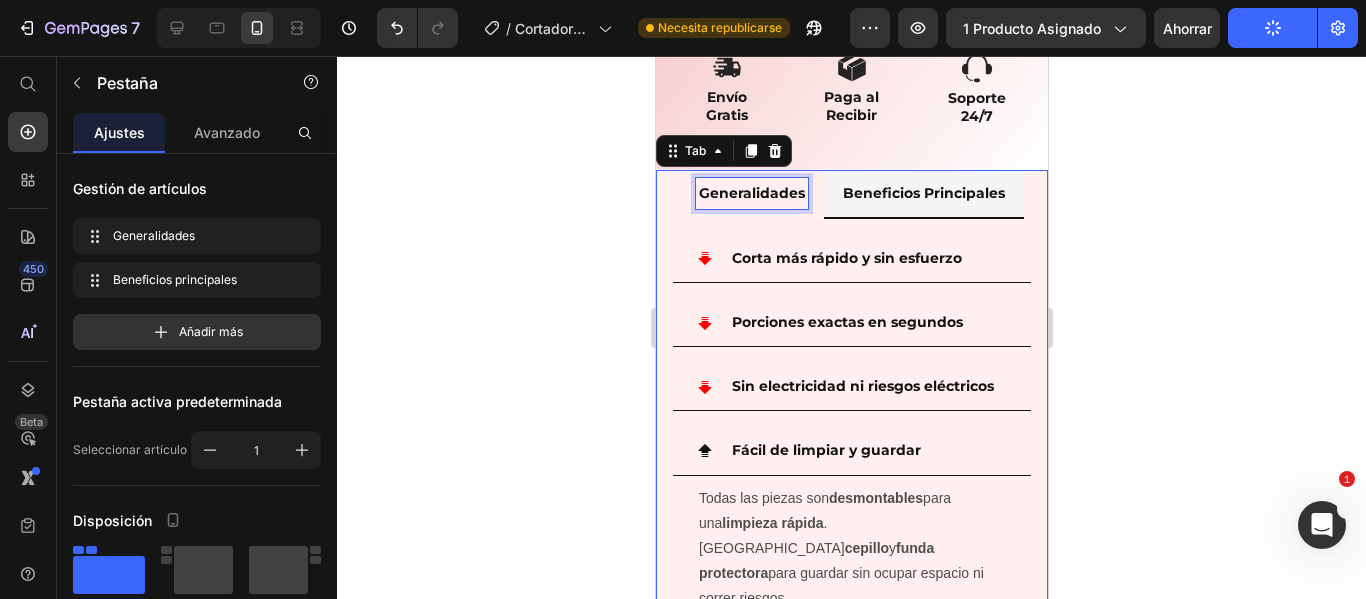 click on "Generalidades" at bounding box center [751, 193] 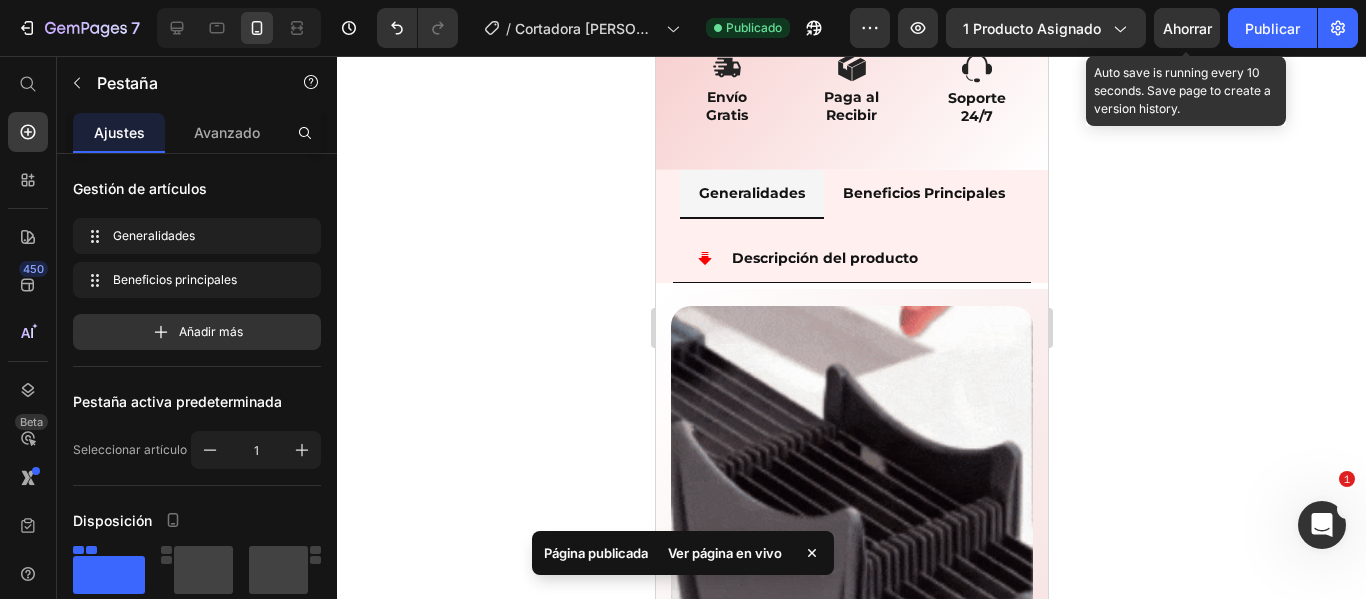 click on "Ahorrar" at bounding box center (1187, 28) 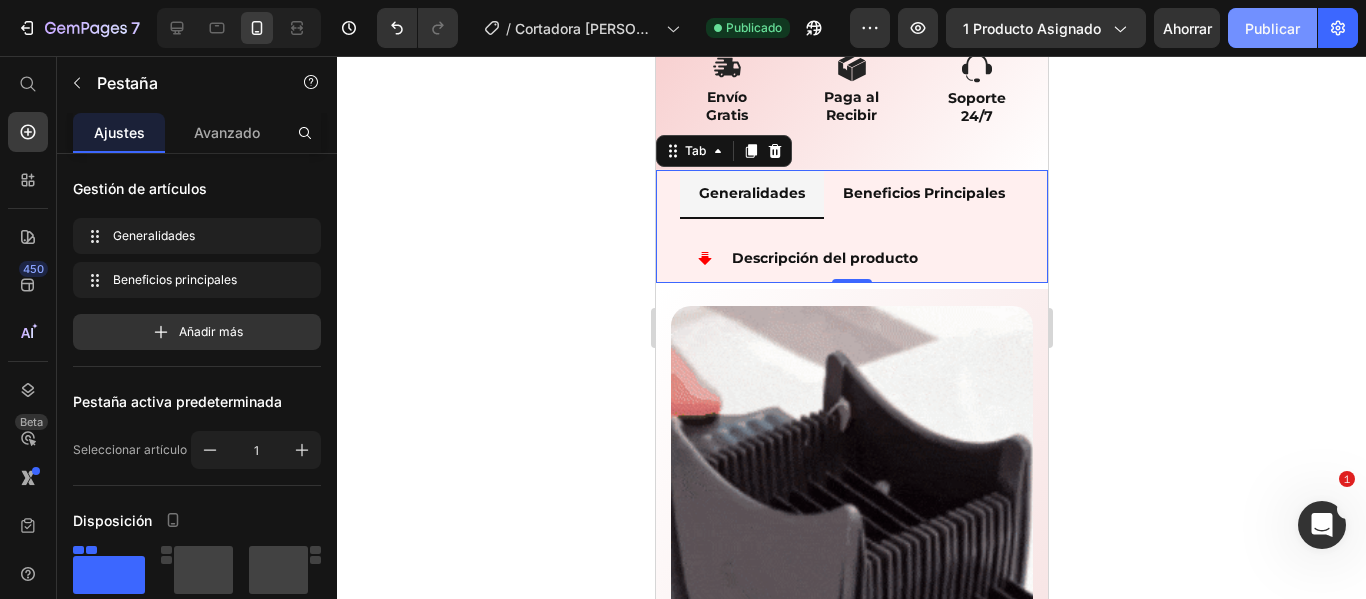 click on "Publicar" at bounding box center (1272, 28) 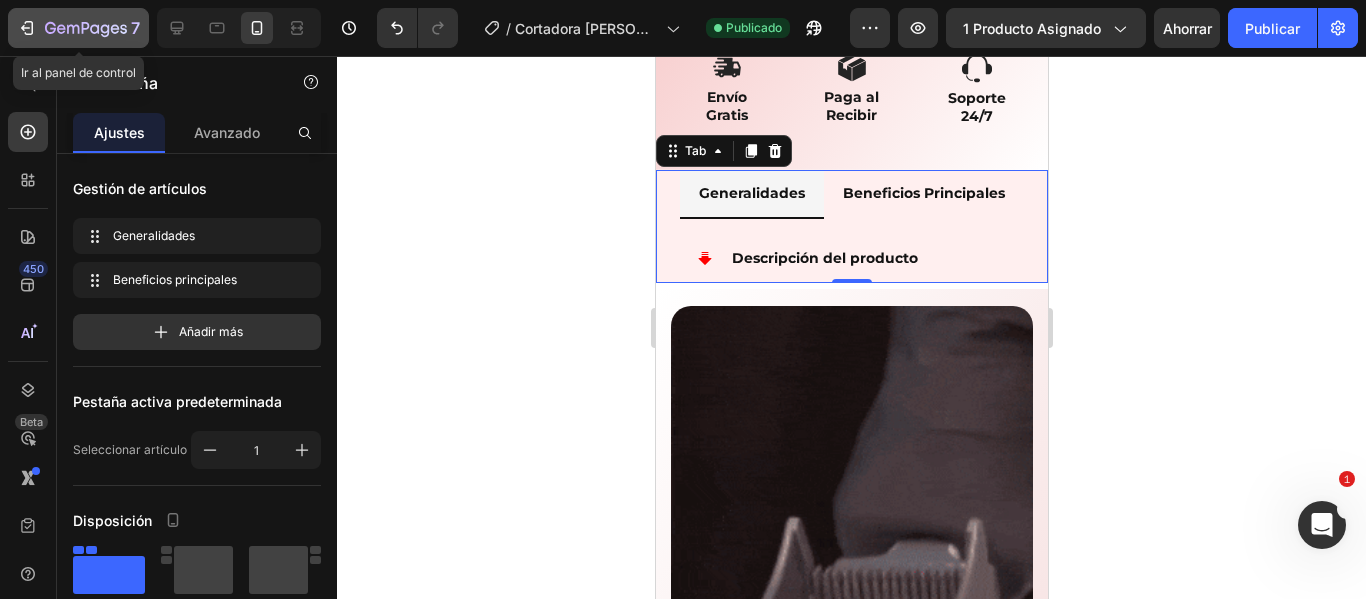 click 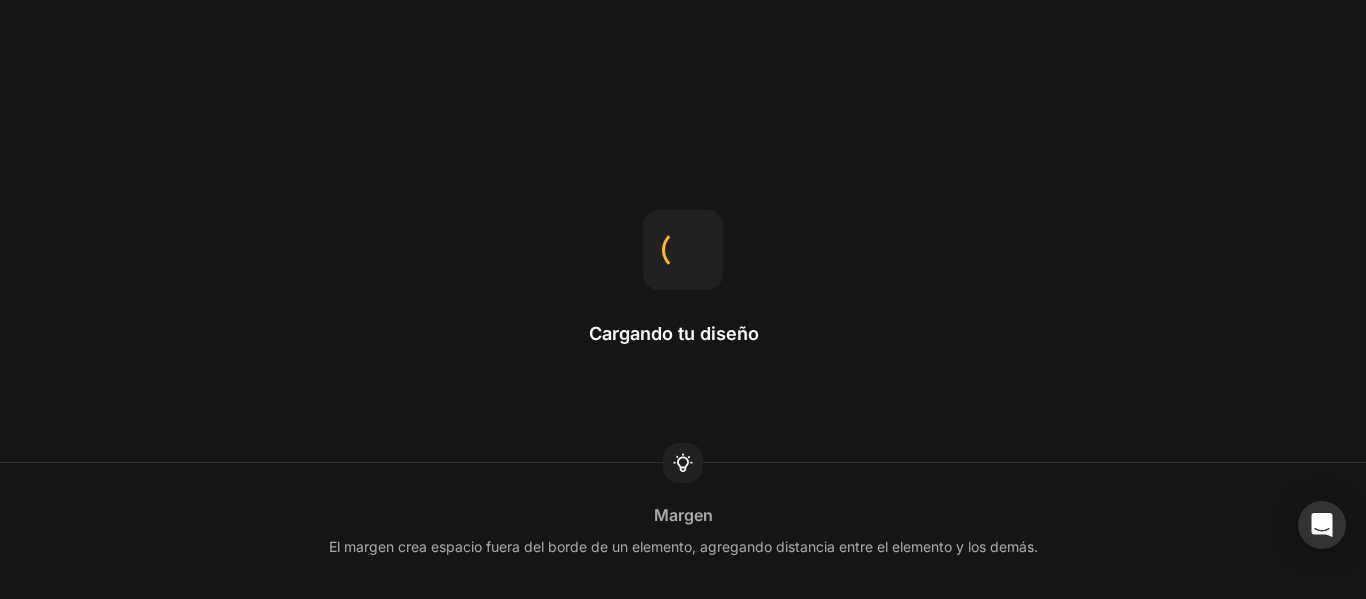 scroll, scrollTop: 0, scrollLeft: 0, axis: both 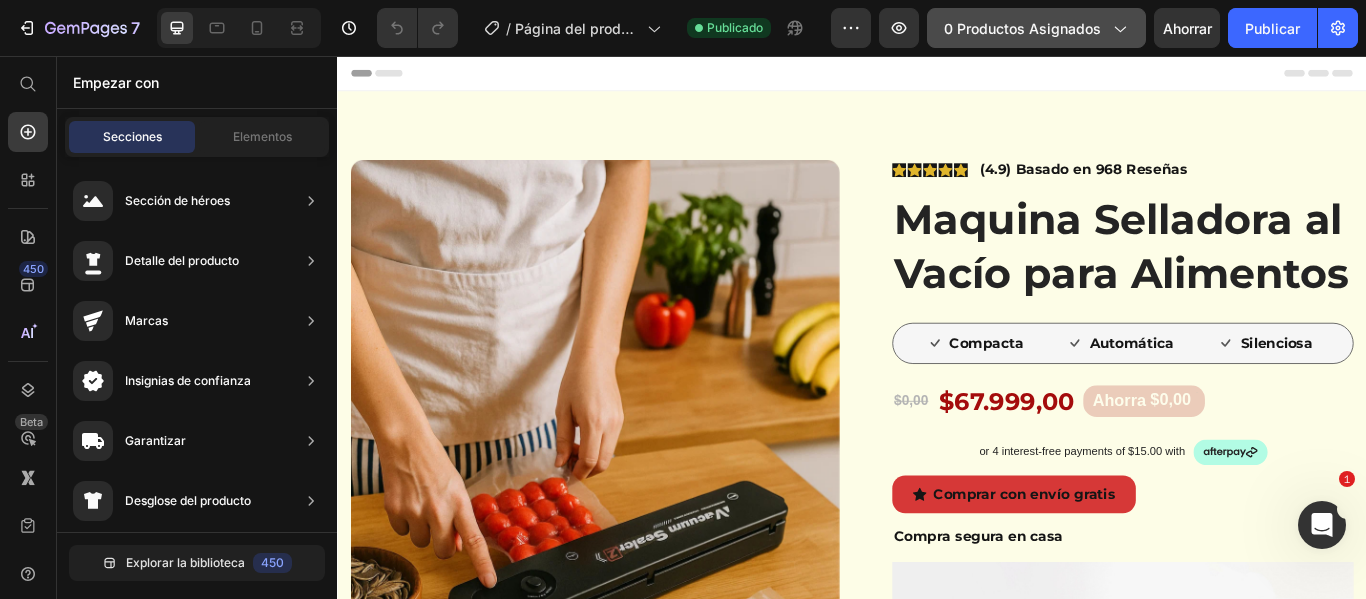 click on "0 productos asignados" at bounding box center [1022, 28] 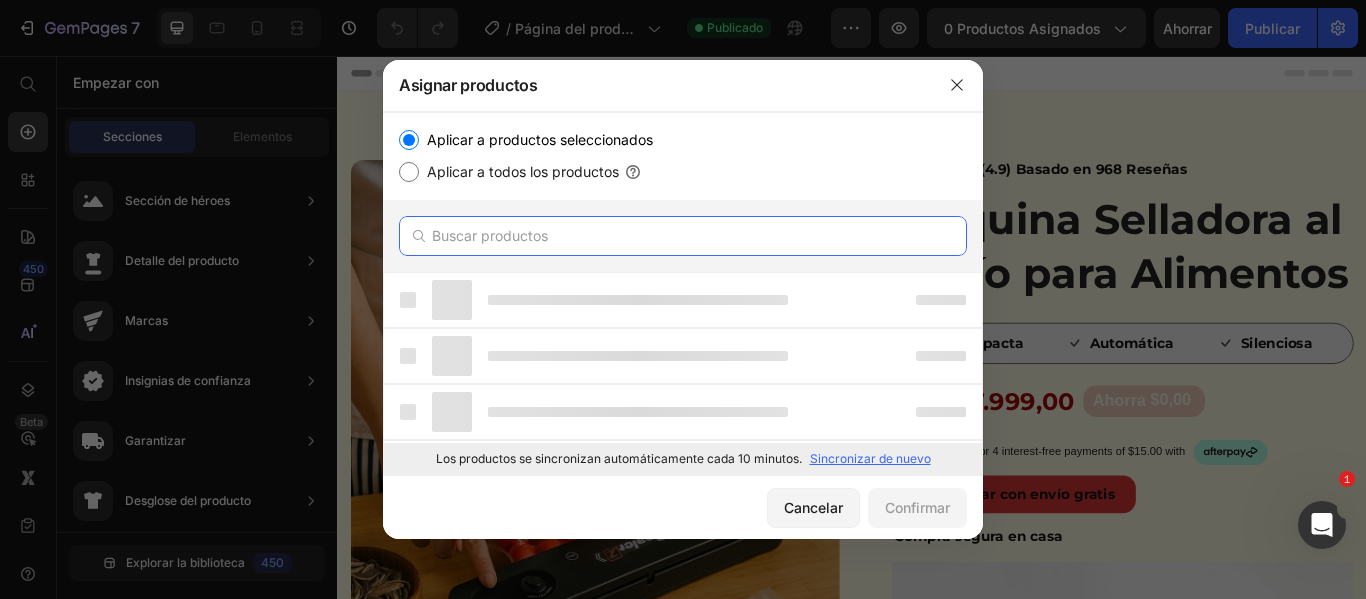 click at bounding box center [683, 236] 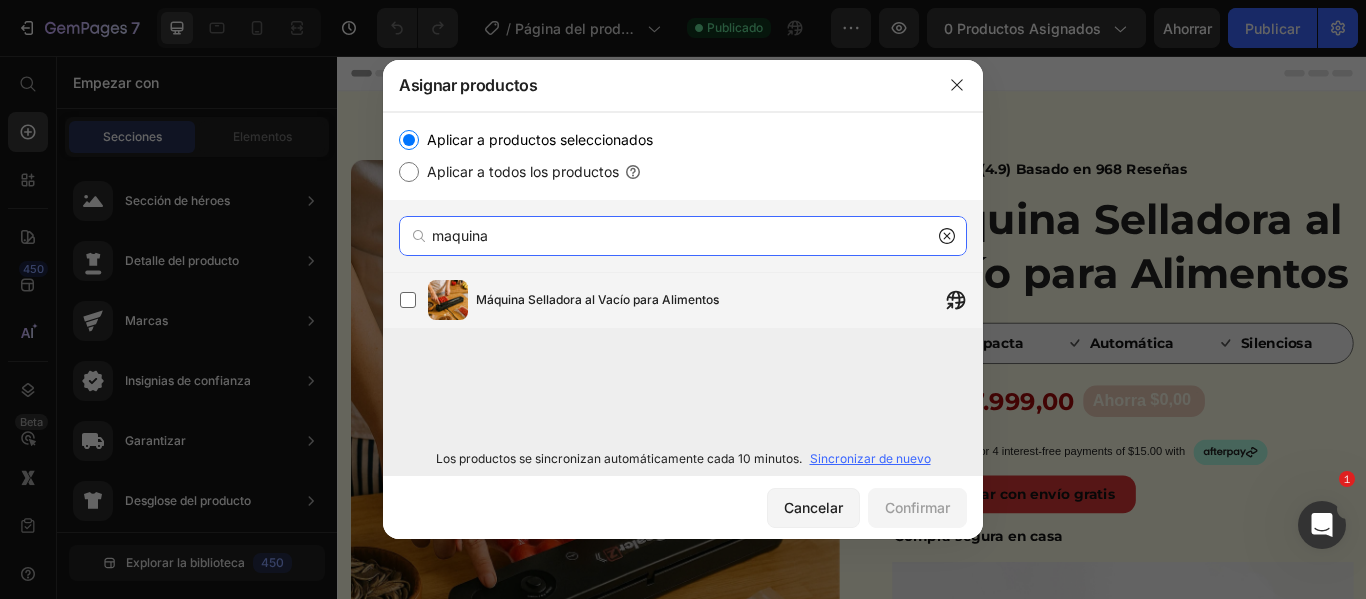 type on "maquina" 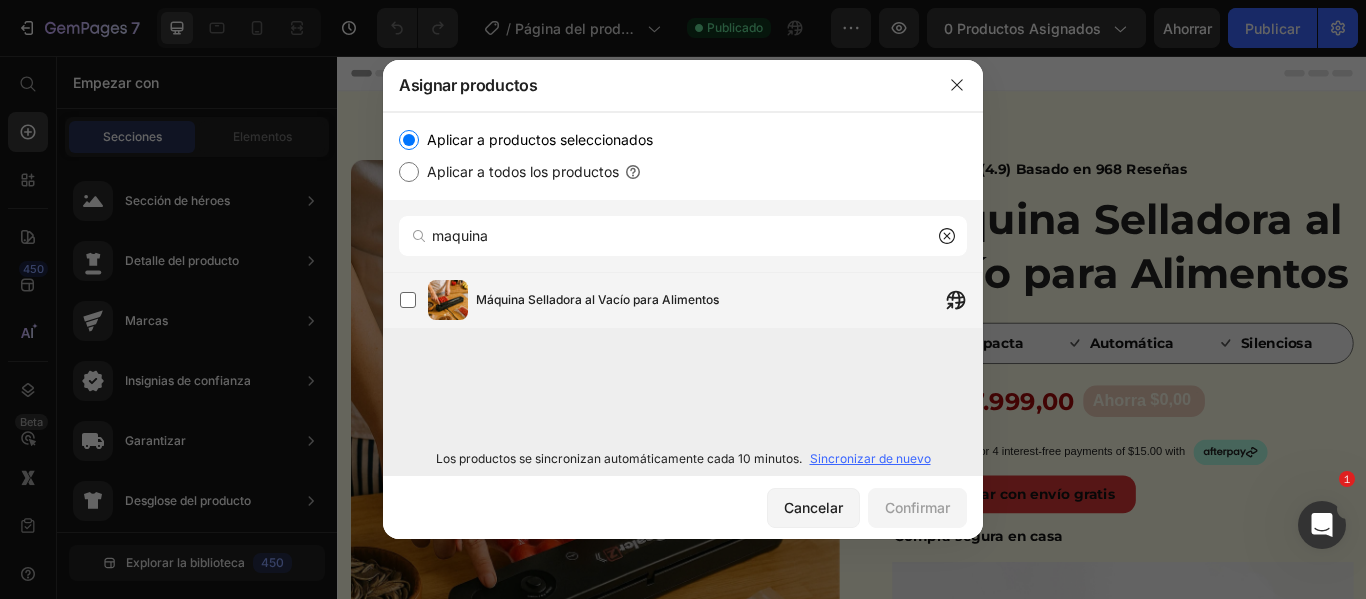 click on "Máquina Selladora al Vacío para Alimentos" at bounding box center [597, 299] 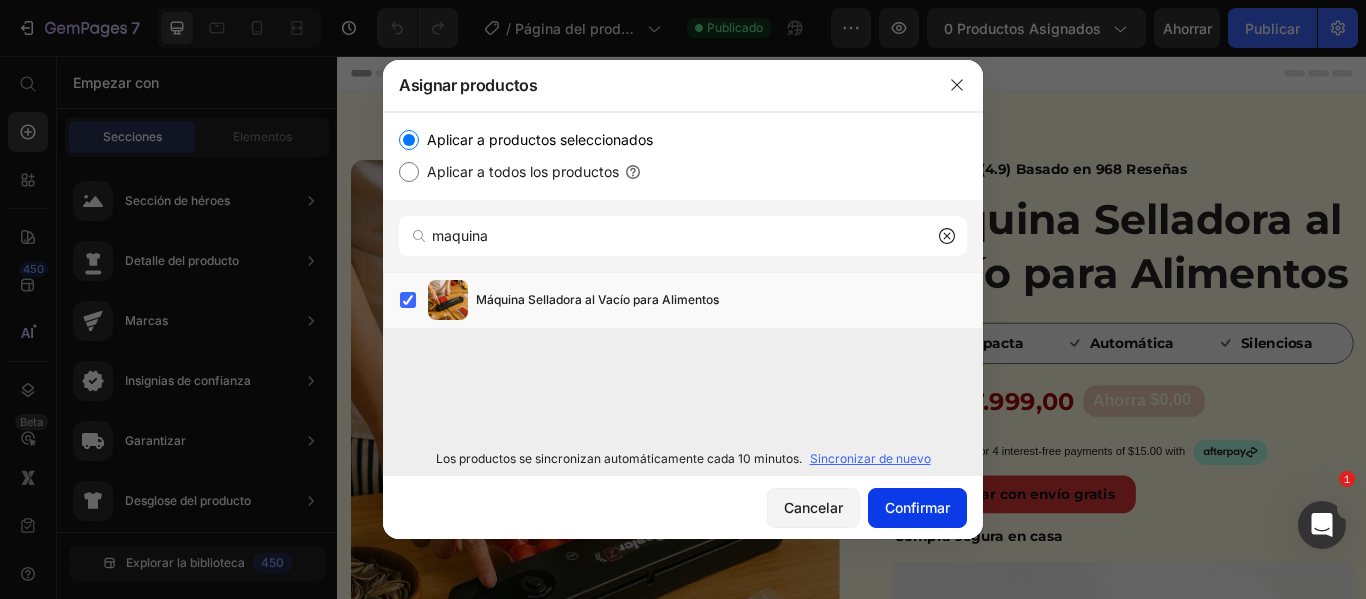 click on "Confirmar" at bounding box center (917, 507) 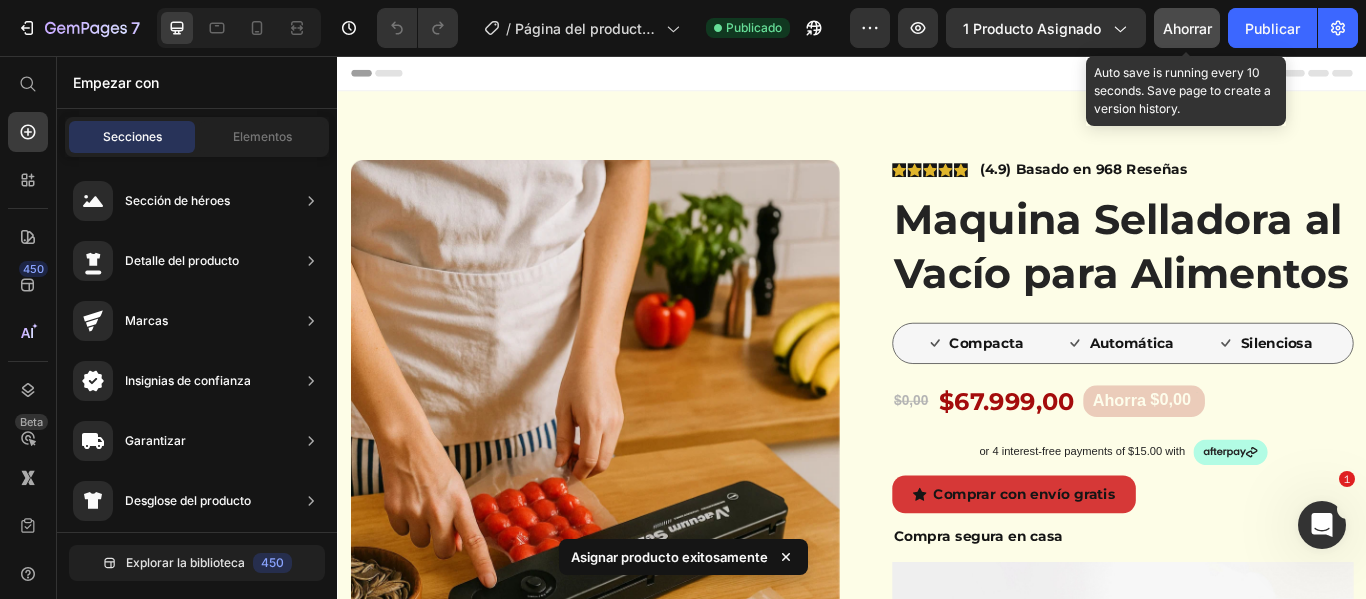 click on "Ahorrar" at bounding box center (1187, 28) 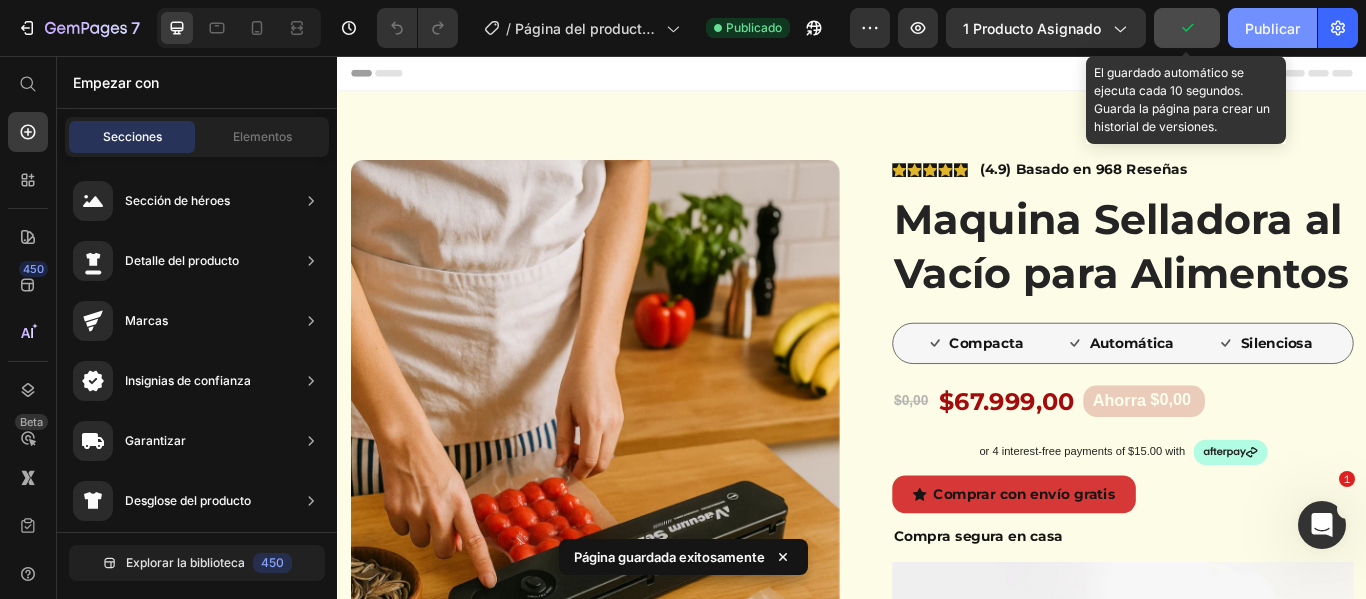 click on "Publicar" at bounding box center [1272, 28] 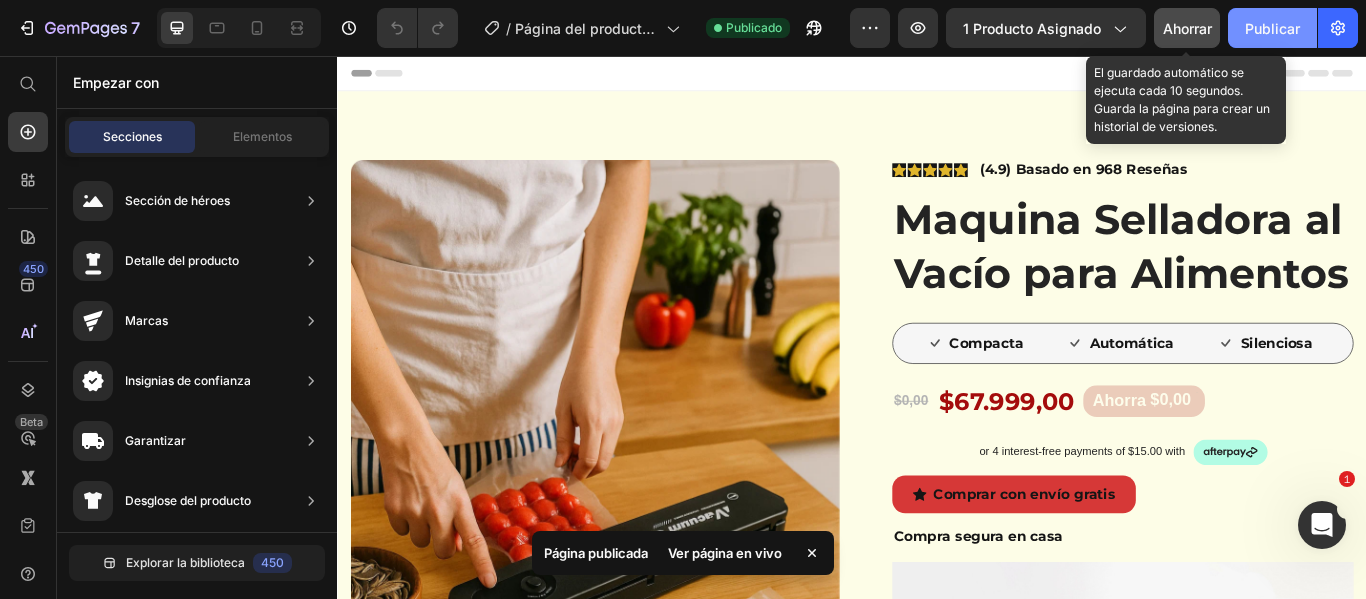 click on "Publicar" at bounding box center [1272, 28] 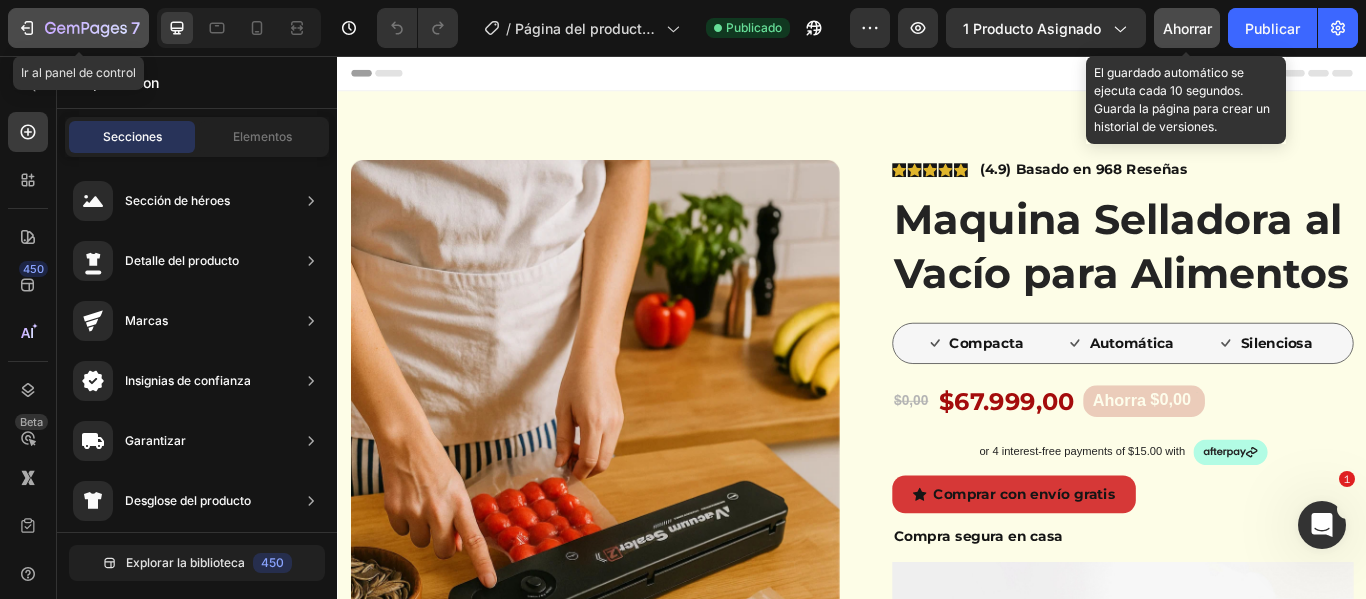 click 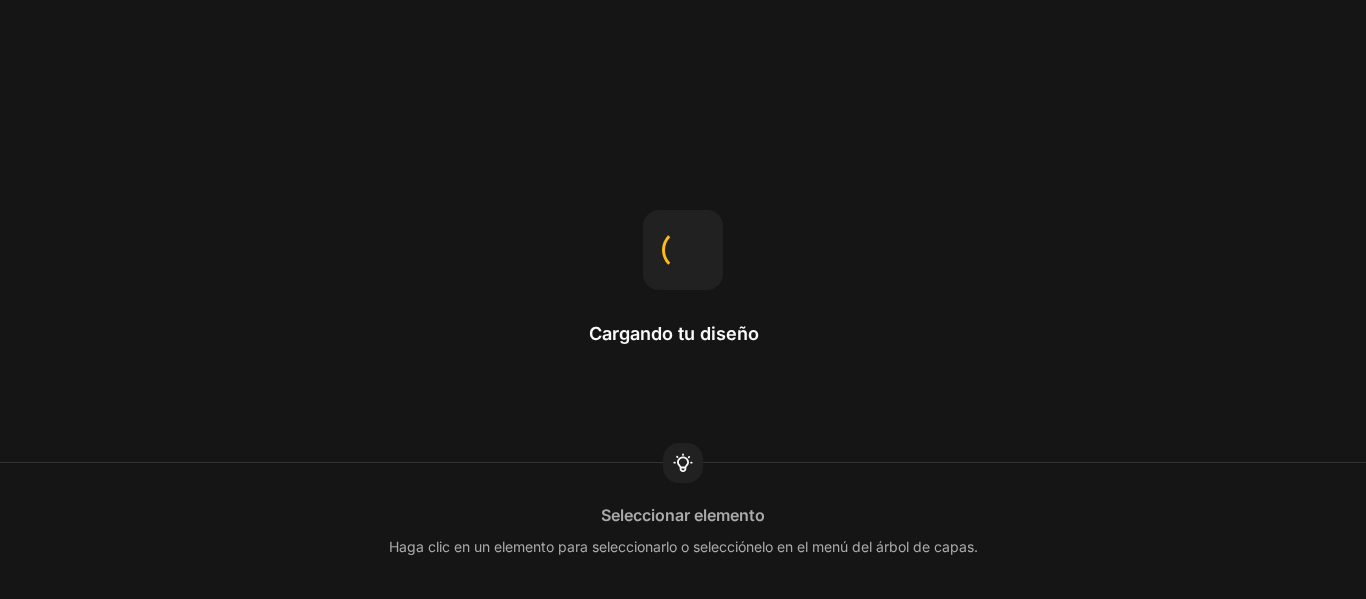 scroll, scrollTop: 0, scrollLeft: 0, axis: both 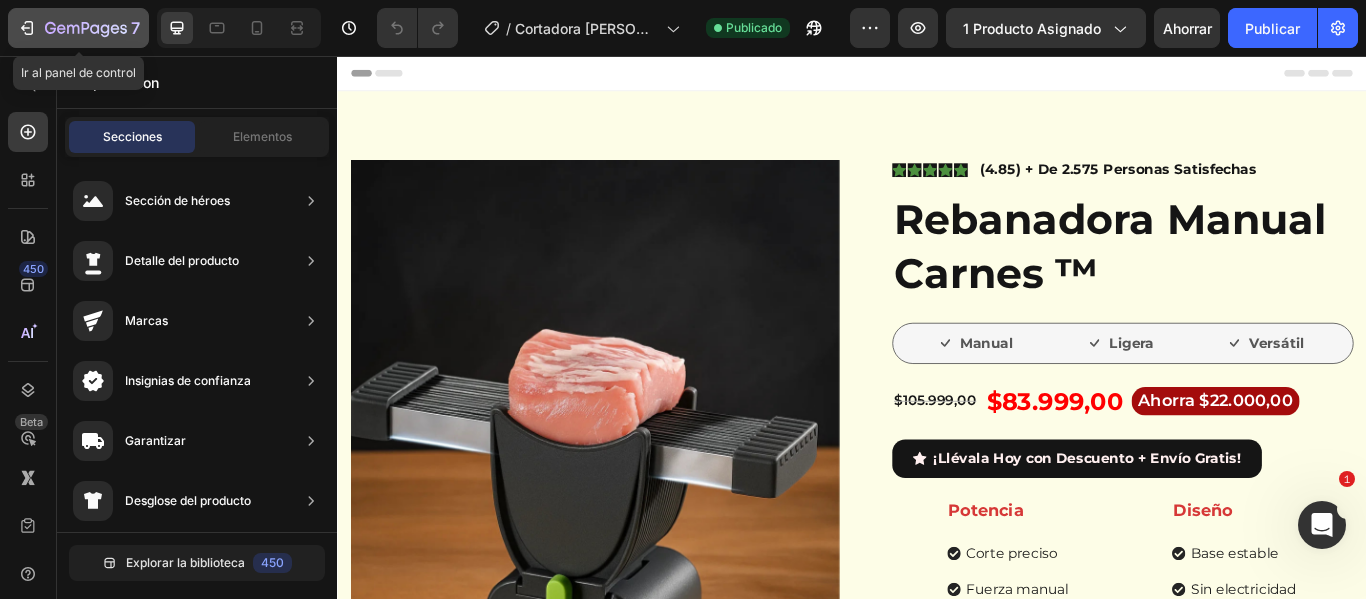 click on "7" 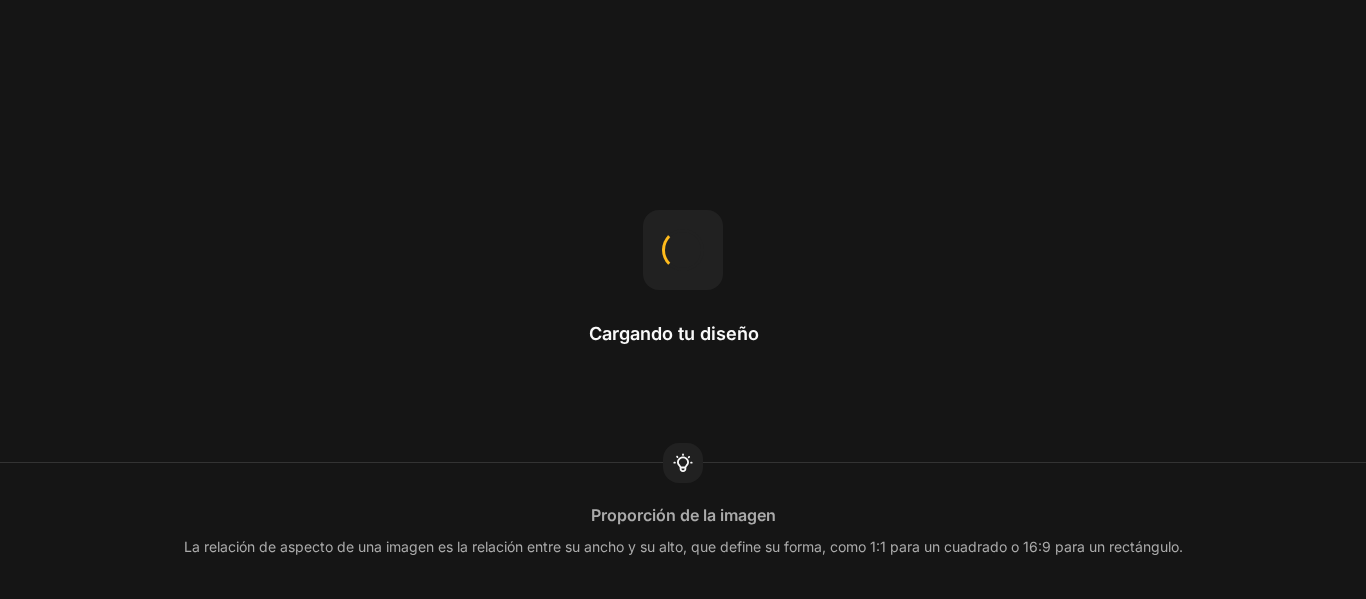 scroll, scrollTop: 0, scrollLeft: 0, axis: both 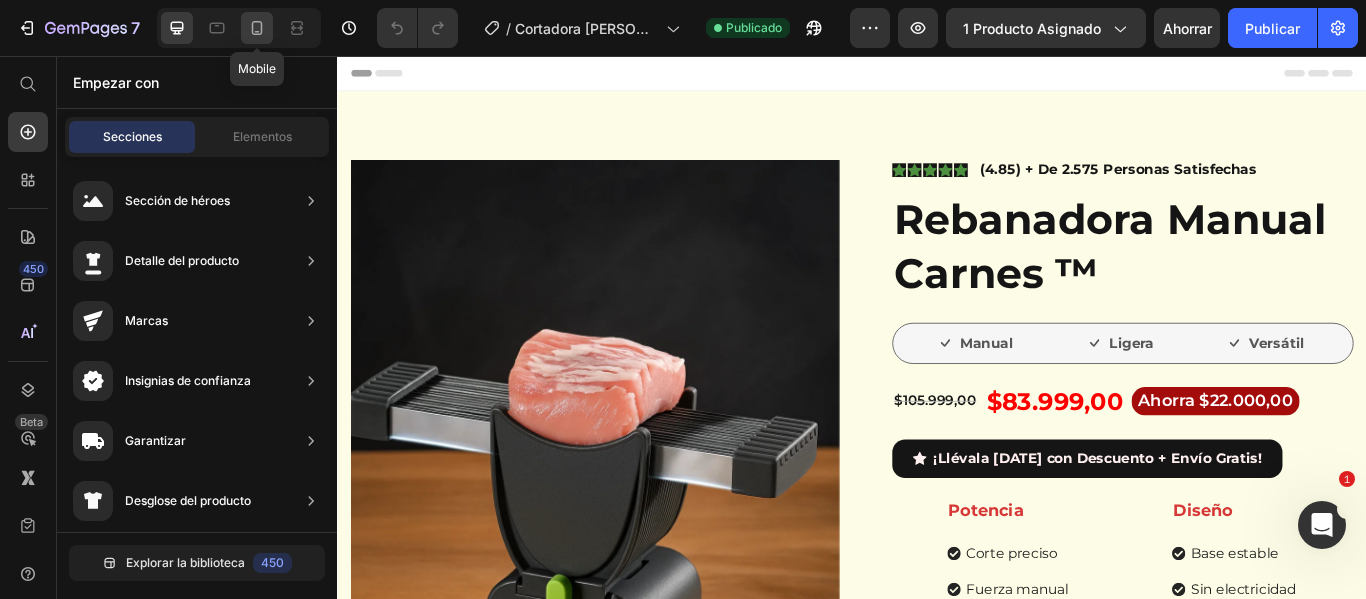 click 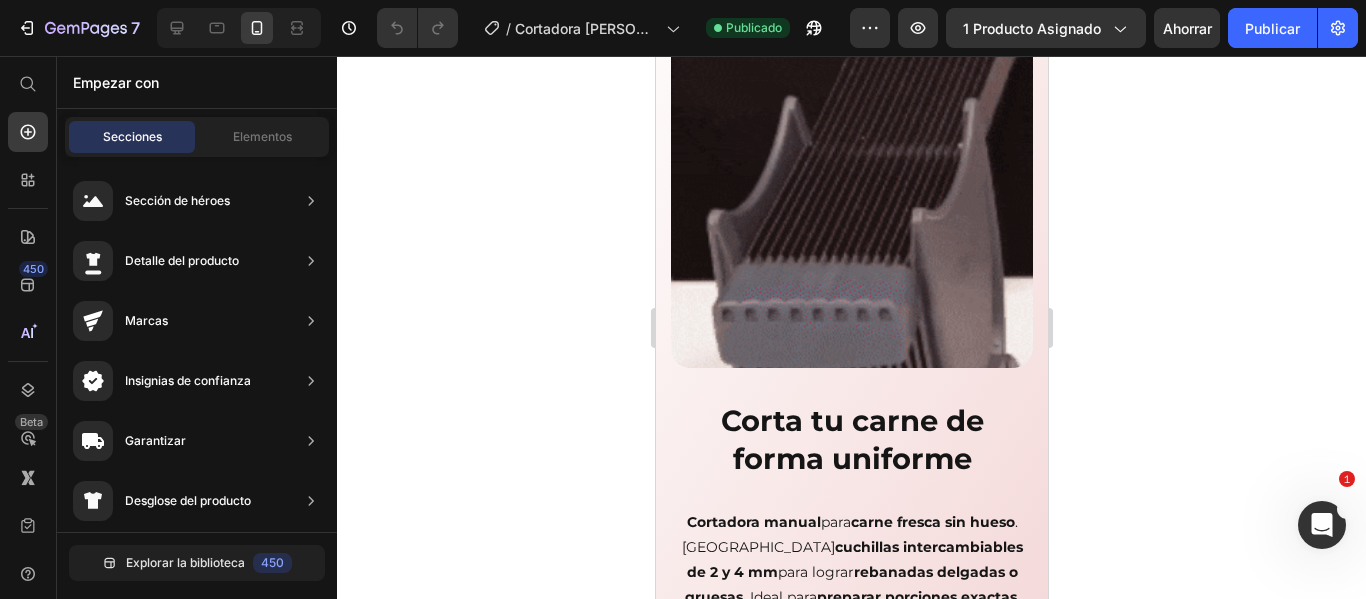 scroll, scrollTop: 1500, scrollLeft: 0, axis: vertical 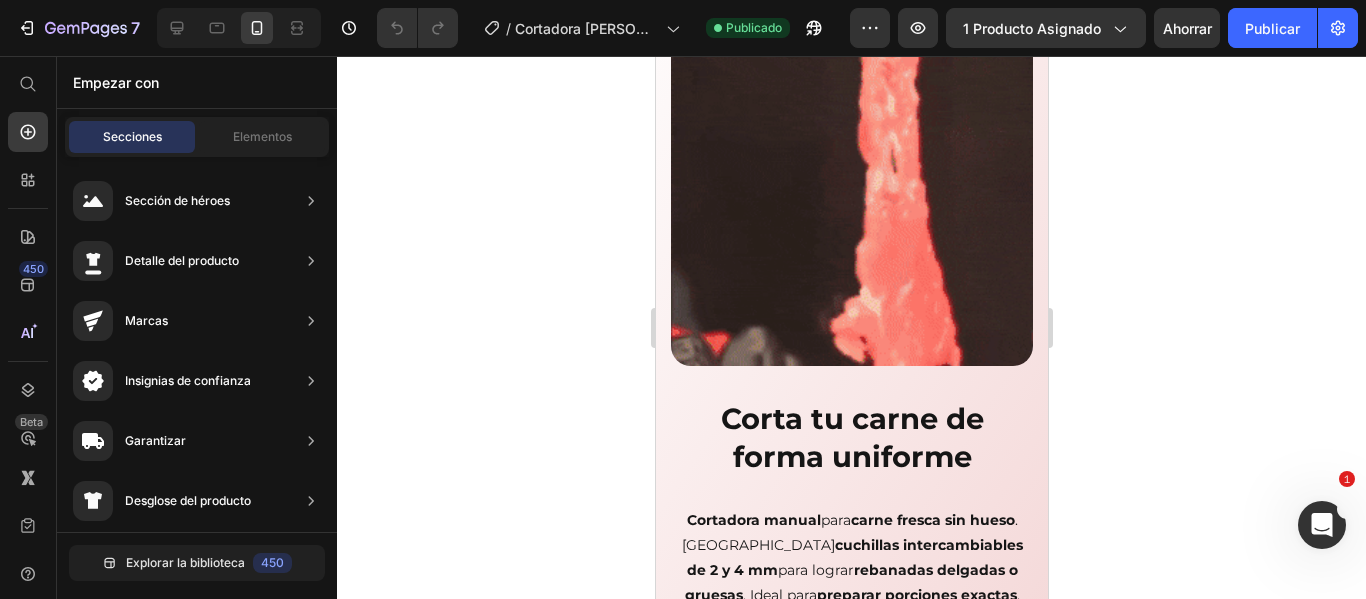 click at bounding box center (851, 125) 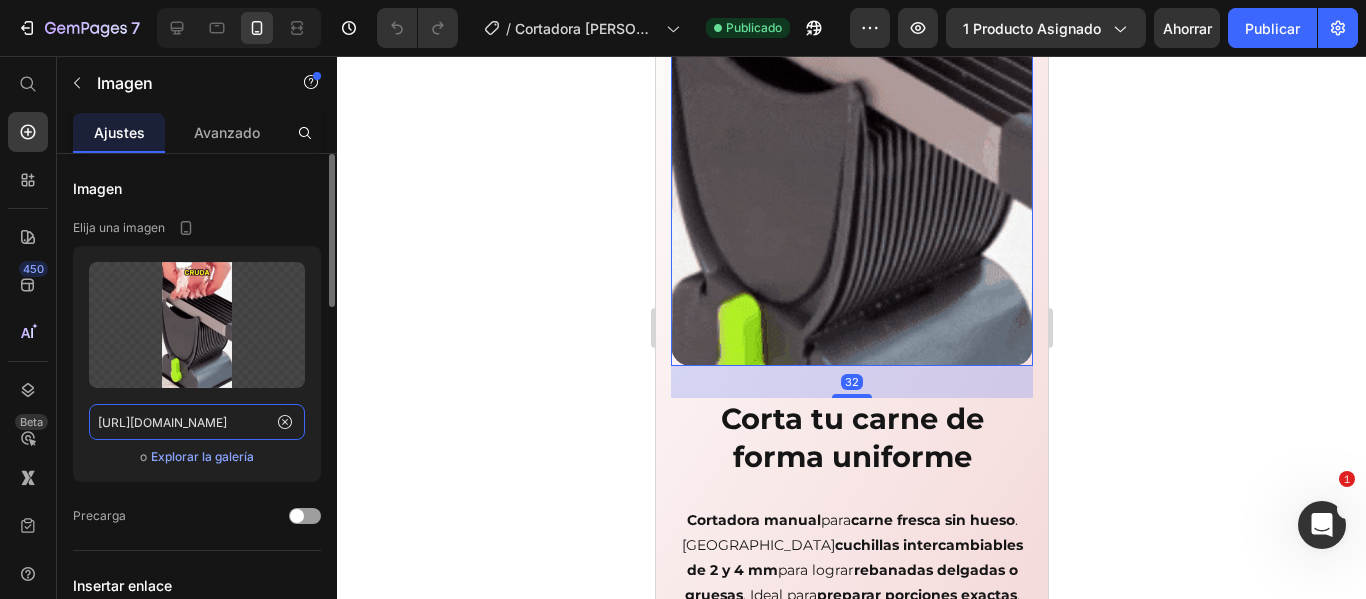 click on "https://media0.giphy.com/media/v1.Y2lkPTc5MGI3NjExYXMycnUyZ3VnajE4dmxwMXBwY3BtODd2aHZhYmIyczUwOWdsdWs5cSZlcD12MV9pbnRlcm5hbF9naWZfYnlfaWQmY3Q9Zw/VWqOOyMEnLt5AejxyT/giphy.gif" 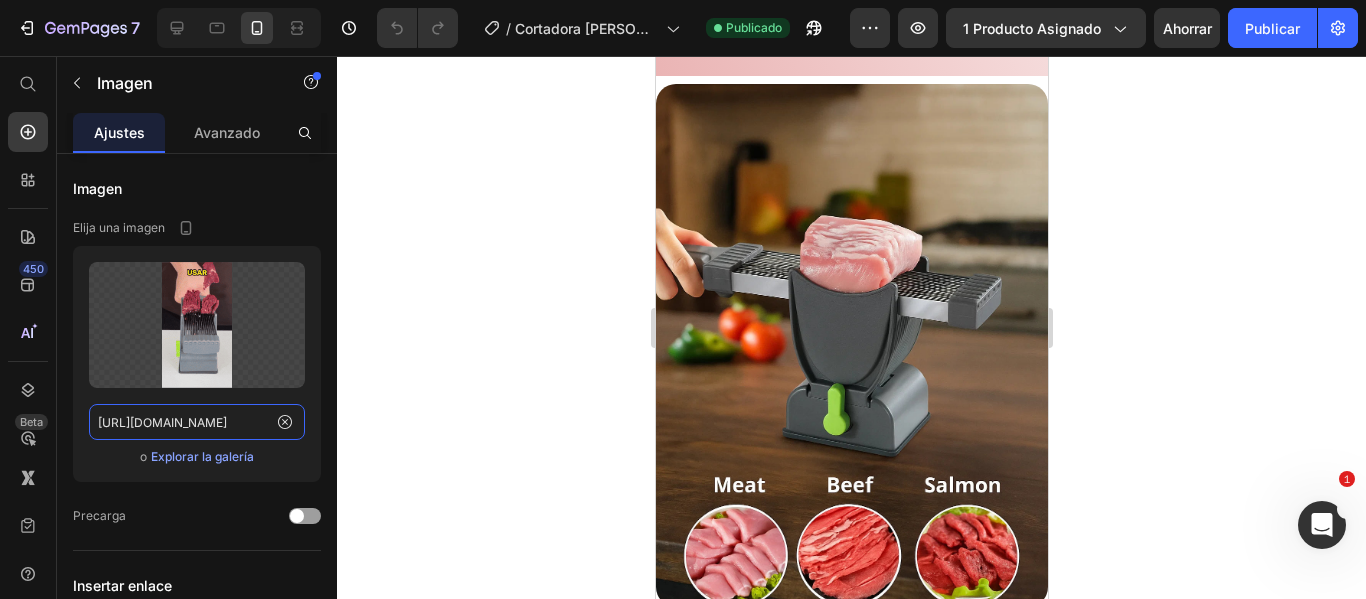scroll, scrollTop: 4600, scrollLeft: 0, axis: vertical 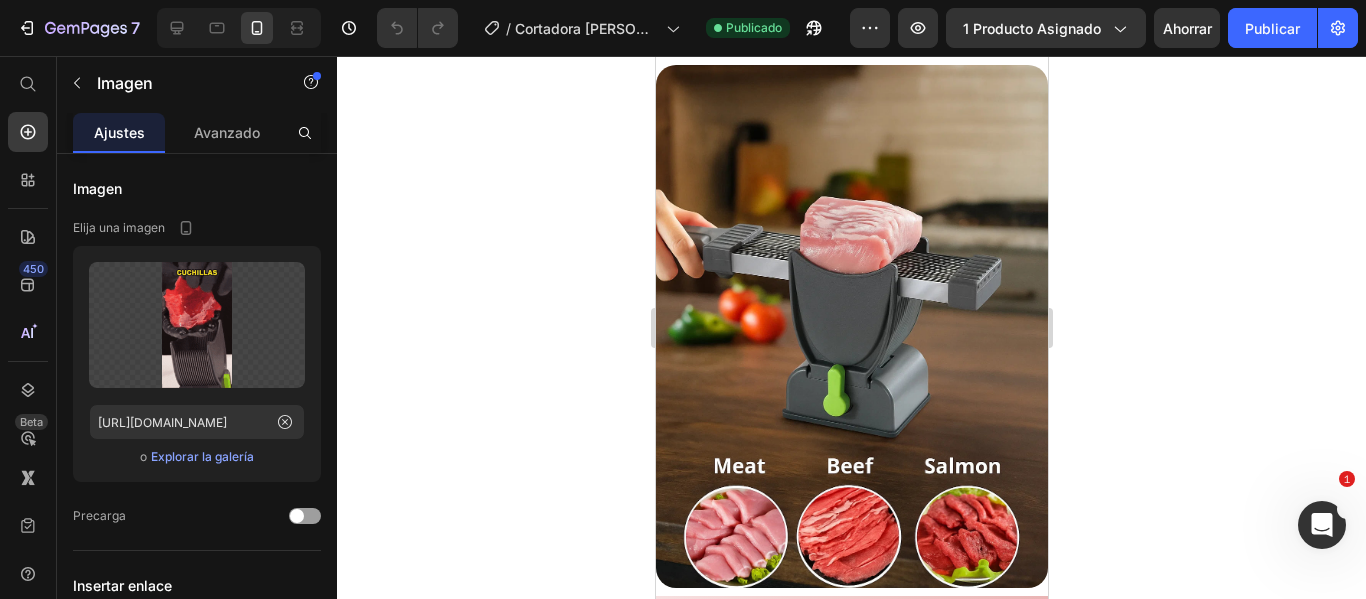 click at bounding box center (851, 326) 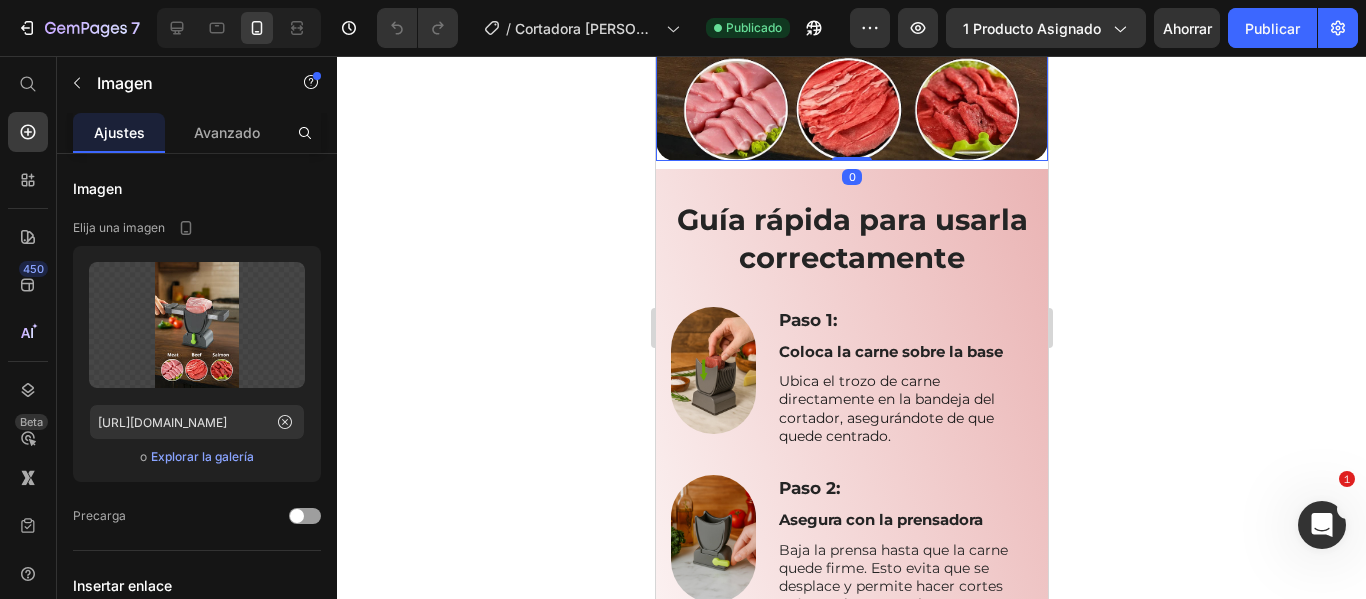 scroll, scrollTop: 5100, scrollLeft: 0, axis: vertical 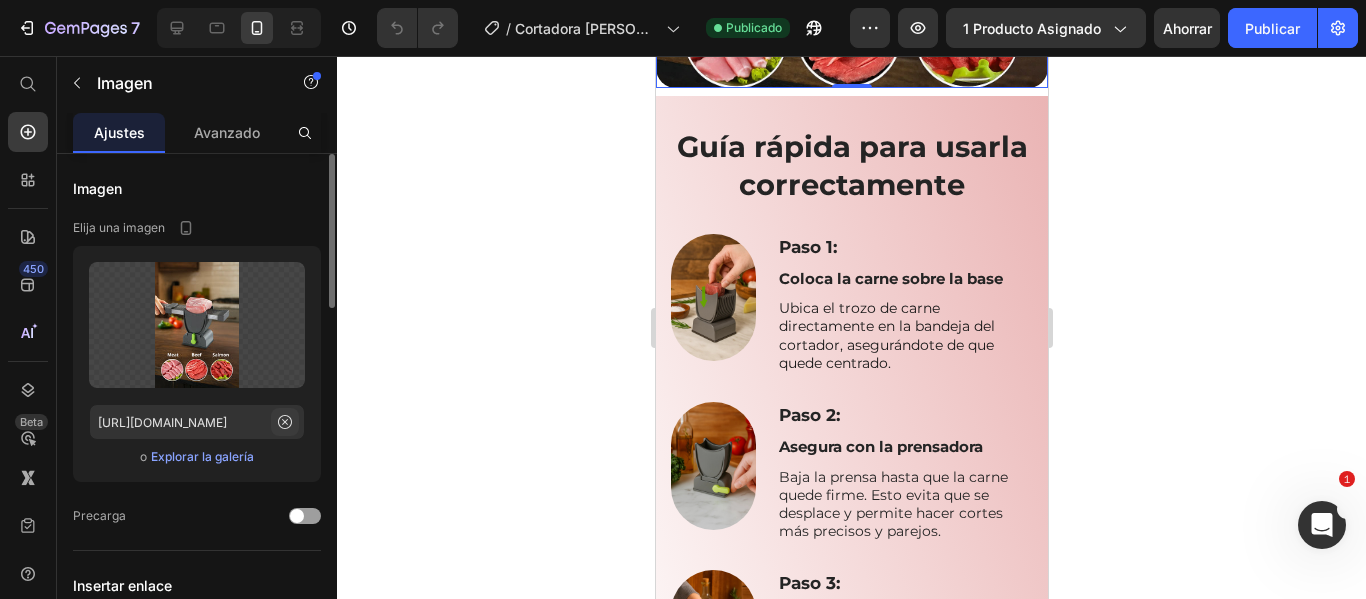 click 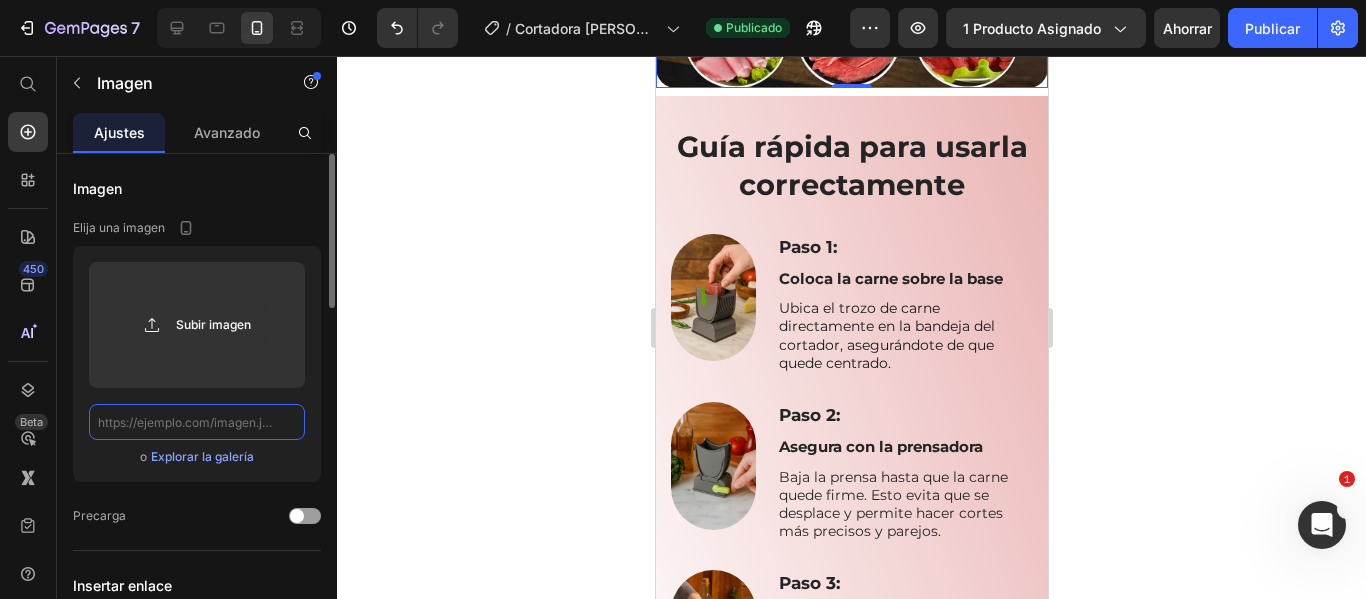 scroll, scrollTop: 0, scrollLeft: 0, axis: both 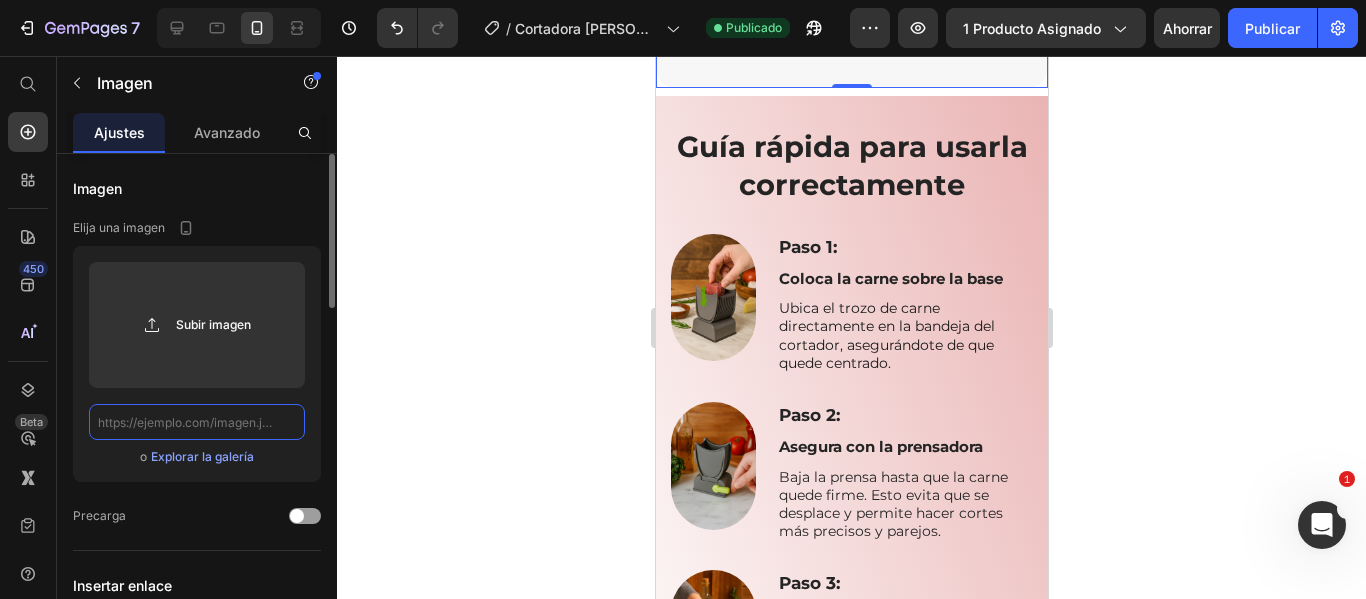 click 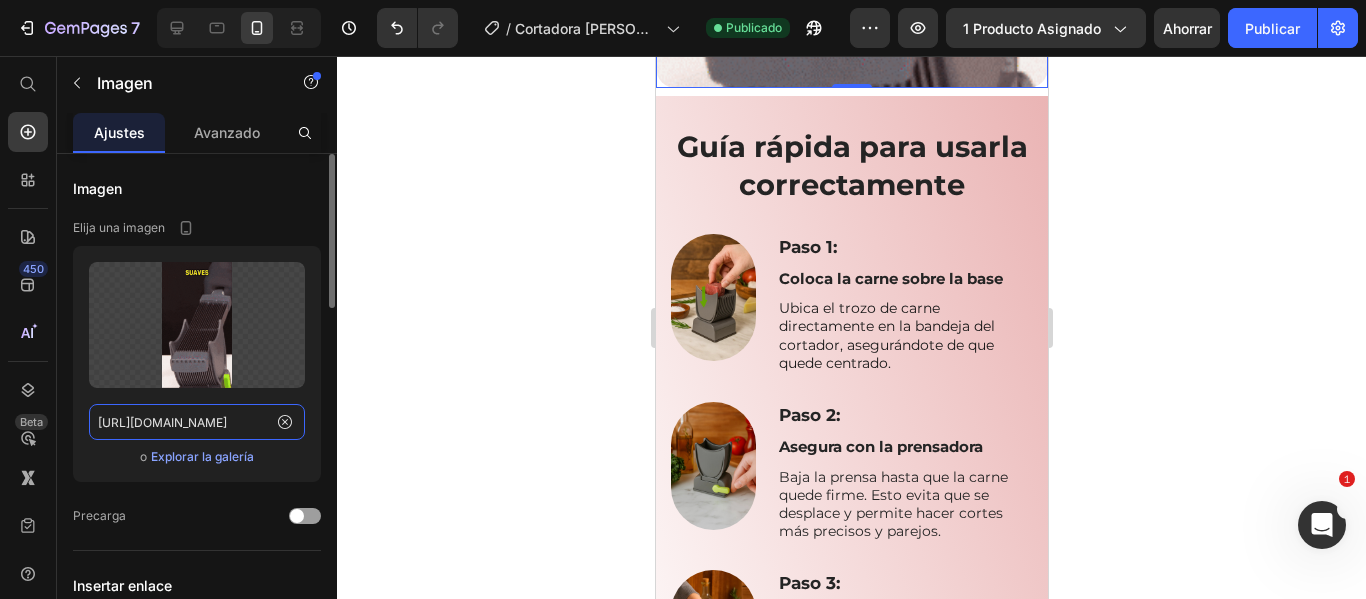 scroll, scrollTop: 0, scrollLeft: 1043, axis: horizontal 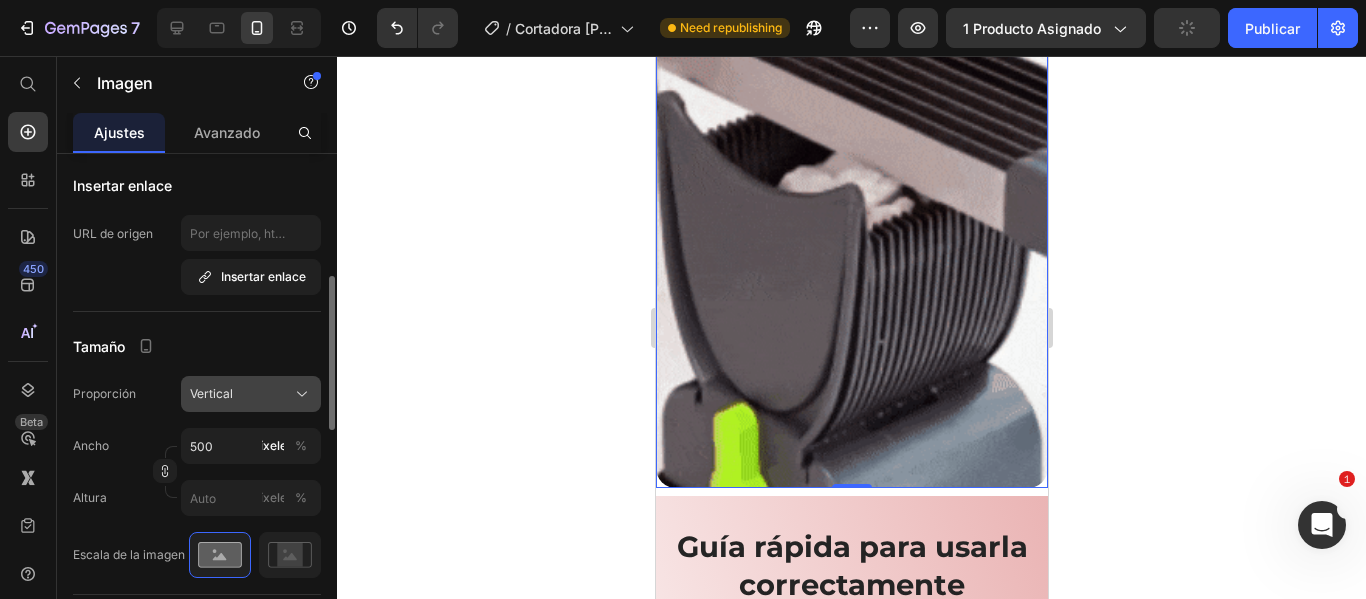 type on "https://media0.giphy.com/media/v1.Y2lkPTc5MGI3NjExYXMycnUyZ3VnajE4dmxwMXBwY3BtODd2aHZhYmIyczUwOWdsdWs5cSZlcD12MV9pbnRlcm5hbF9naWZfYnlfaWQmY3Q9Zw/VWqOOyMEnLt5AejxyT/giphy.gif" 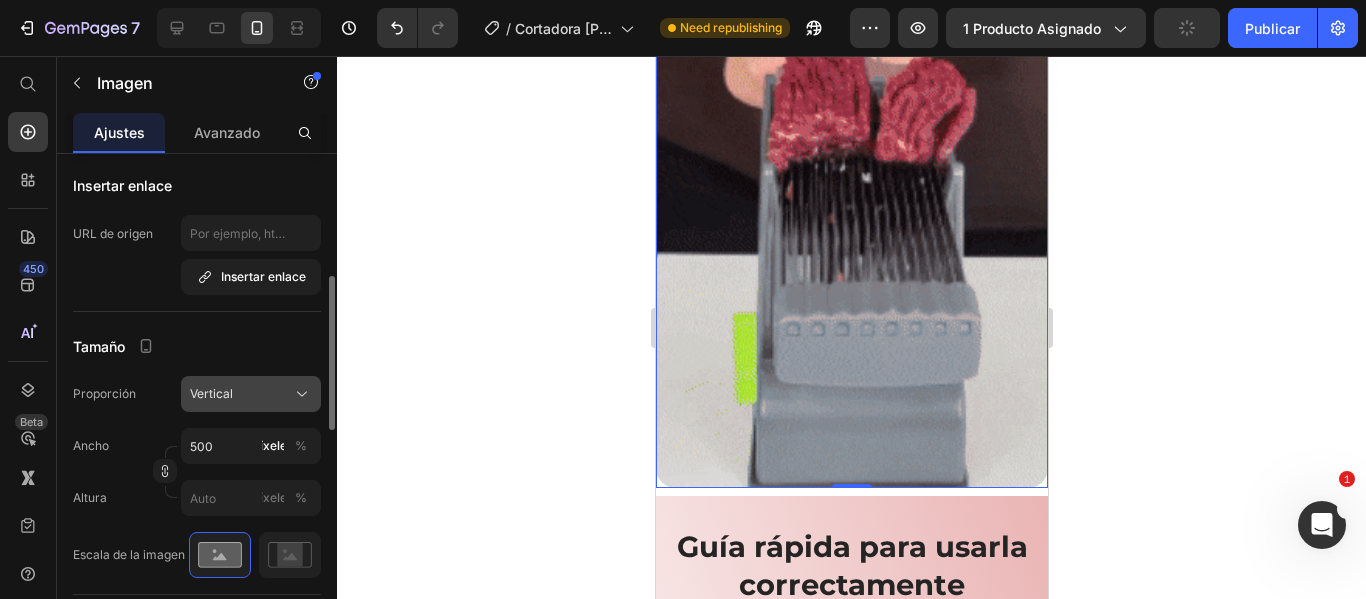 click on "Vertical" 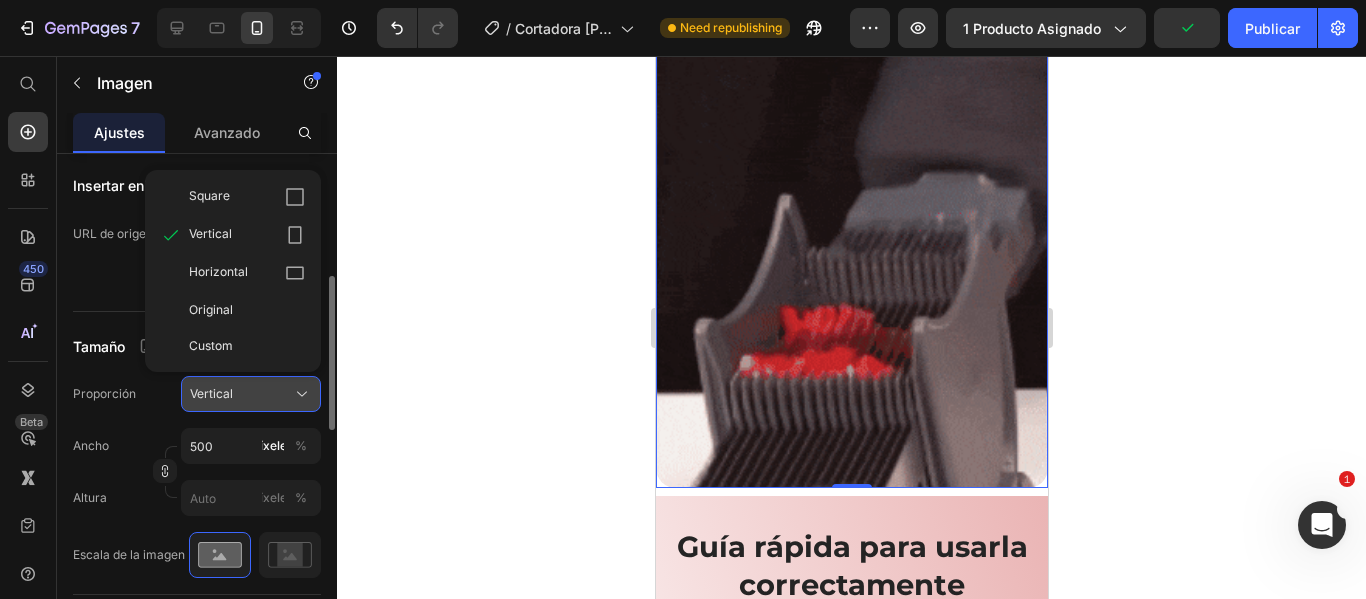 scroll, scrollTop: 0, scrollLeft: 0, axis: both 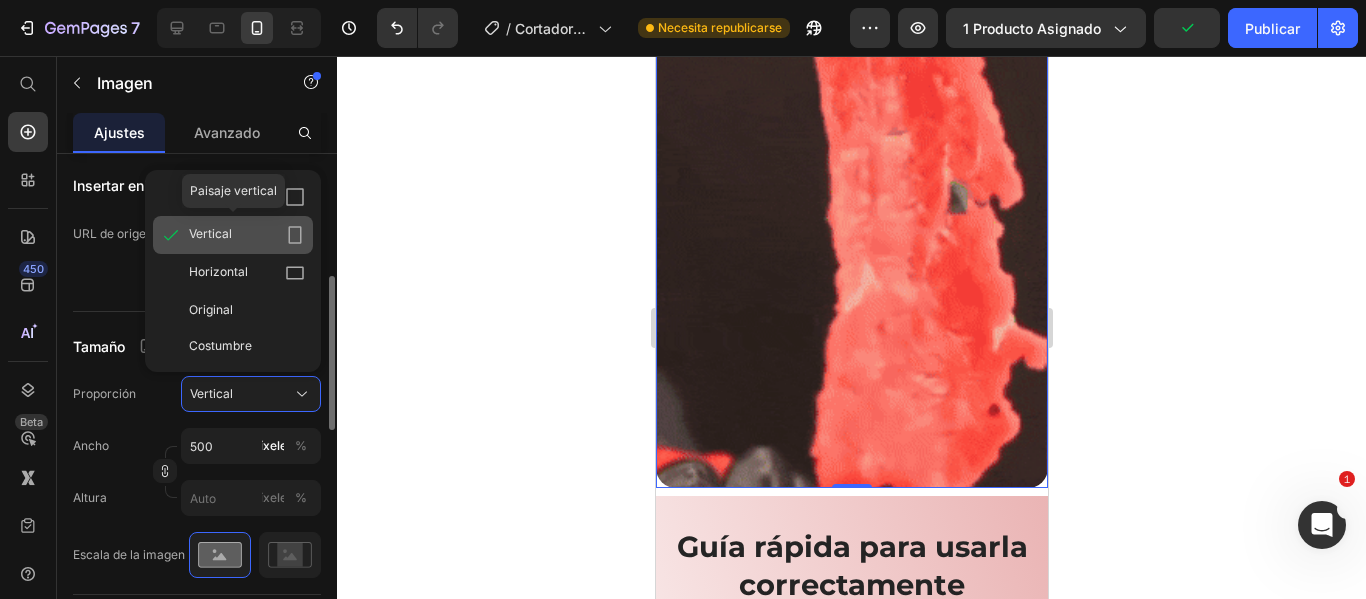 click on "Vertical" at bounding box center (210, 233) 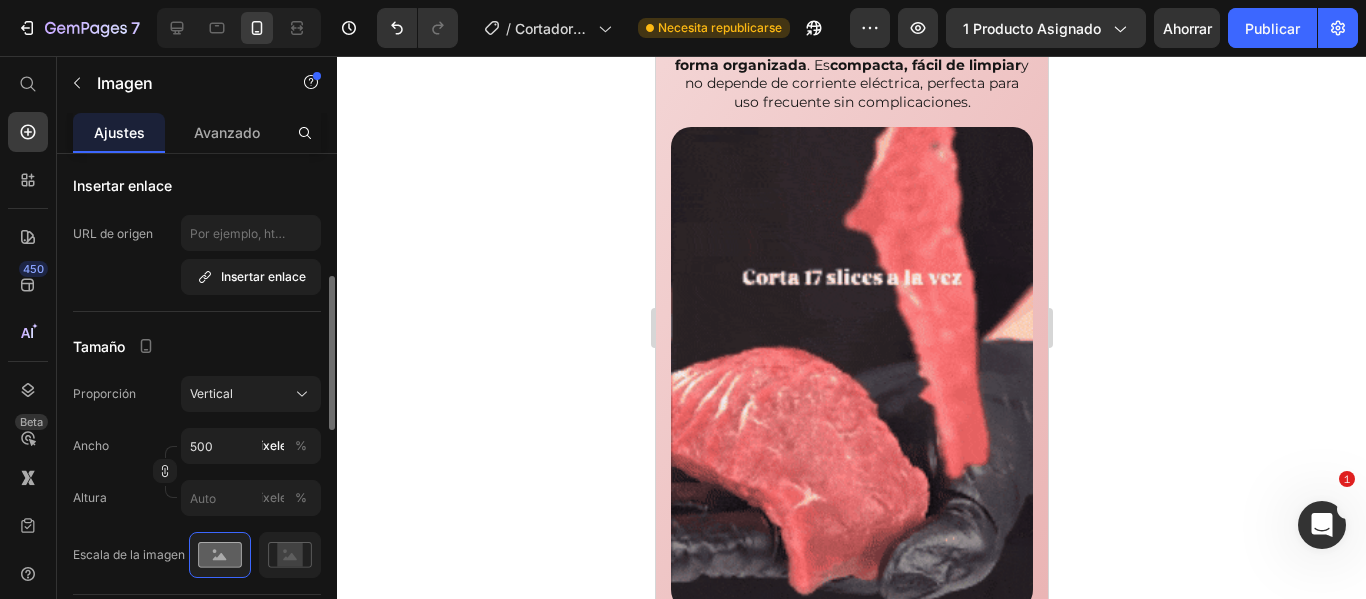 scroll, scrollTop: 2900, scrollLeft: 0, axis: vertical 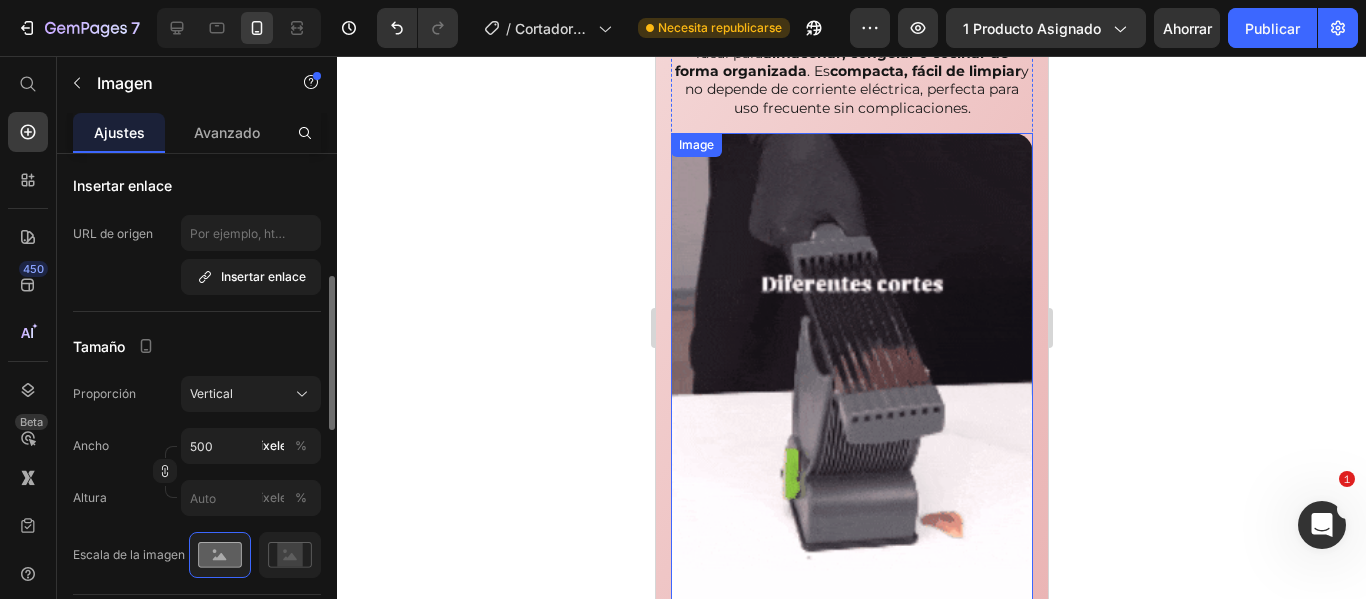 click at bounding box center [851, 374] 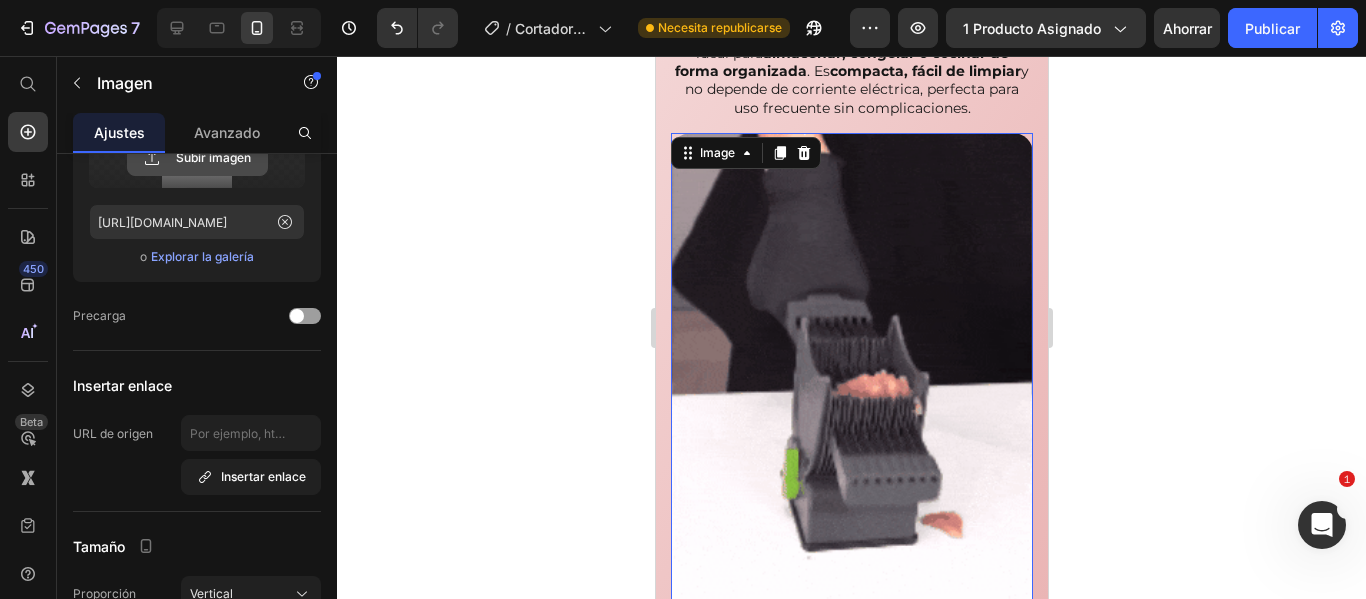 scroll, scrollTop: 0, scrollLeft: 0, axis: both 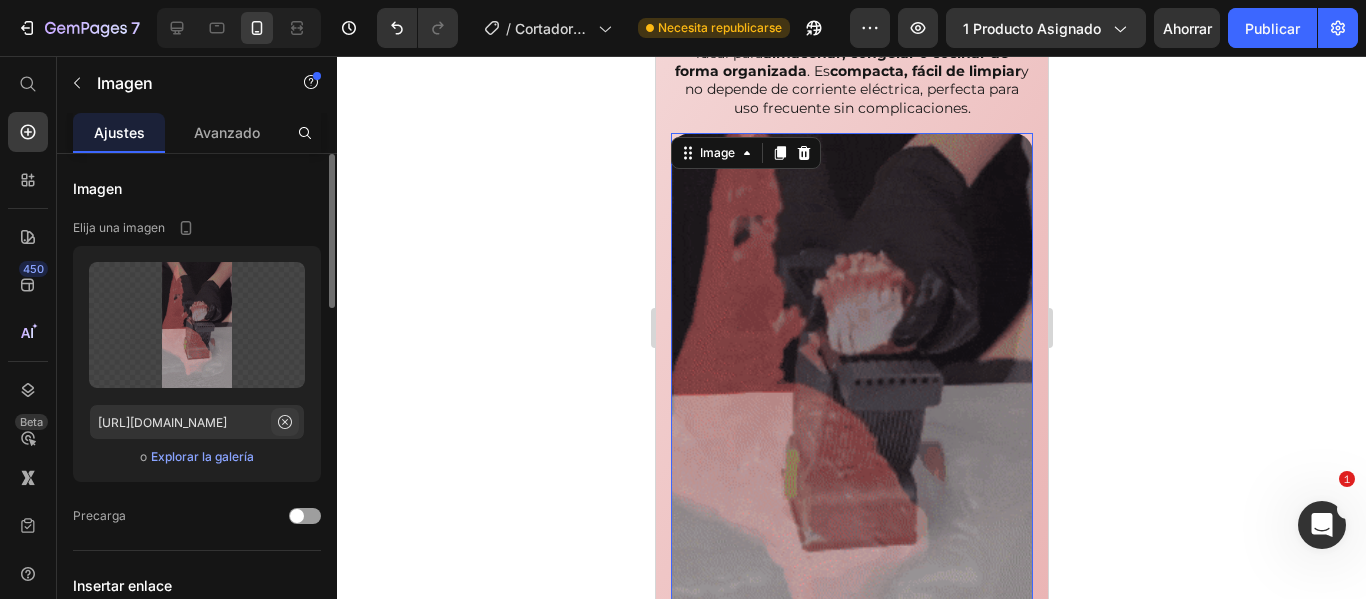 click 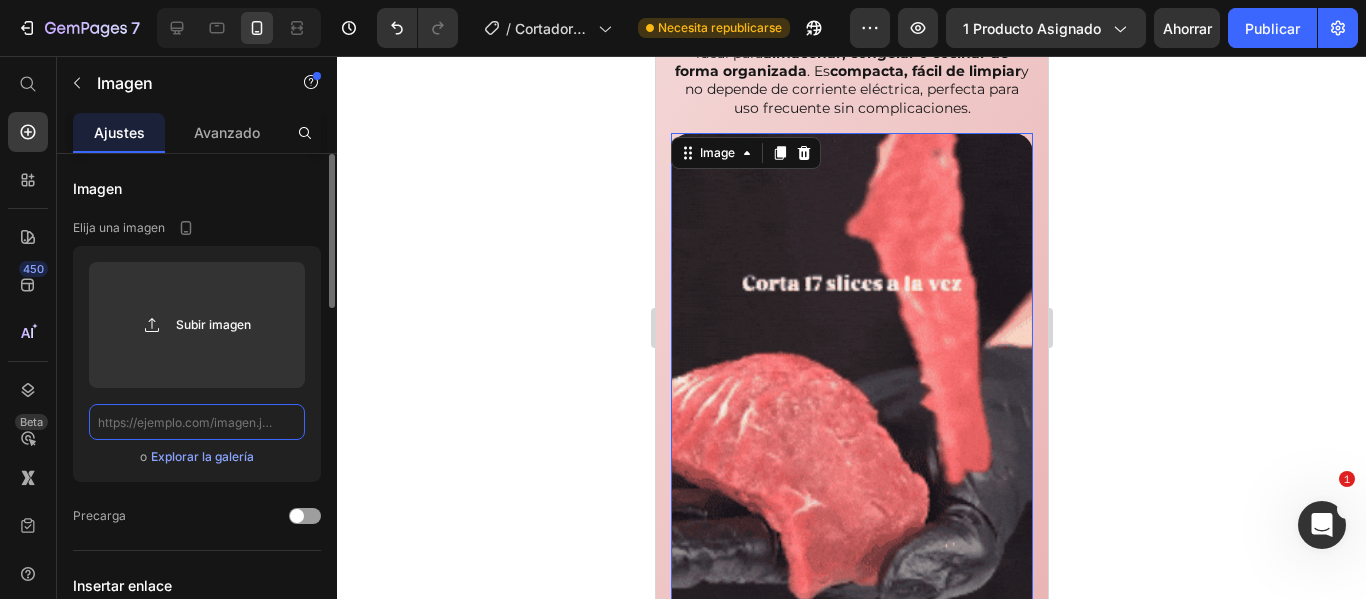 scroll, scrollTop: 0, scrollLeft: 0, axis: both 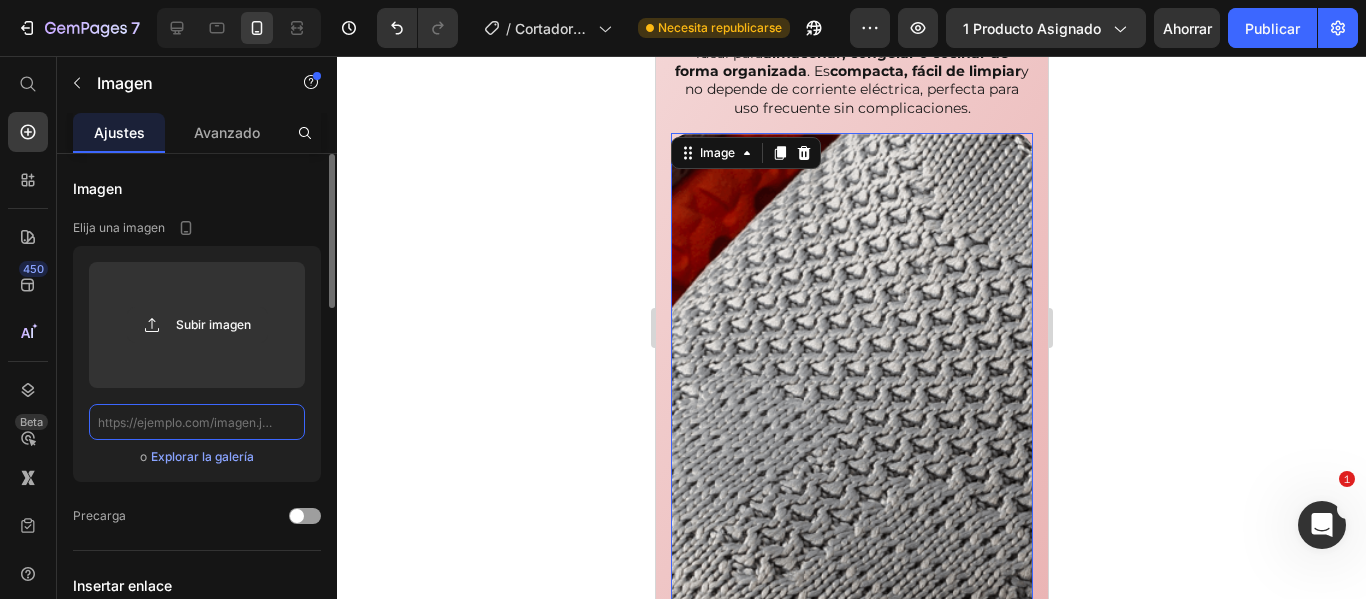 click 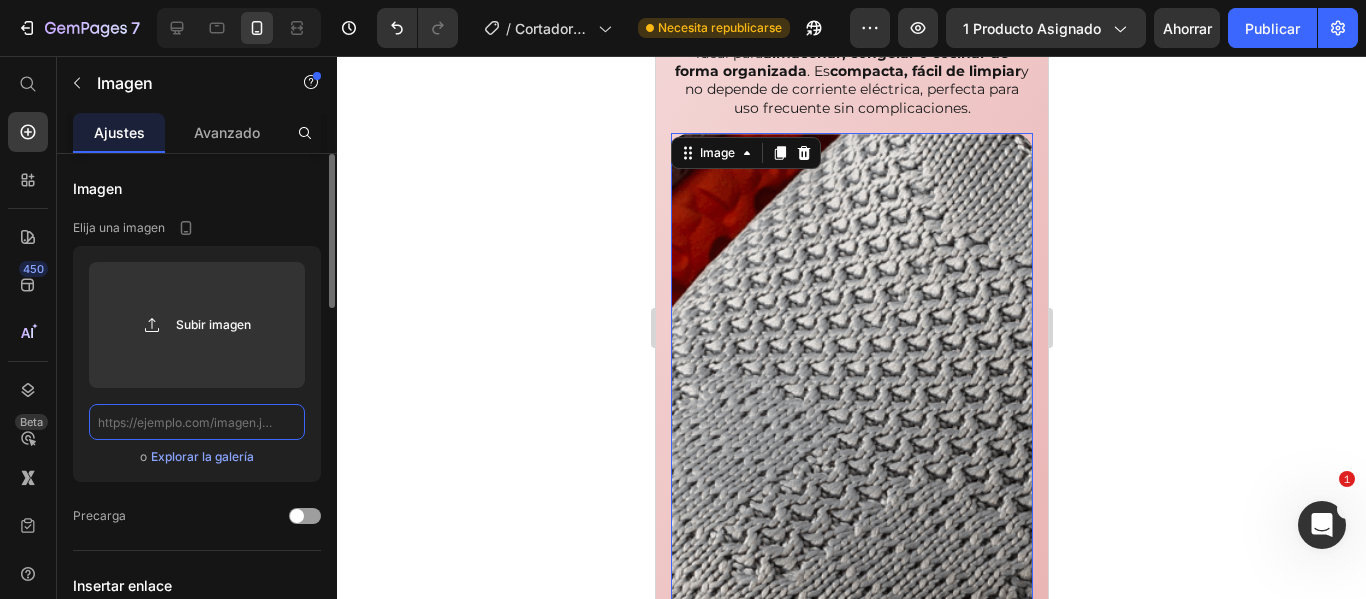 paste on "https://media0.giphy.com/media/v1.Y2lkPTc5MGI3NjExejZvcmhmOHVyZG96MGZvdjlmeTNyamZwbTg0d2N2eGpvYzl5dmE3bCZlcD12MV9pbnRlcm5hbF9naWZfYnlfaWQmY3Q9Zw/ktdQwbwmfwQYvmt0tN/giphy.gif" 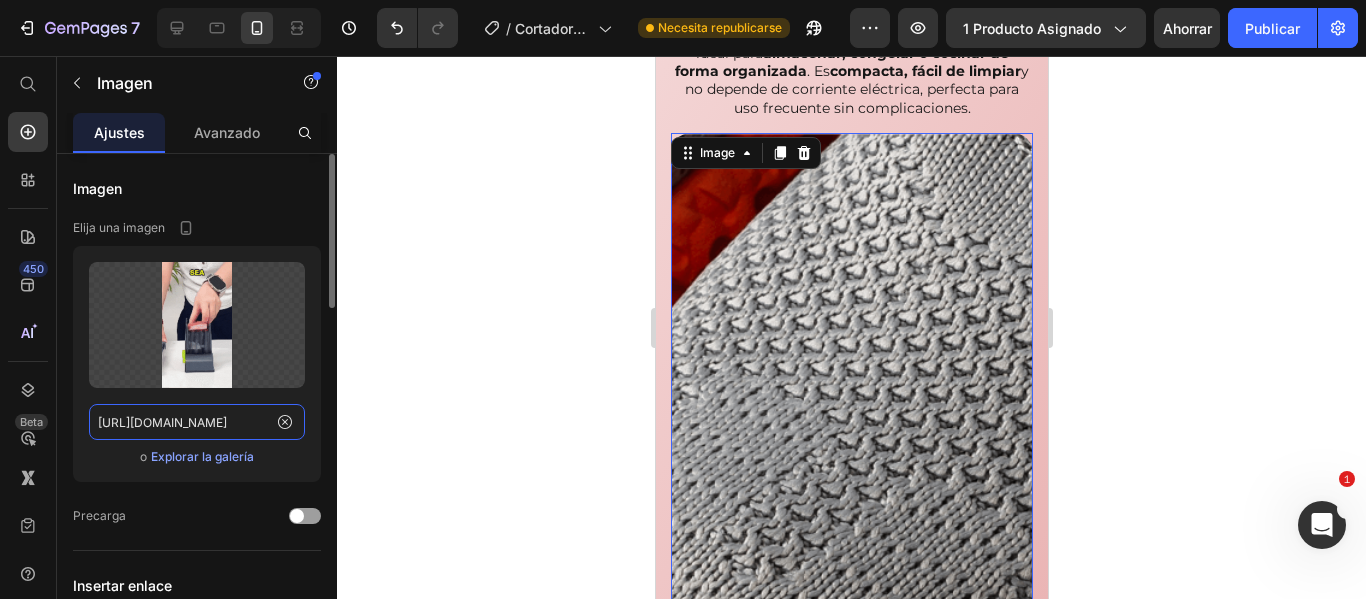 scroll, scrollTop: 0, scrollLeft: 1035, axis: horizontal 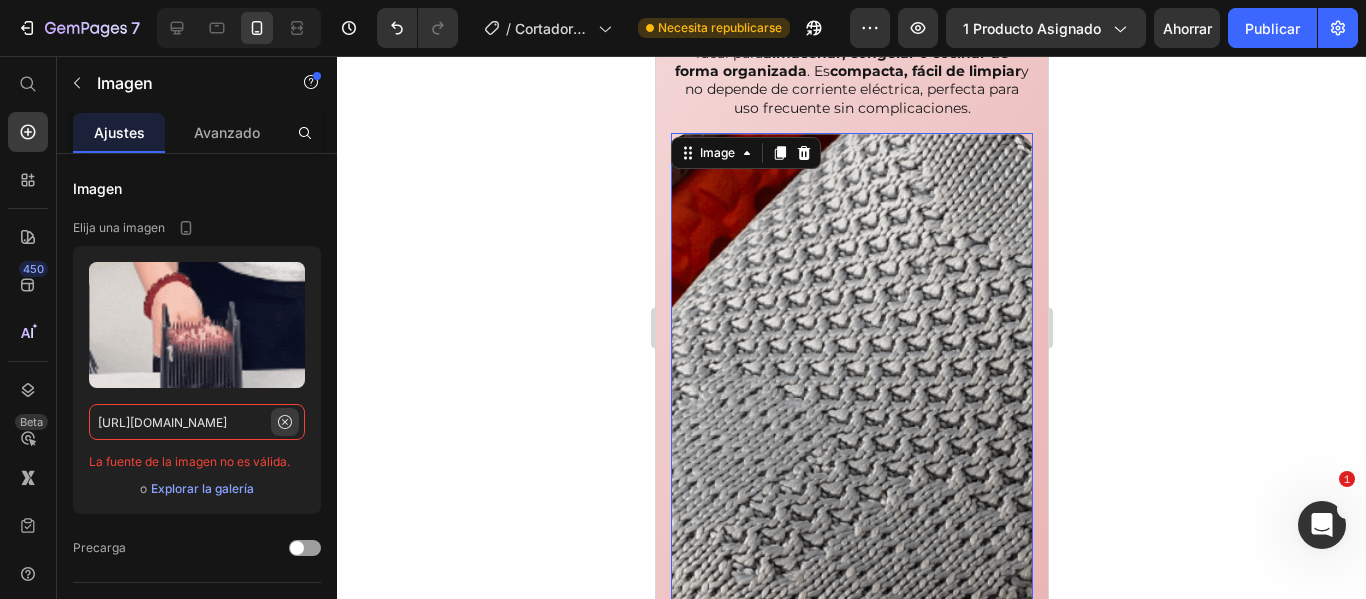 type on "https://media0.giphy.com/media/v1.Y2lkPTc5MGI3NjExejZvcmhmOHVyZG96MGZvdjlmeTNyamZwbTg0d2N2eGpvYzl5dmE3bCZlcD12MV9pbnRlcm5hbF9naWZfYnlfaWQmY3Q9Zw/ktdQwbwmfwQYvmt0tN/giphy.gif" 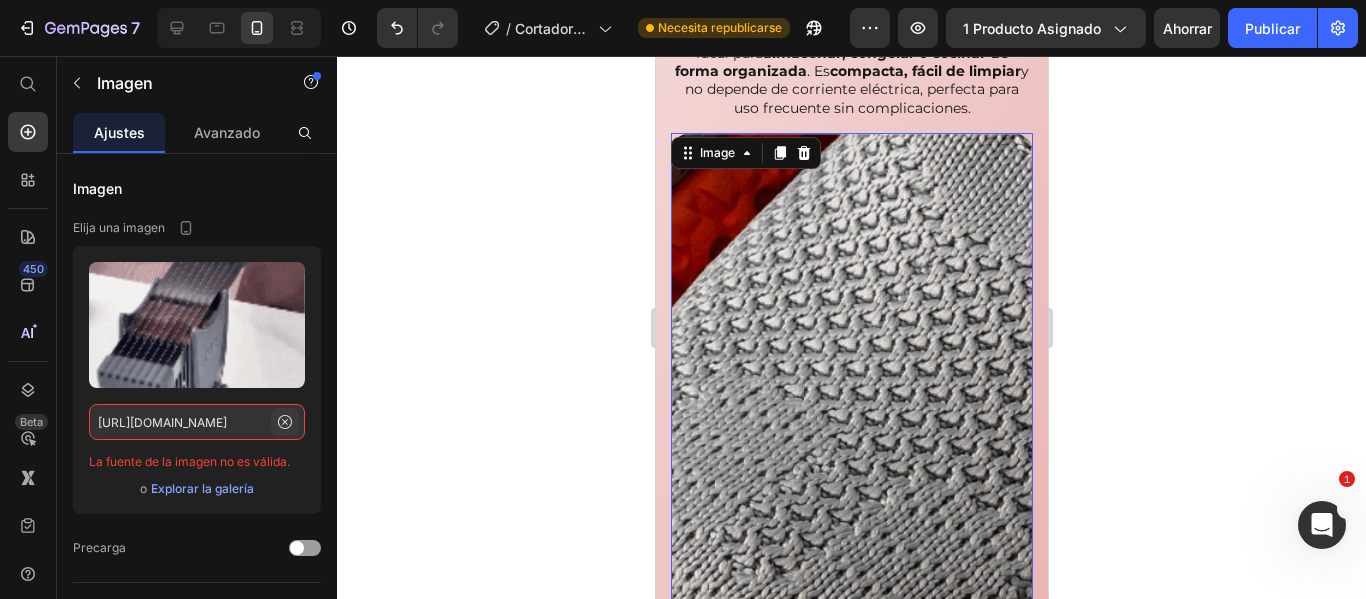 click 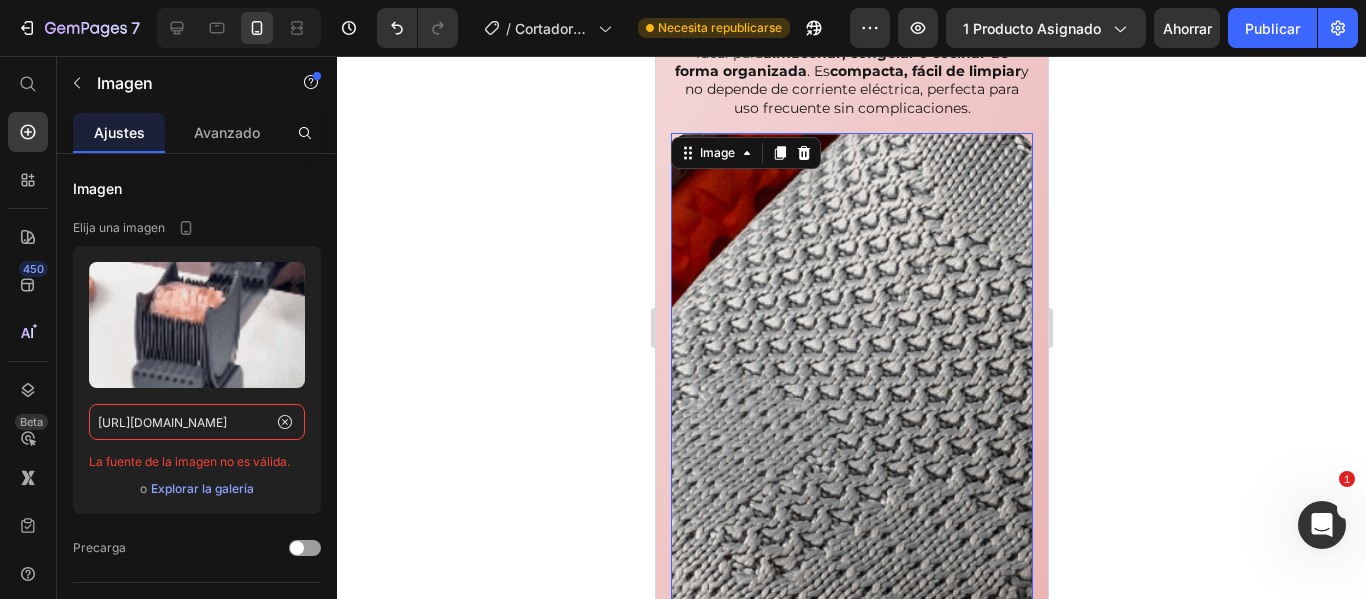 scroll, scrollTop: 0, scrollLeft: 0, axis: both 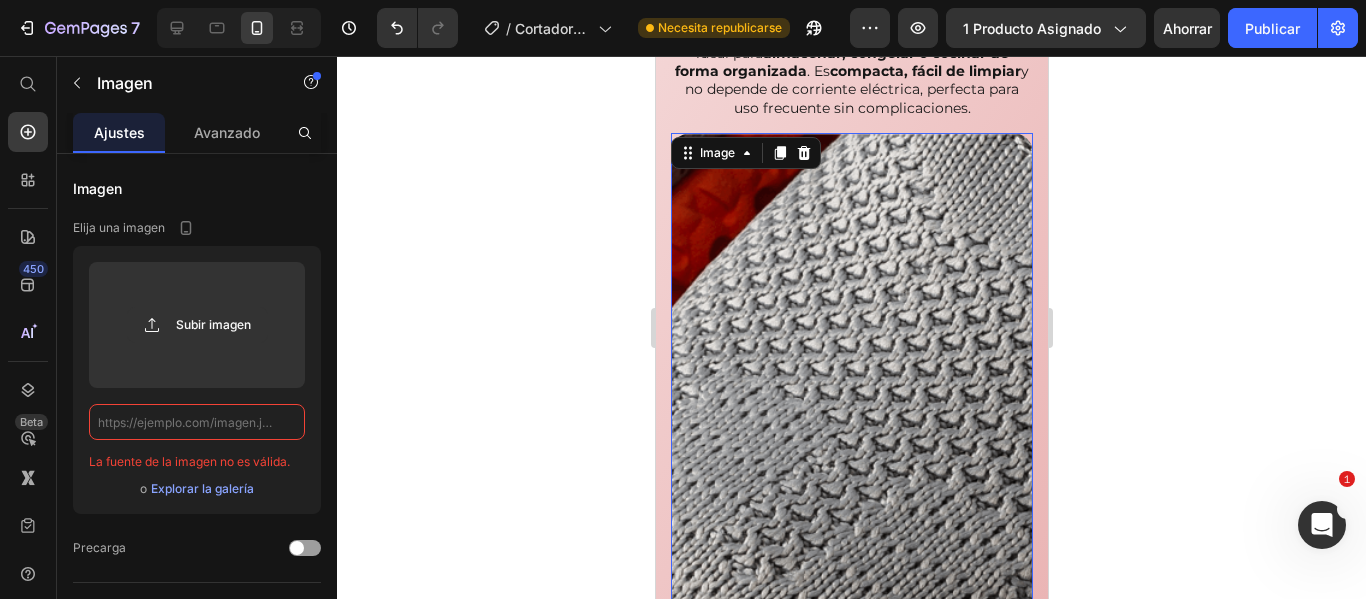 click 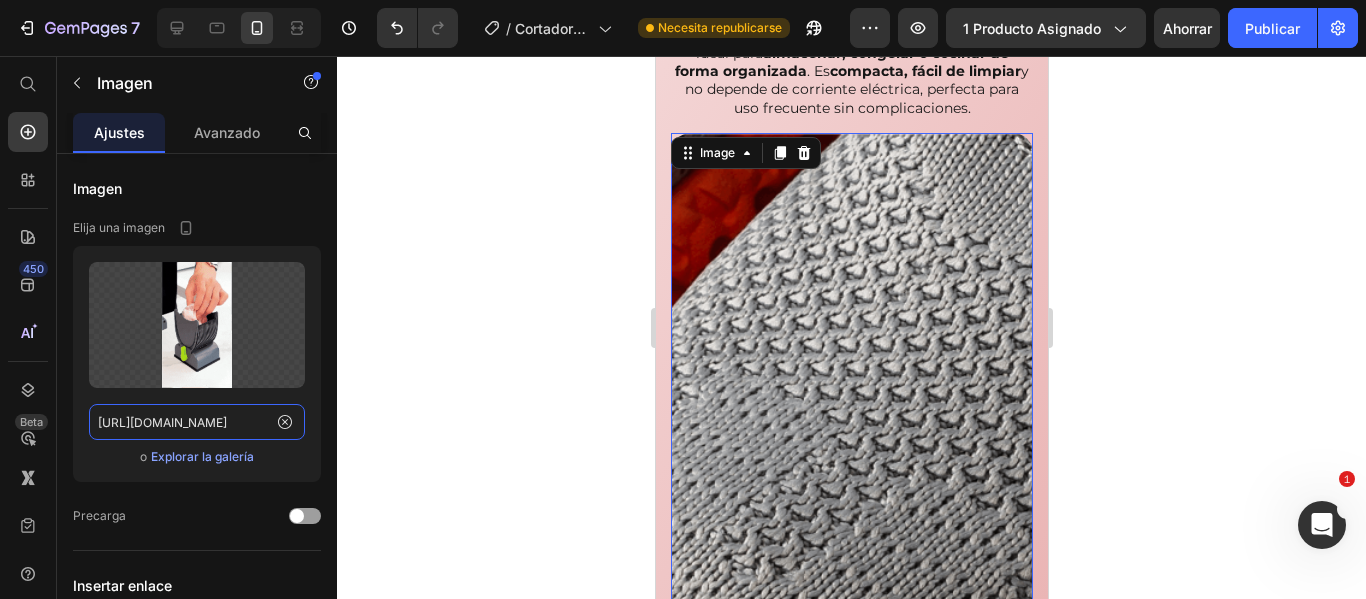 scroll, scrollTop: 0, scrollLeft: 1035, axis: horizontal 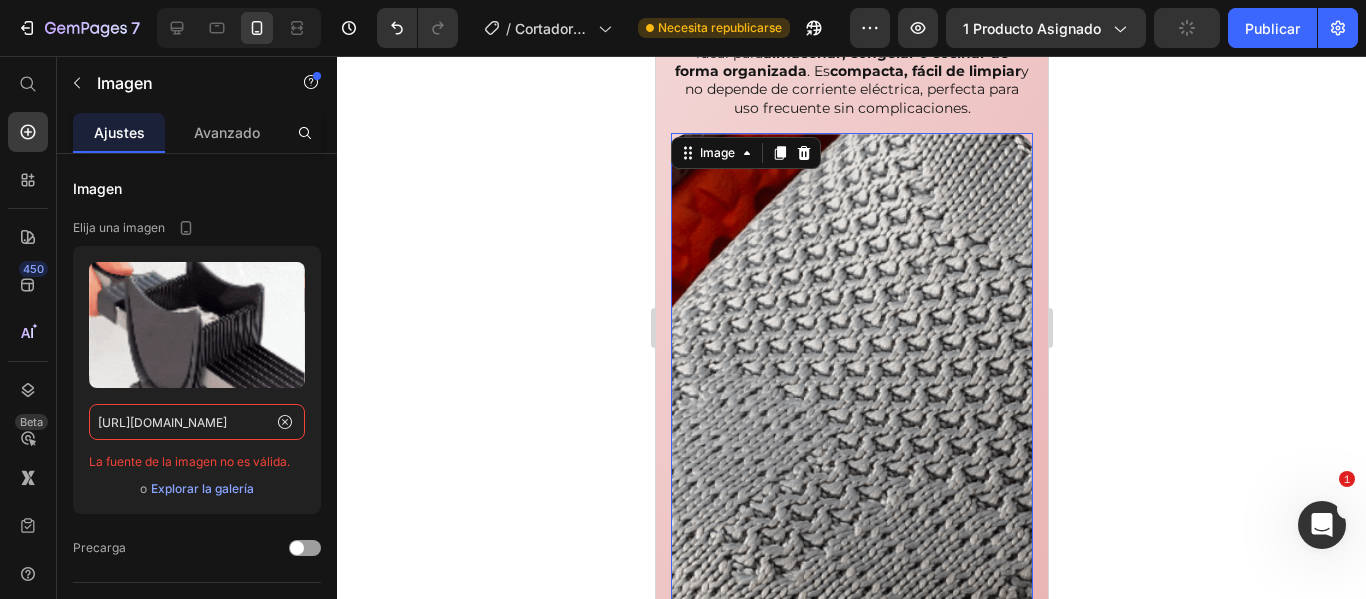 type on "https://media0.giphy.com/media/v1.Y2lkPTc5MGI3NjExejZvcmhmOHVyZG96MGZvdjlmeTNyamZwbTg0d2N2eGpvYzl5dmE3bCZlcD12MV9pbnRlcm5hbF9naWZfYnlfaWQmY3Q9Zw/ktdQwbwmfwQYvmt0tN/giphy.gif" 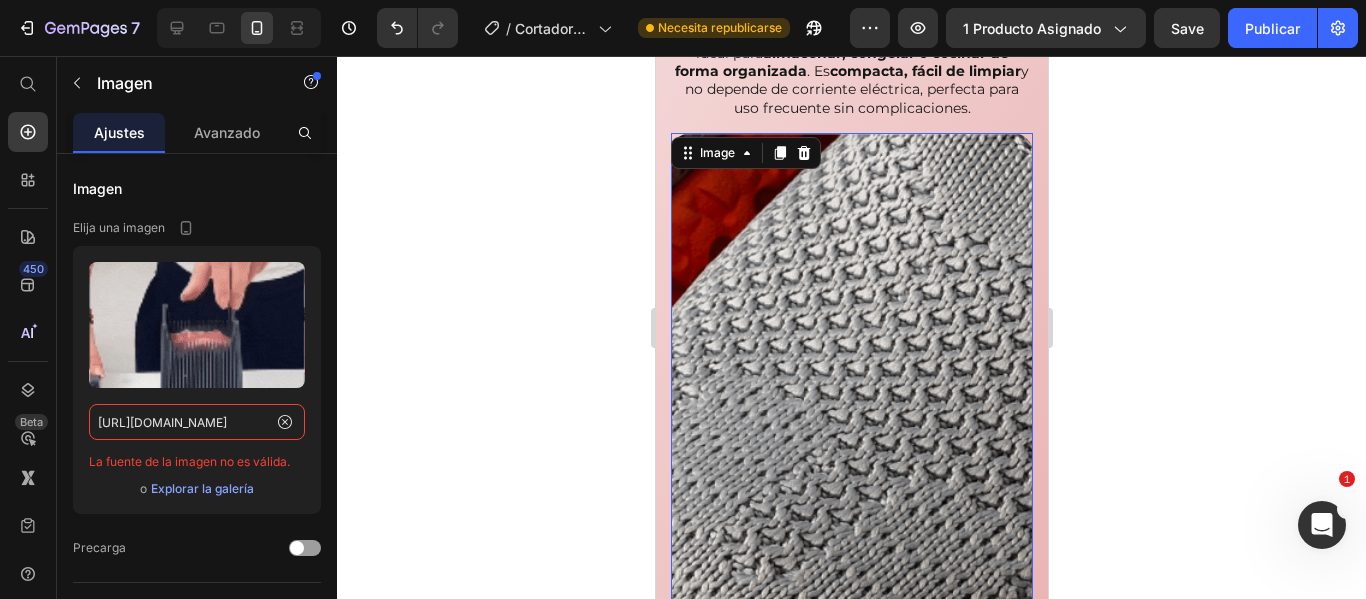 scroll, scrollTop: 0, scrollLeft: 0, axis: both 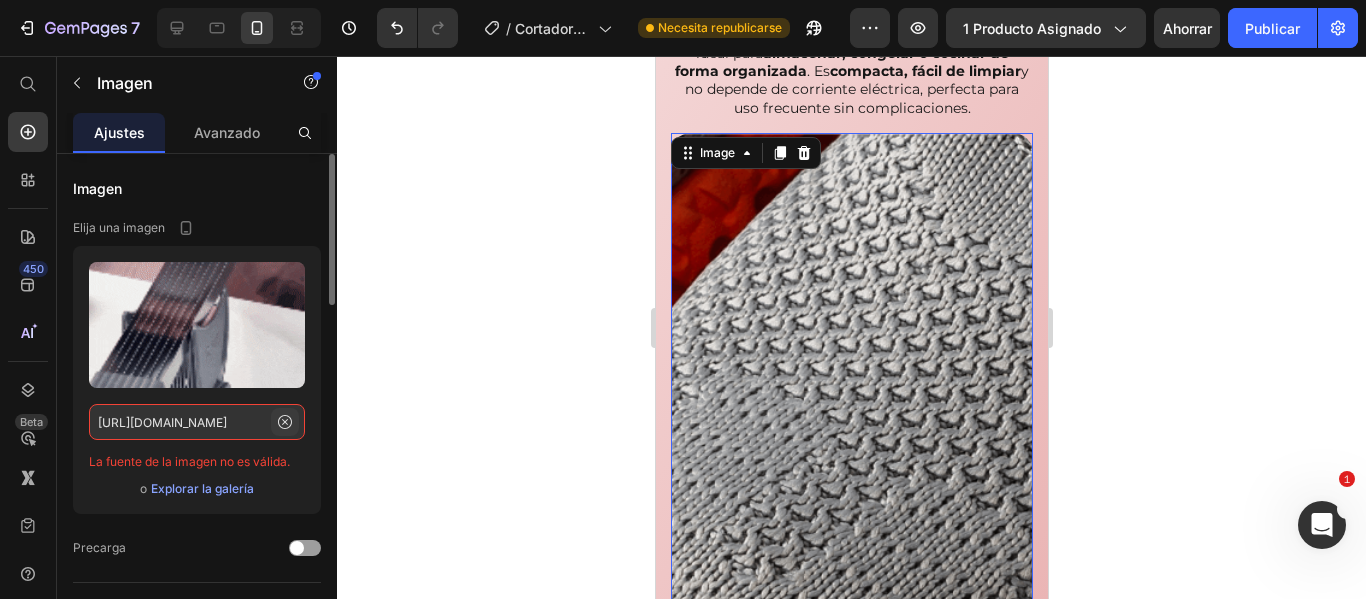 click 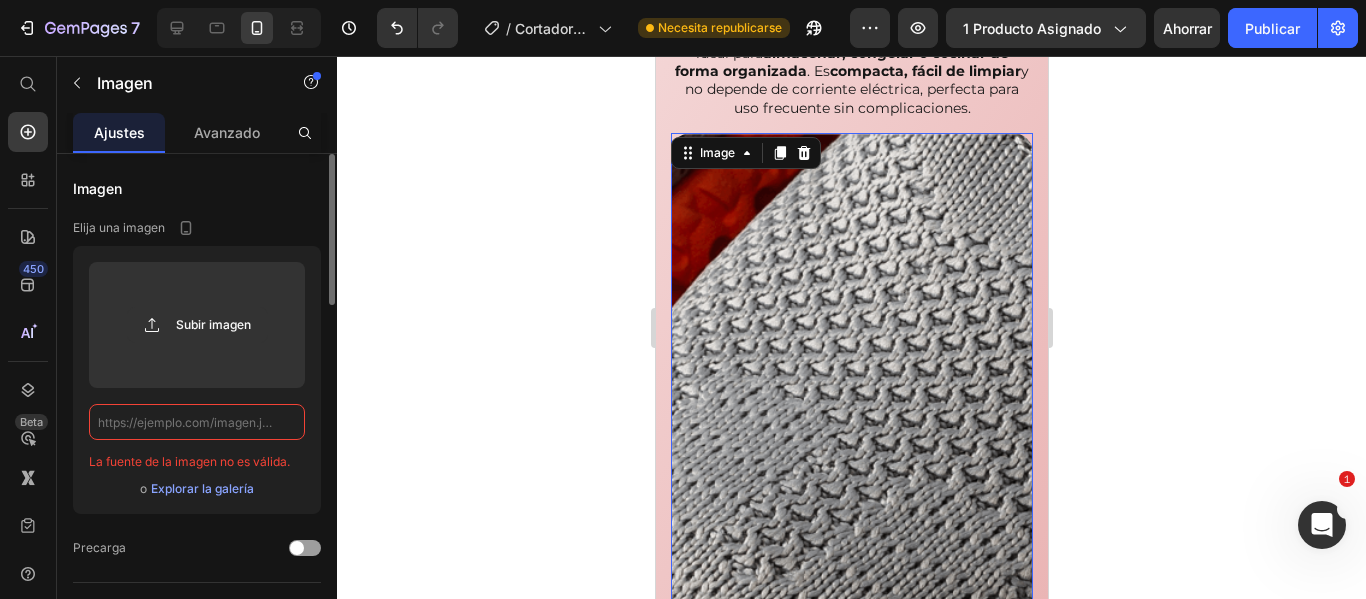 click 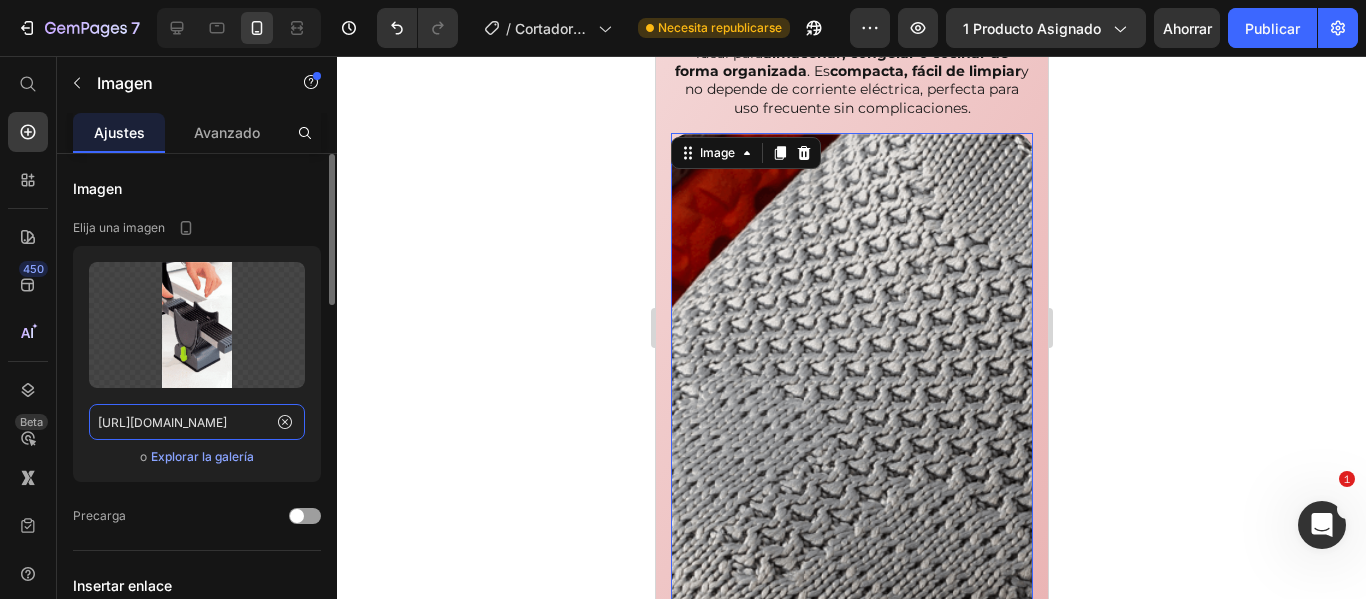 scroll, scrollTop: 0, scrollLeft: 1035, axis: horizontal 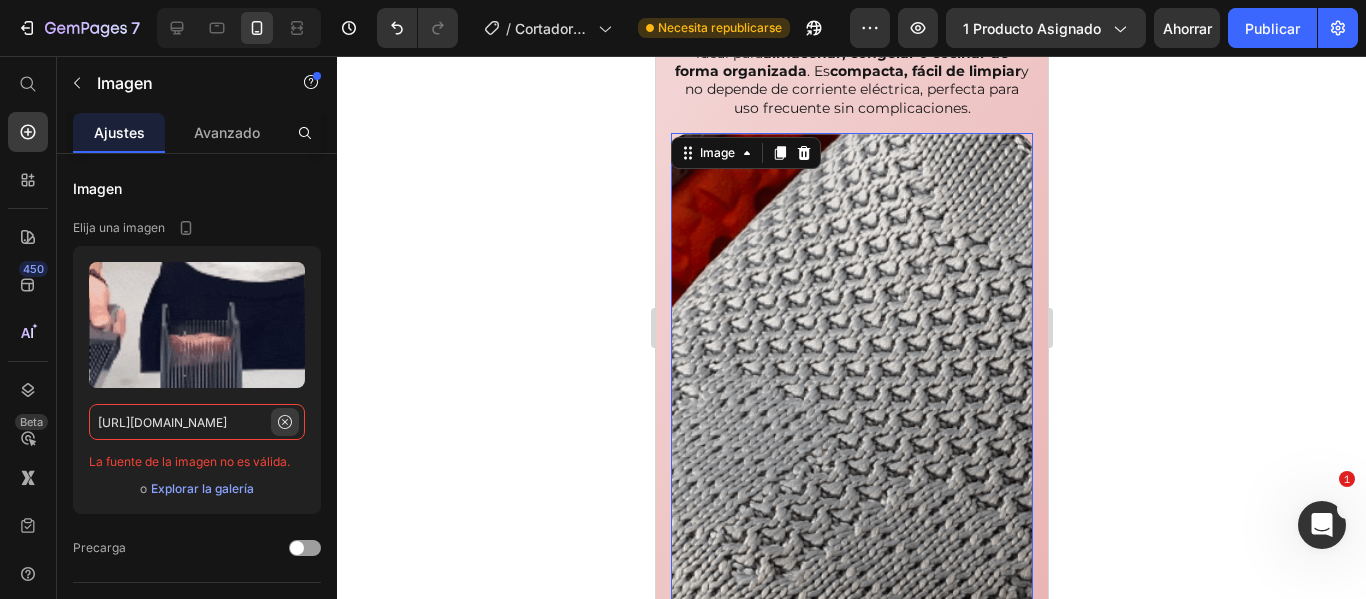type on "https://media0.giphy.com/media/v1.Y2lkPTc5MGI3NjExejZvcmhmOHVyZG96MGZvdjlmeTNyamZwbTg0d2N2eGpvYzl5dmE3bCZlcD12MV9pbnRlcm5hbF9naWZfYnlfaWQmY3Q9Zw/ktdQwbwmfwQYvmt0tN/giphy.gif" 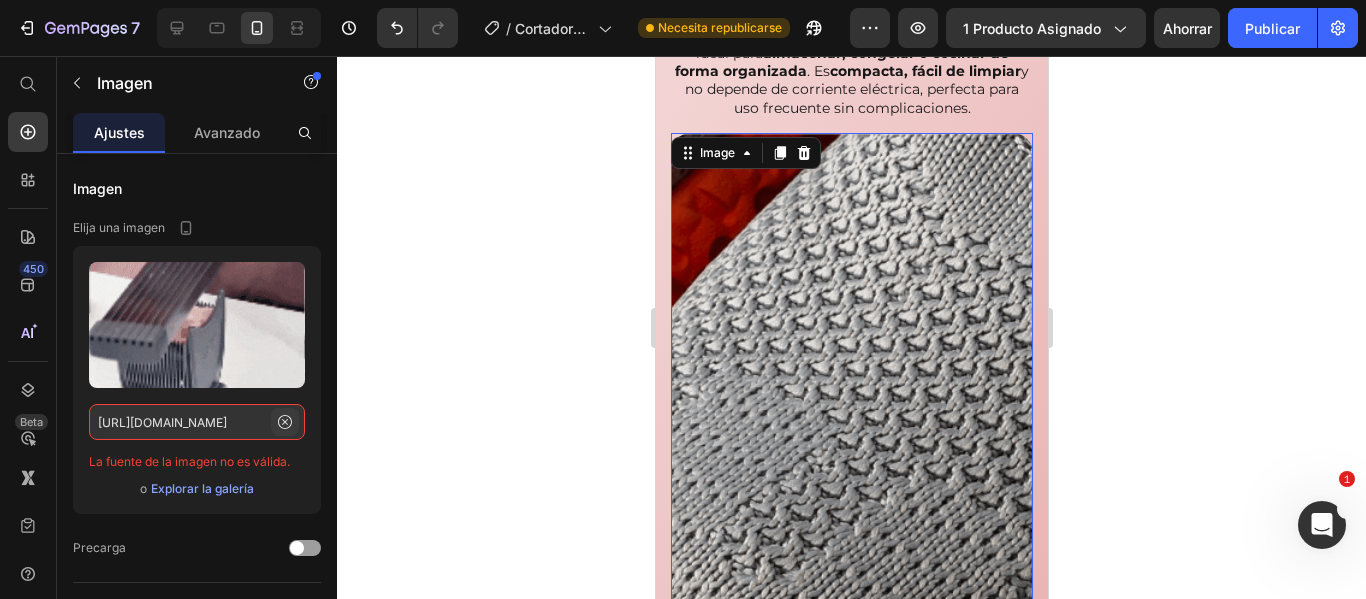 click 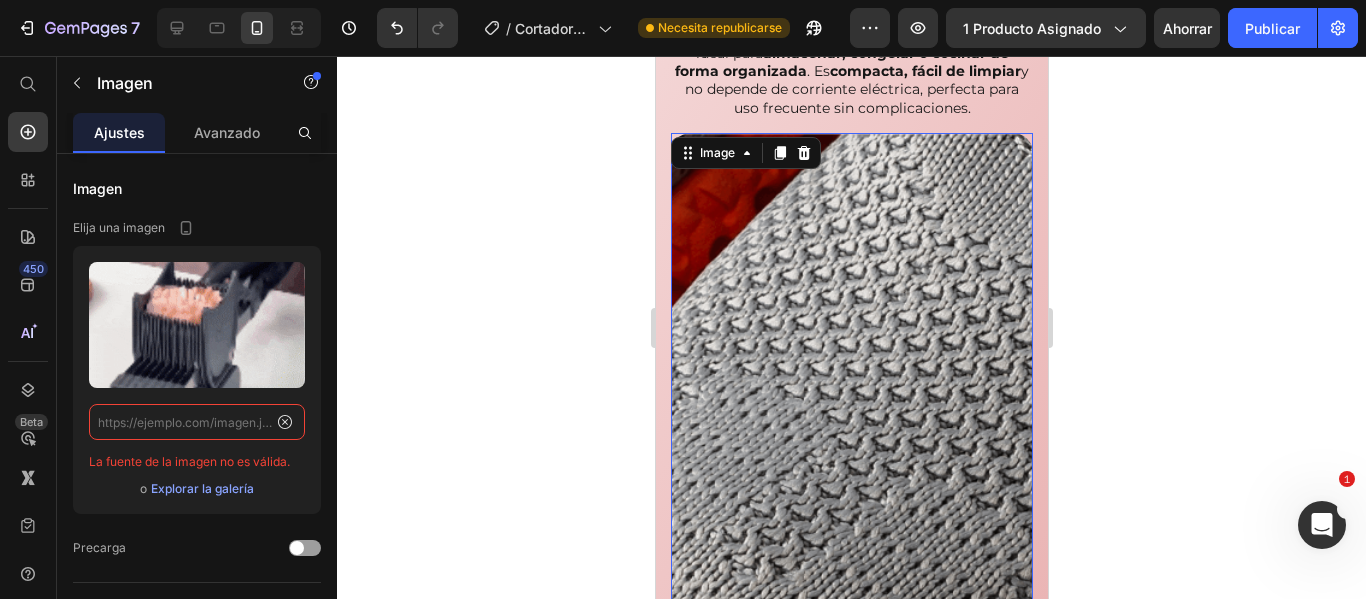 scroll, scrollTop: 0, scrollLeft: 0, axis: both 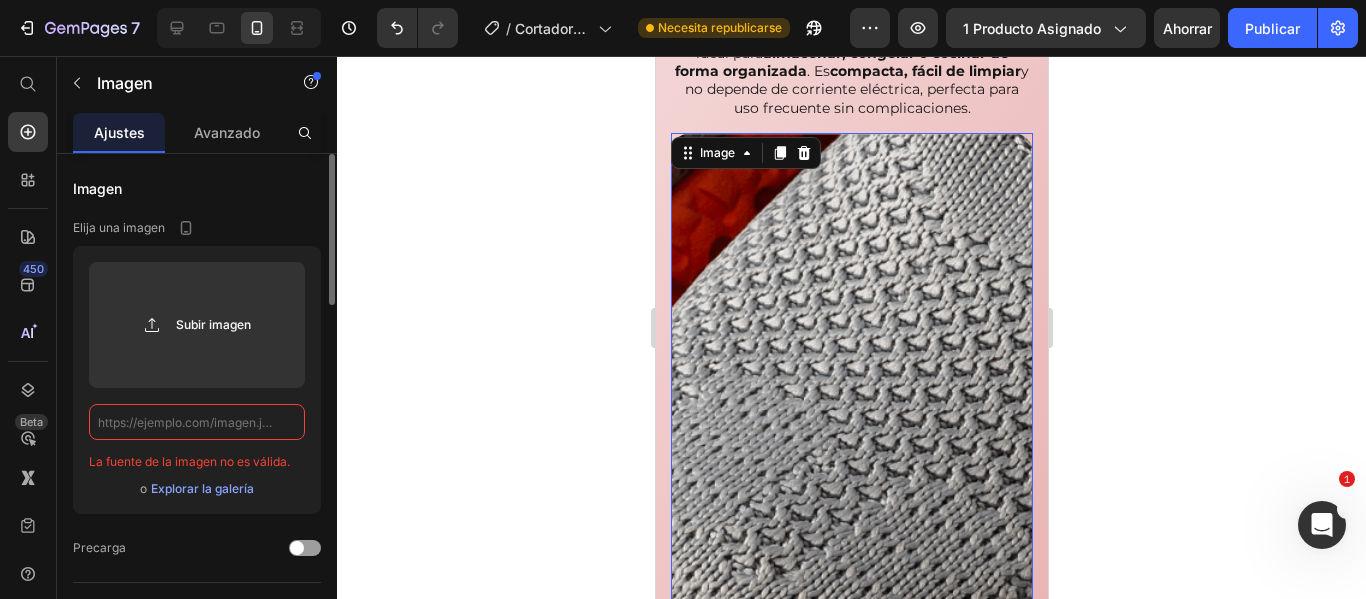 click 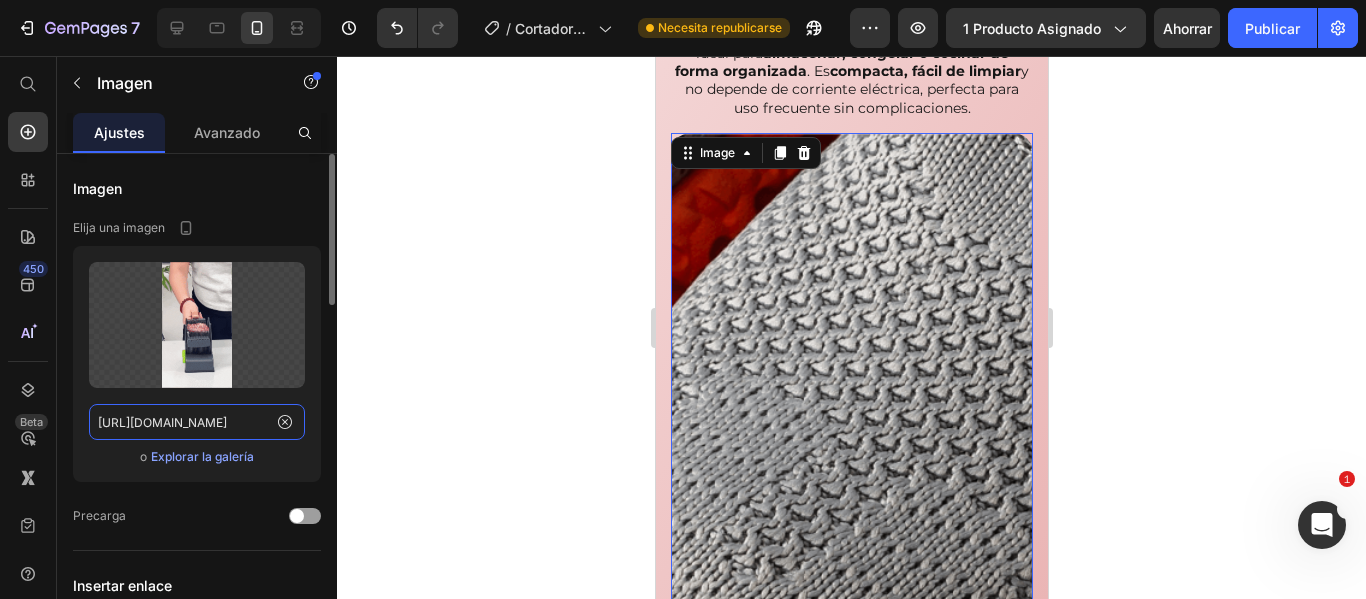 scroll, scrollTop: 0, scrollLeft: 1035, axis: horizontal 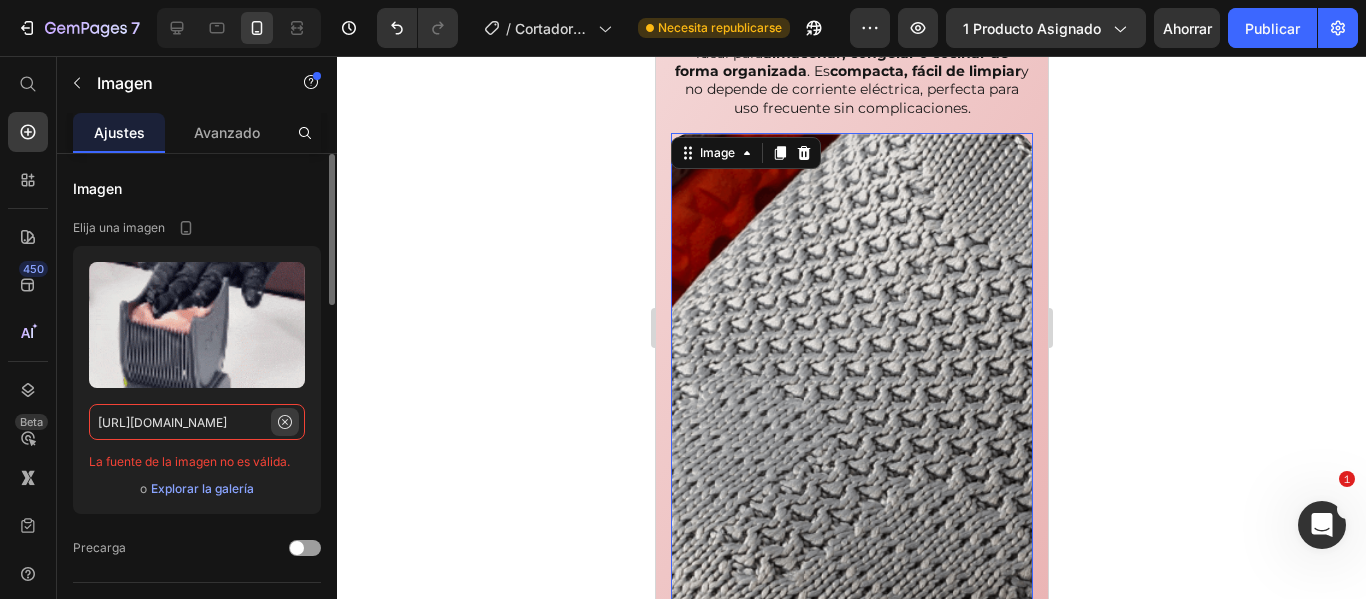 type on "https://media0.giphy.com/media/v1.Y2lkPTc5MGI3NjExejZvcmhmOHVyZG96MGZvdjlmeTNyamZwbTg0d2N2eGpvYzl5dmE3bCZlcD12MV9pbnRlcm5hbF9naWZfYnlfaWQmY3Q9Zw/ktdQwbwmfwQYvmt0tN/giphy.gif" 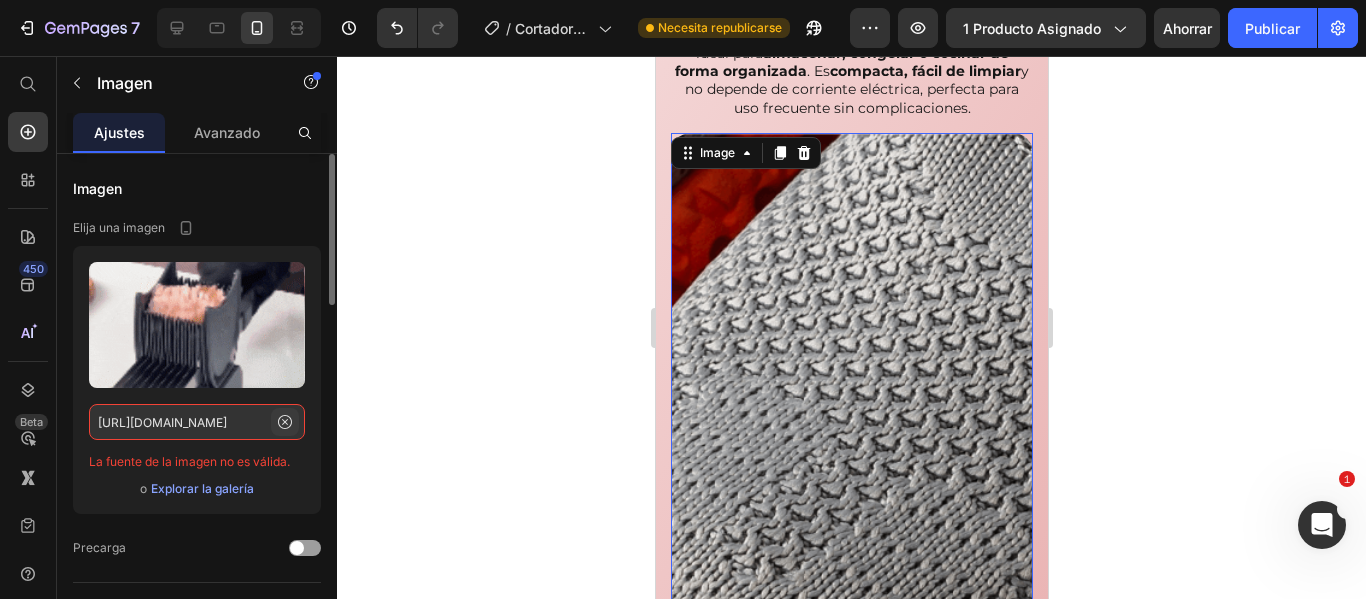 click 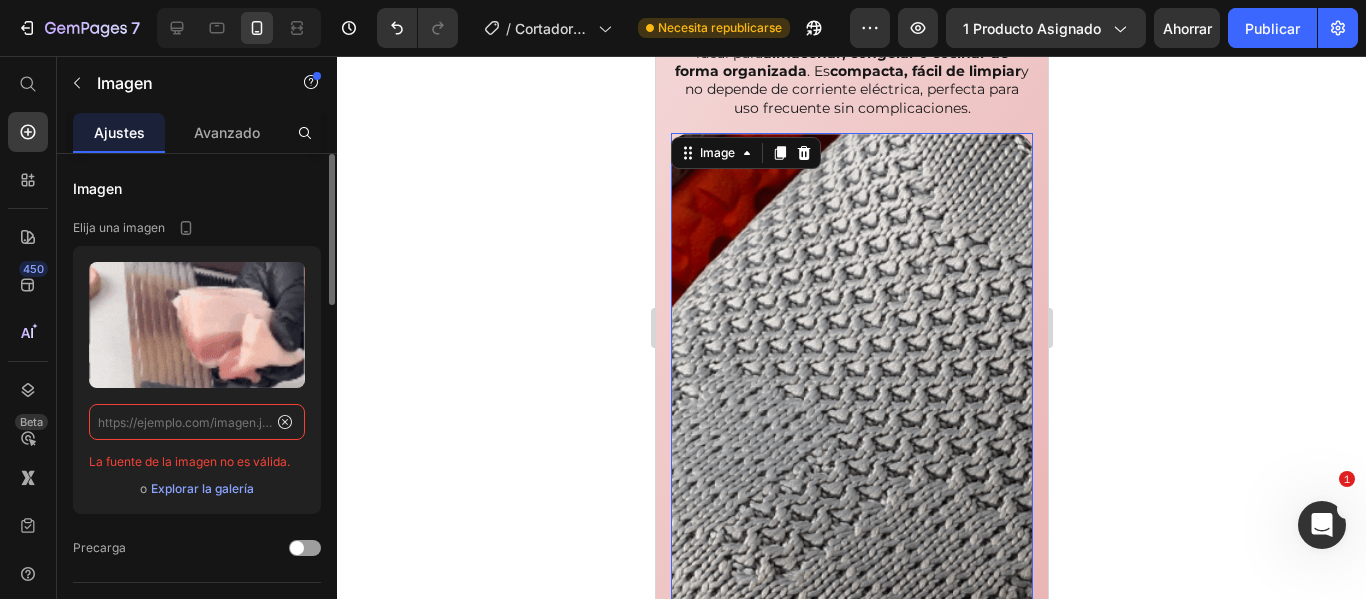 scroll, scrollTop: 0, scrollLeft: 0, axis: both 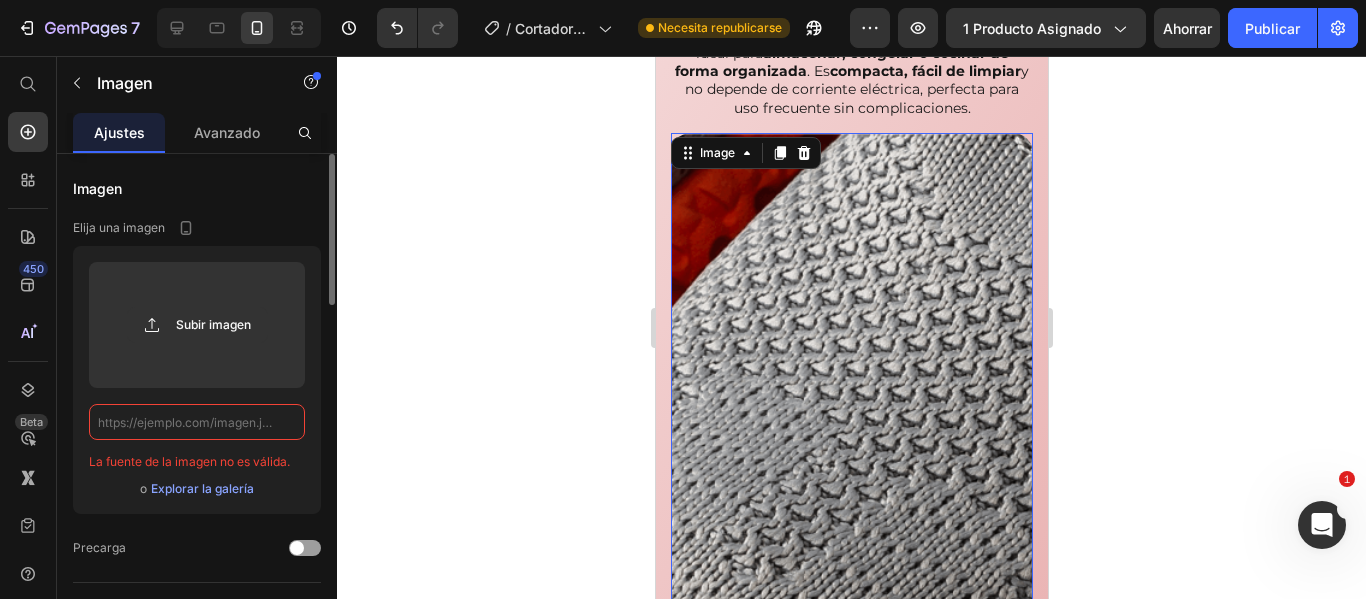 click 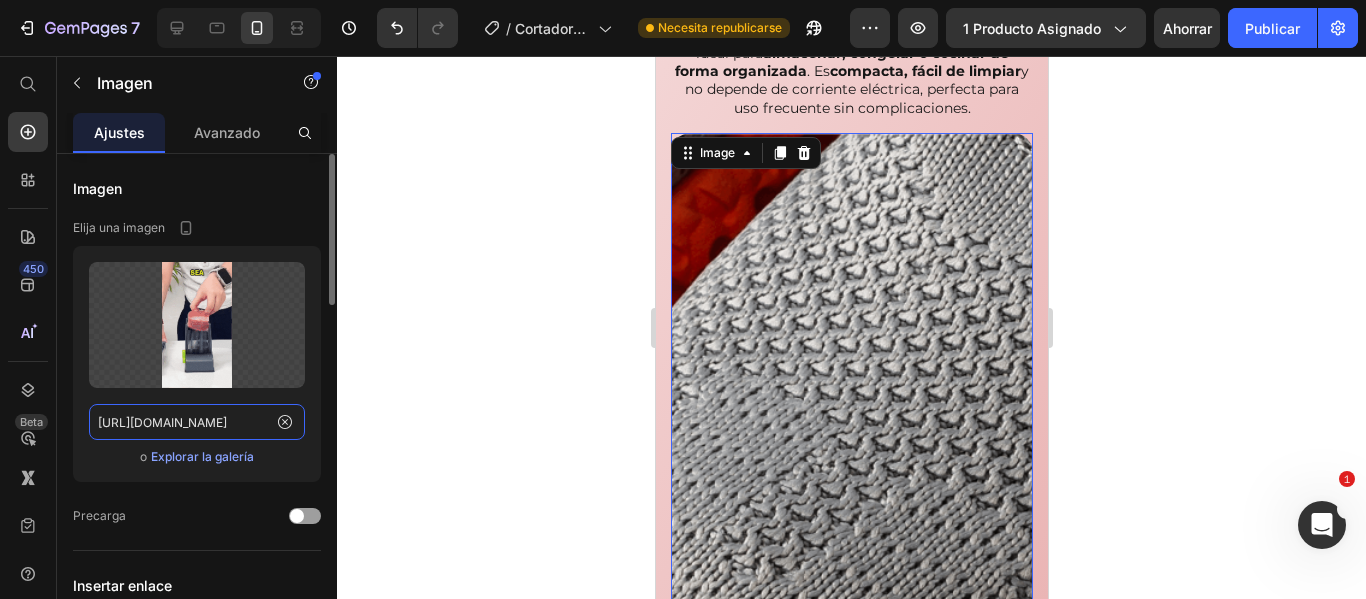 scroll, scrollTop: 0, scrollLeft: 197, axis: horizontal 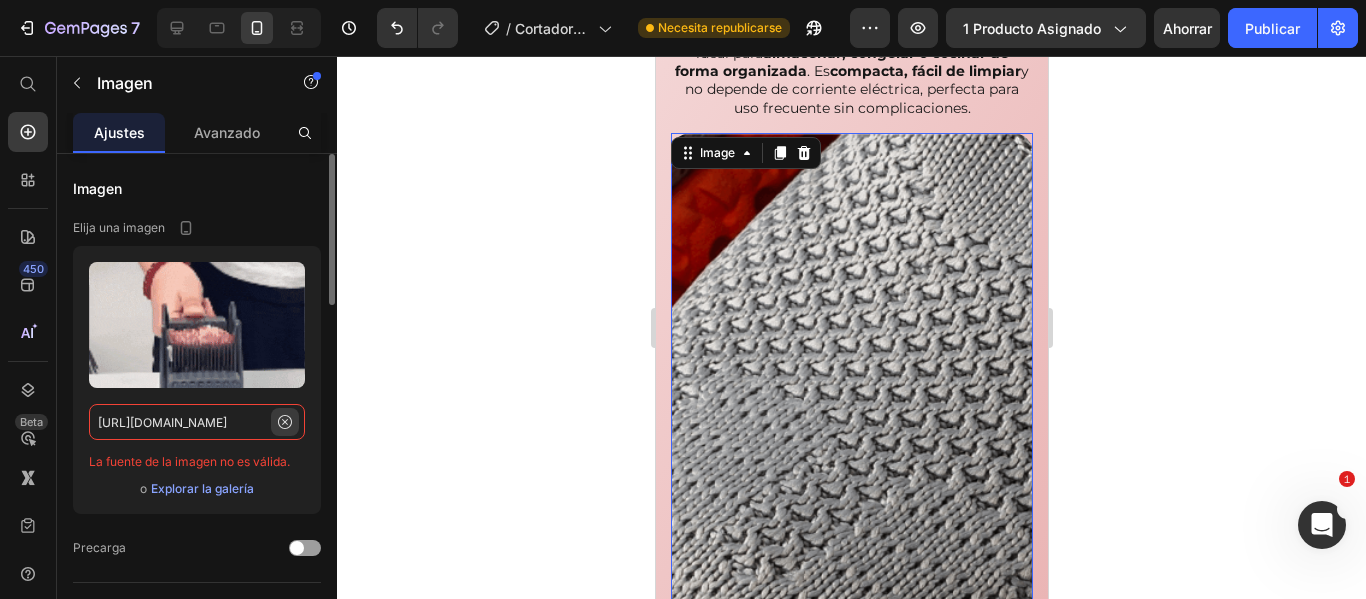 type on "https://media.giphy.com/media/ktdQwbwmfwQYvmt0tN/giphy.gif" 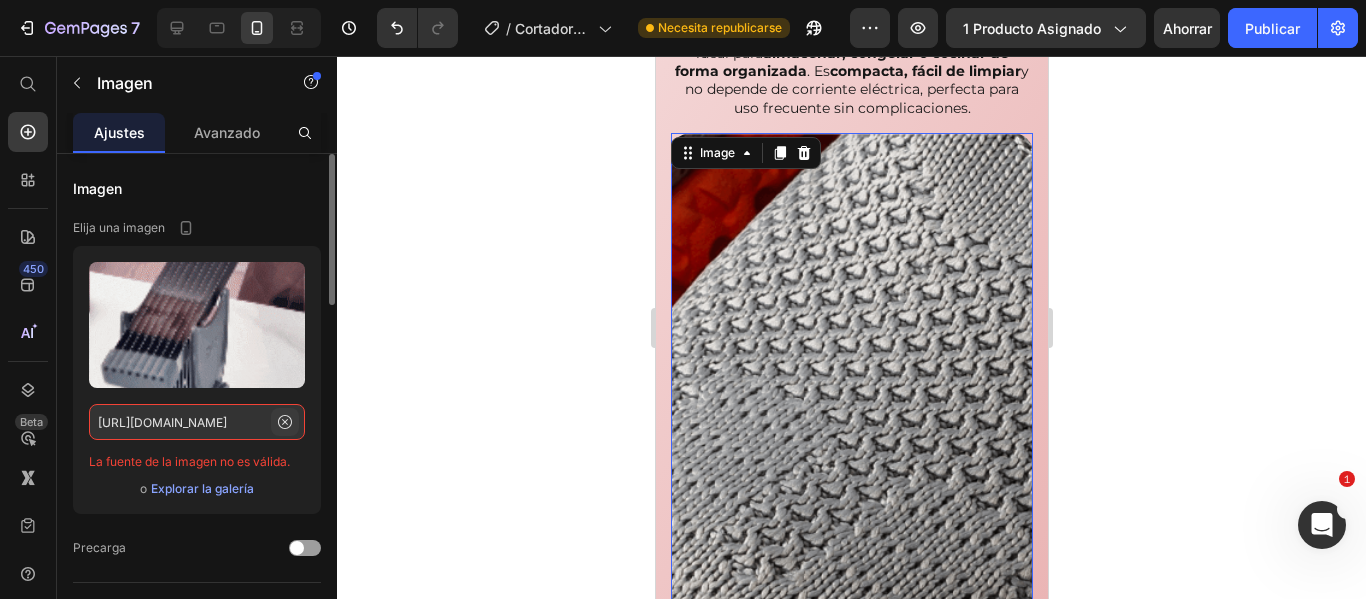 click 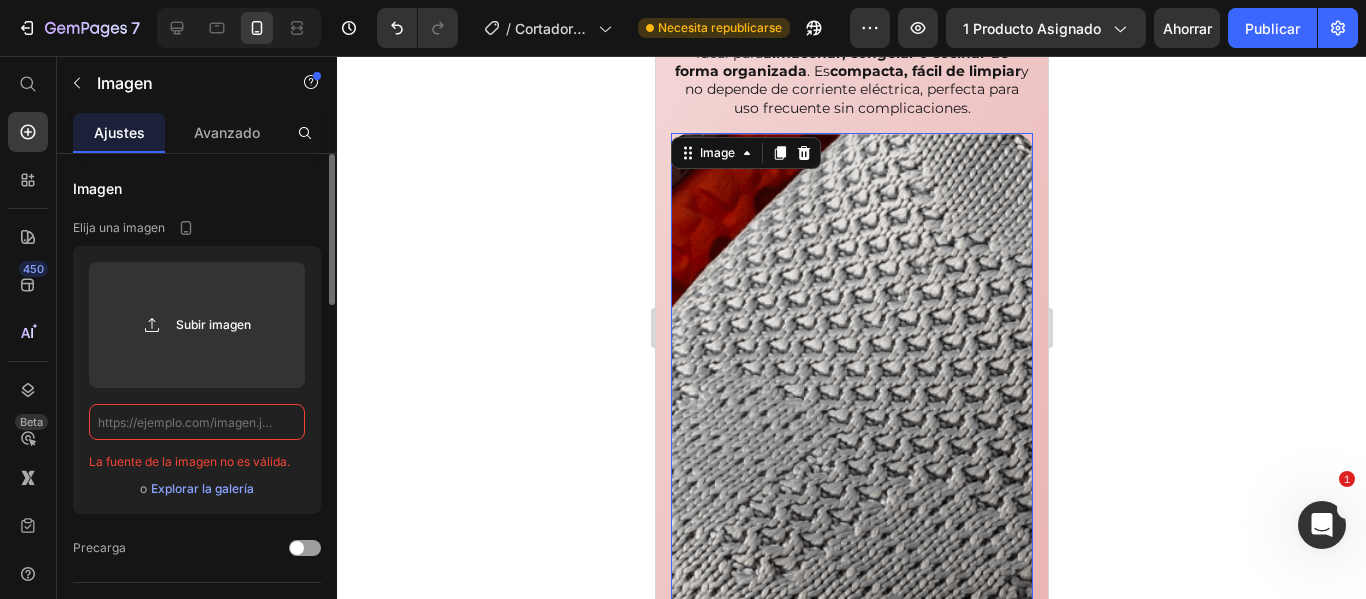 scroll, scrollTop: 0, scrollLeft: 0, axis: both 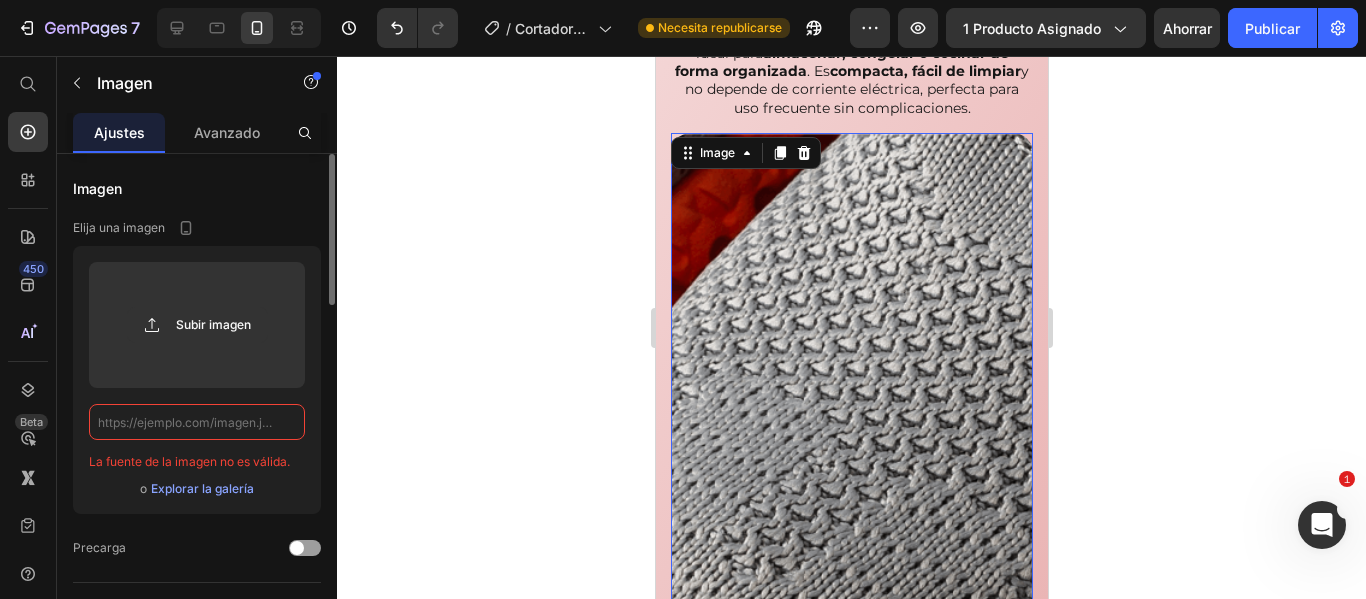 click 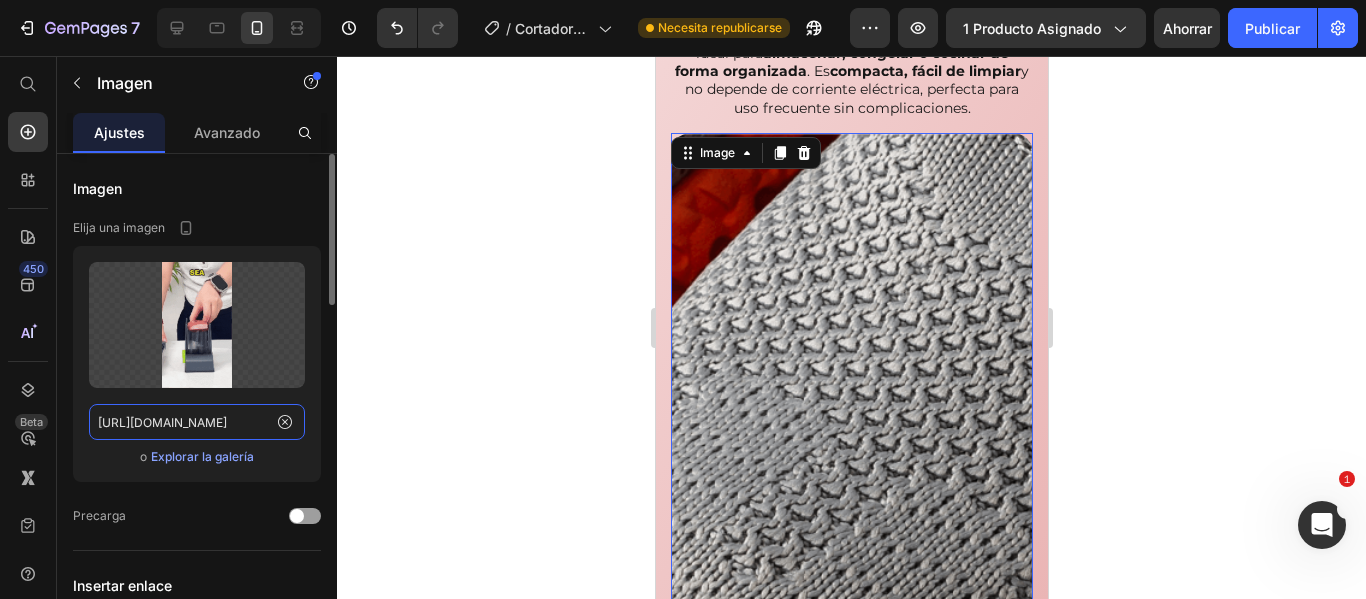 scroll, scrollTop: 0, scrollLeft: 1023, axis: horizontal 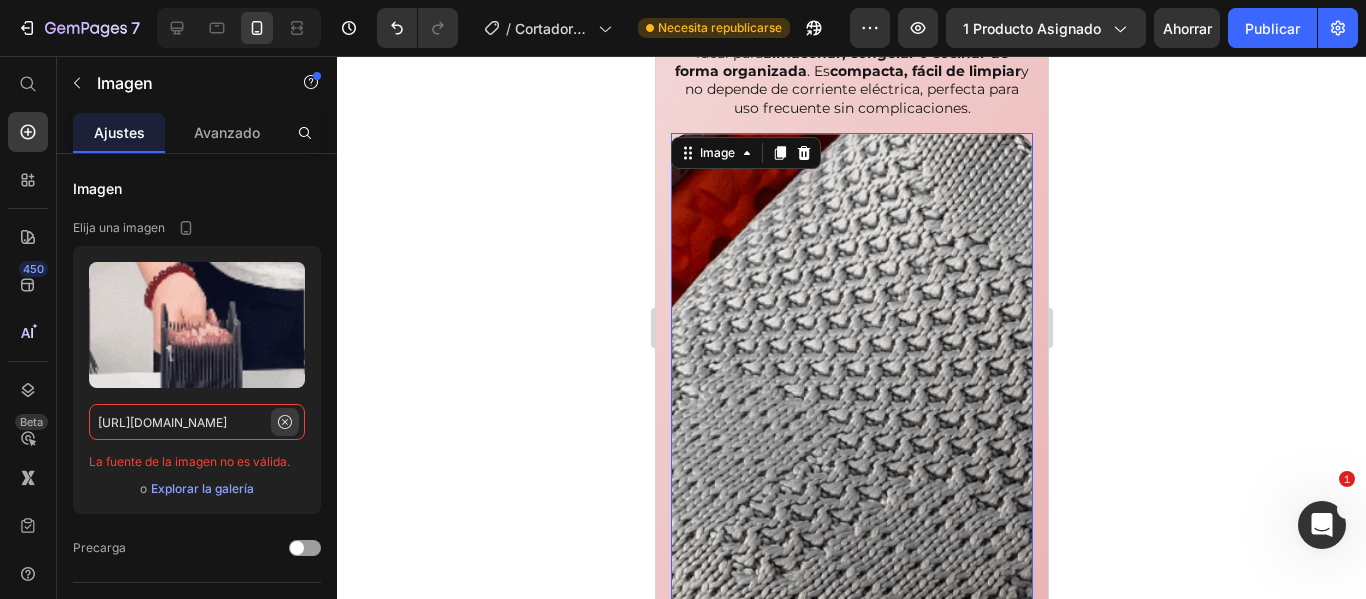 type on "https://media1.giphy.com/media/v1.Y2lkPTc5MGI3NjExNHlldGlzOTJlOWhvbW05dXV1M3diN2xpeTVrOTk2bWE0bzQ0bGY5ZSZlcD12MV9pbnRlcm5hbF9naWZfYnlfaWQmY3Q9Zw/ktdQwbwmfwQYvmt0tN/giphy.gif" 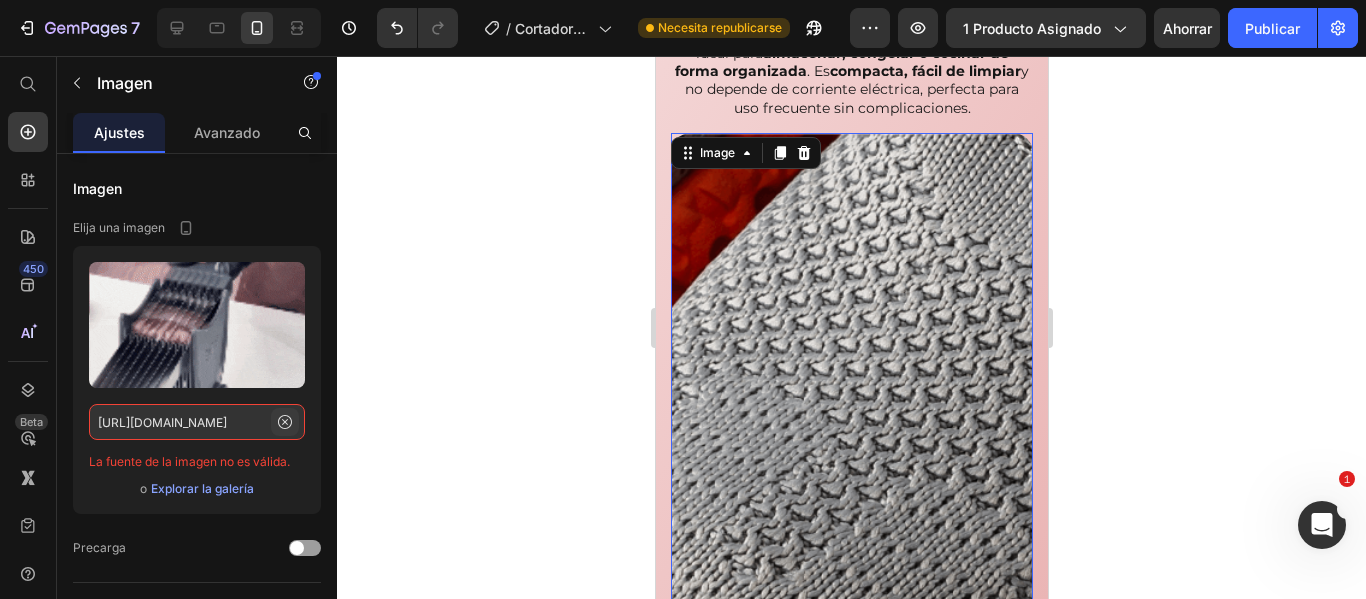 click 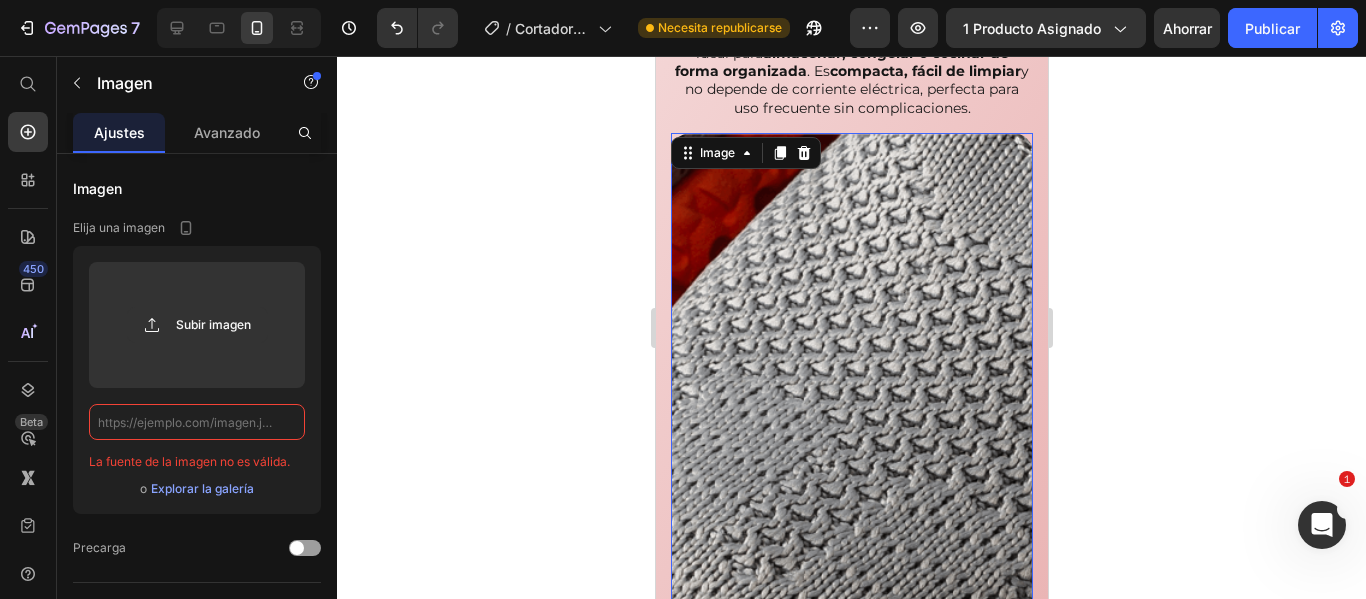 scroll, scrollTop: 0, scrollLeft: 0, axis: both 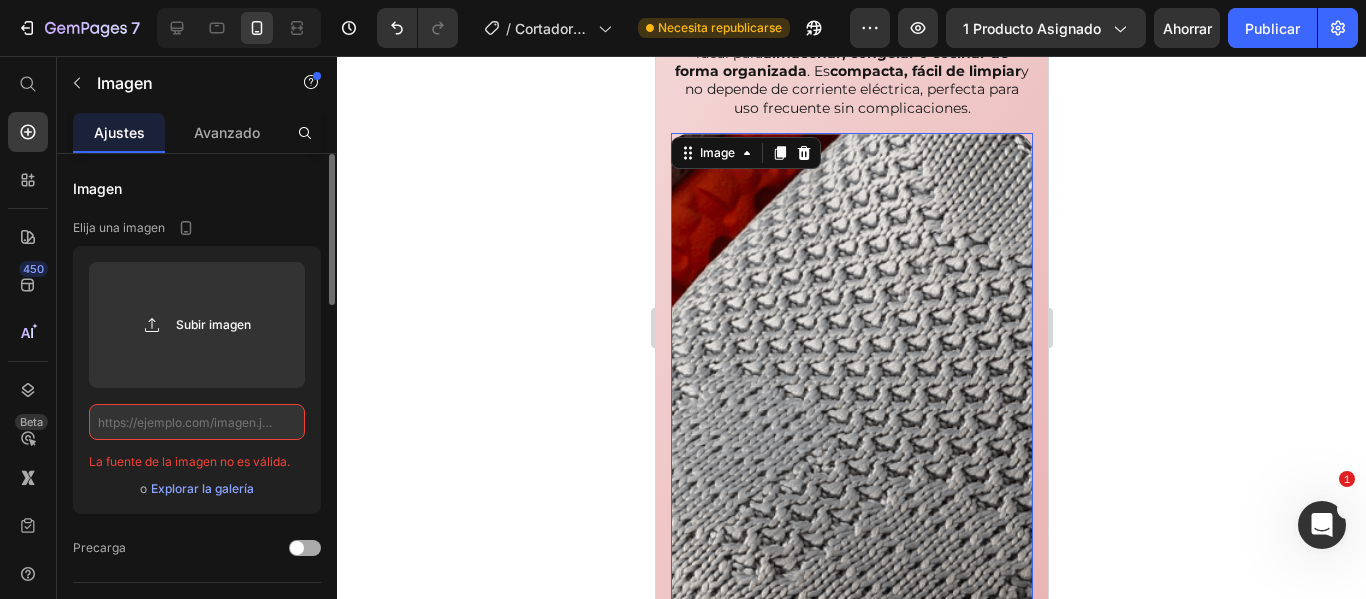 click at bounding box center (305, 548) 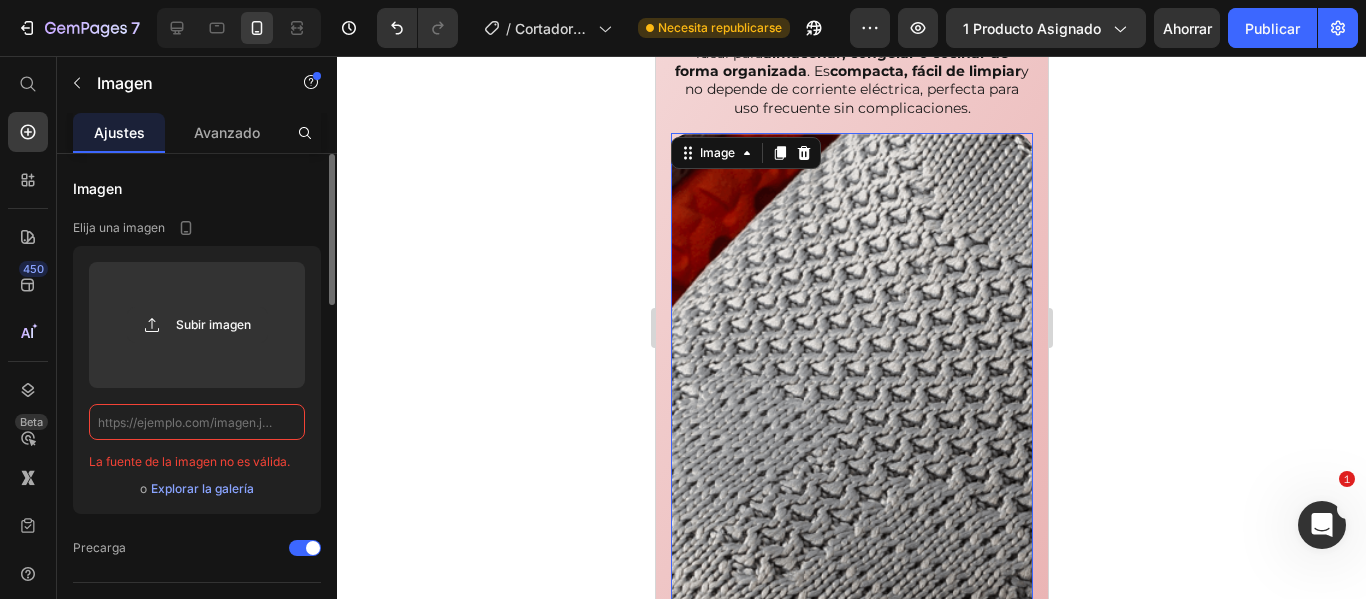 click 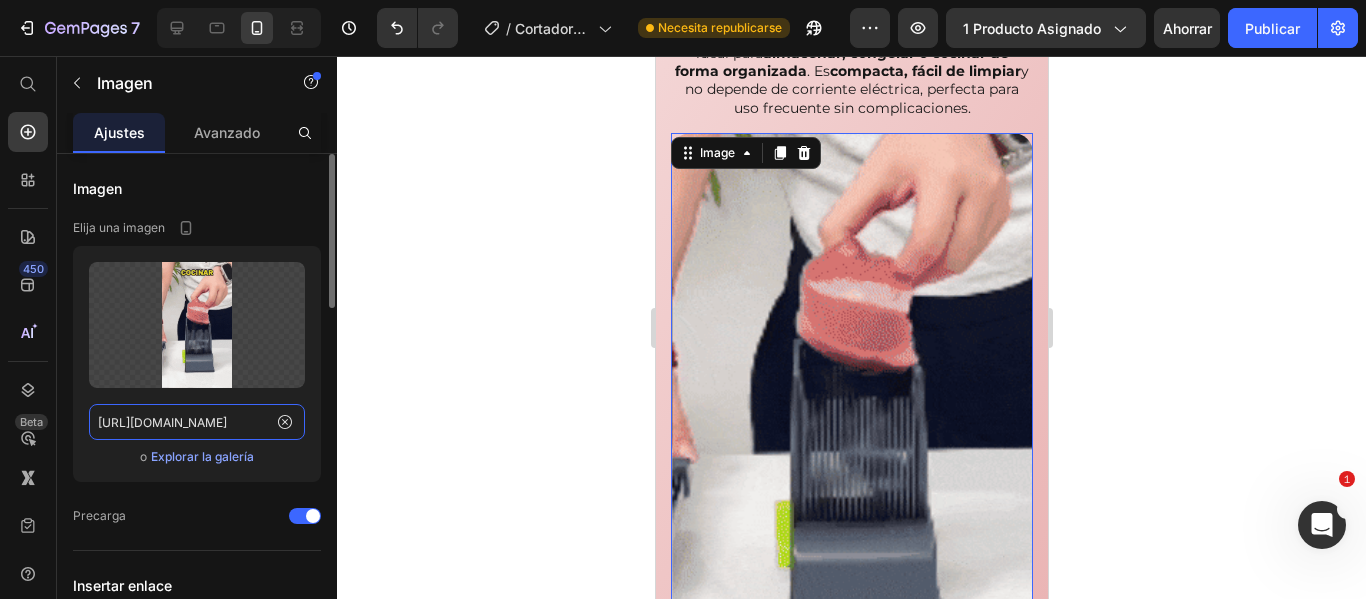 scroll, scrollTop: 0, scrollLeft: 1023, axis: horizontal 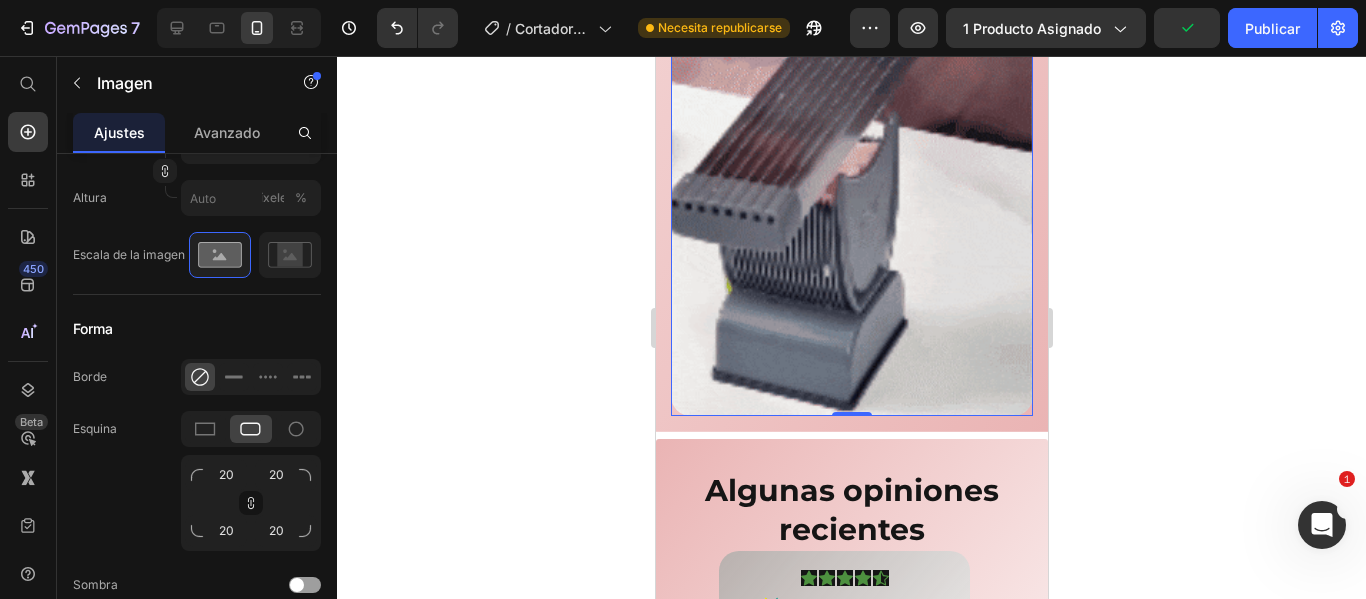 type on "https://media1.giphy.com/media/v1.Y2lkPTc5MGI3NjExNHlldGlzOTJlOWhvbW05dXV1M3diN2xpeTVrOTk2bWE0bzQ0bGY5ZSZlcD12MV9pbnRlcm5hbF9naWZfYnlfaWQmY3Q9Zw/ktdQwbwmfwQYvmt0tN/giphy.gif" 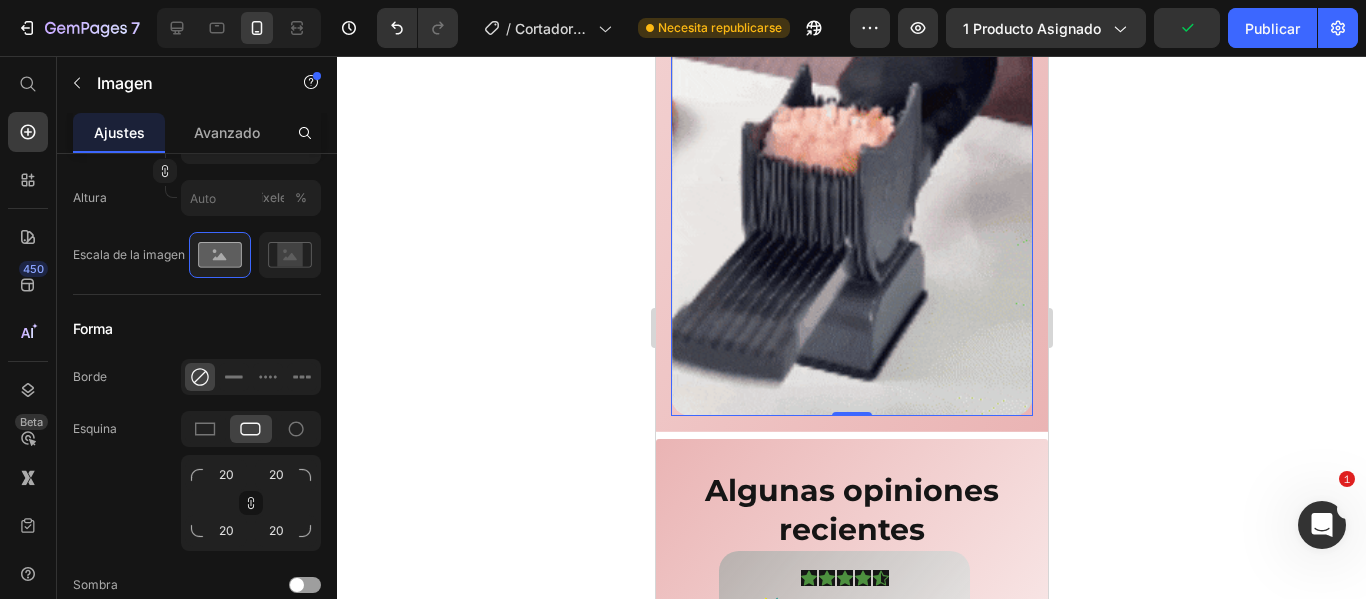 click 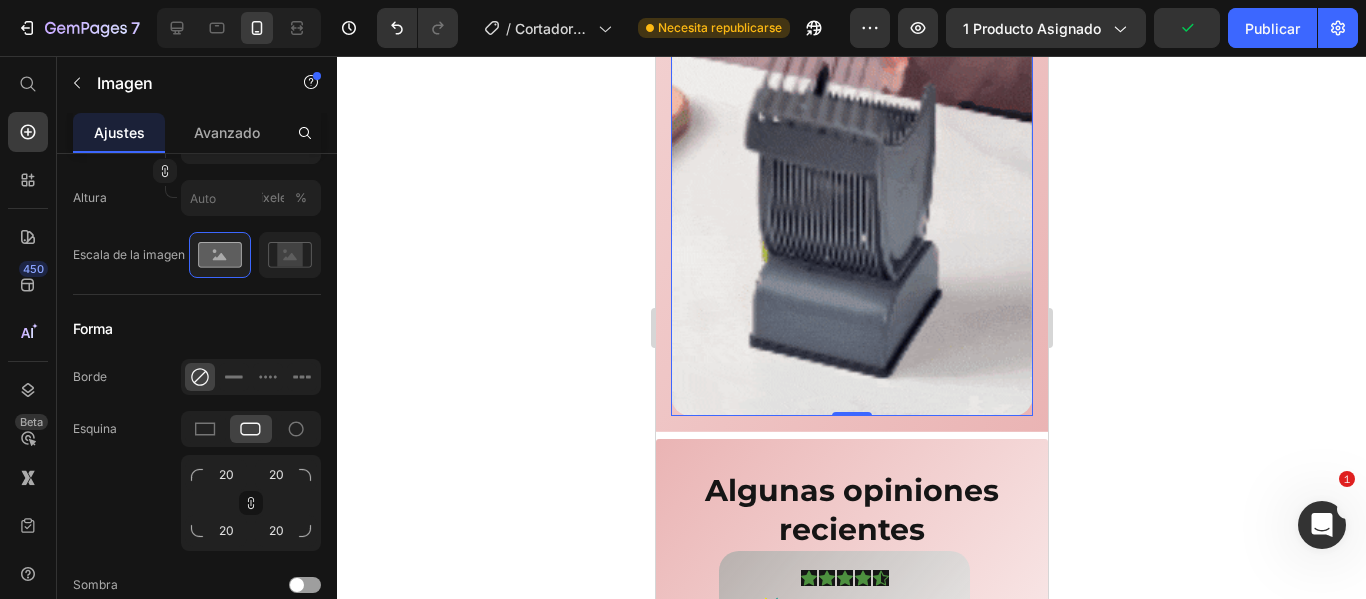 scroll, scrollTop: 0, scrollLeft: 0, axis: both 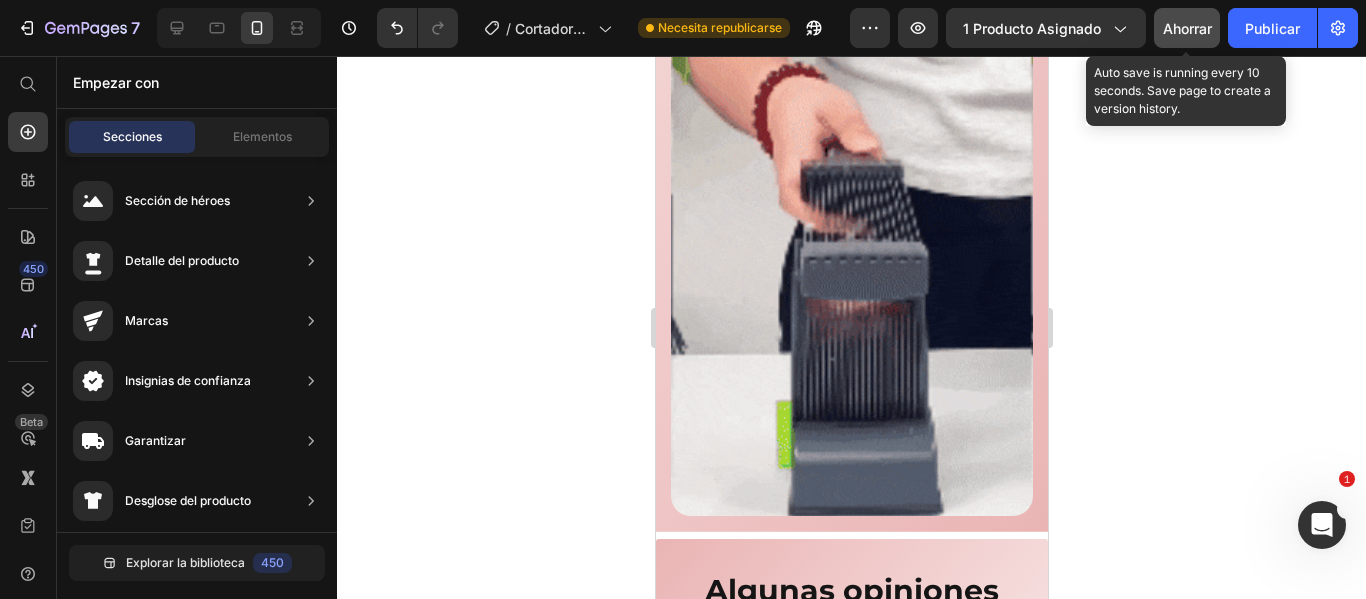 click on "Ahorrar" at bounding box center (1187, 28) 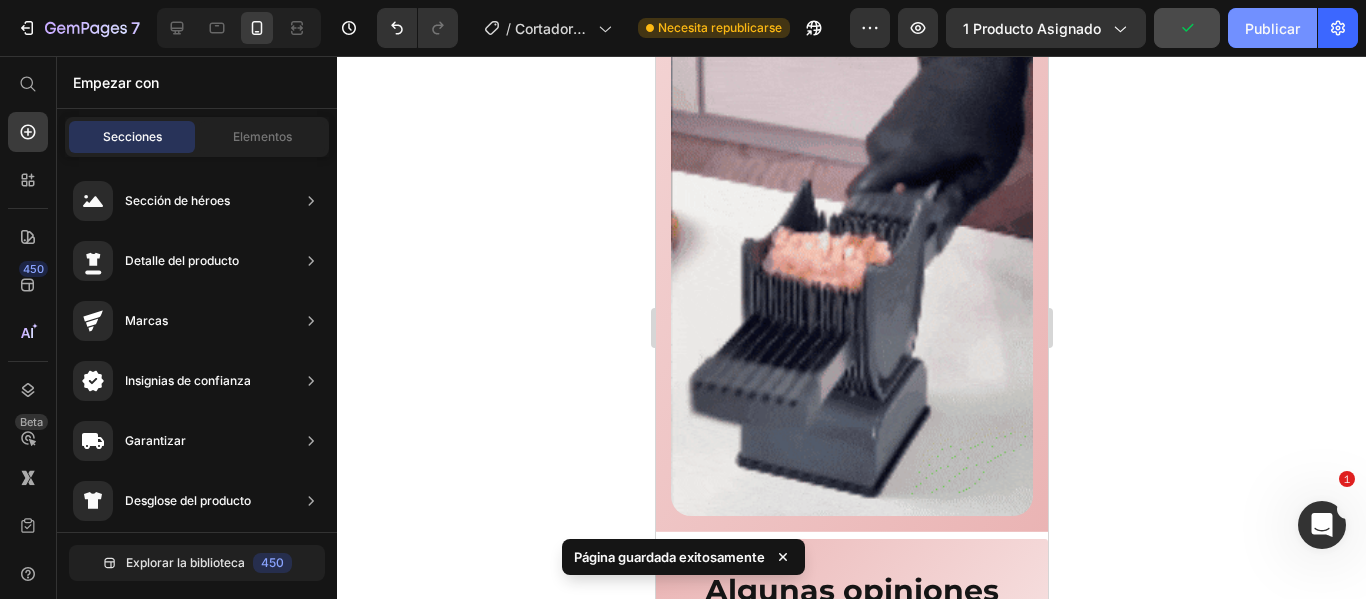 click on "Publicar" 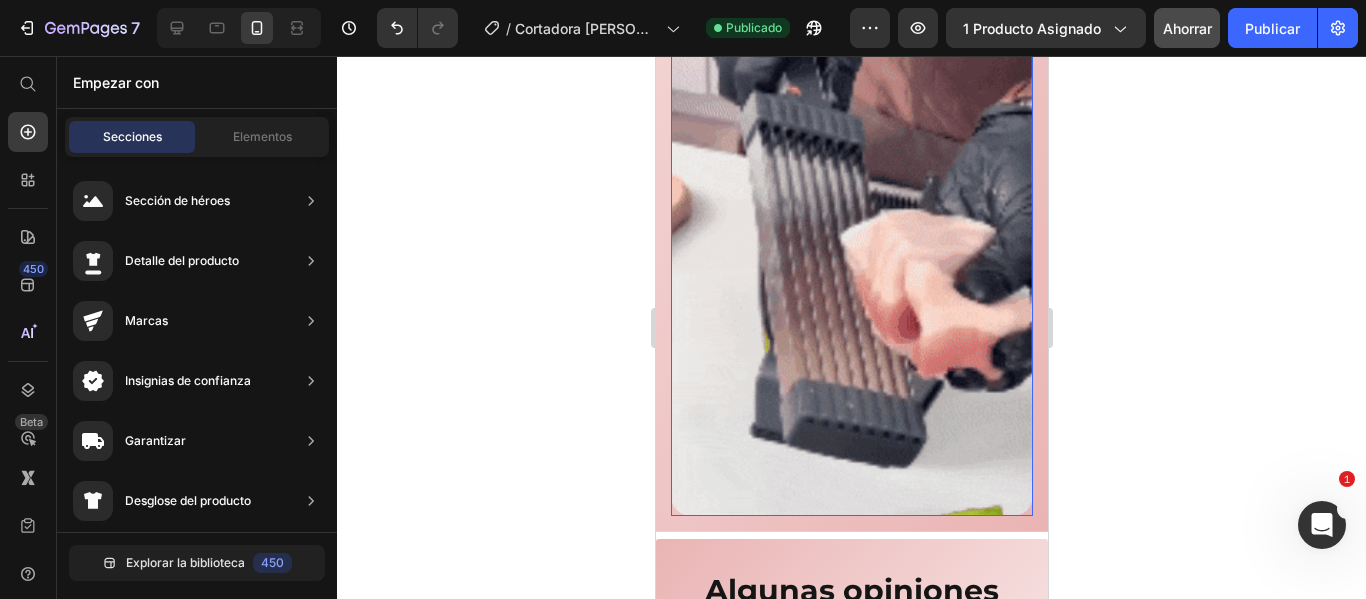 click at bounding box center (851, 274) 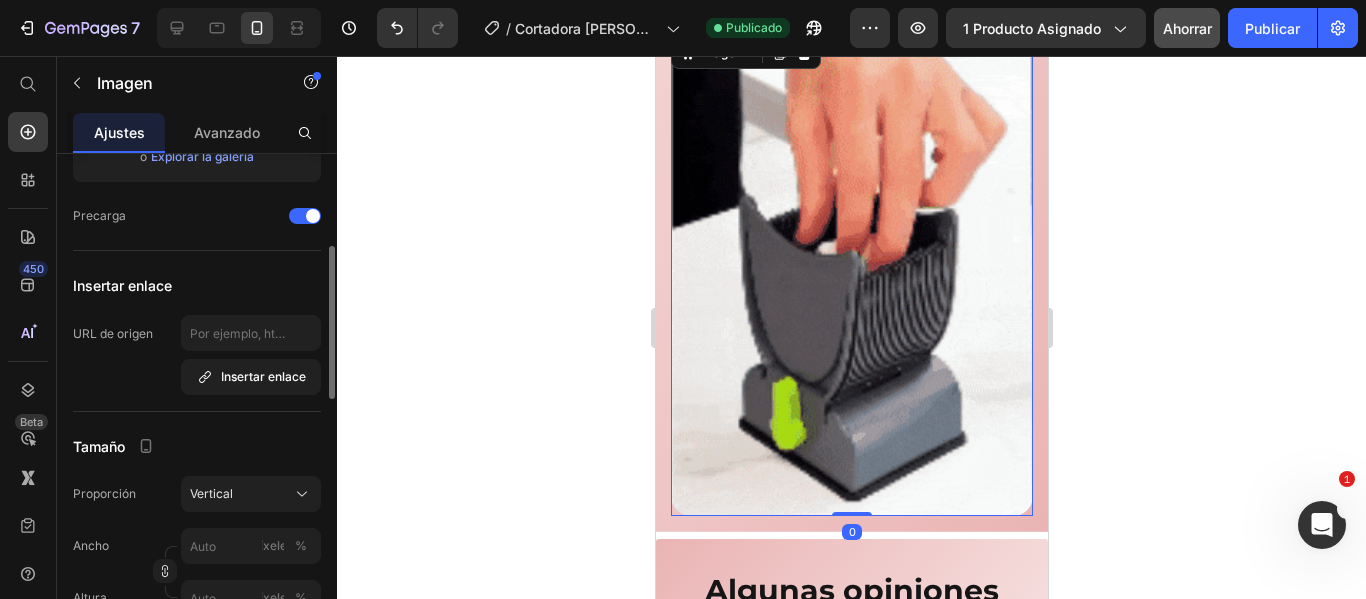 scroll, scrollTop: 0, scrollLeft: 0, axis: both 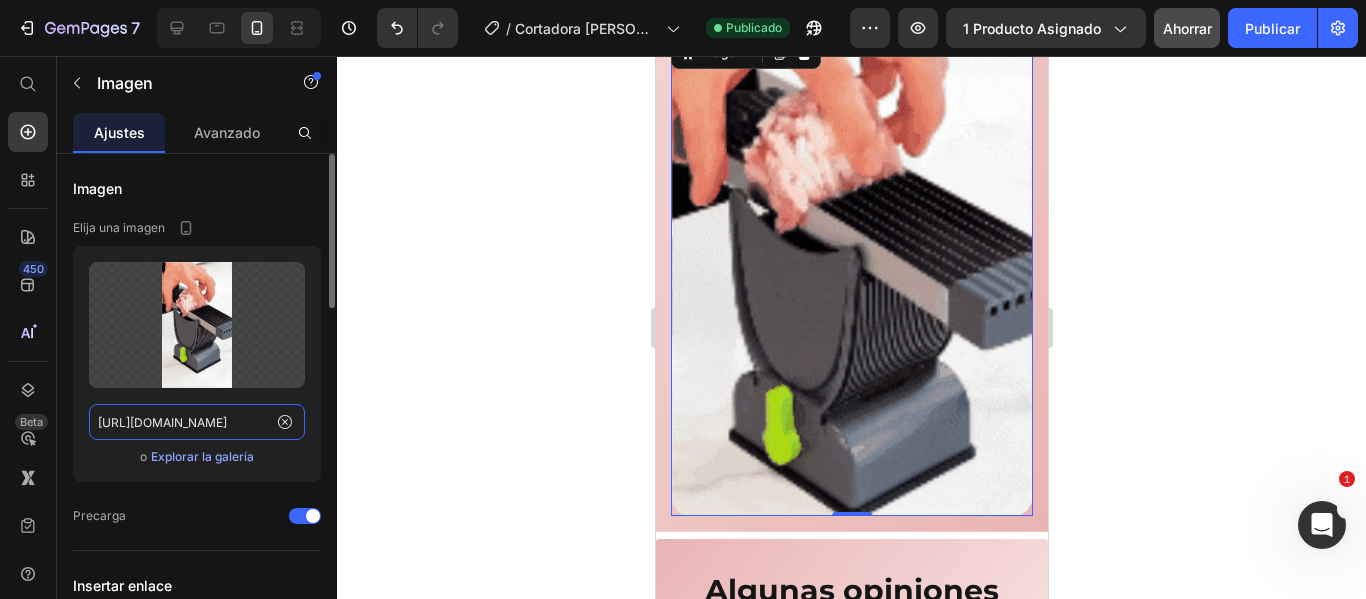 click on "https://media1.giphy.com/media/v1.Y2lkPTc5MGI3NjExNHlldGlzOTJlOWhvbW05dXV1M3diN2xpeTVrOTk2bWE0bzQ0bGY5ZSZlcD12MV9pbnRlcm5hbF9naWZfYnlfaWQmY3Q9Zw/ktdQwbwmfwQYvmt0tN/giphy.gif" 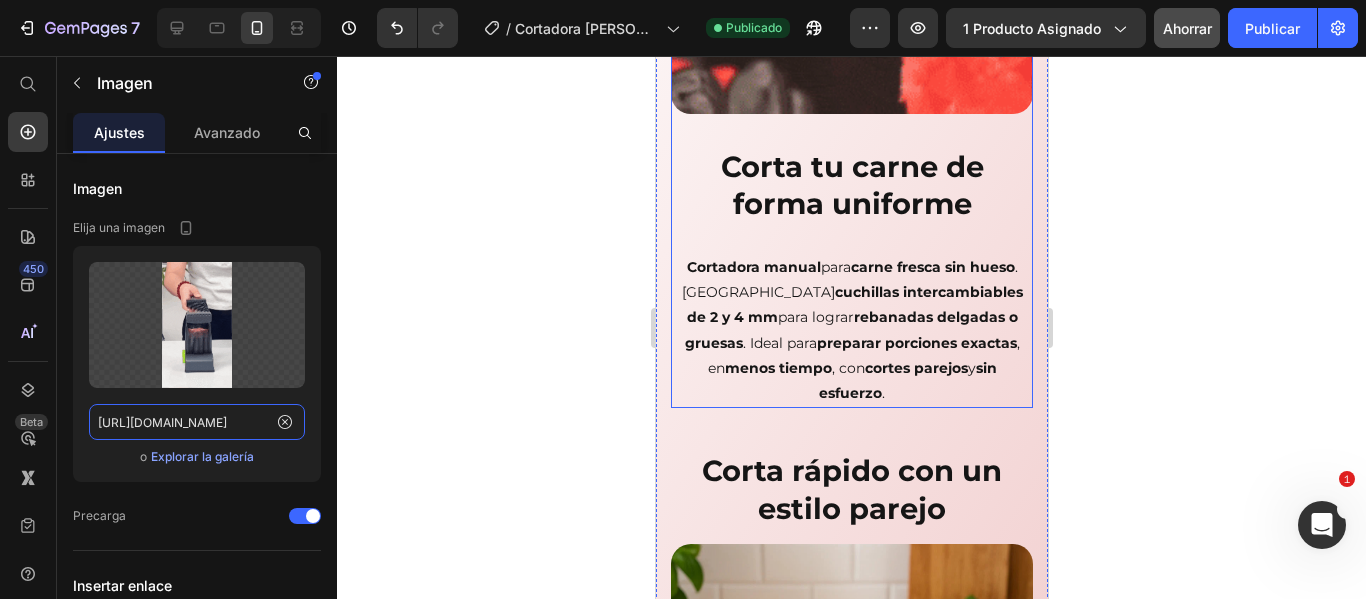 scroll, scrollTop: 1400, scrollLeft: 0, axis: vertical 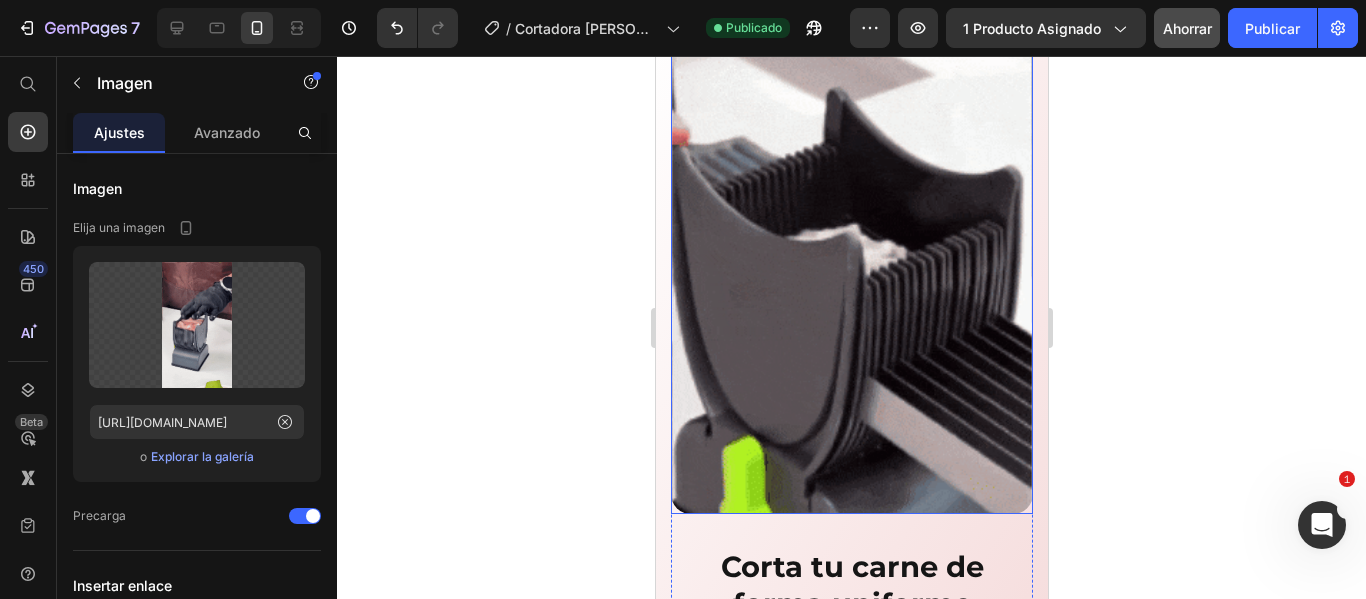click at bounding box center (851, 272) 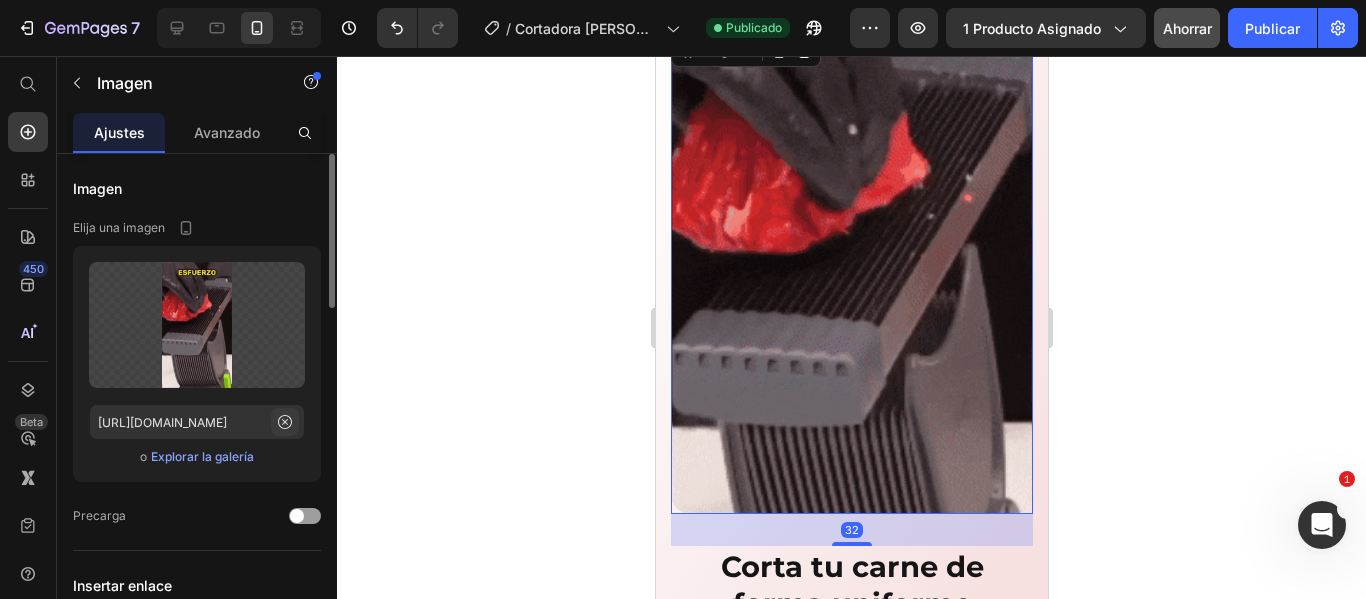 click 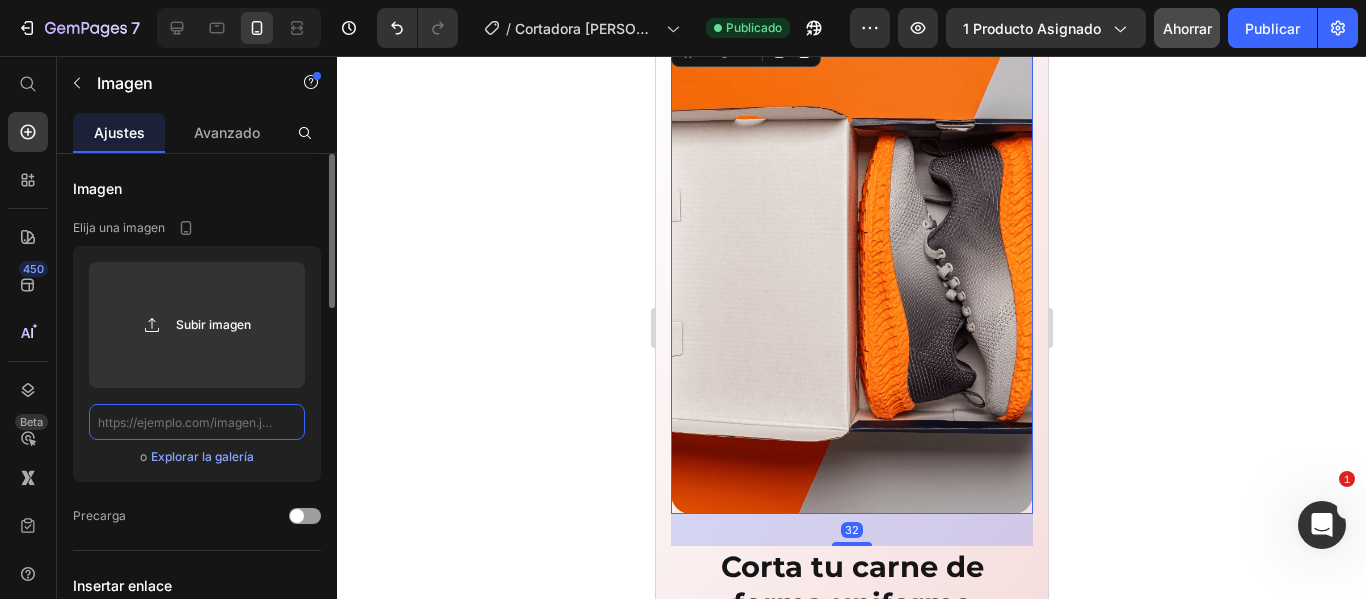 scroll, scrollTop: 0, scrollLeft: 0, axis: both 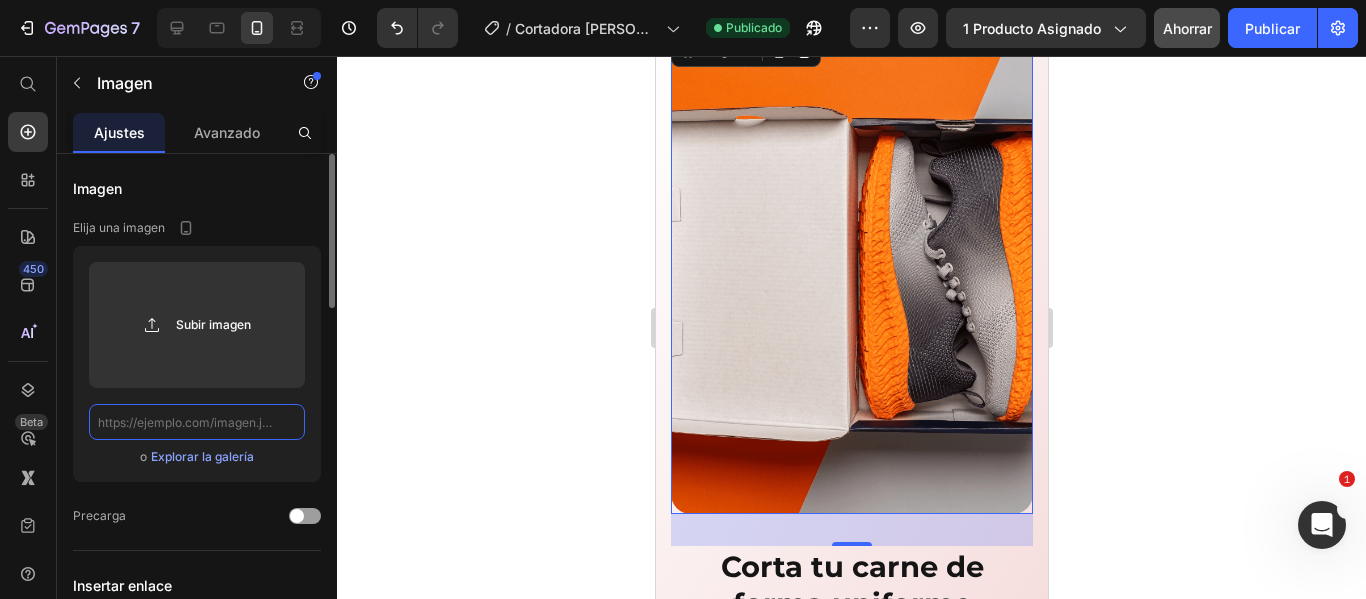 paste on "https://media1.giphy.com/media/v1.Y2lkPTc5MGI3NjExNHlldGlzOTJlOWhvbW05dXV1M3diN2xpeTVrOTk2bWE0bzQ0bGY5ZSZlcD12MV9pbnRlcm5hbF9naWZfYnlfaWQmY3Q9Zw/ktdQwbwmfwQYvmt0tN/giphy.gif" 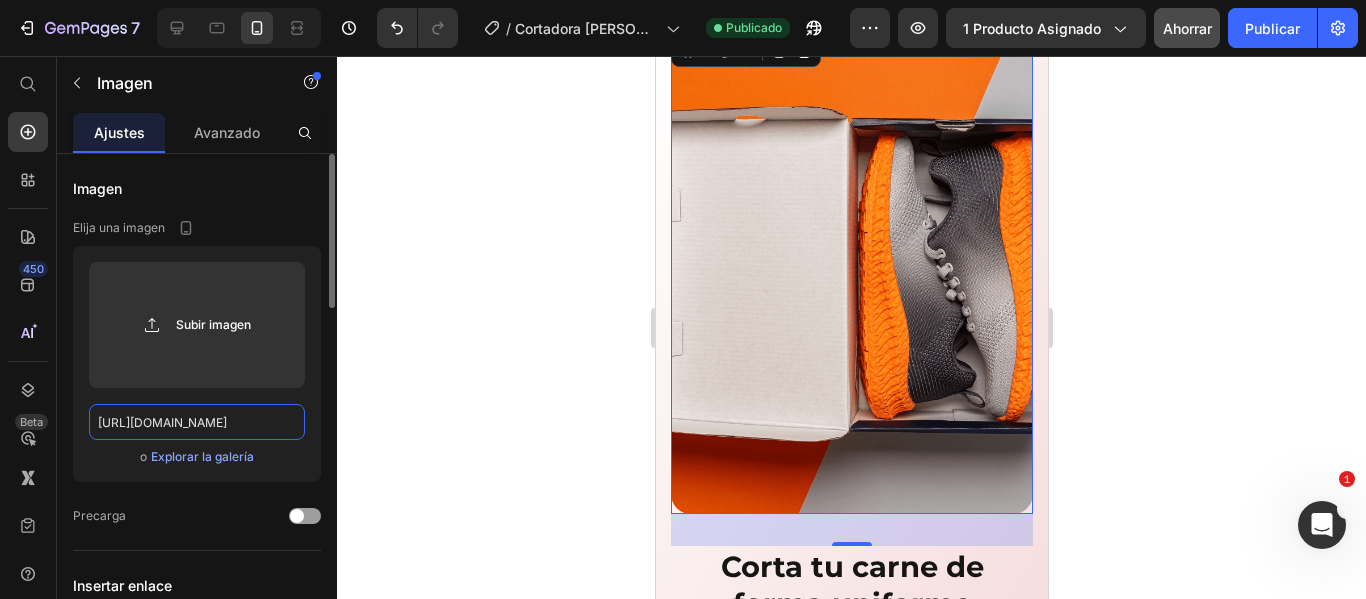 scroll, scrollTop: 0, scrollLeft: 1023, axis: horizontal 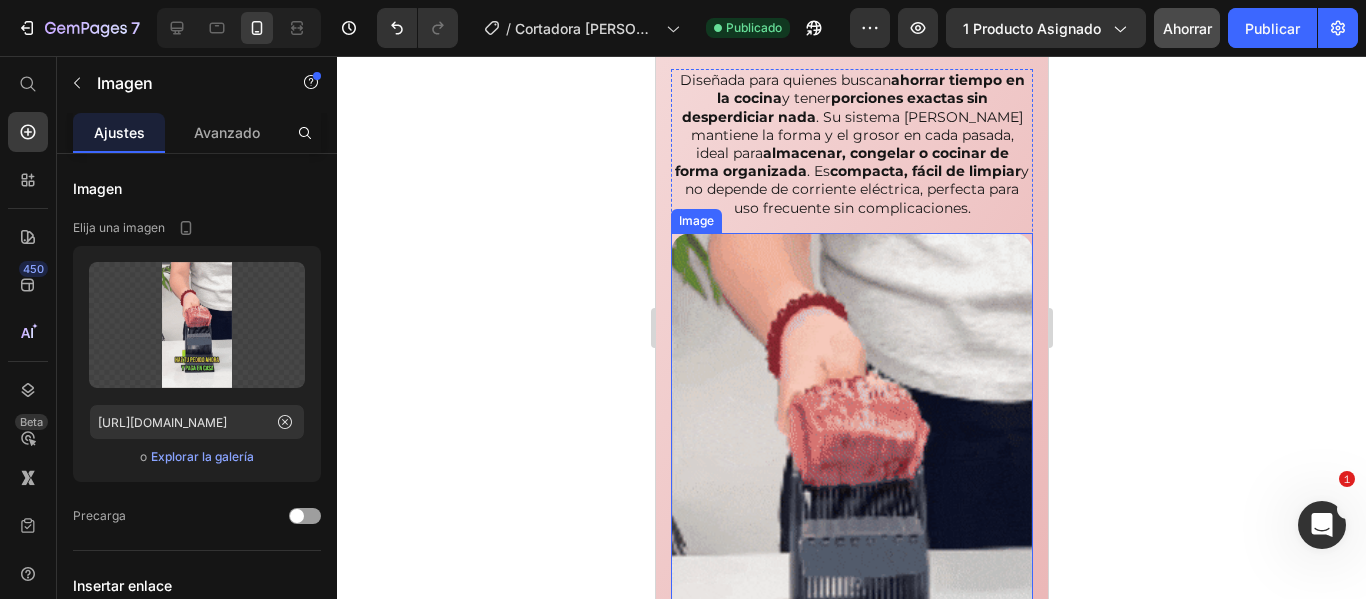 click at bounding box center (851, 474) 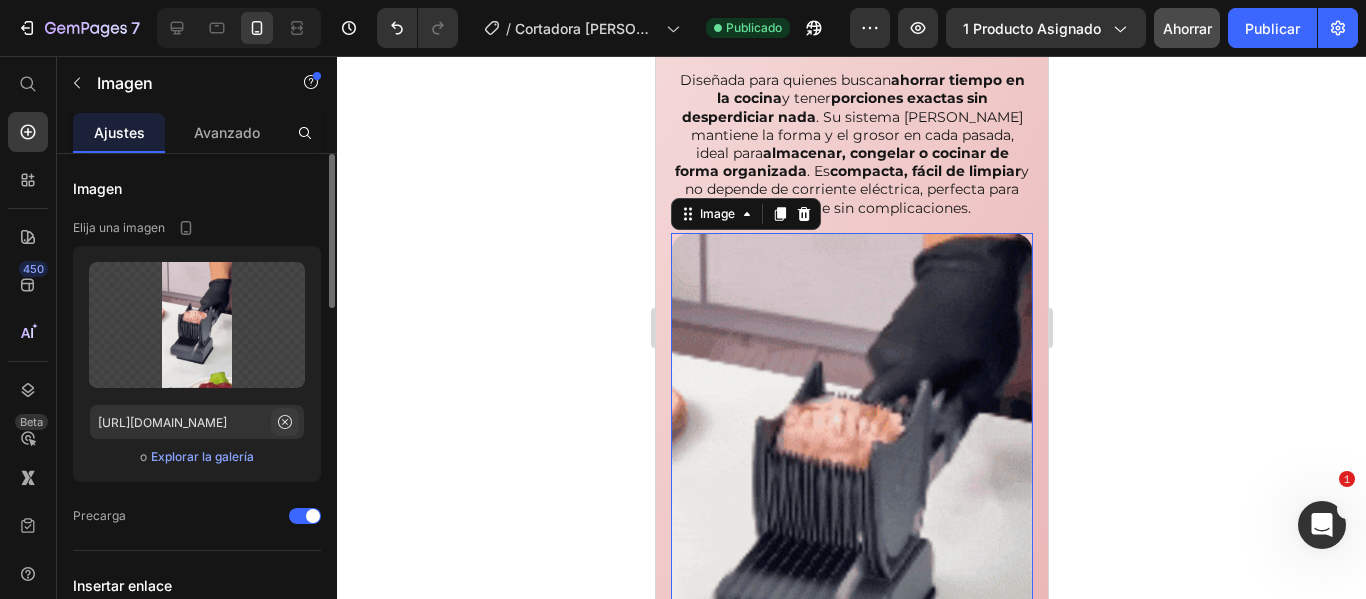 click 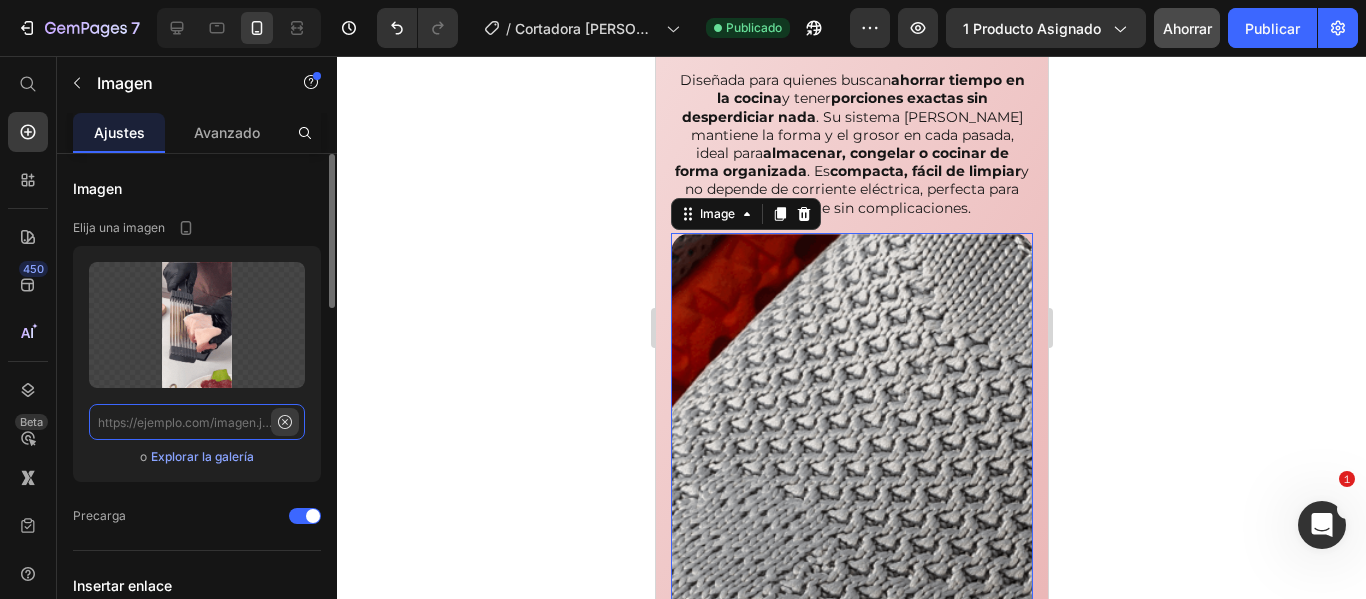 scroll, scrollTop: 0, scrollLeft: 0, axis: both 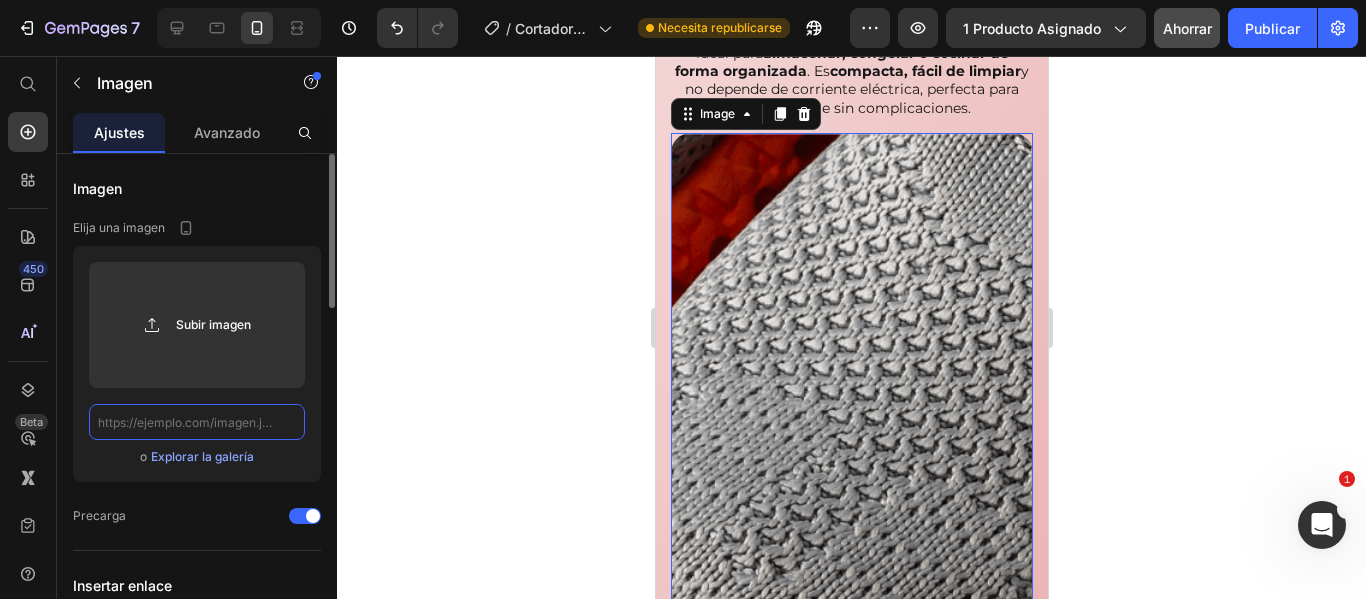 click 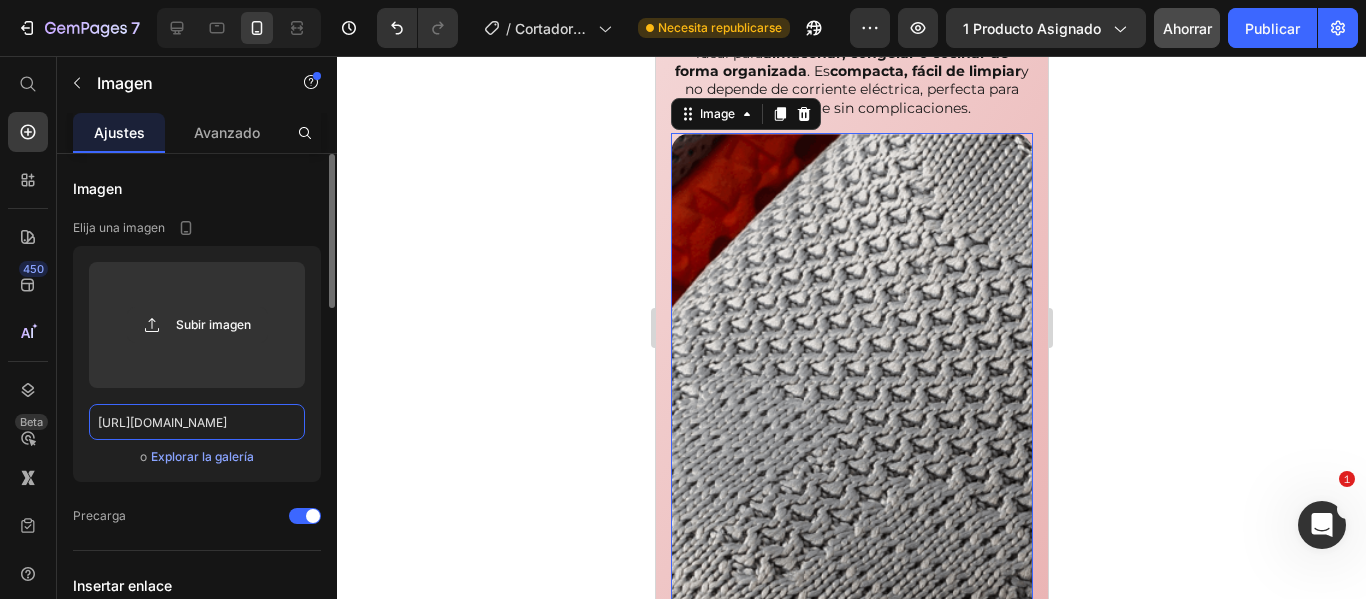 scroll, scrollTop: 0, scrollLeft: 192, axis: horizontal 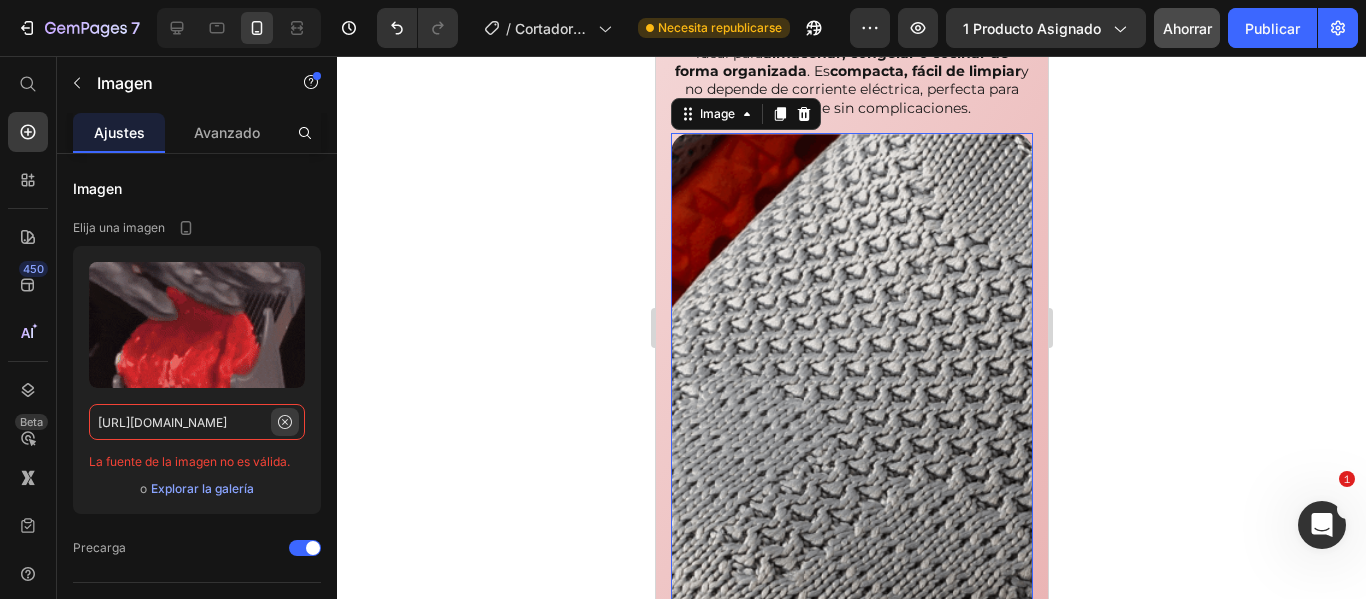type on "https://media.giphy.com/media/VWqOOyMEnLt5AejxyT/giphy.gif" 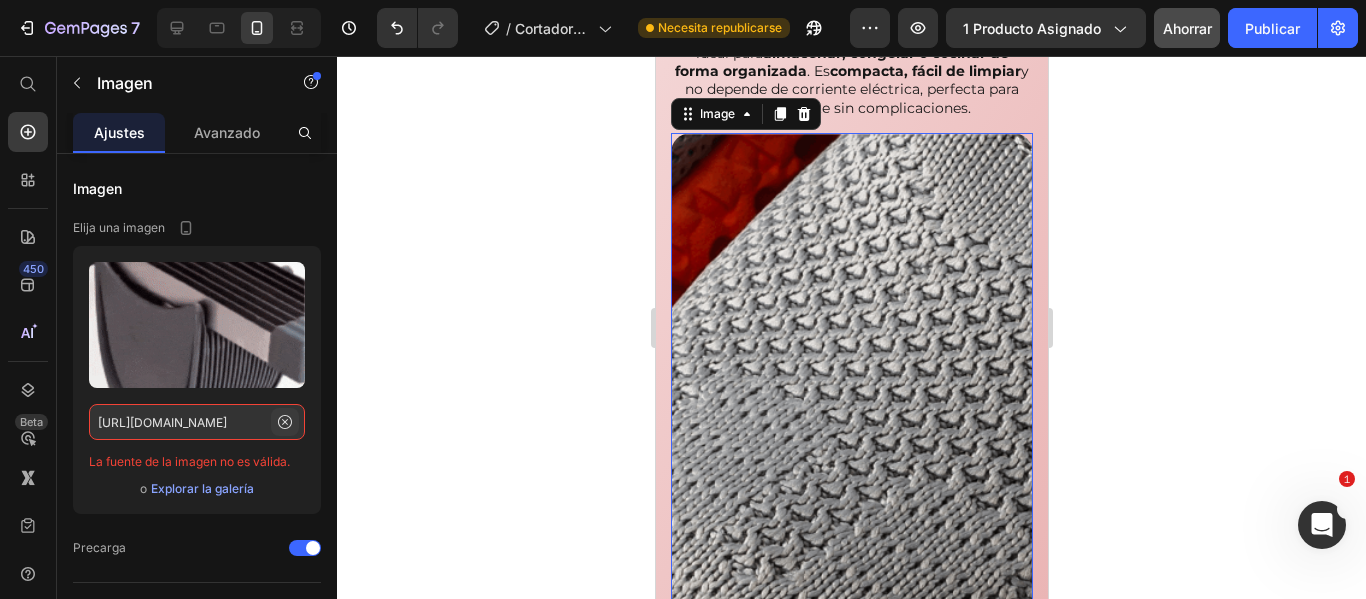 click 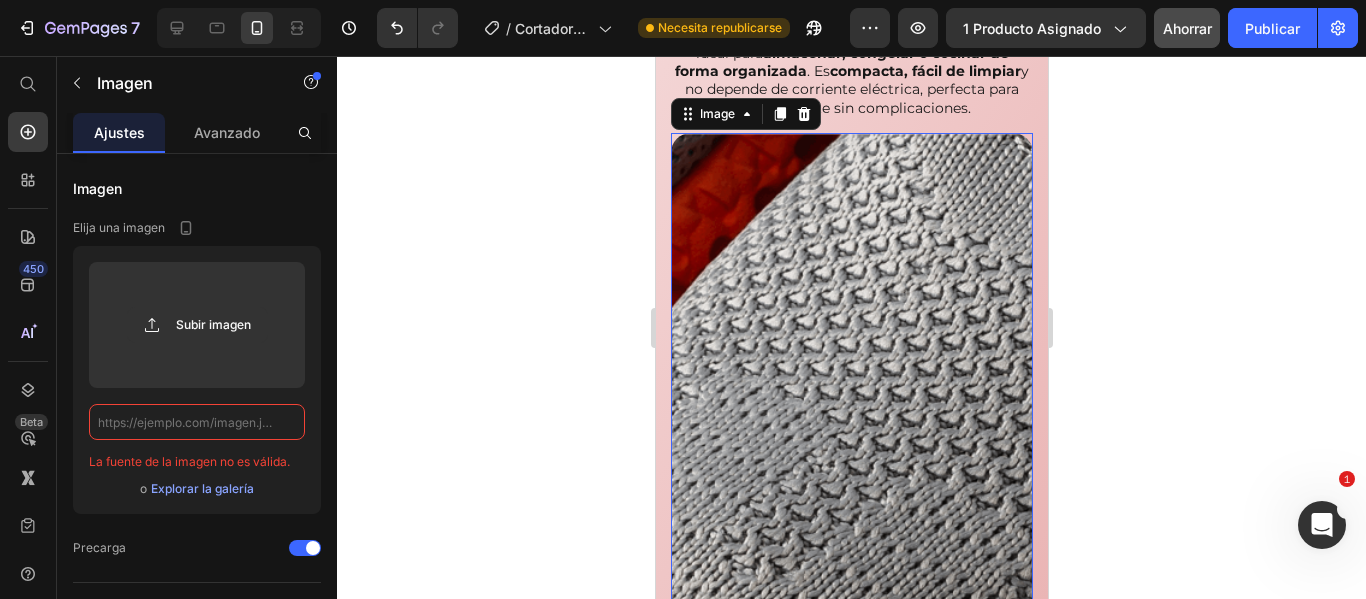 click 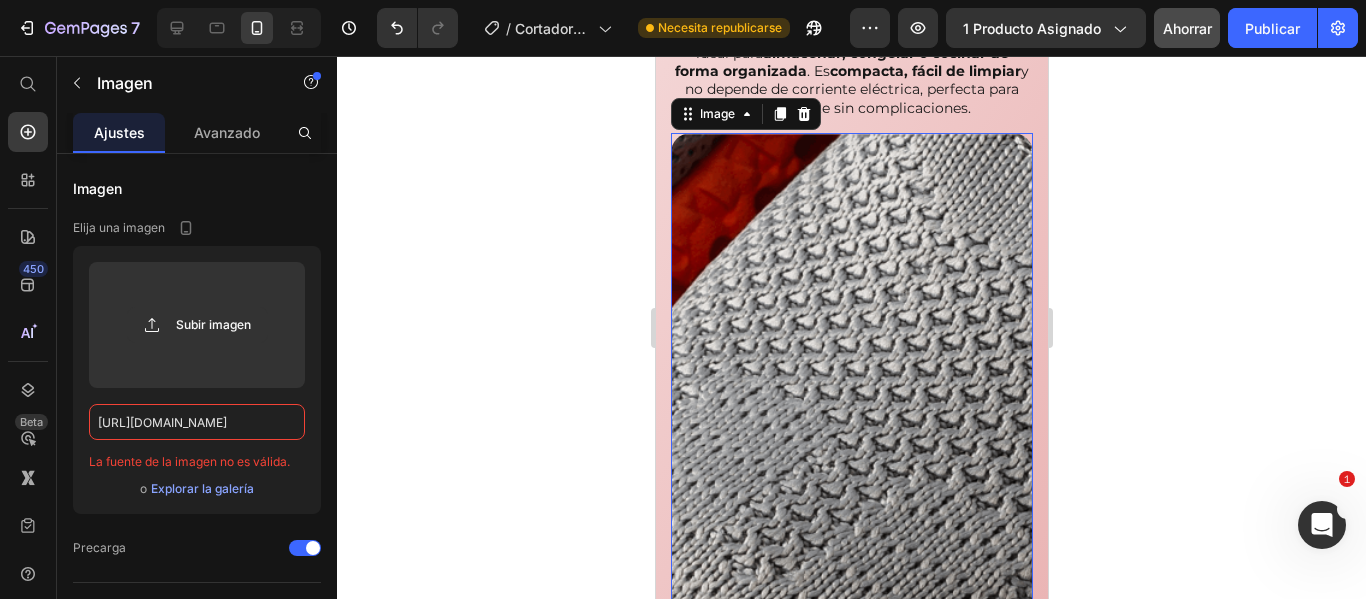 scroll, scrollTop: 0, scrollLeft: 192, axis: horizontal 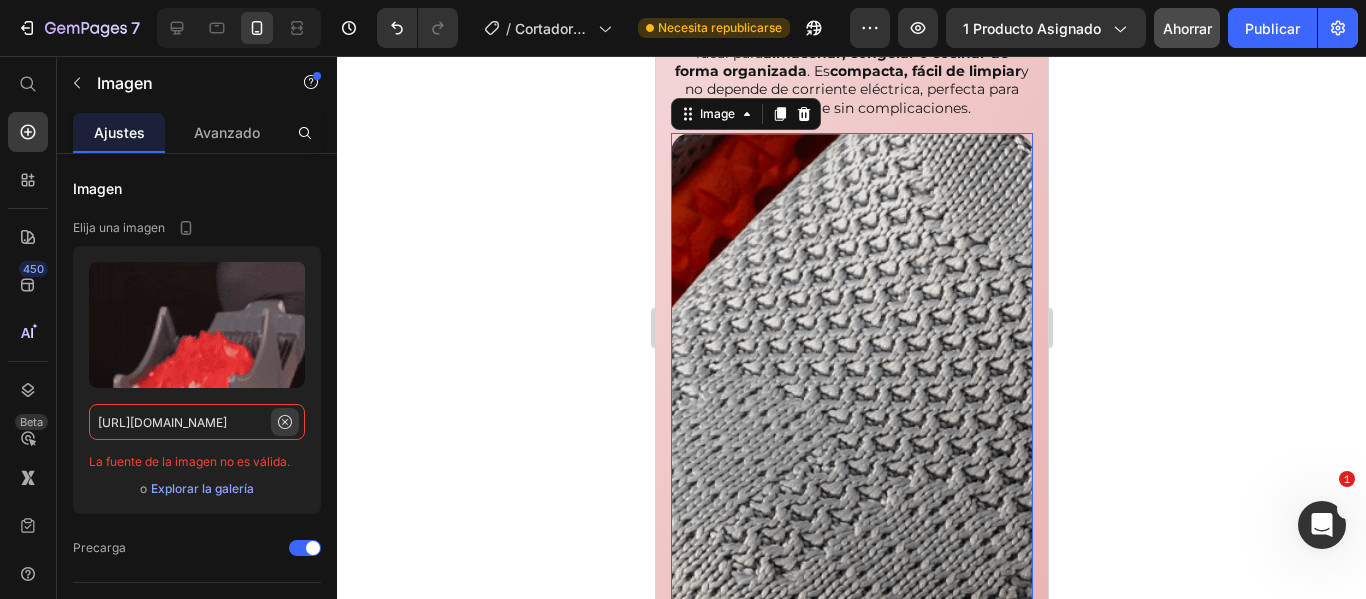 type on "https://media.giphy.com/media/VWqOOyMEnLt5AejxyT/giphy.gif" 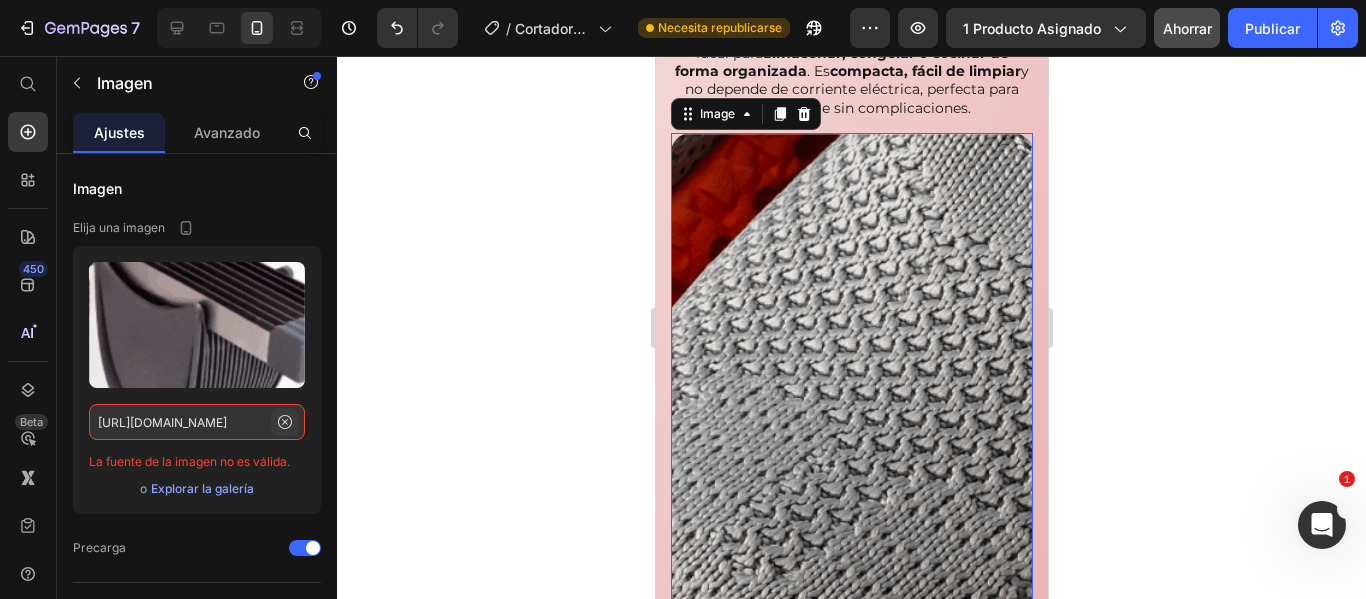 click 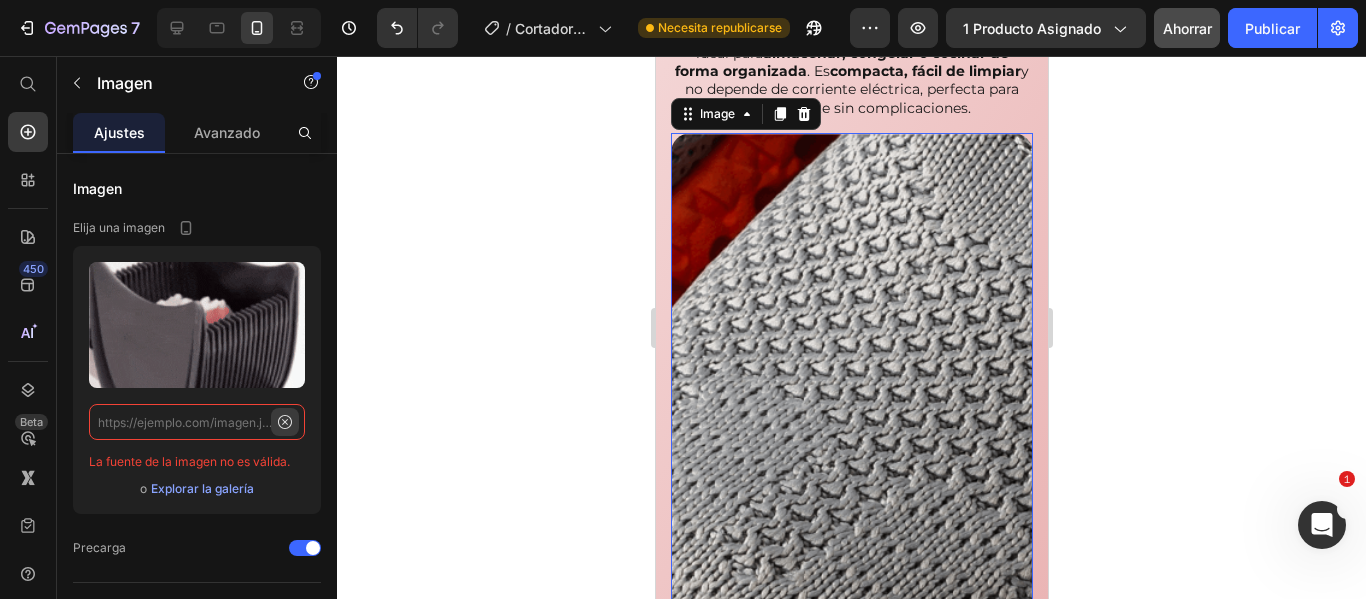 scroll, scrollTop: 0, scrollLeft: 0, axis: both 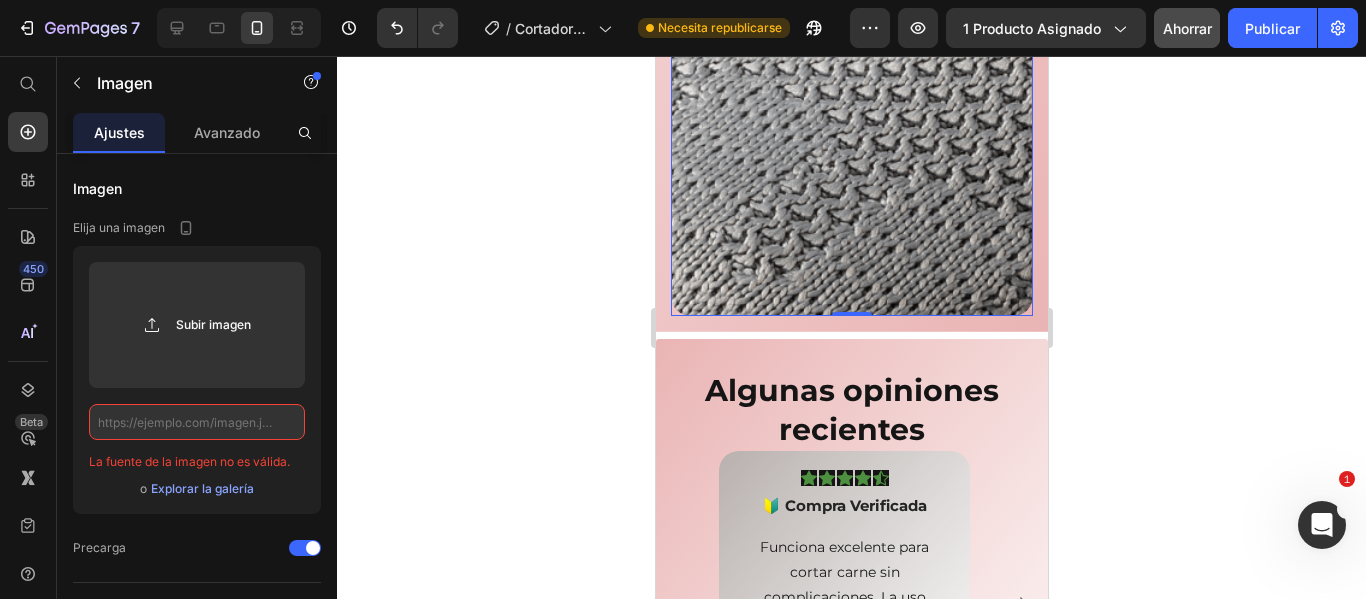 click at bounding box center (851, 74) 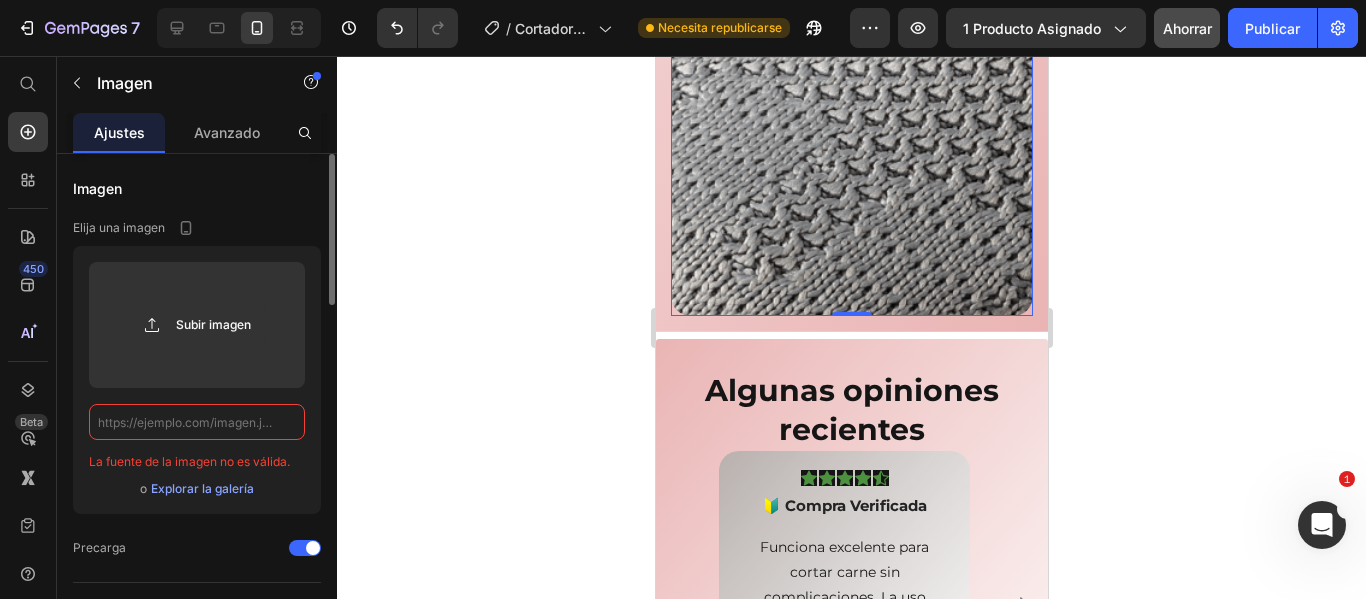 click 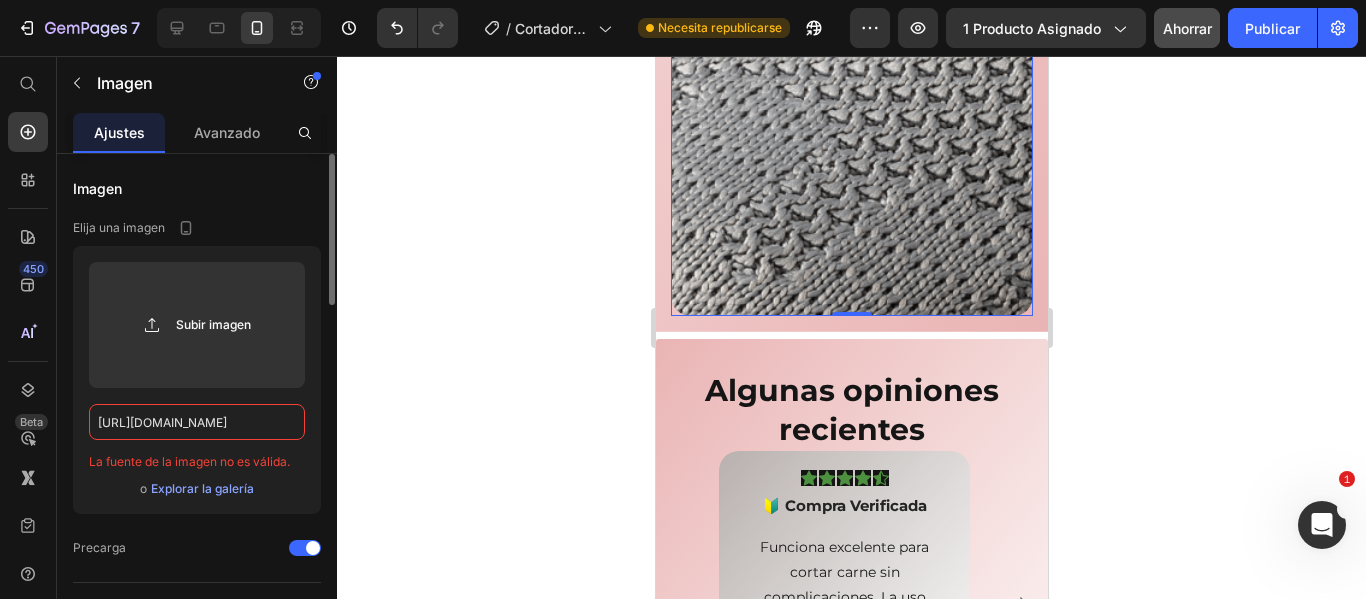scroll, scrollTop: 0, scrollLeft: 192, axis: horizontal 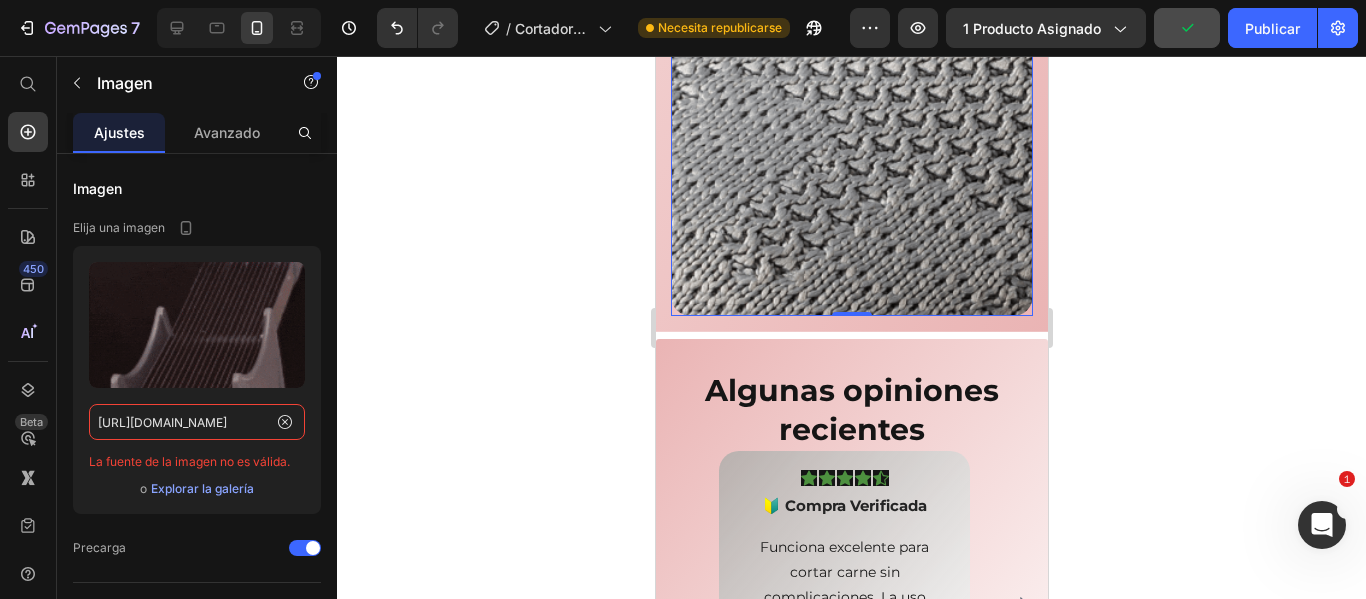 type on "https://media.giphy.com/media/VWqOOyMEnLt5AejxyT/giphy.gif" 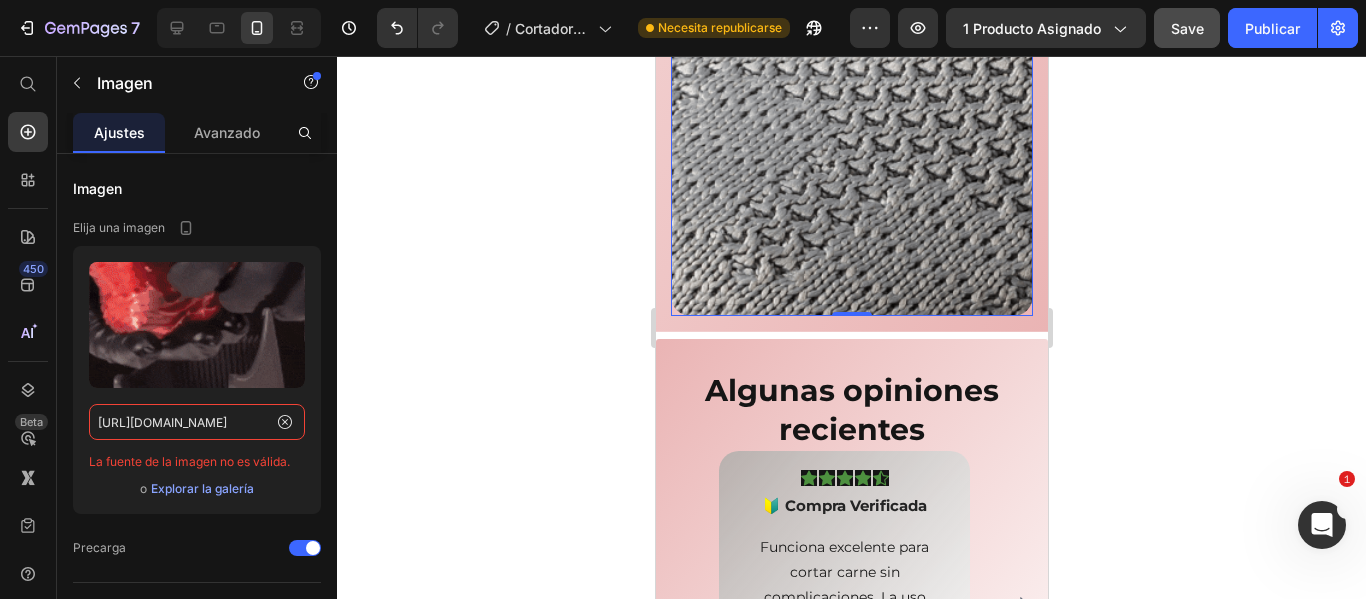 scroll, scrollTop: 0, scrollLeft: 0, axis: both 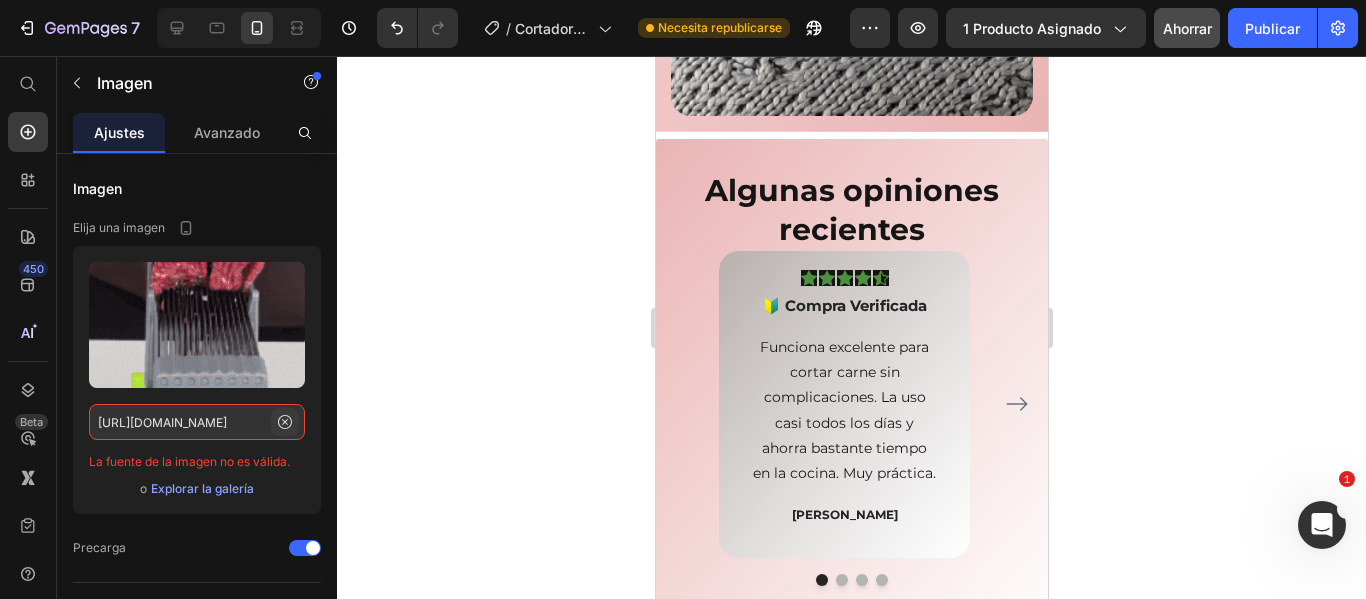 click 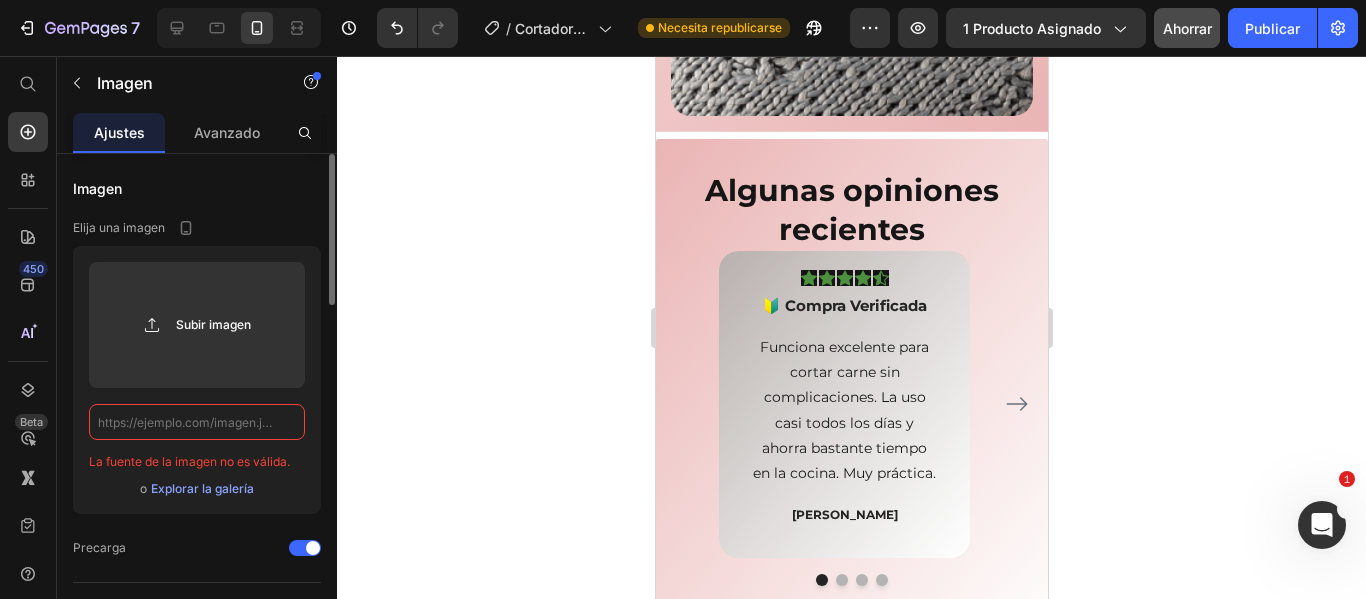 click 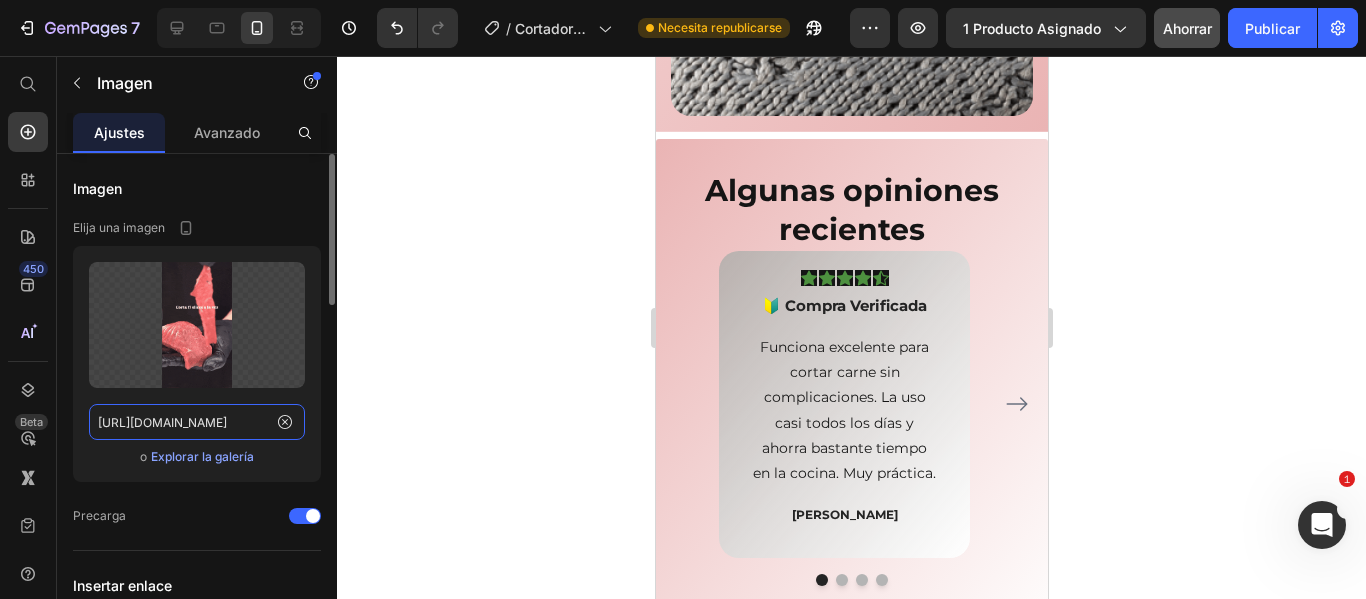 scroll, scrollTop: 0, scrollLeft: 1022, axis: horizontal 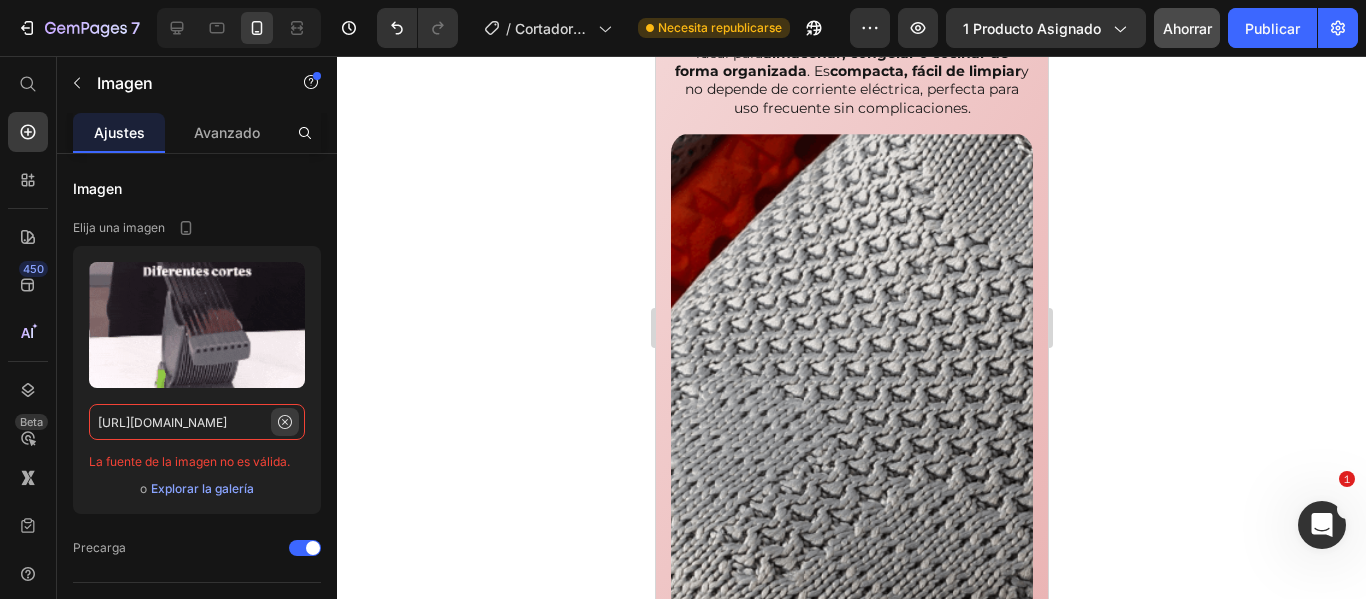 type on "https://media1.giphy.com/media/v1.Y2lkPTc5MGI3NjExMm5wdWMwOXY4Z3ZpYWx1N2x2bTljM3o2cmVhMGo0cWljdDN0djRmcCZlcD12MV9pbnRlcm5hbF9naWZfYnlfaWQmY3Q9Zw/yjzoRrJ59IpFZPOjPI/giphy.gif" 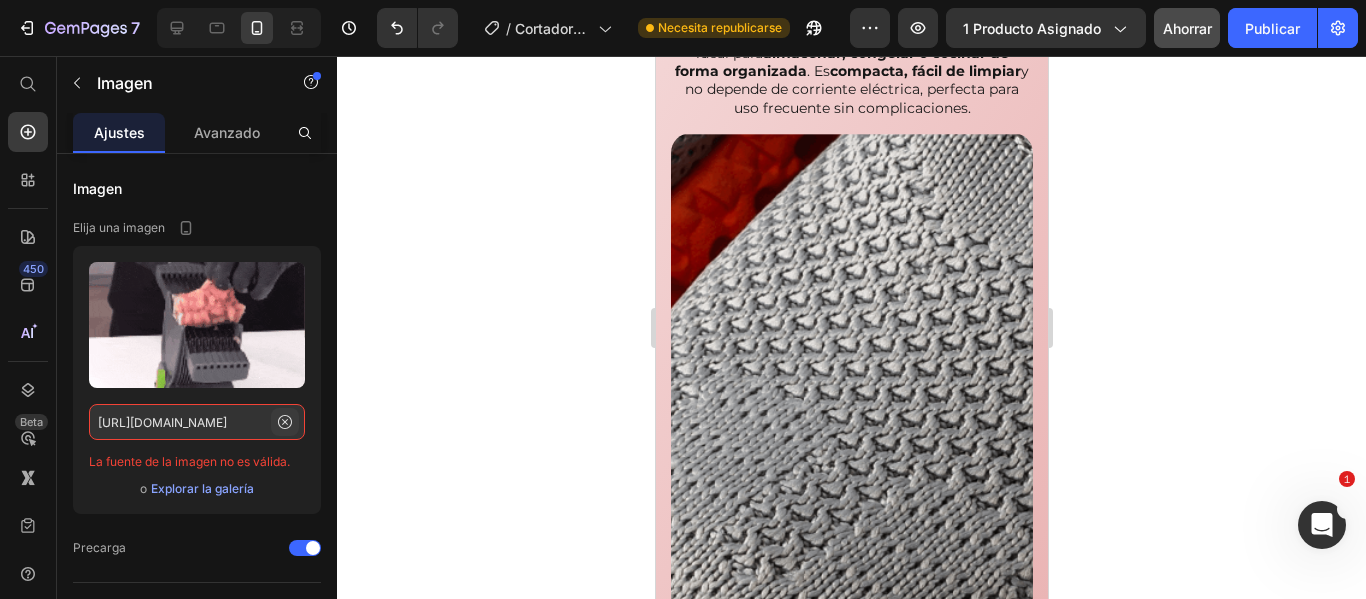 click 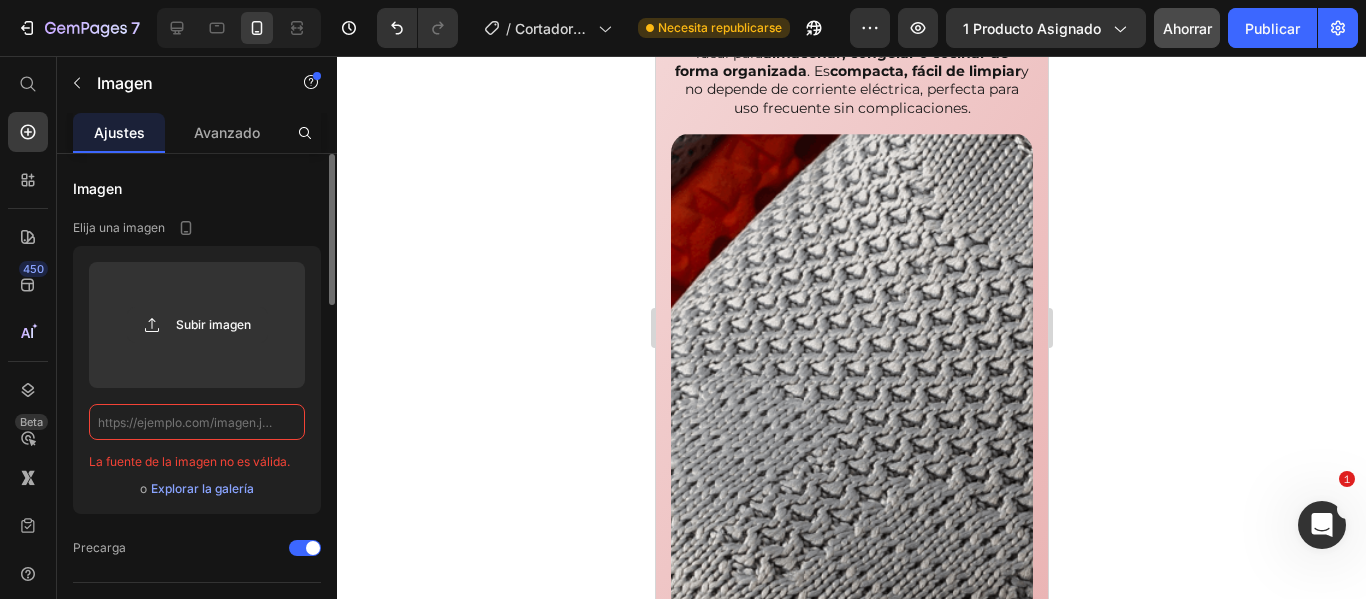 scroll, scrollTop: 0, scrollLeft: 0, axis: both 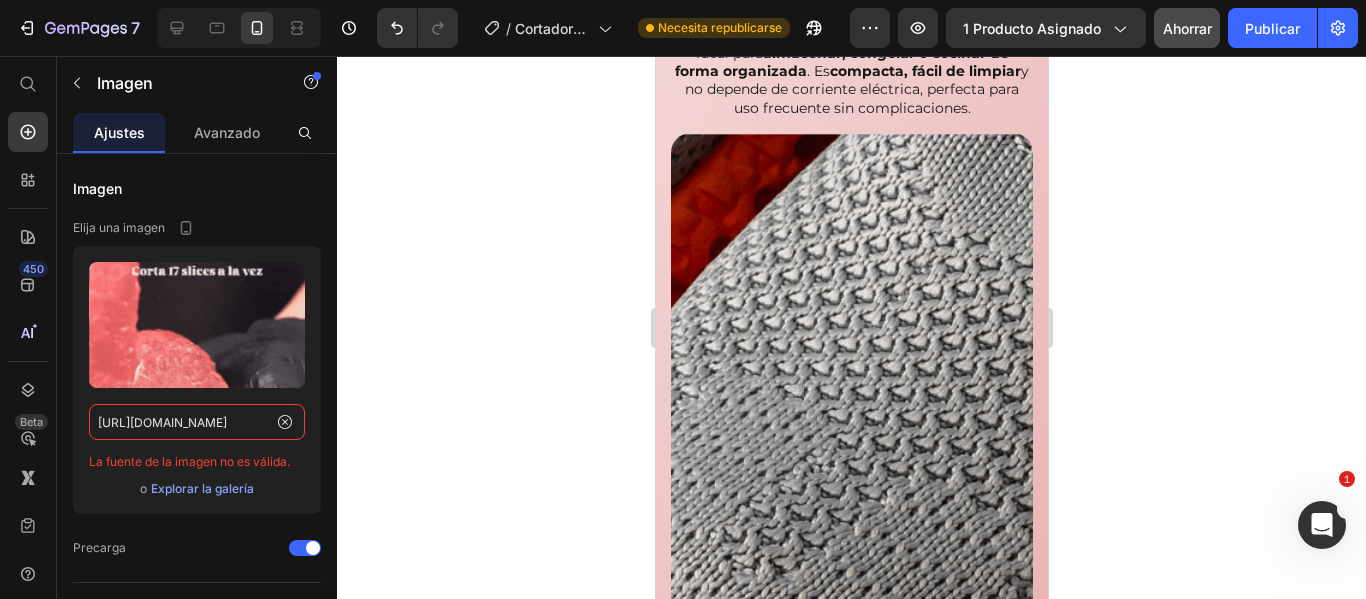 type on "https://media1.giphy.com/media/v1.Y2lkPTc5MGI3NjExMm5wdWMwOXY4Z3ZpYWx1N2x2bTljM3o2cmVhMGo0cWljdDN0djRmcCZlcD12MV9pbnRlcm5hbF9naWZfYnlfaWQmY3Q9Zw/yjzoRrJ59IpFZPOjPI/giphy.gif" 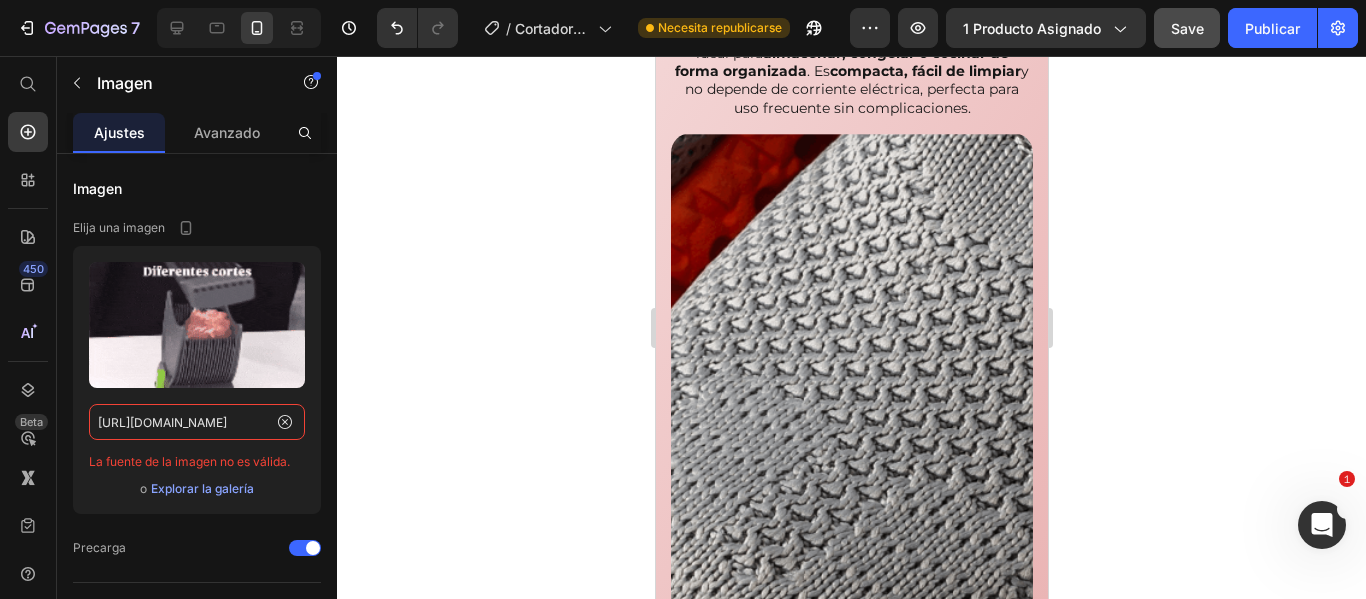 scroll, scrollTop: 0, scrollLeft: 0, axis: both 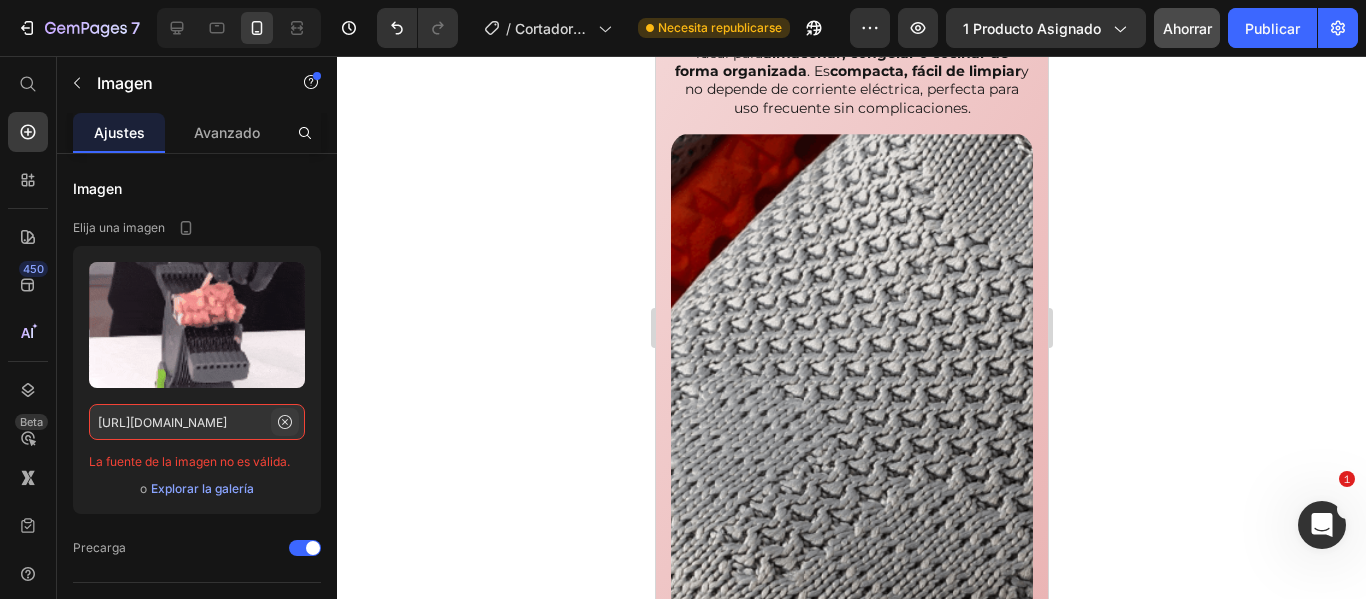 click 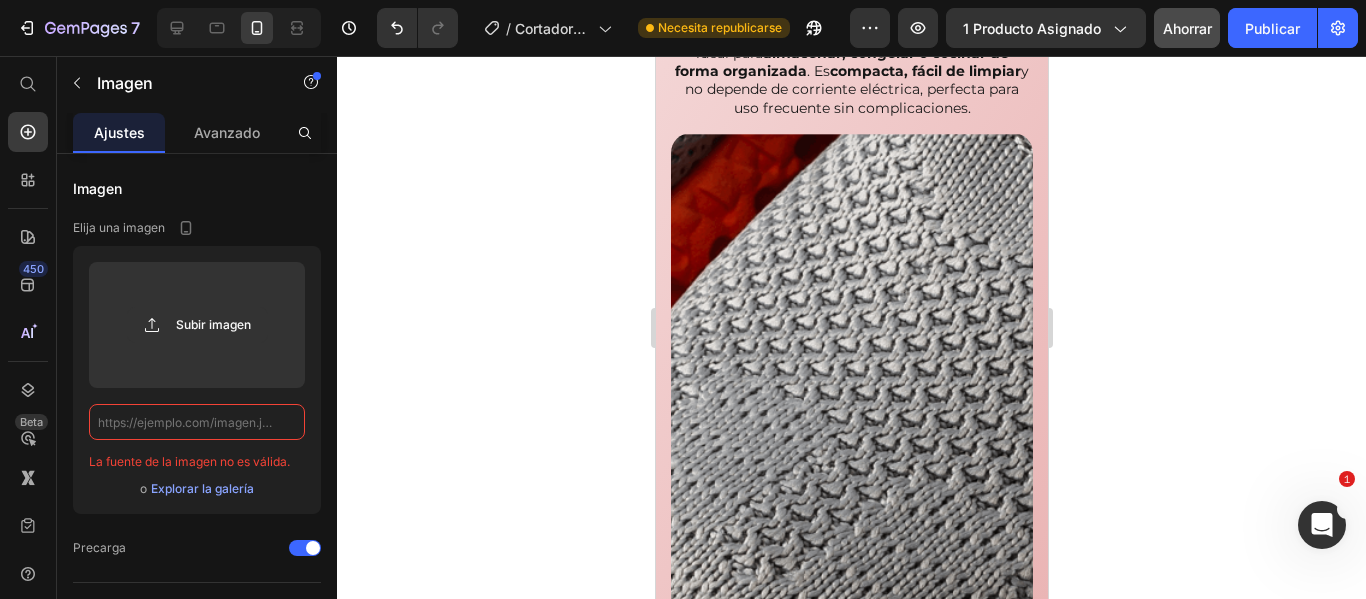 click 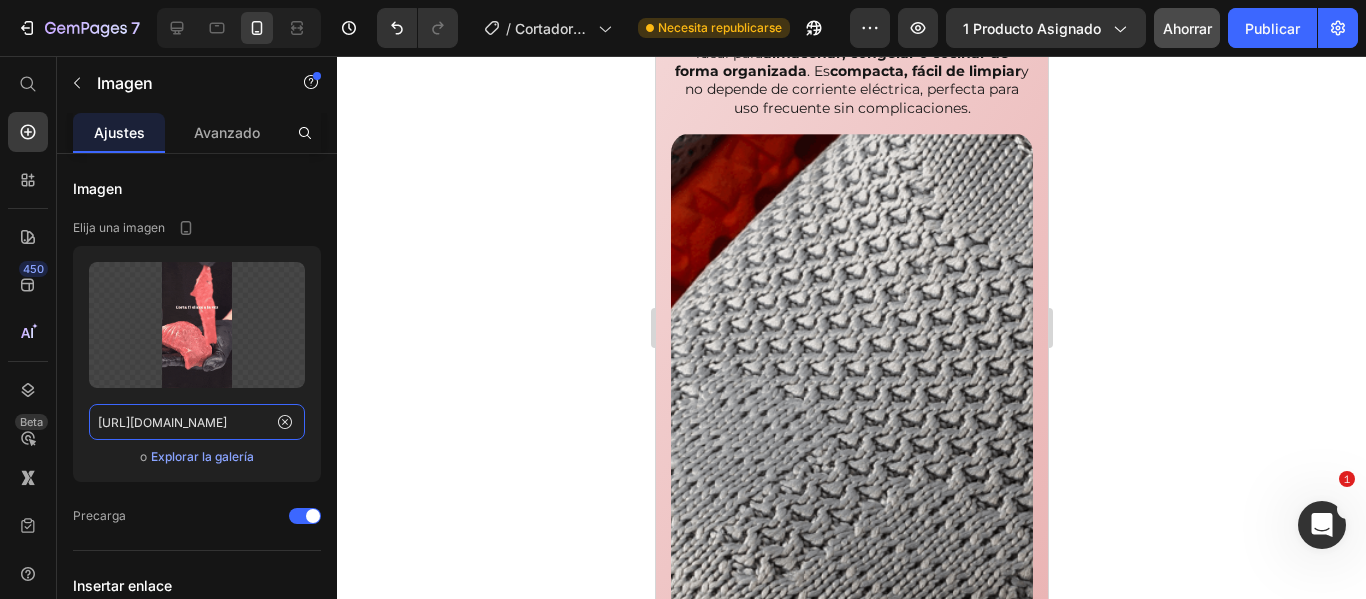 scroll, scrollTop: 0, scrollLeft: 992, axis: horizontal 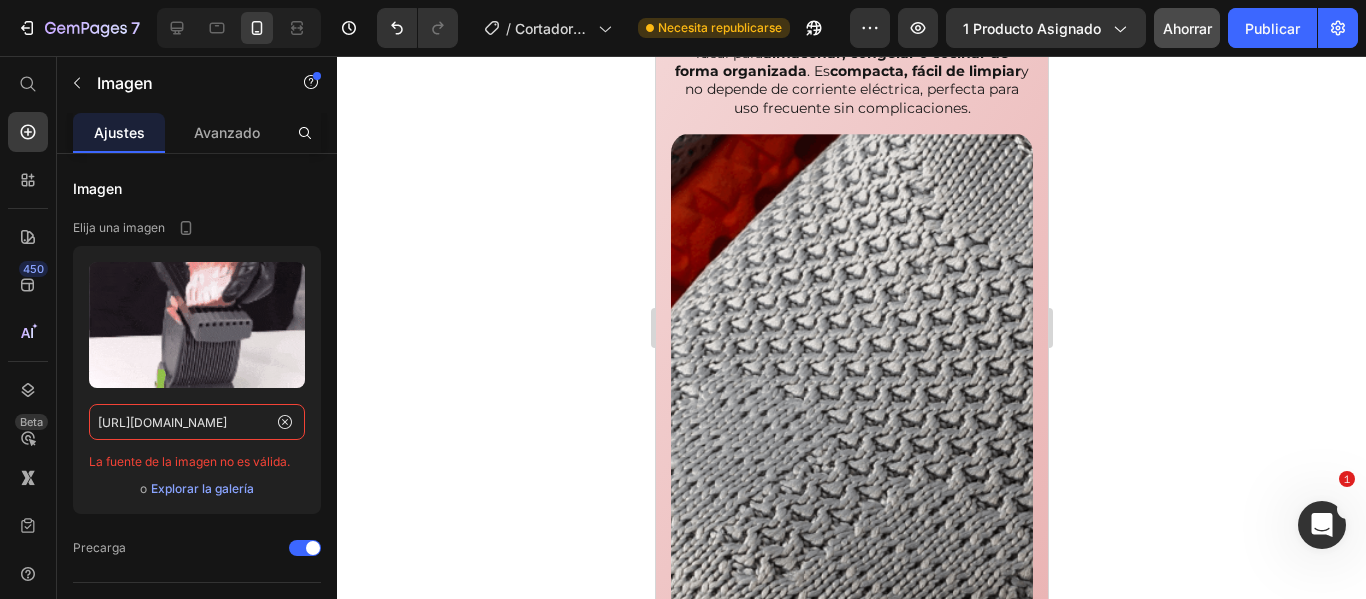 type on "https://media1.giphy.com/media/v1.Y2lkPTc5MGI3NjExM3F0Y2xkaTdpOTcxcTlyODBoNmg2d2ViN2dtaGRwb3J1ZnkzeHZtZSZlcD12MV9pbnRlcm5hbF9naWZfYnlfaWQmY3Q9Zw/yjzoRrJ59IpFZPOjPI/giphy.gif" 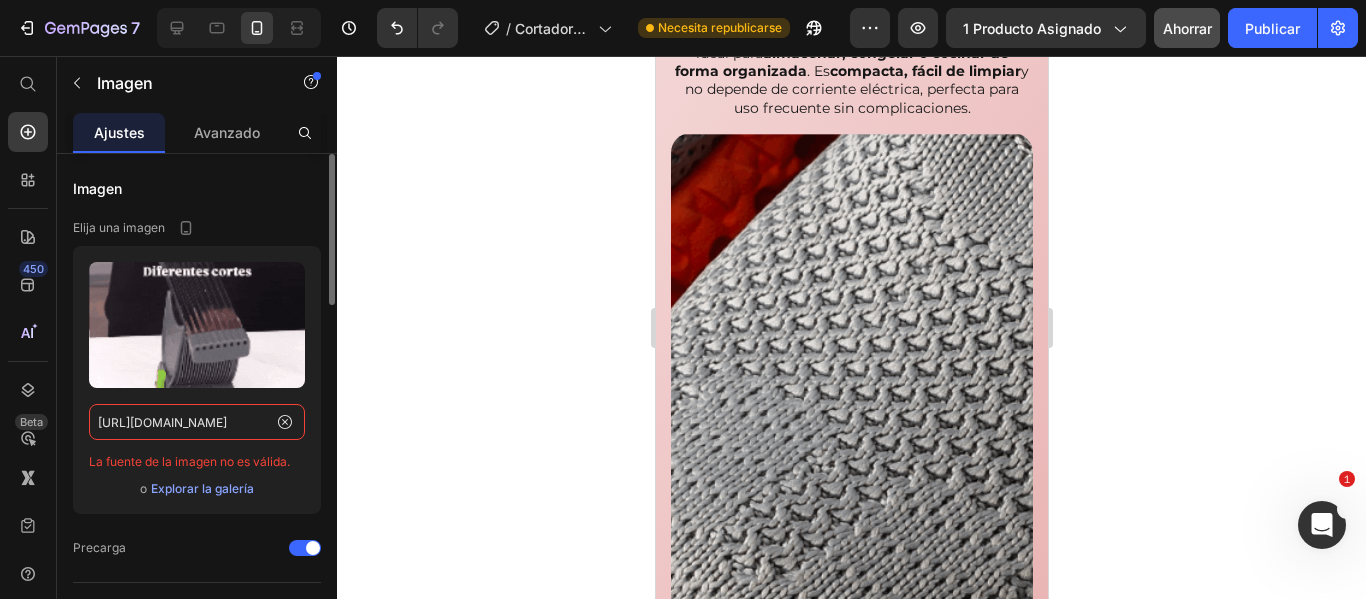 scroll, scrollTop: 0, scrollLeft: 0, axis: both 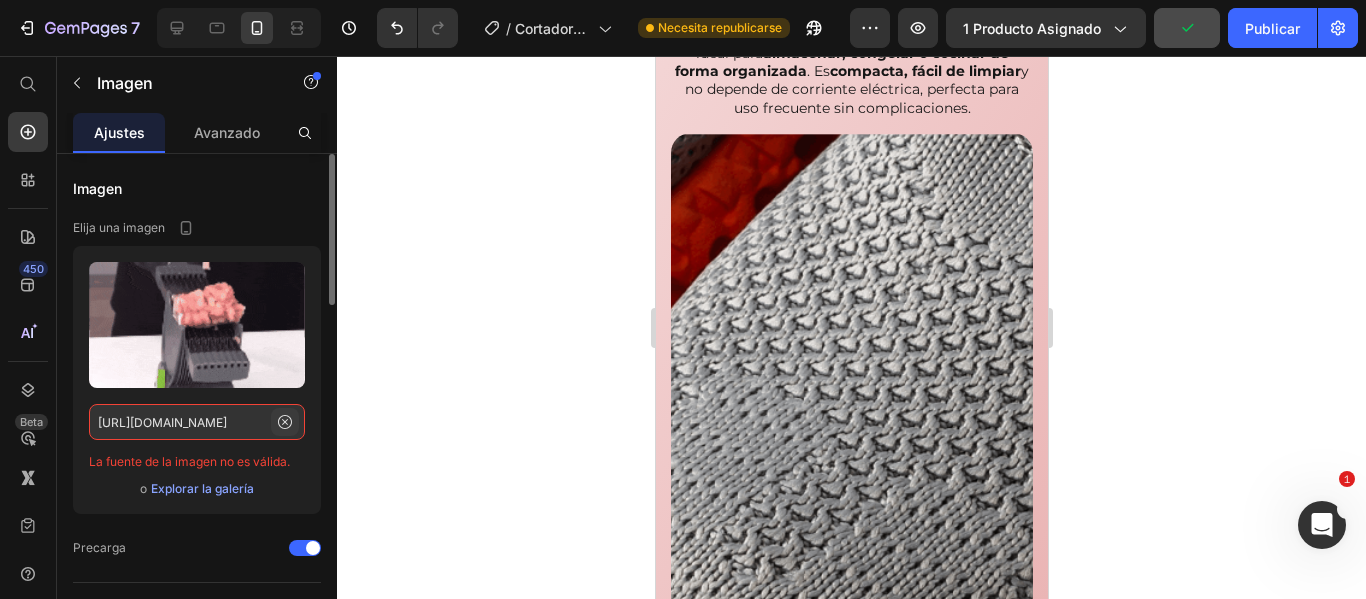 click 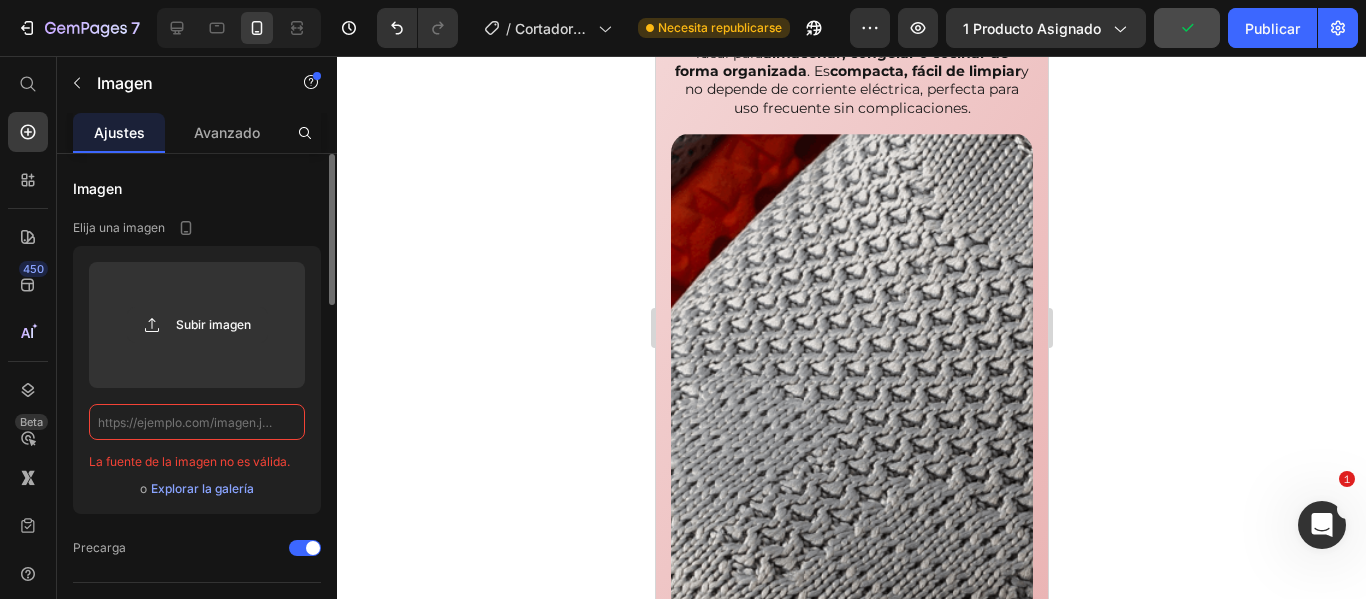 click 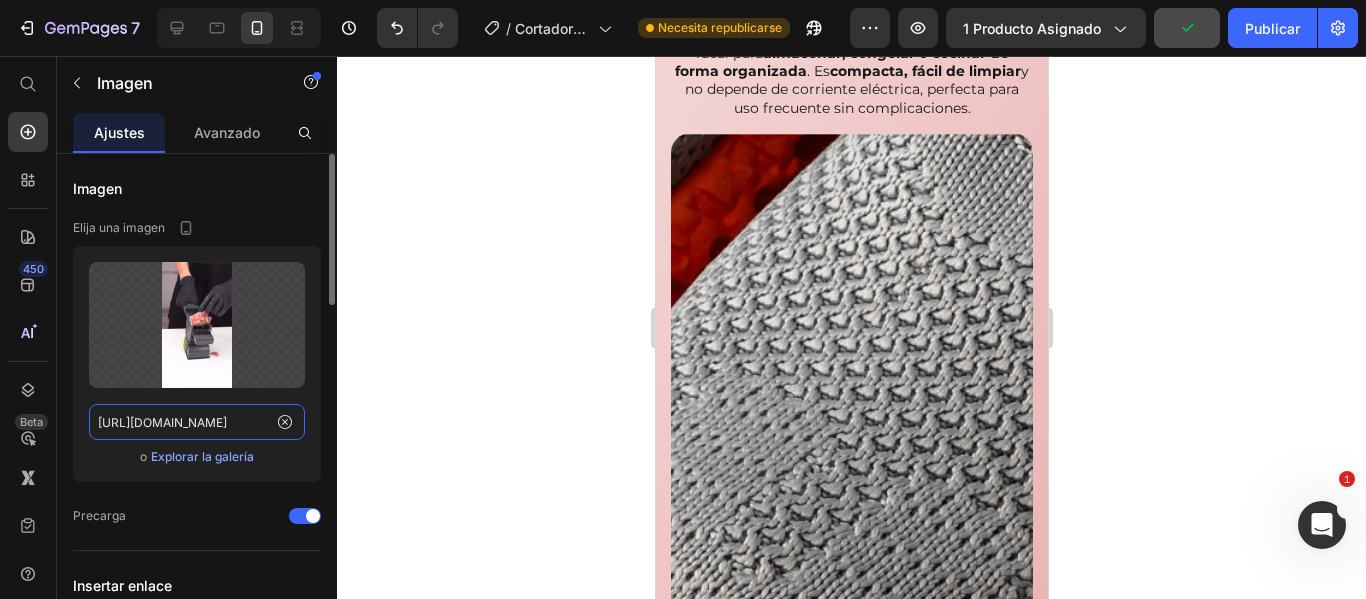 scroll, scrollTop: 0, scrollLeft: 992, axis: horizontal 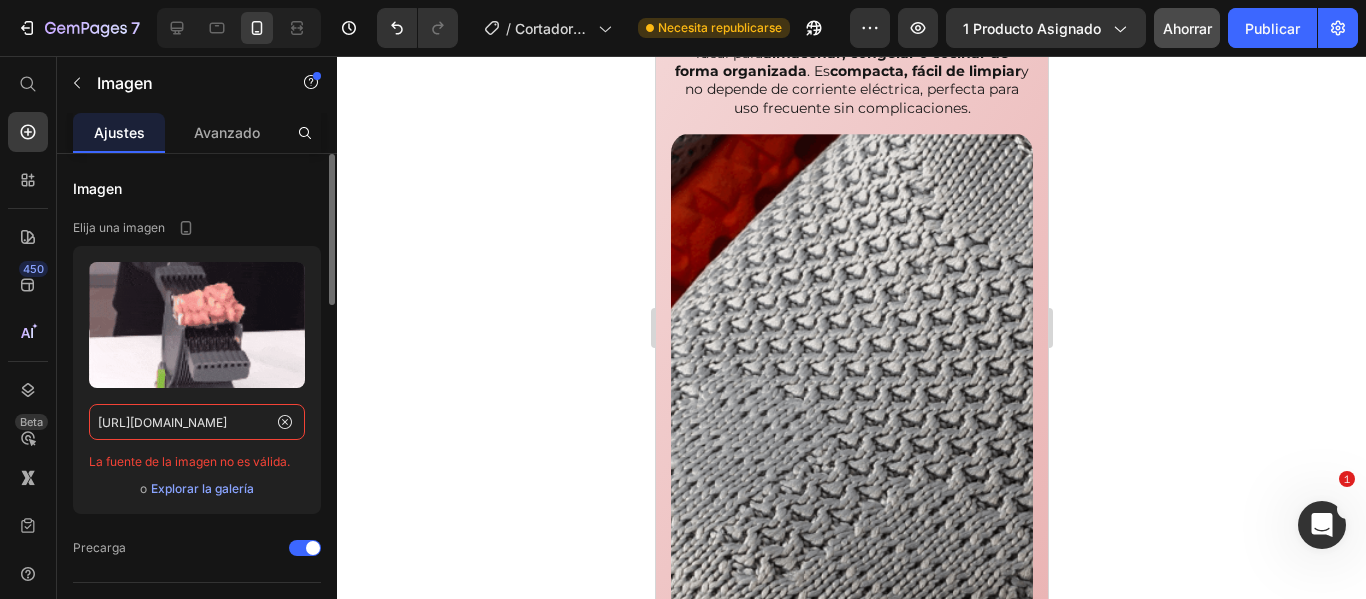 type on "https://media1.giphy.com/media/v1.Y2lkPTc5MGI3NjExM3F0Y2xkaTdpOTcxcTlyODBoNmg2d2ViN2dtaGRwb3J1ZnkzeHZtZSZlcD12MV9pbnRlcm5hbF9naWZfYnlfaWQmY3Q9Zw/yjzoRrJ59IpFZPOjPI/giphy.gif" 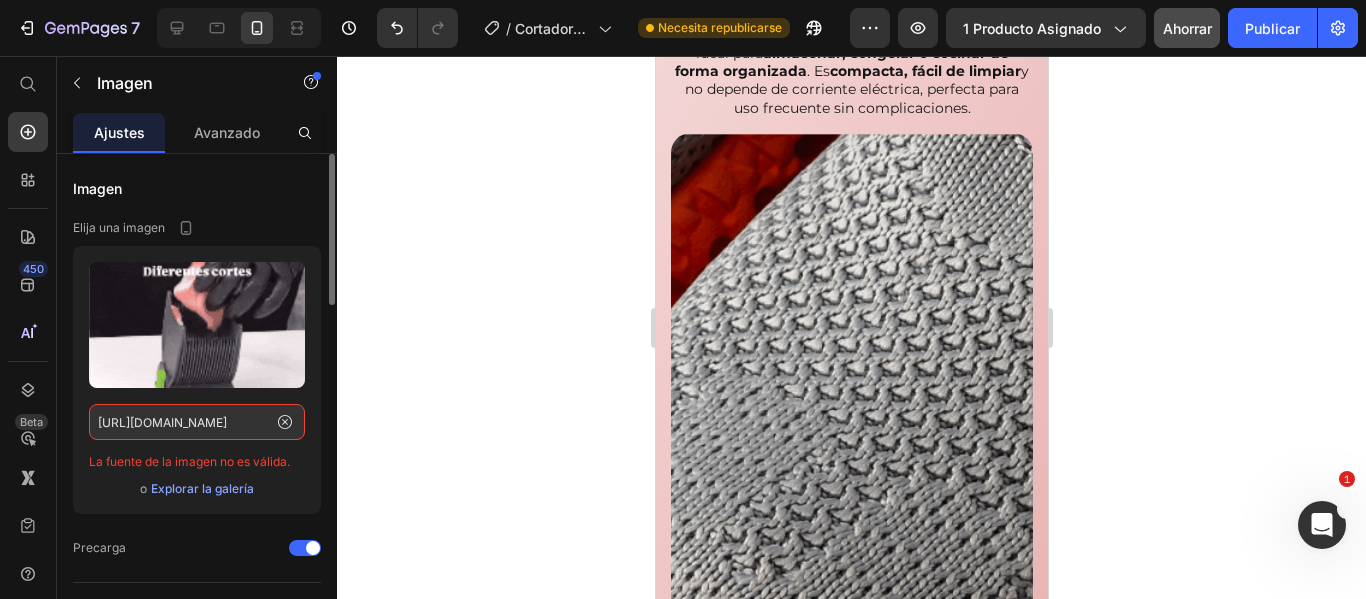 click on "Explorar la galería" at bounding box center (202, 489) 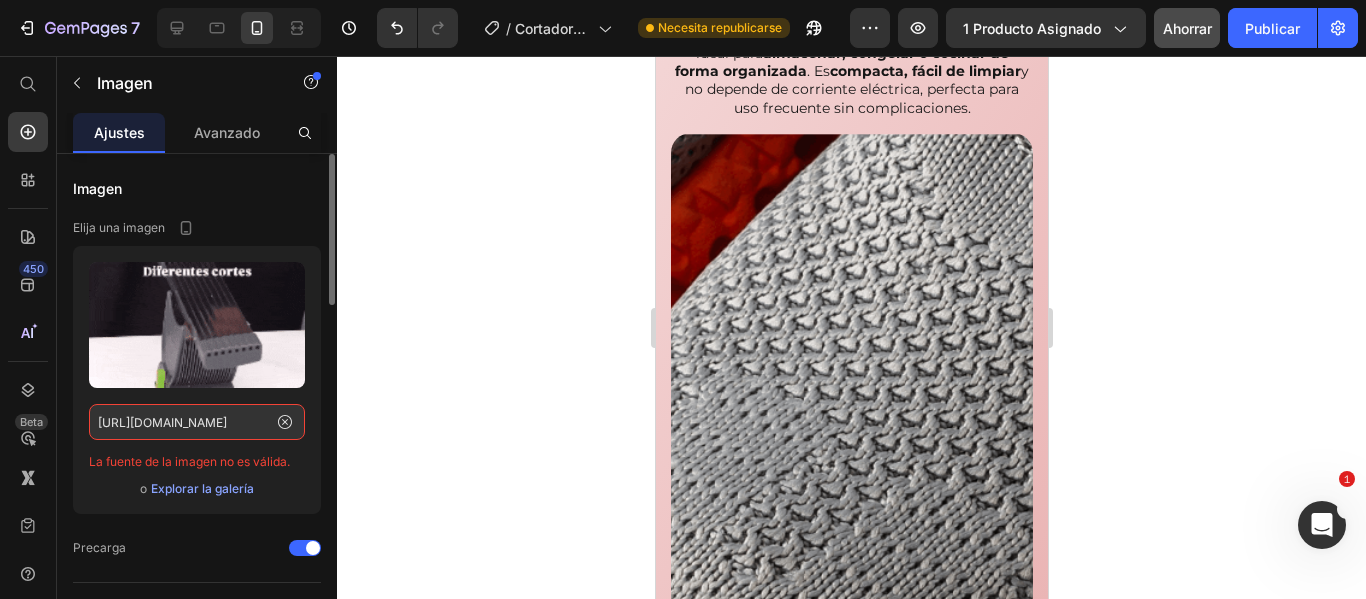 scroll, scrollTop: 0, scrollLeft: 0, axis: both 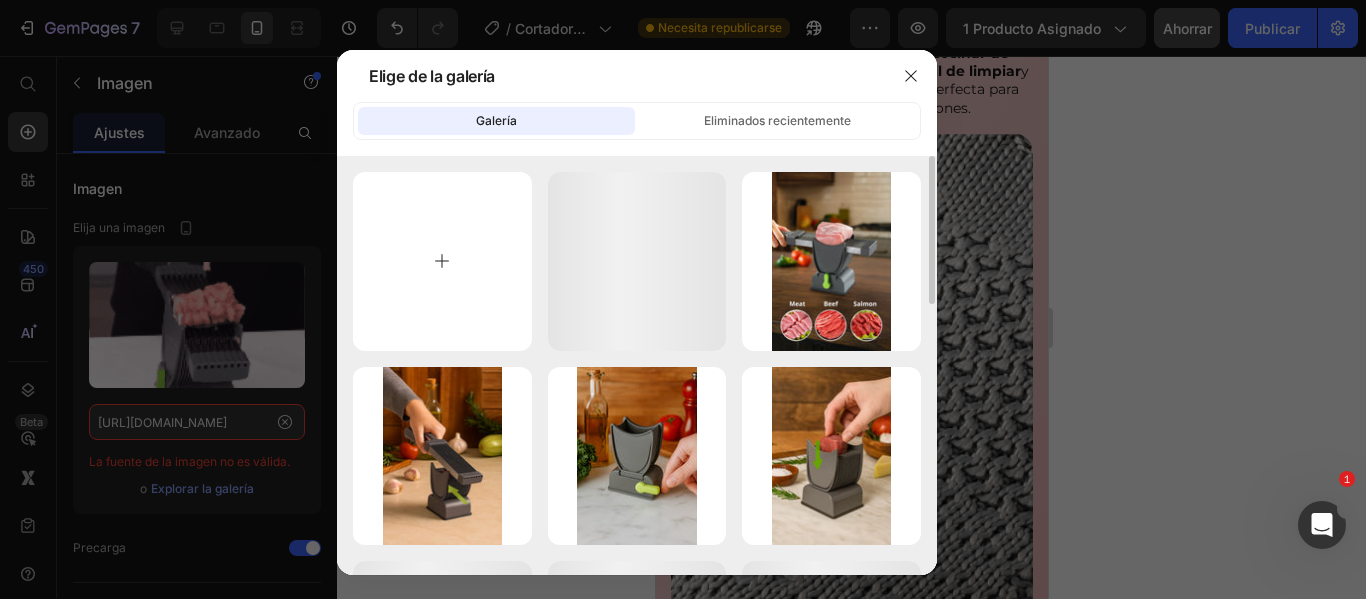 click at bounding box center (442, 261) 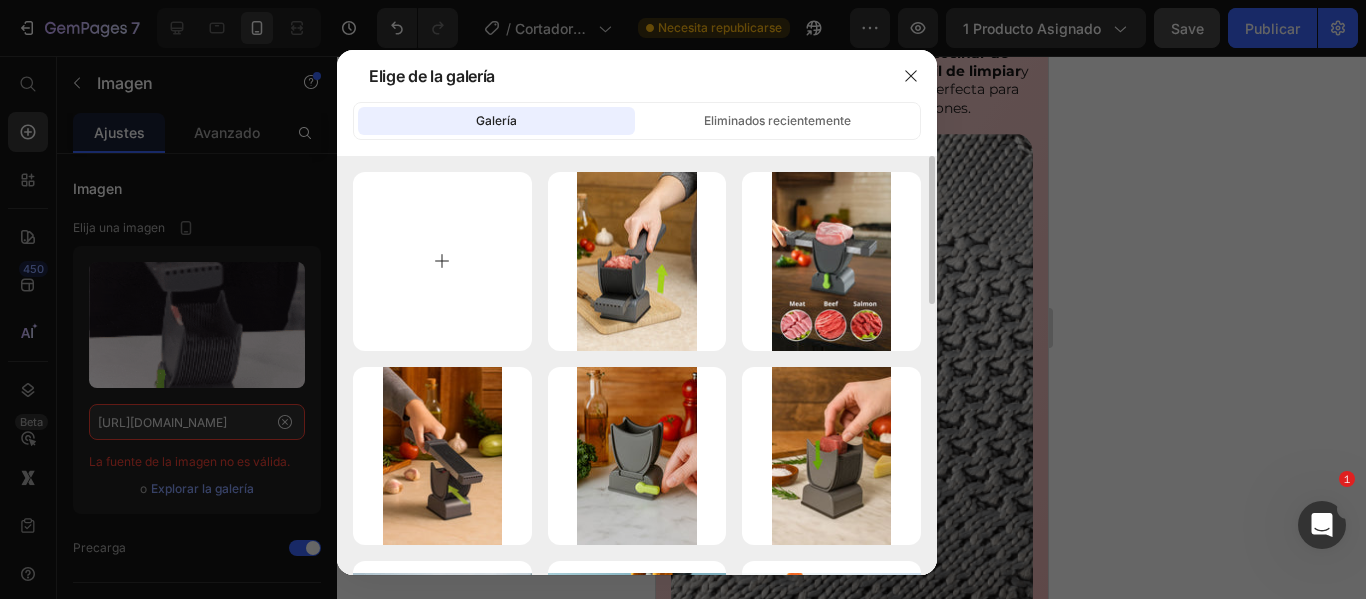 type on "C:\fakepath\gif (1).gif" 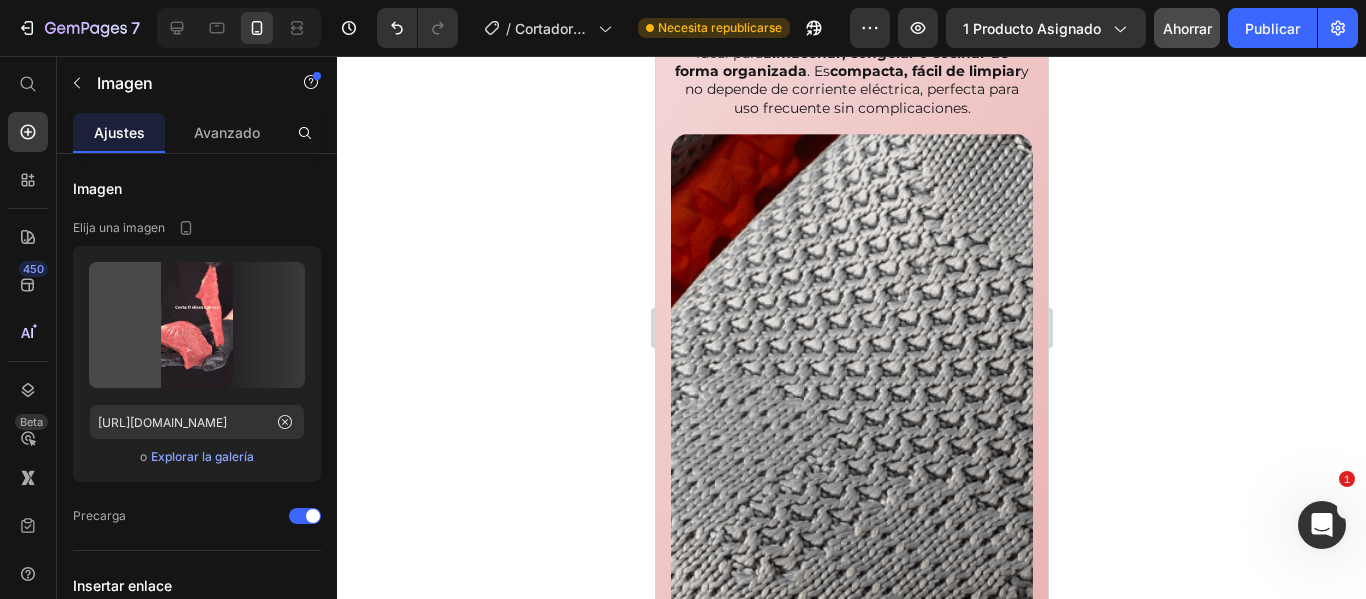 type on "https://cdn.shopify.com/s/files/1/0908/7048/1262/files/gempages_569190766975386604-71e081f7-f658-4842-b1d7-8923a369da23.gif" 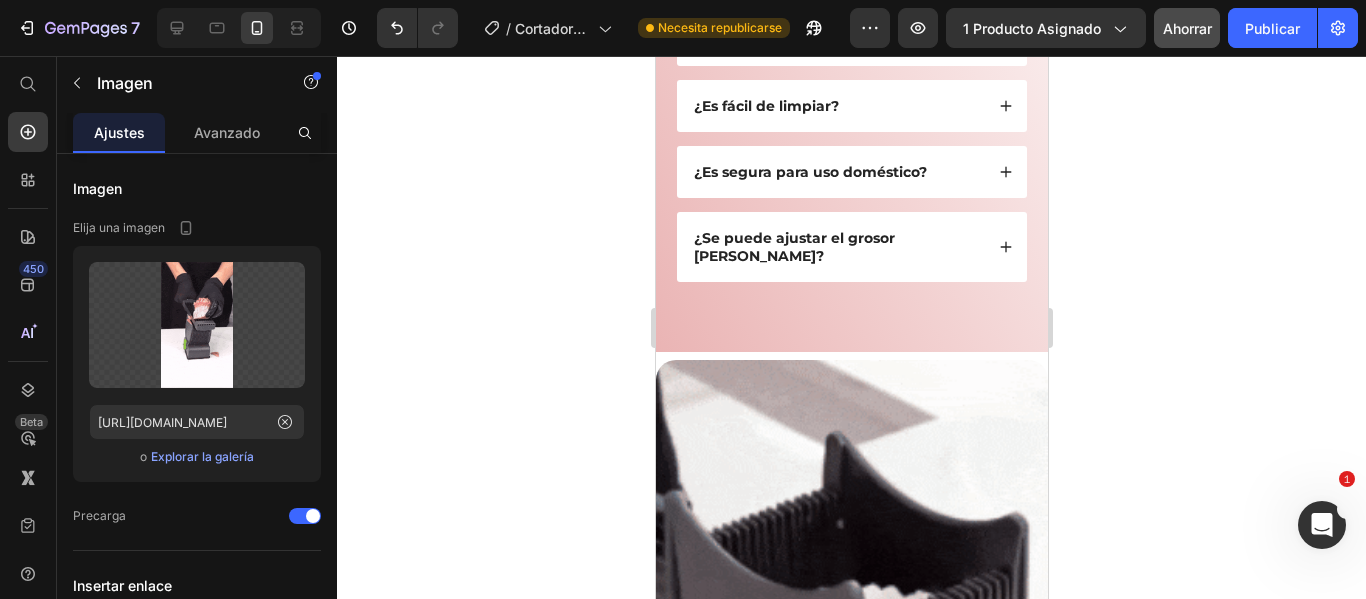 scroll, scrollTop: 4500, scrollLeft: 0, axis: vertical 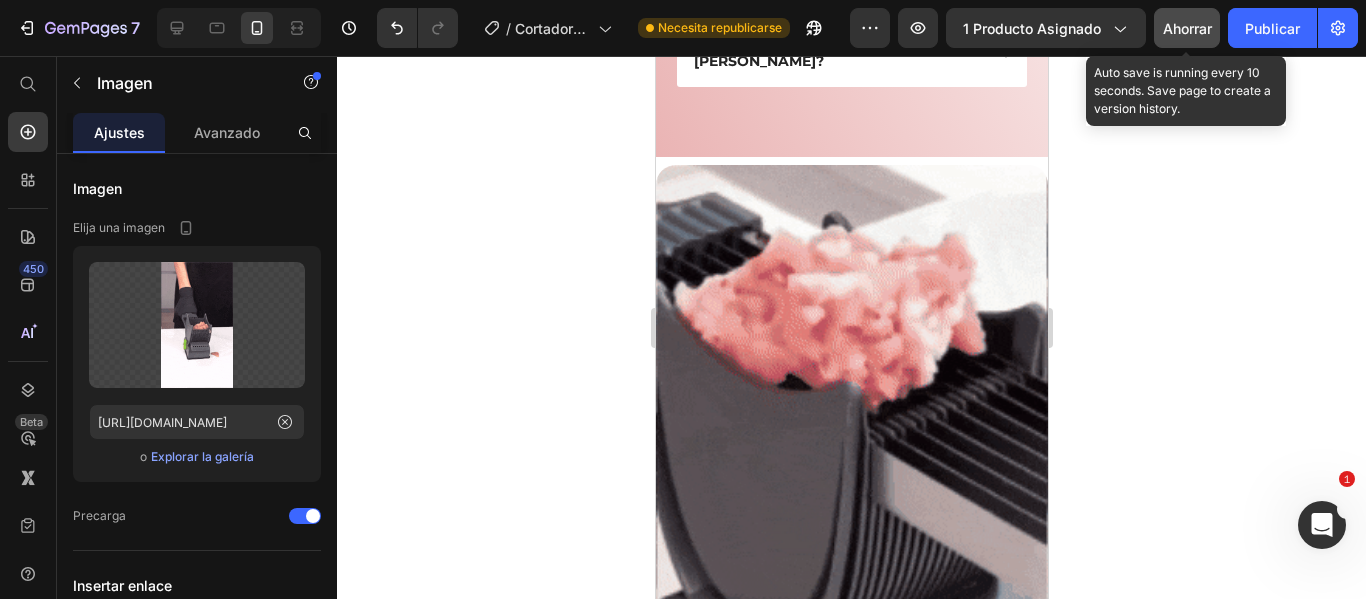click on "Ahorrar" 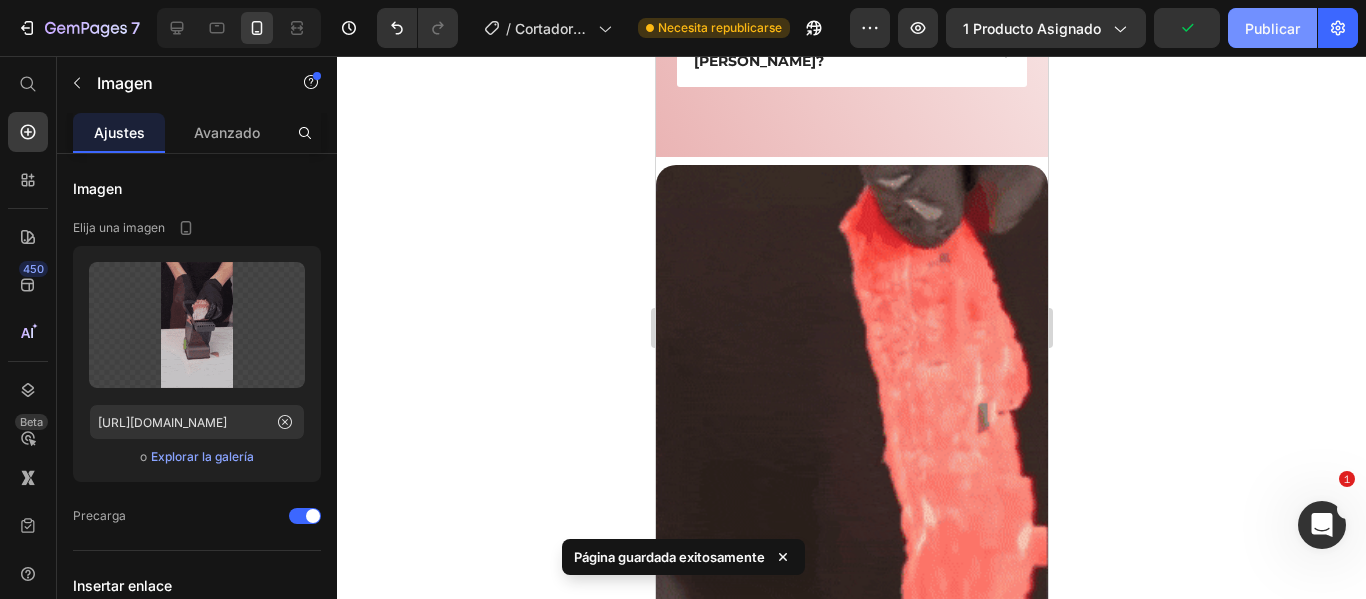 click on "Publicar" 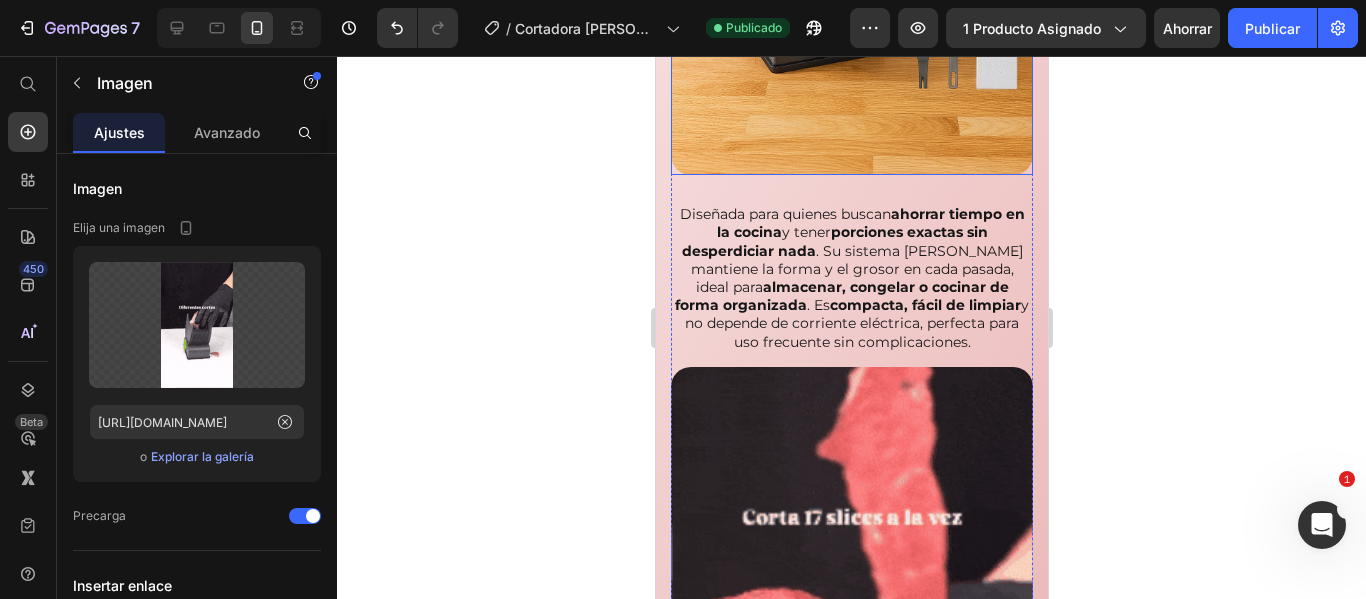 scroll, scrollTop: 2800, scrollLeft: 0, axis: vertical 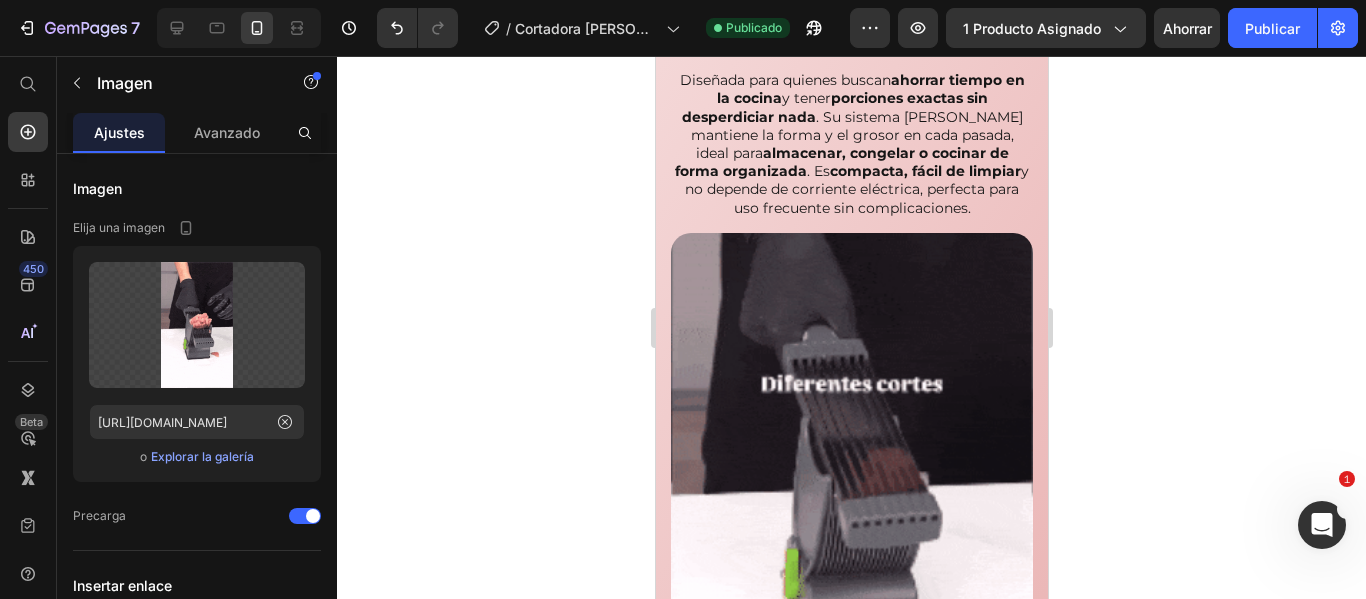 click at bounding box center (851, 474) 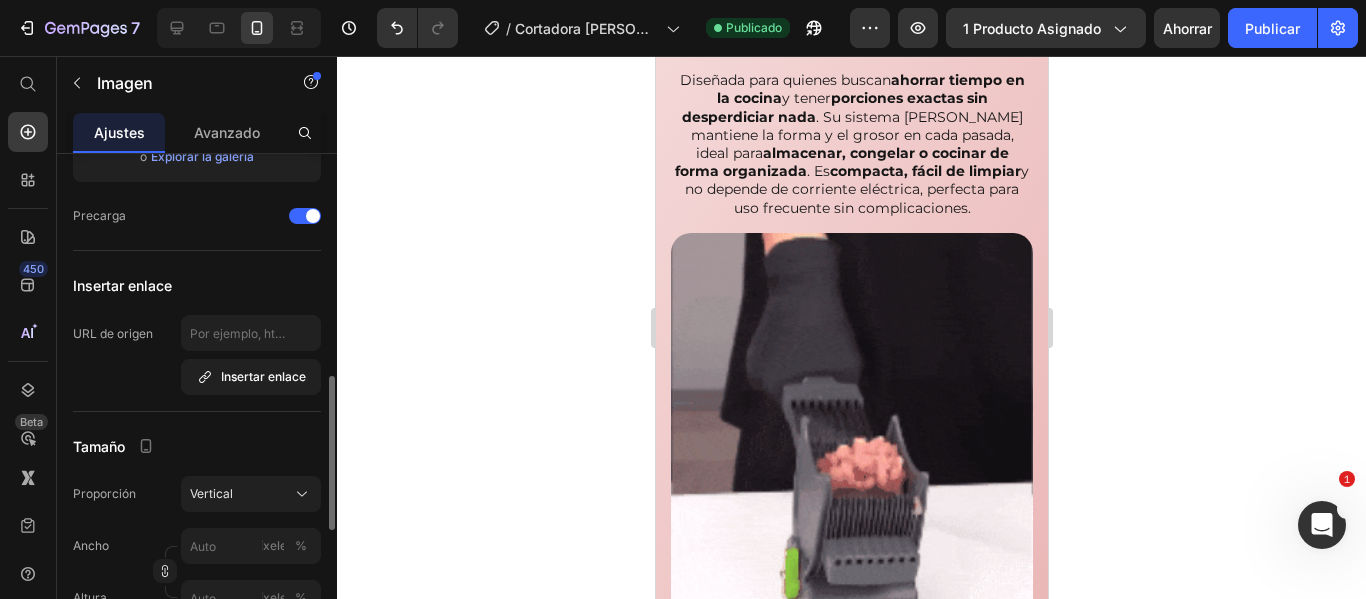 scroll, scrollTop: 400, scrollLeft: 0, axis: vertical 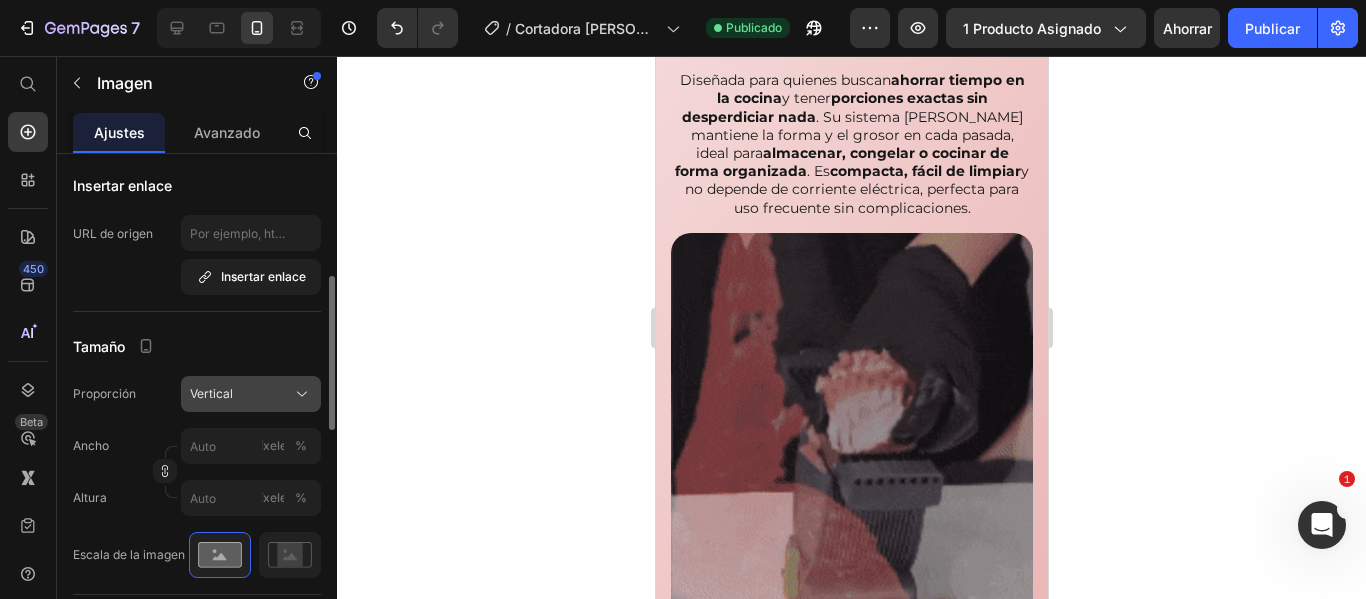 click on "Vertical" 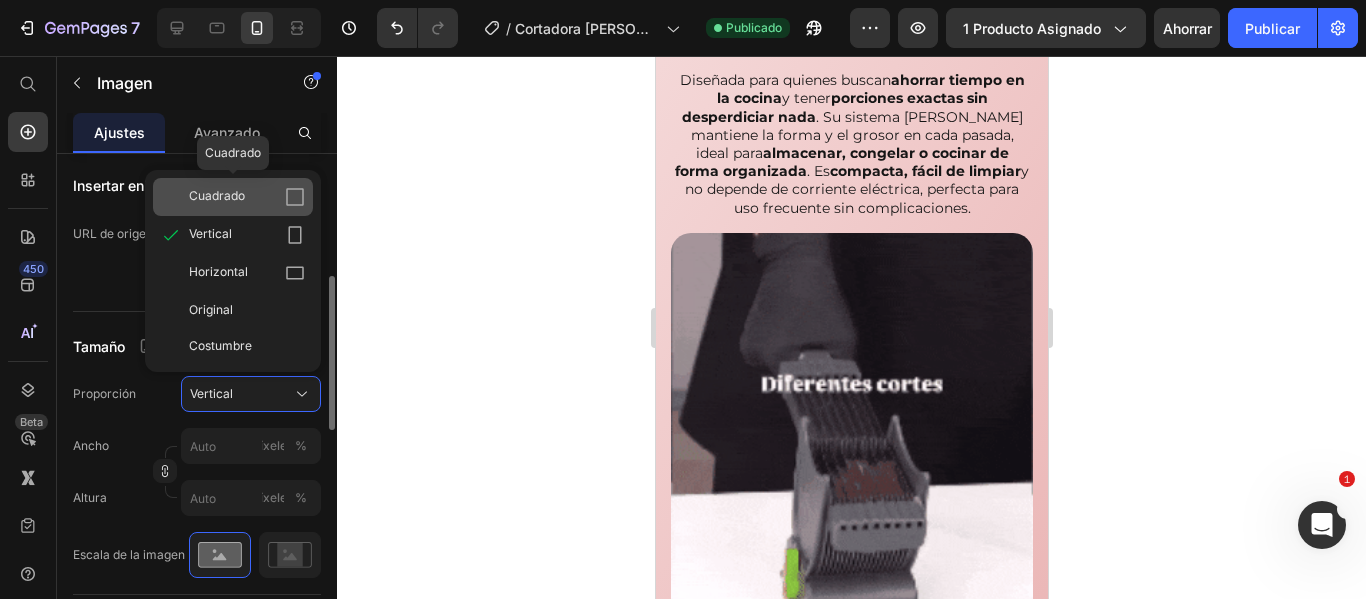 click on "Cuadrado" at bounding box center [217, 197] 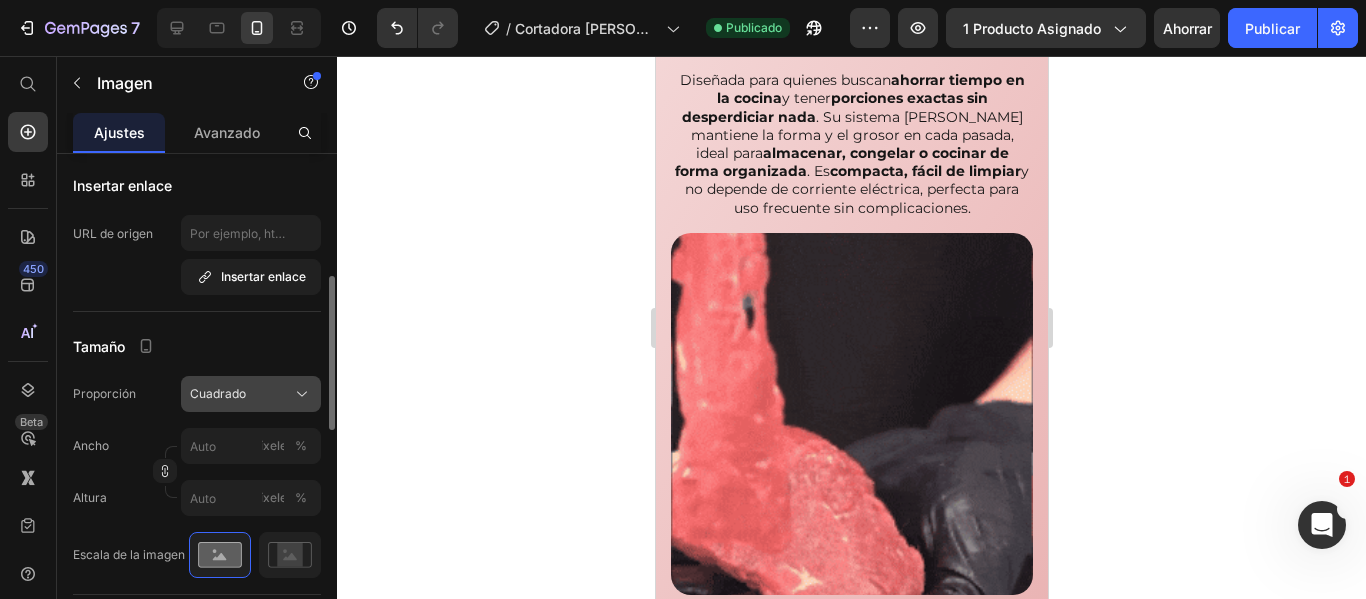 click on "Cuadrado" at bounding box center (251, 394) 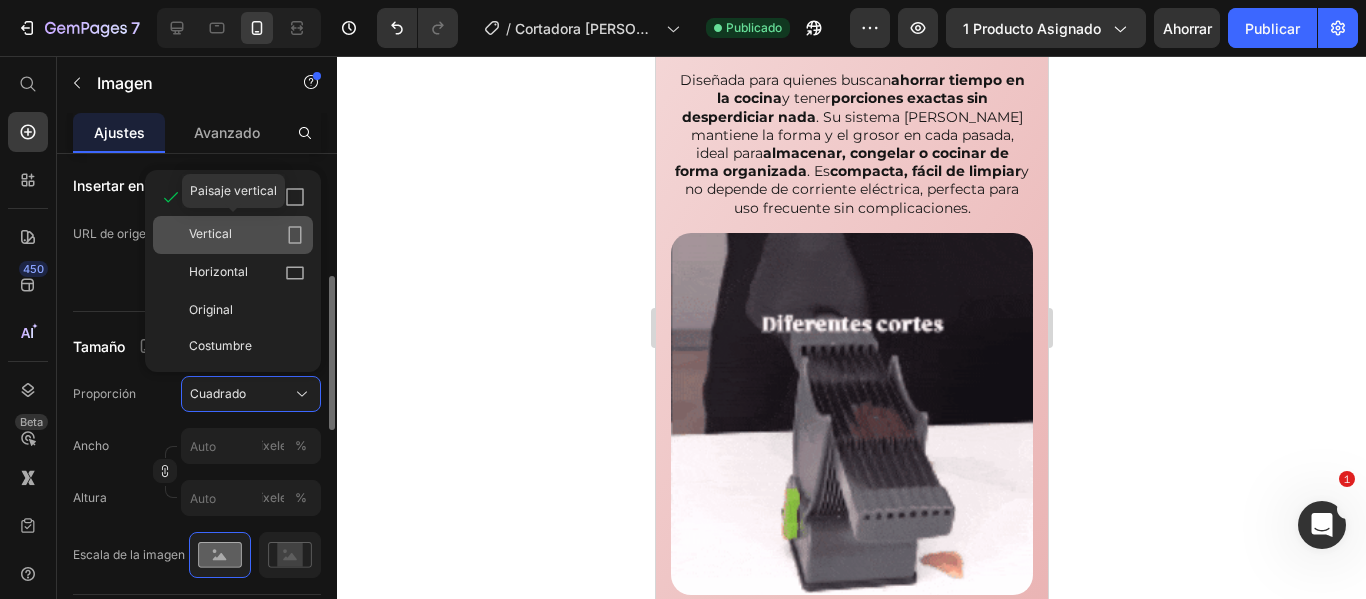 click on "Vertical" at bounding box center (210, 233) 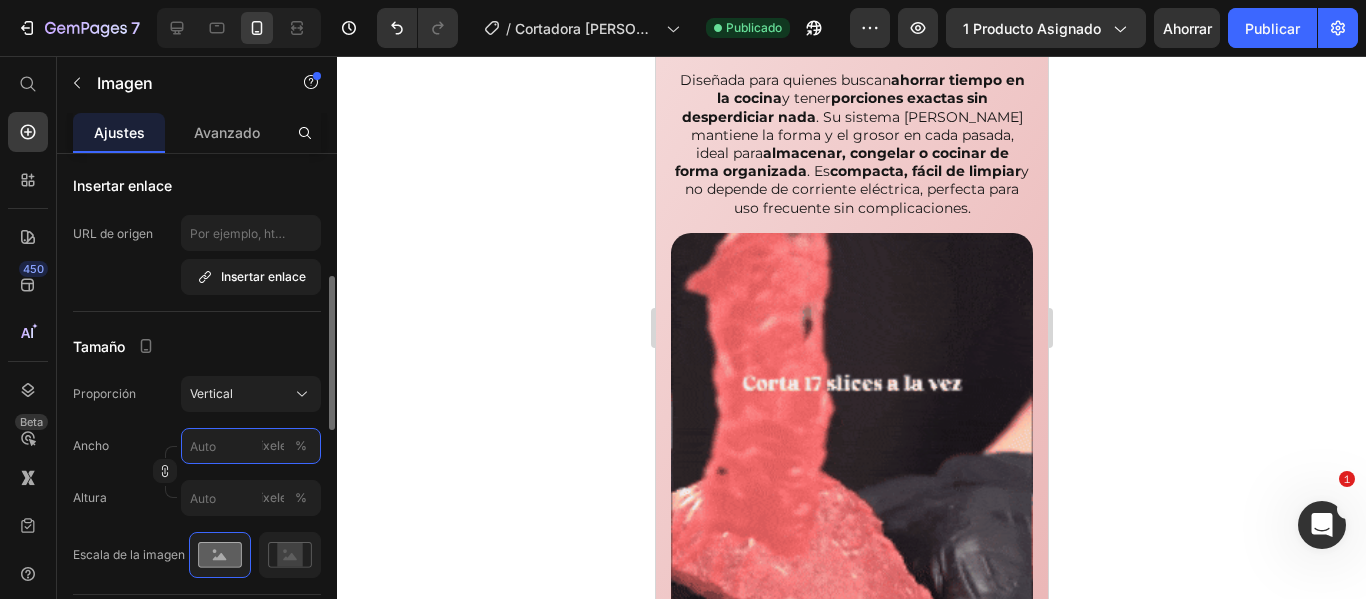 click on "píxeles %" at bounding box center [251, 446] 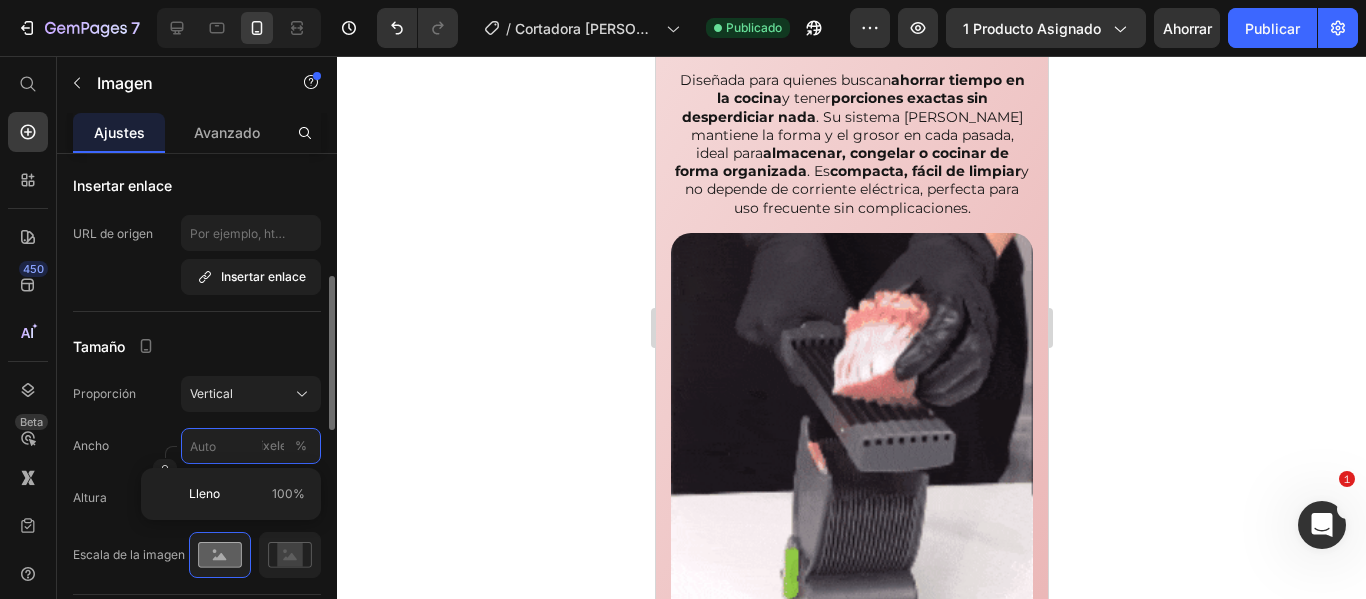 type on "1" 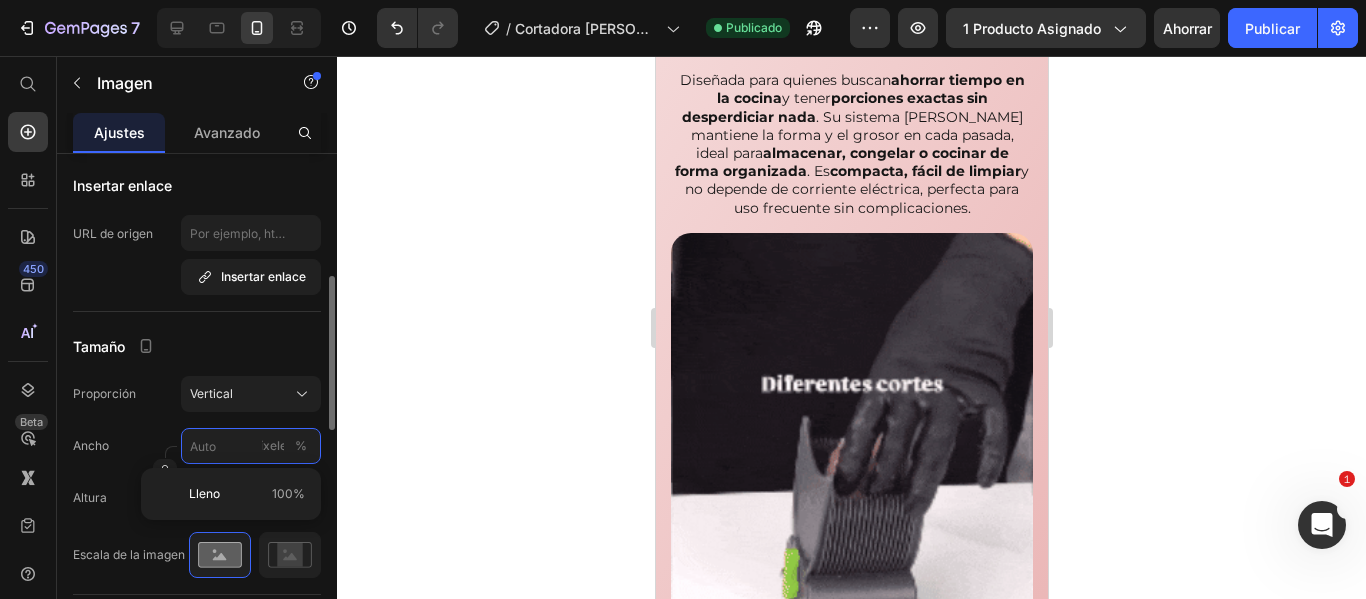 type on "1" 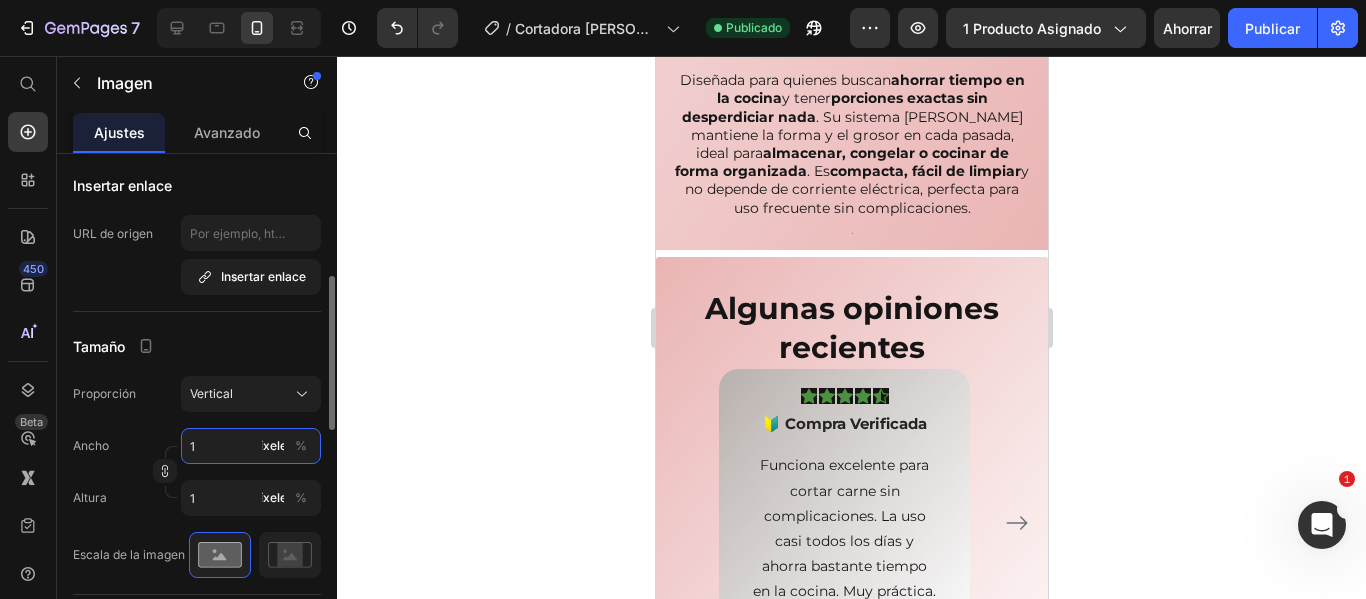 type on "10" 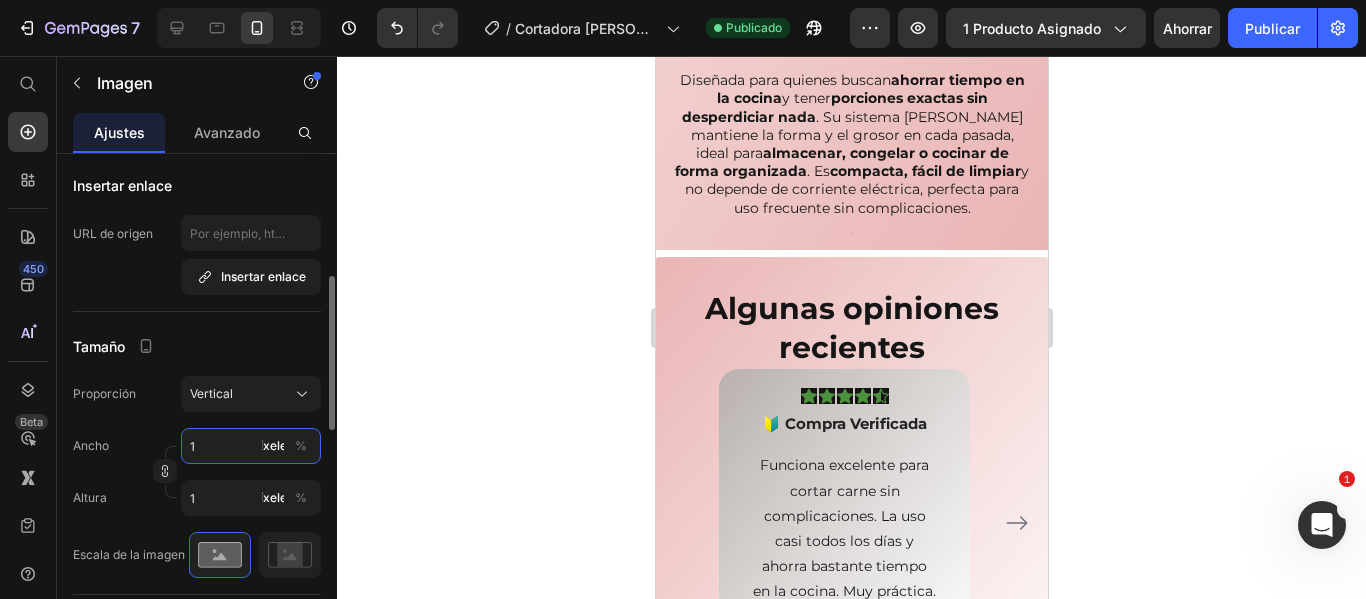 type on "13" 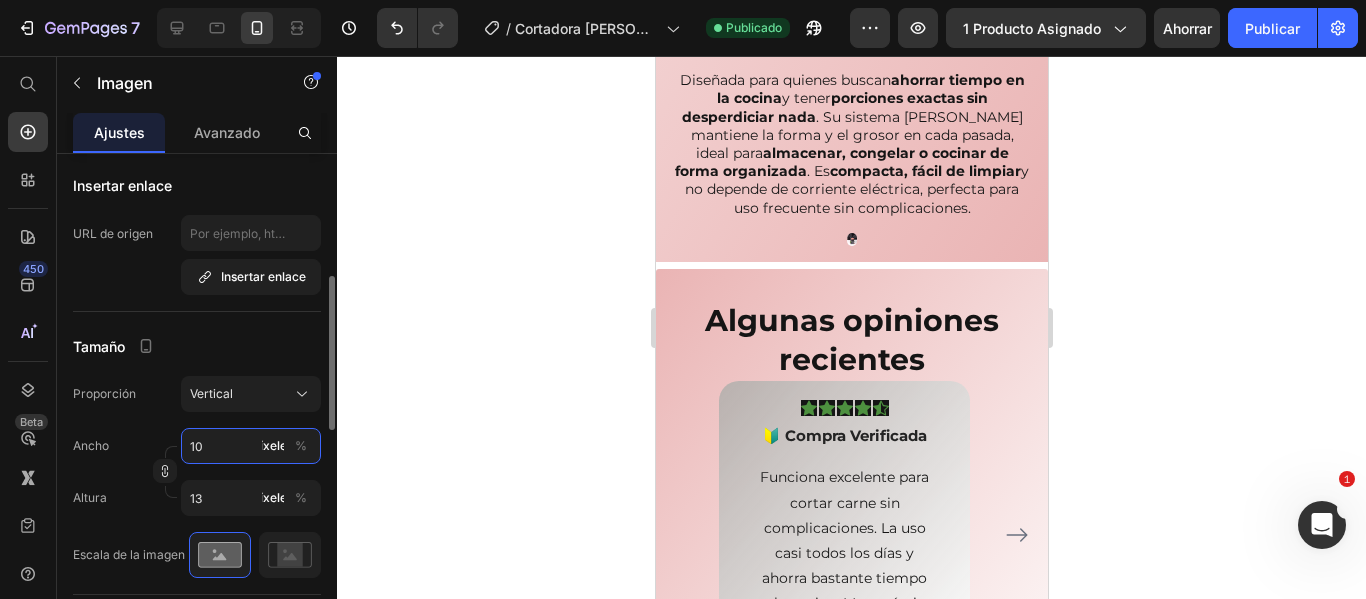 type on "100" 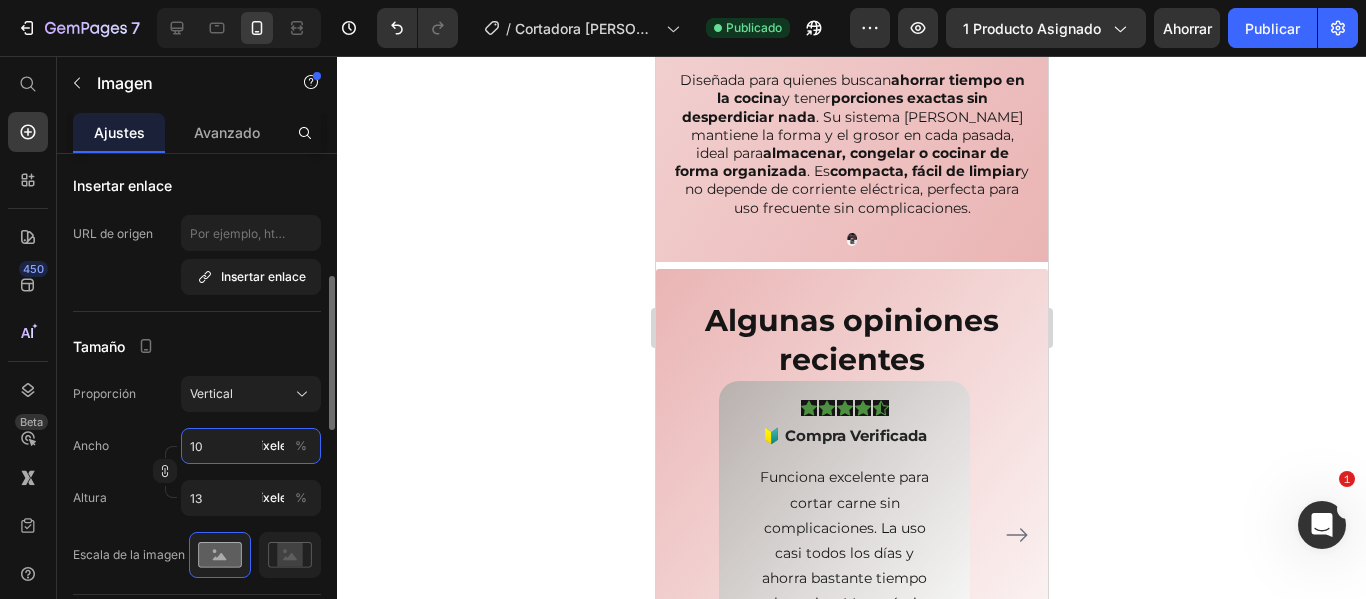 type on "133" 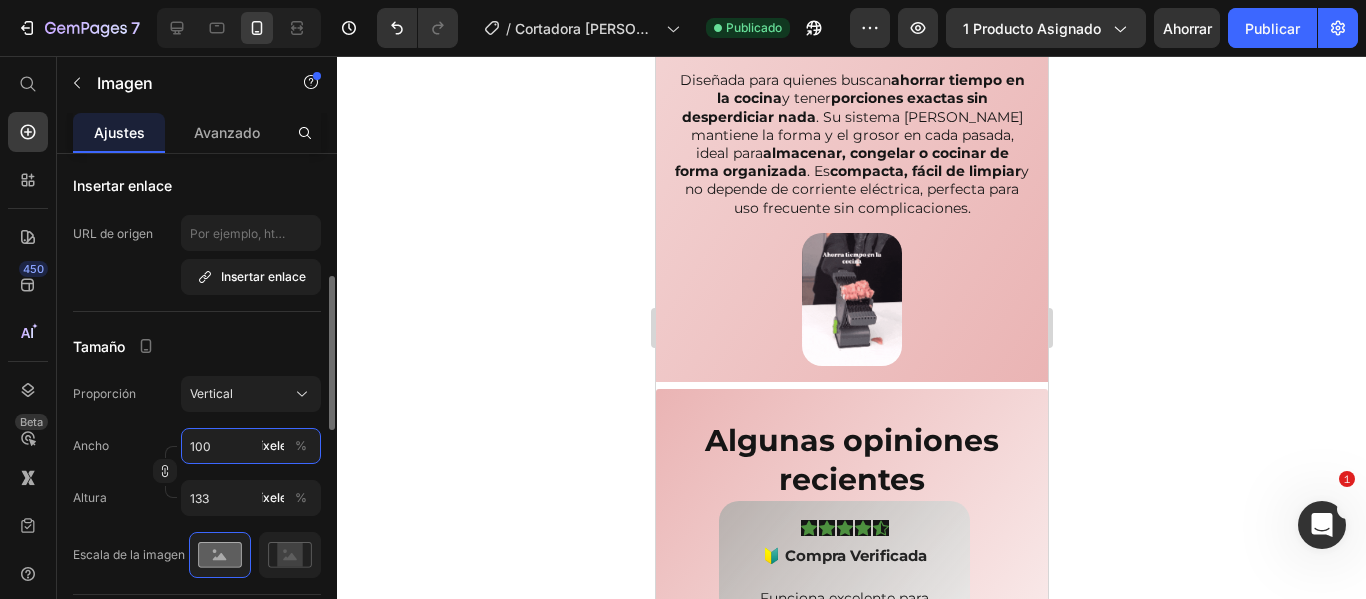 type on "10" 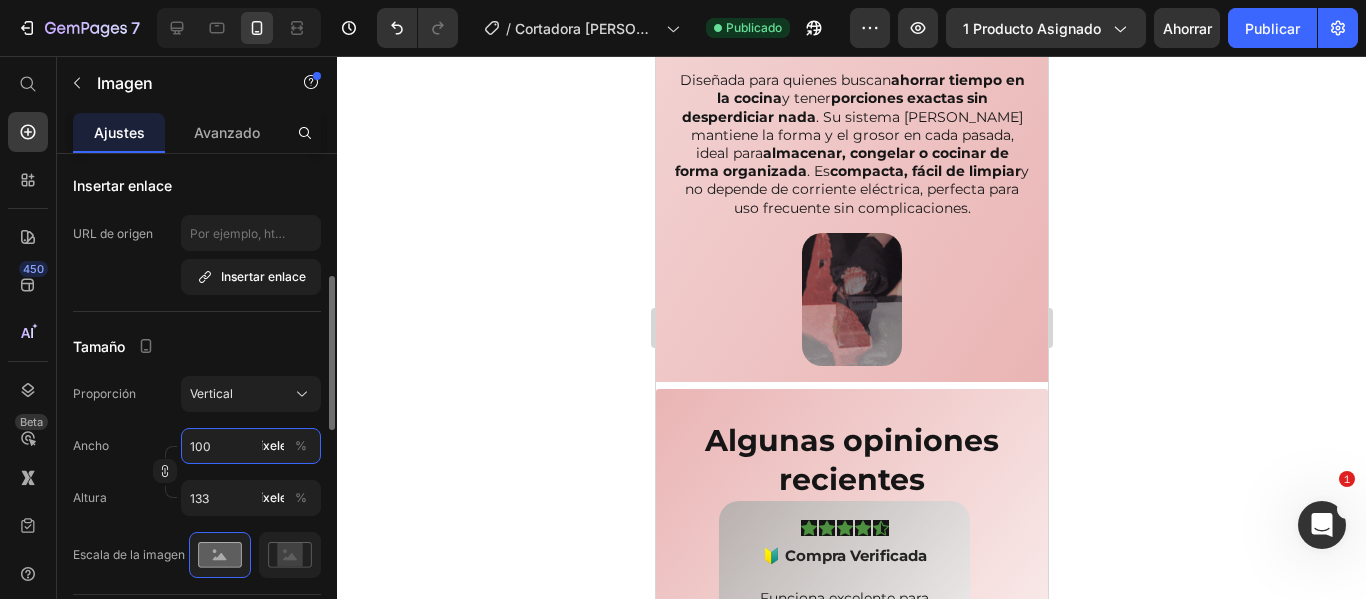 type on "13" 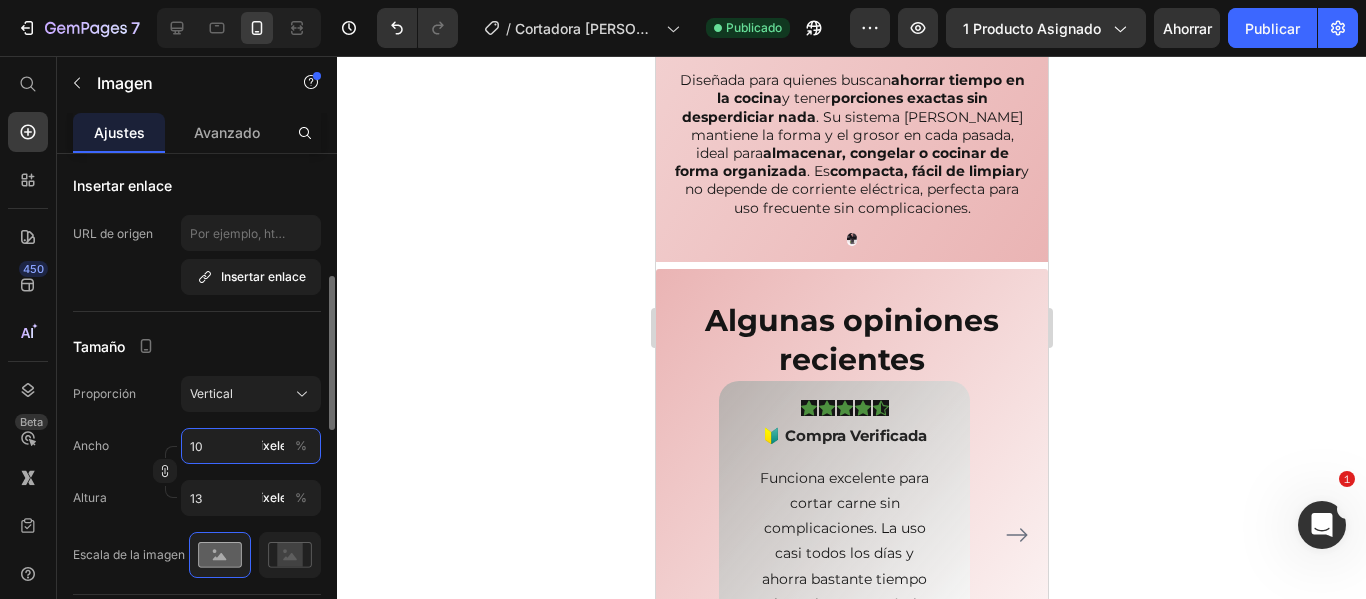 type on "1" 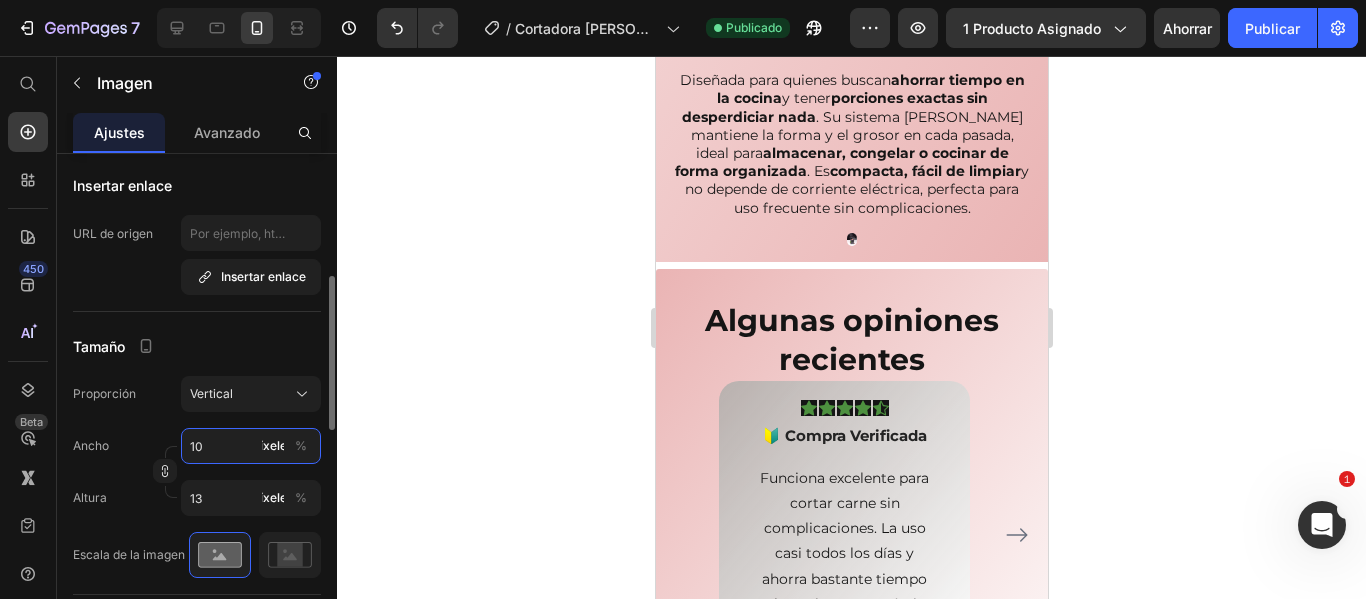 type on "1" 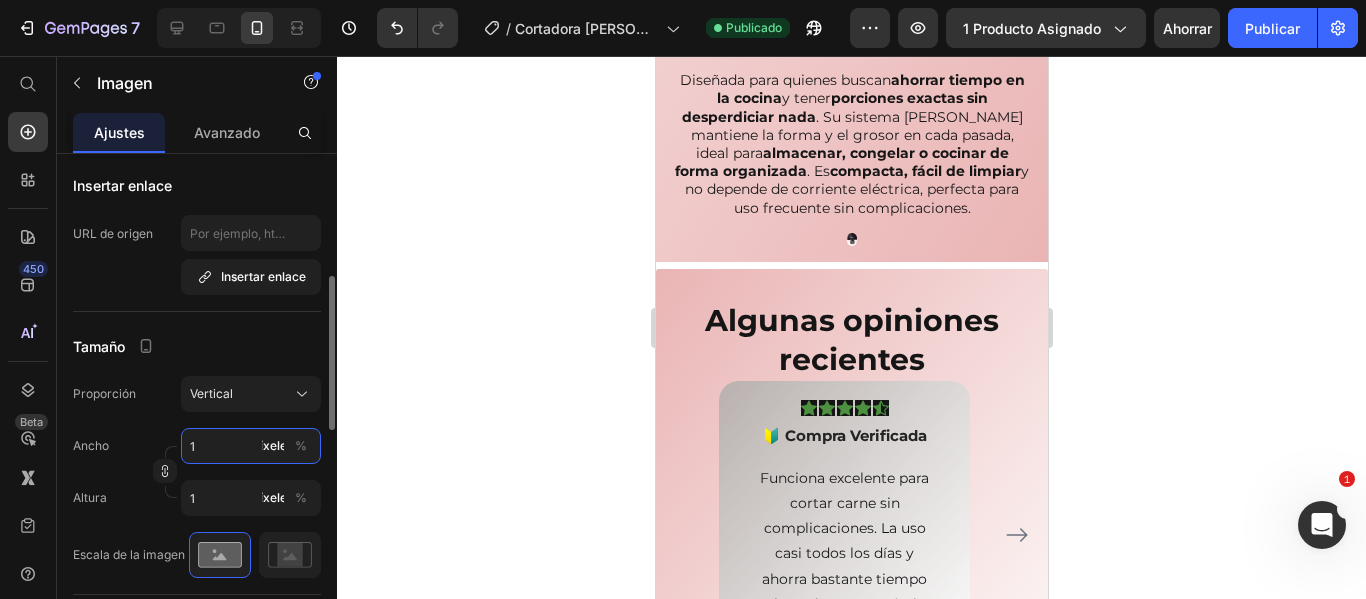 type 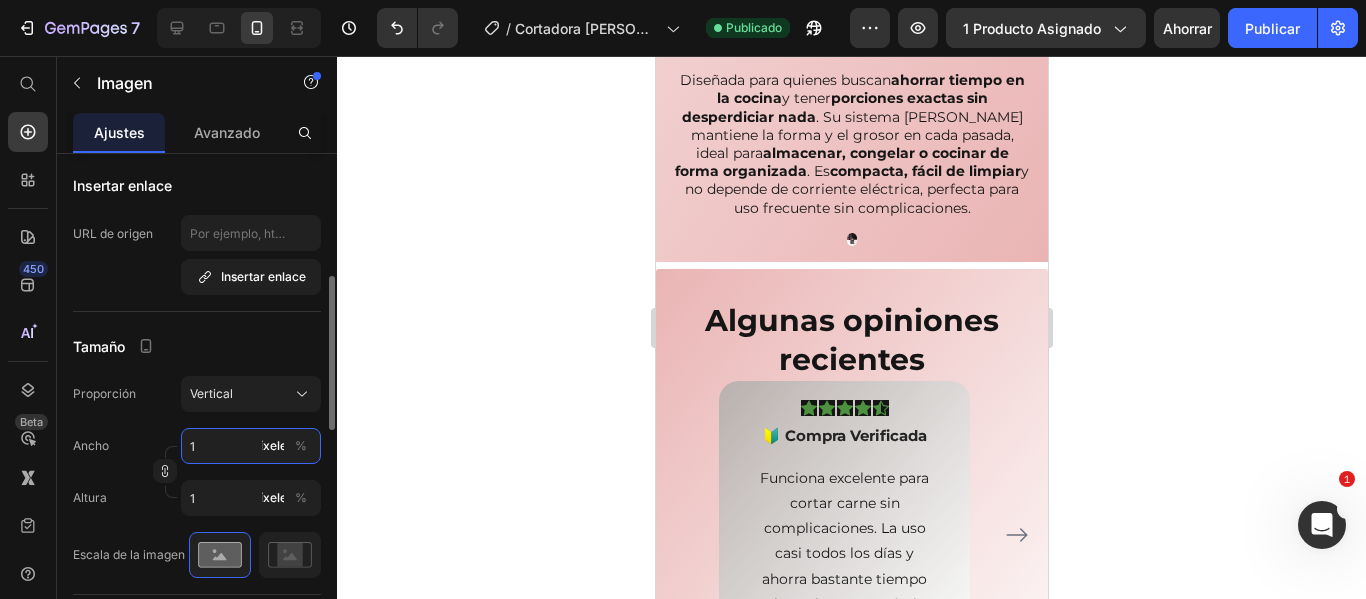 type 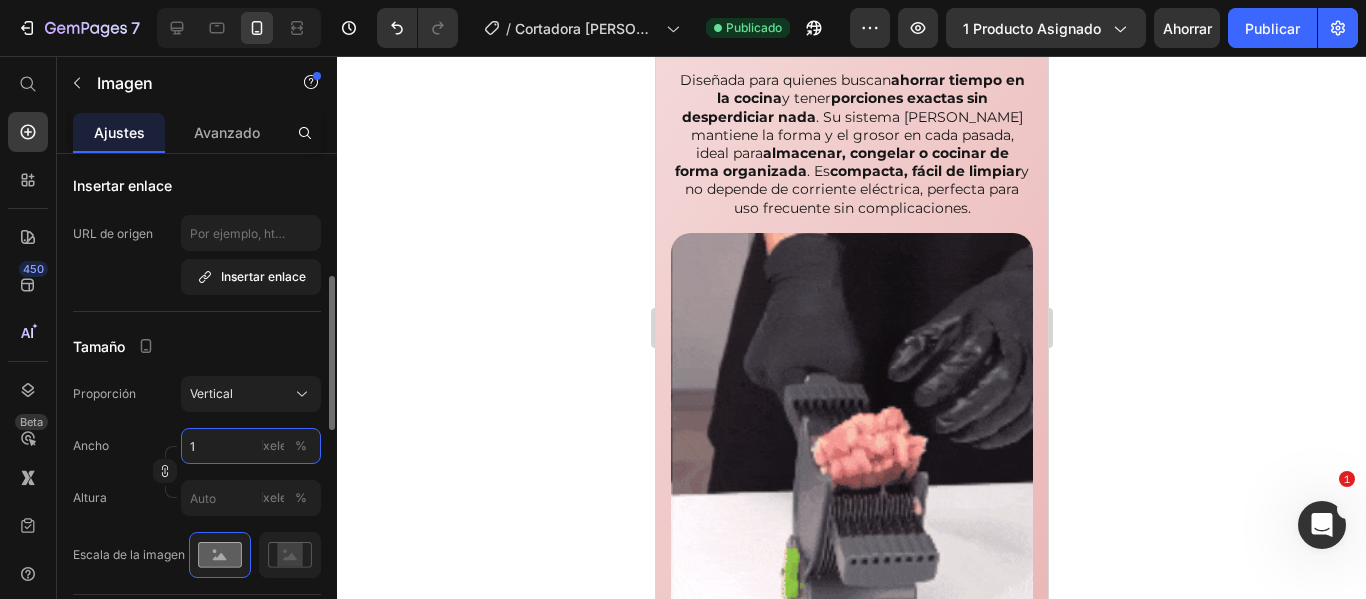 type on "15" 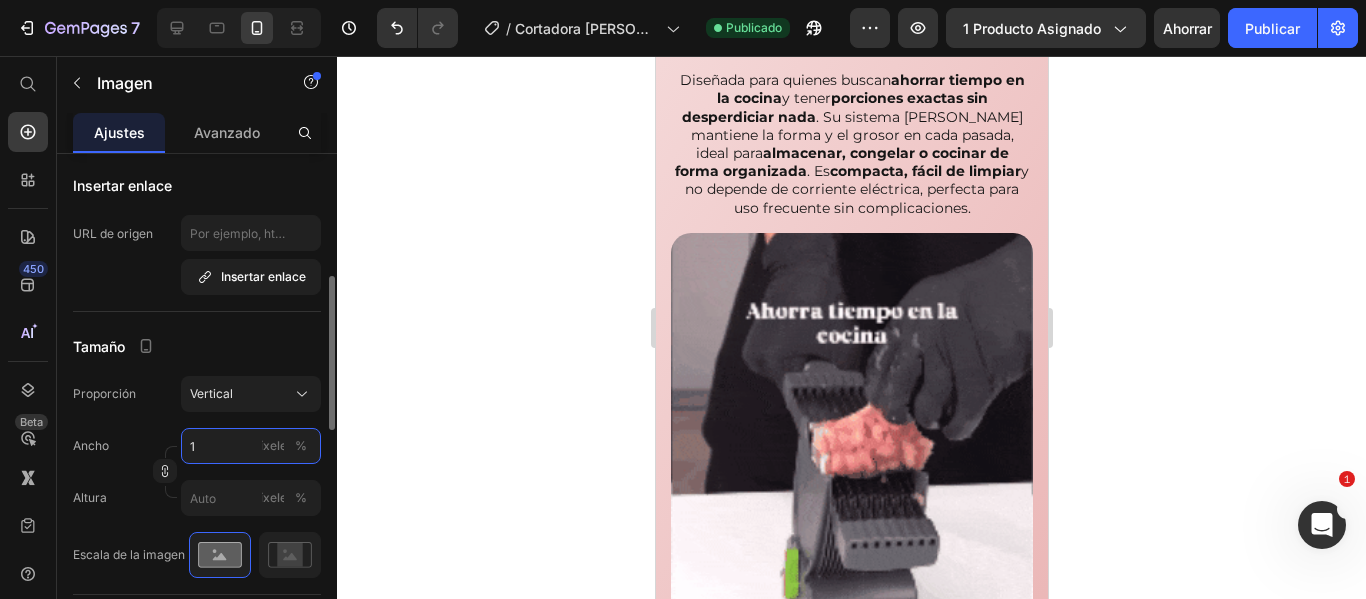 type on "20" 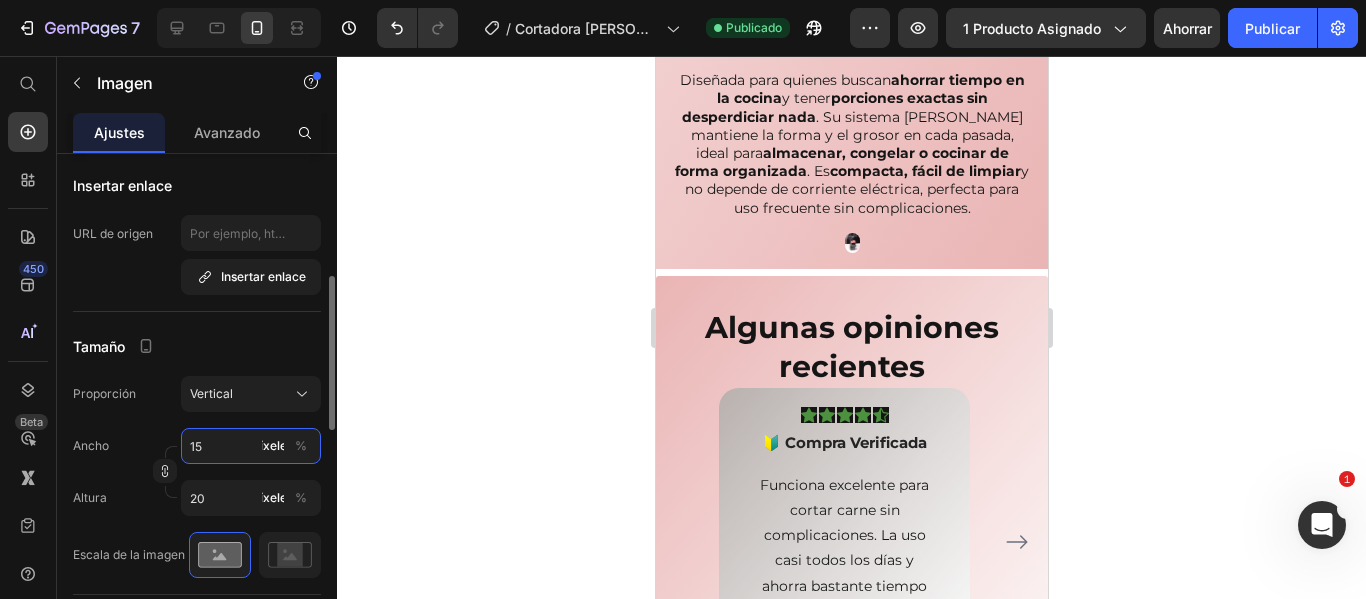 type on "150" 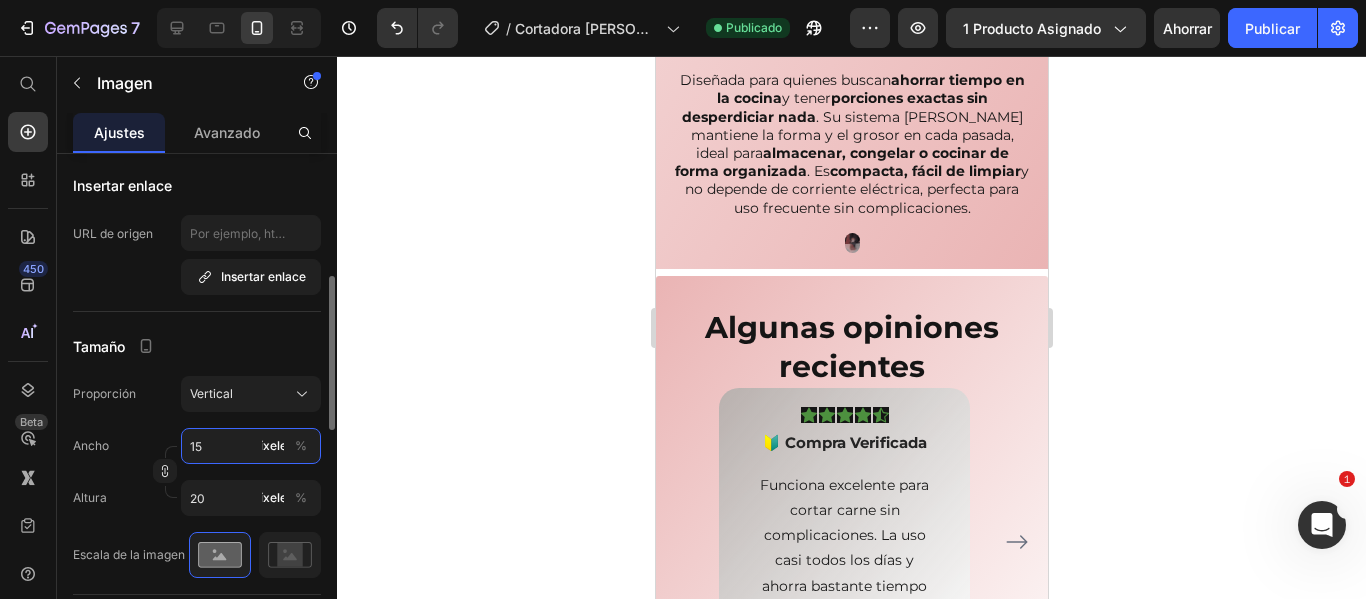 type on "200" 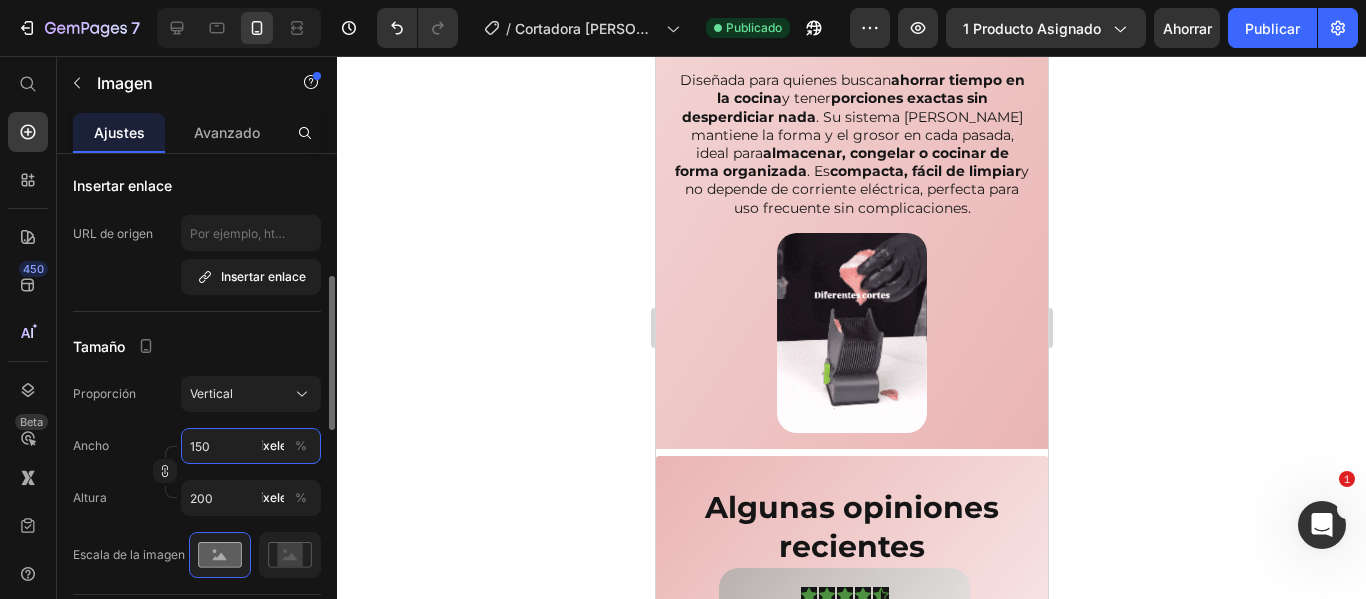 type on "1500" 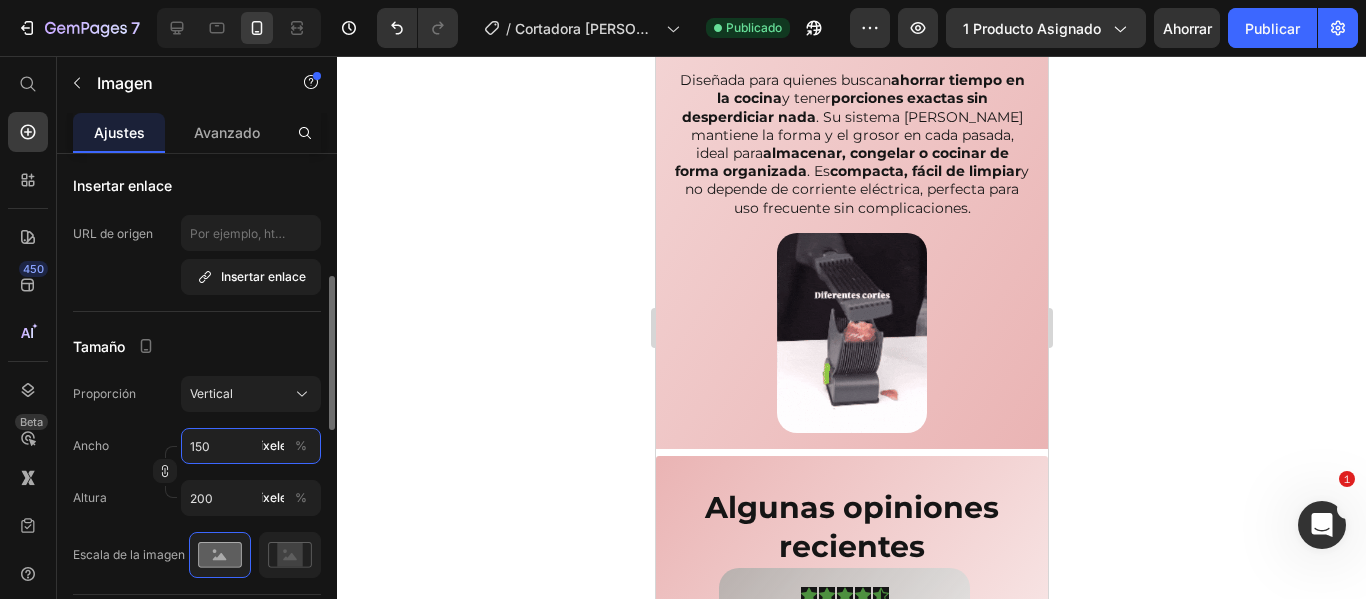 type on "2000" 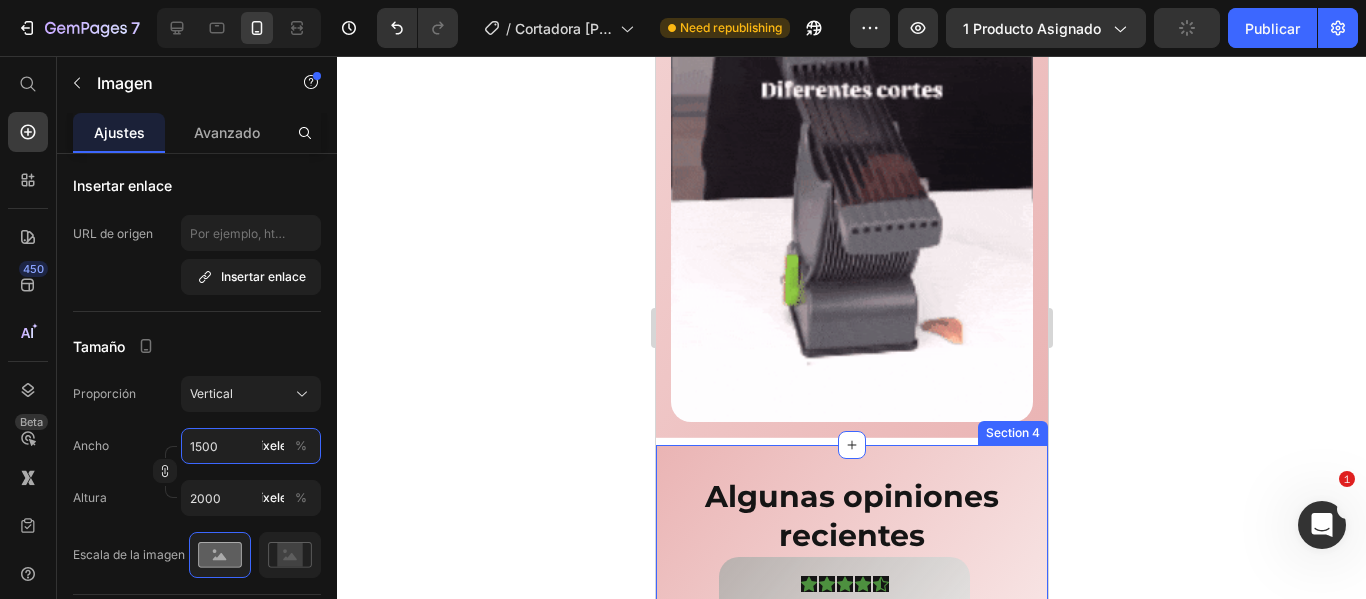 scroll, scrollTop: 3100, scrollLeft: 0, axis: vertical 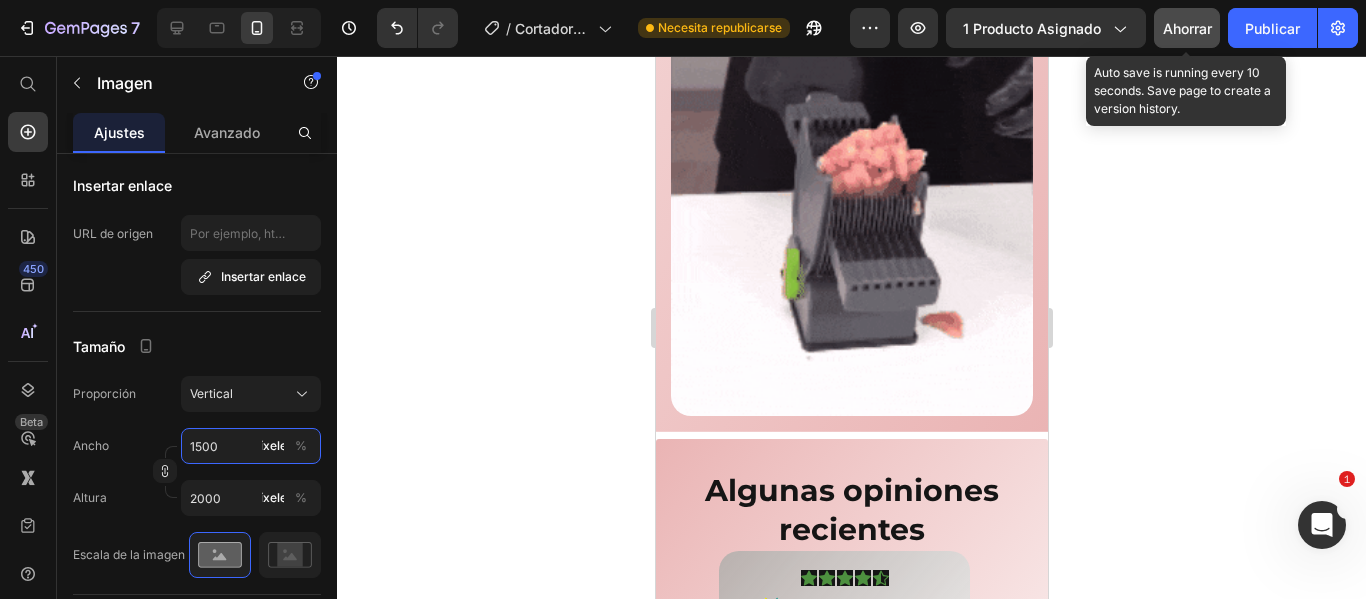 type on "1500" 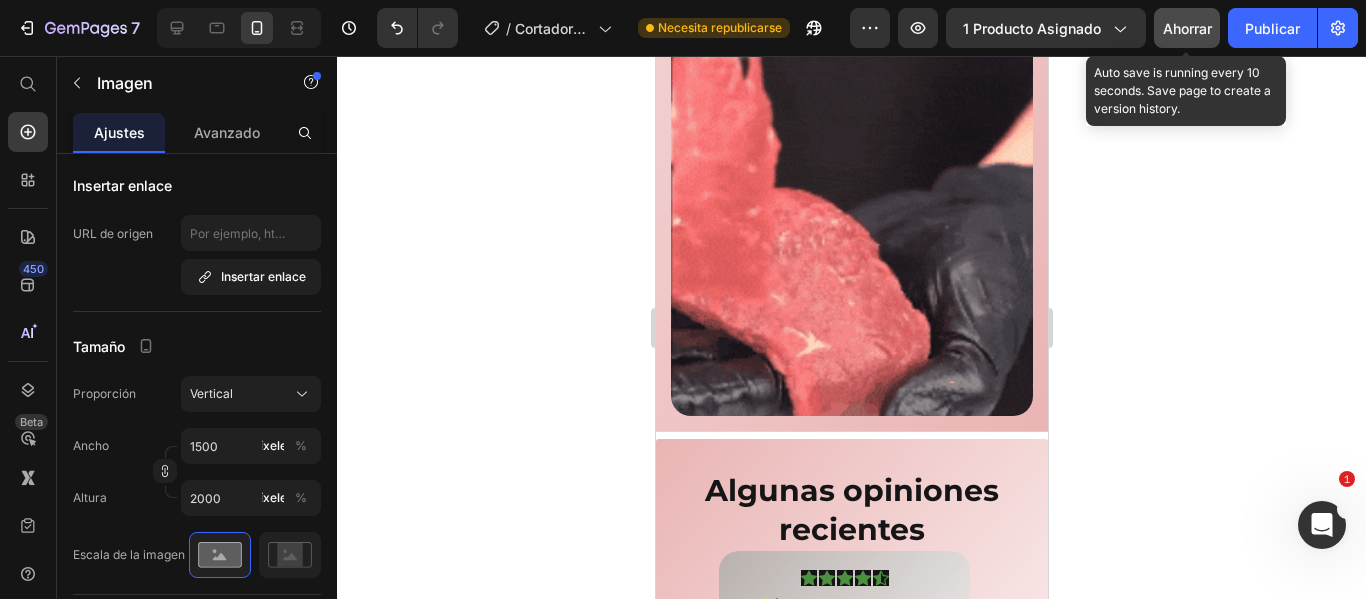 click on "Ahorrar" 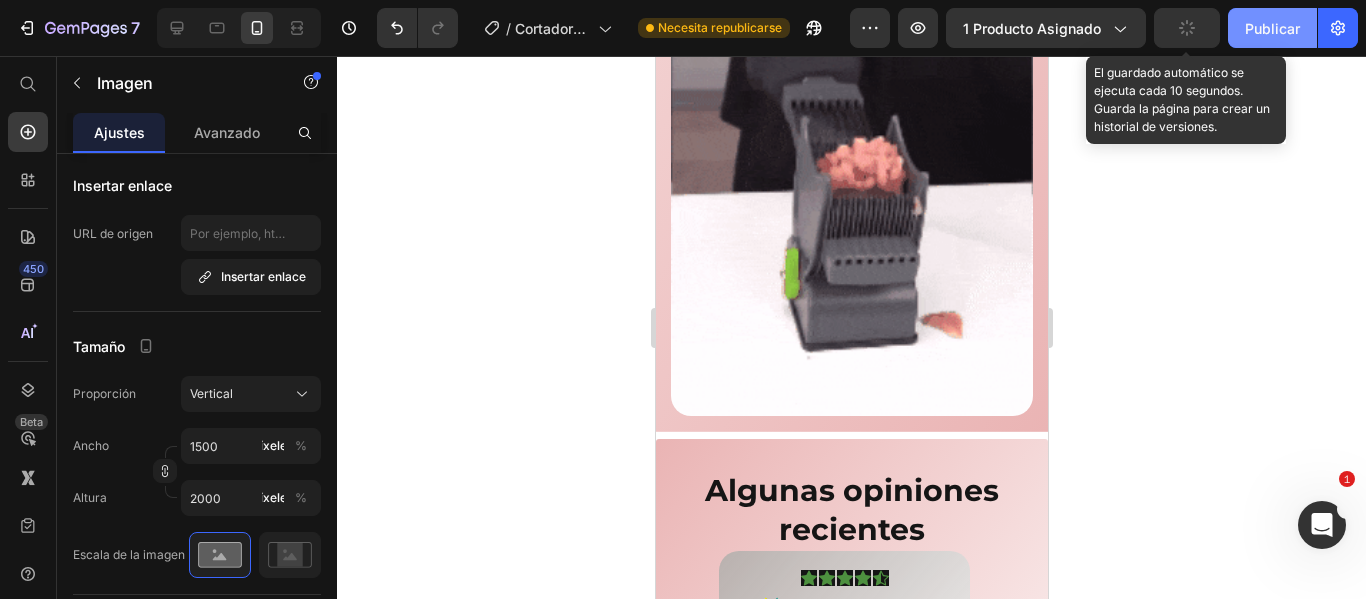 click on "Publicar" at bounding box center (1272, 28) 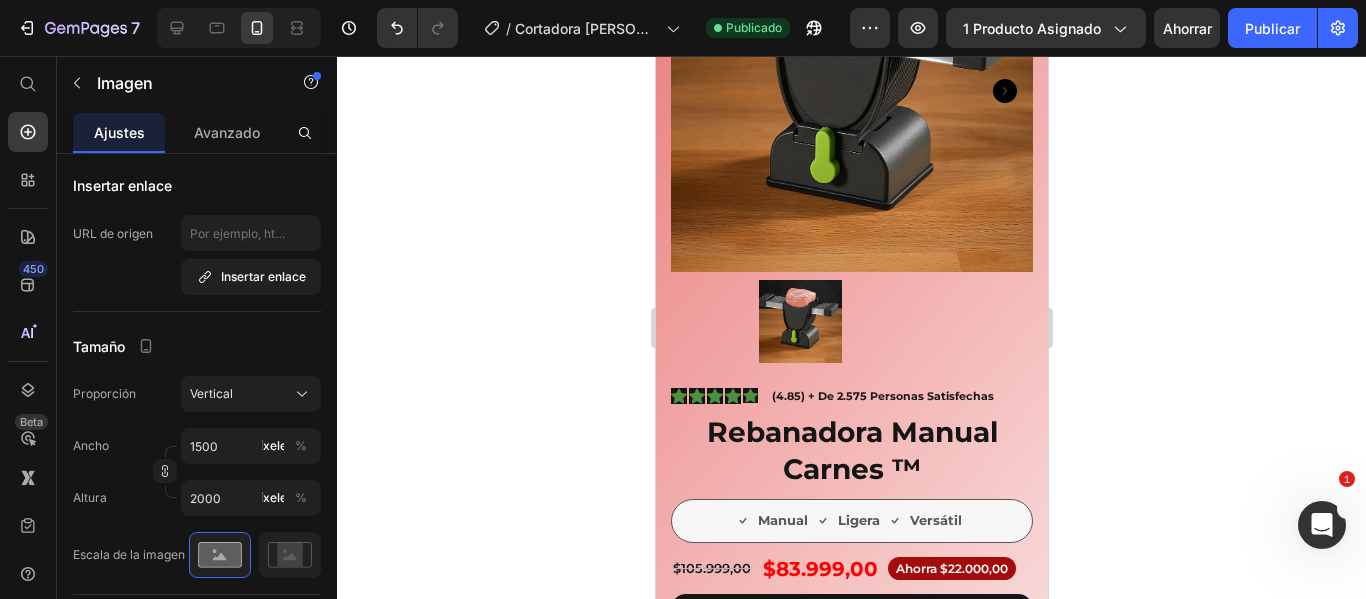scroll, scrollTop: 0, scrollLeft: 0, axis: both 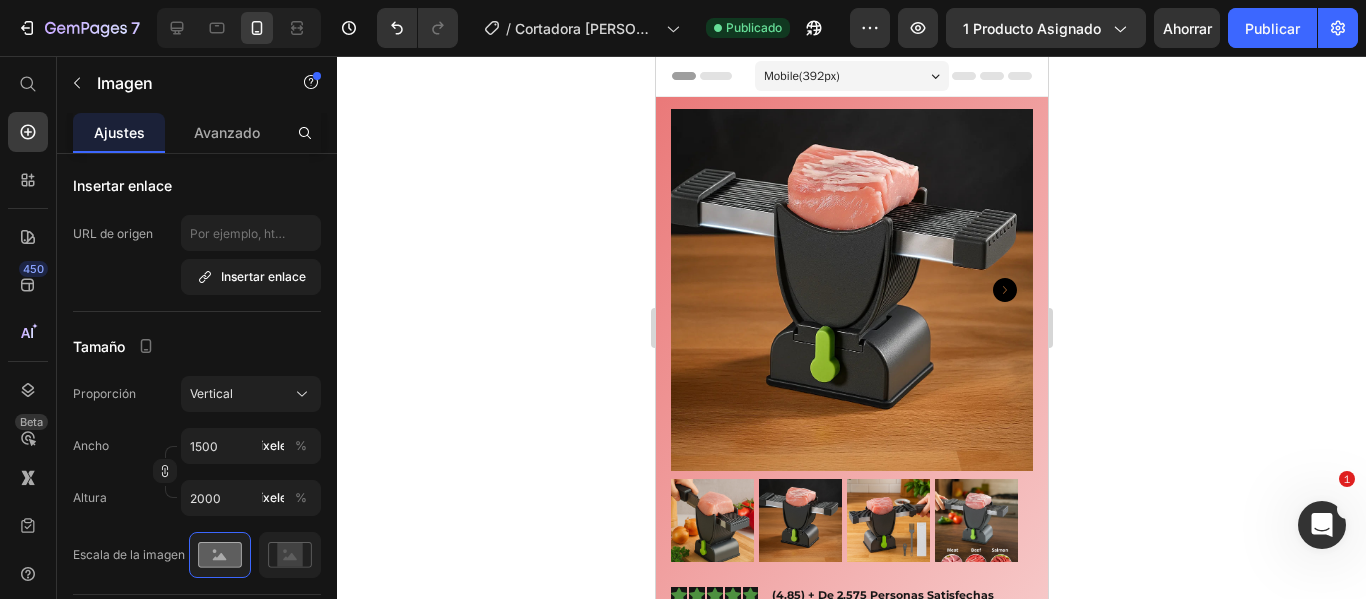 click at bounding box center (851, 290) 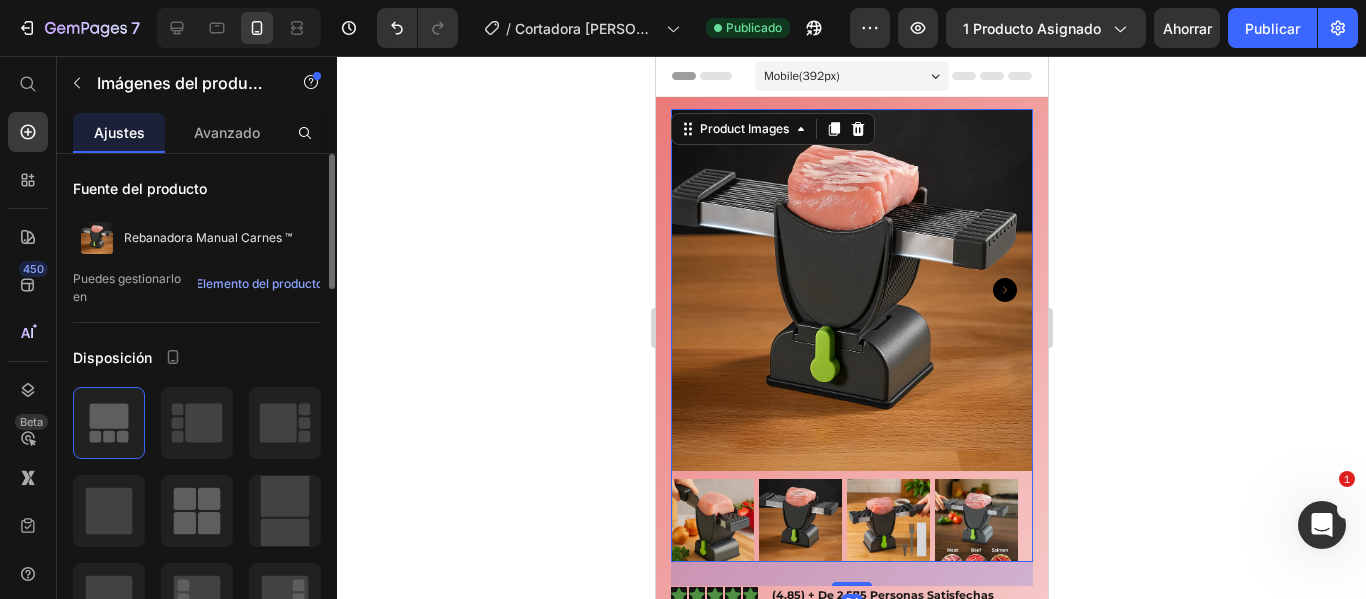 scroll, scrollTop: 300, scrollLeft: 0, axis: vertical 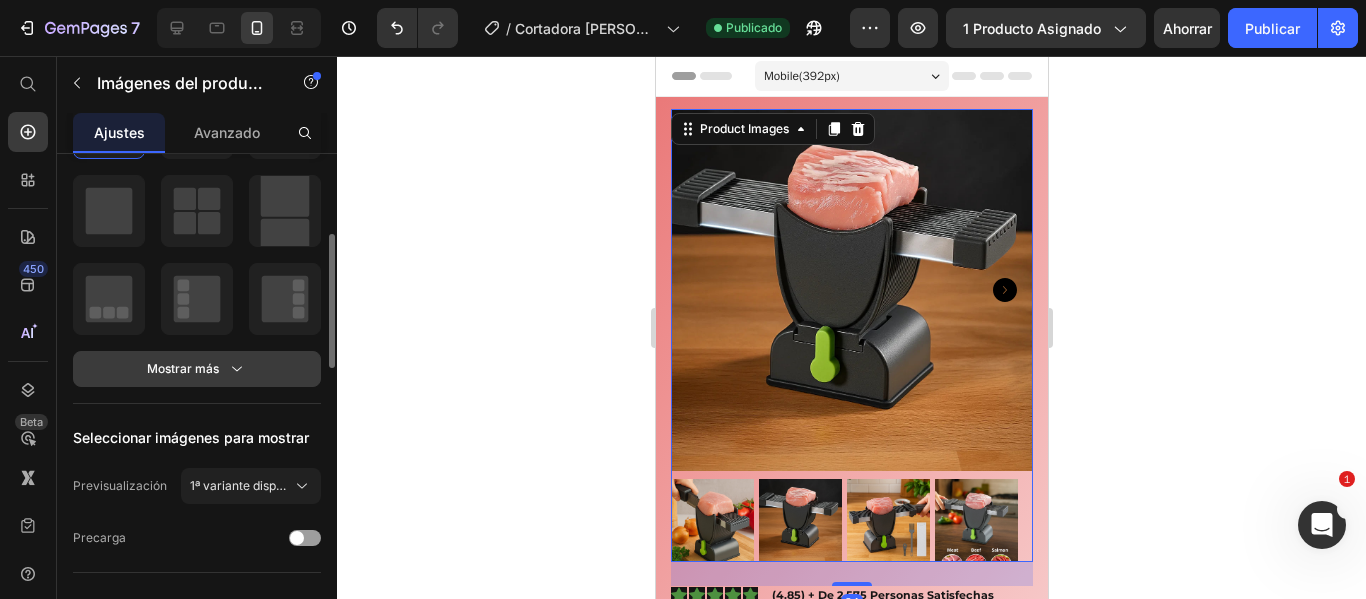 click on "Mostrar más" at bounding box center (197, 369) 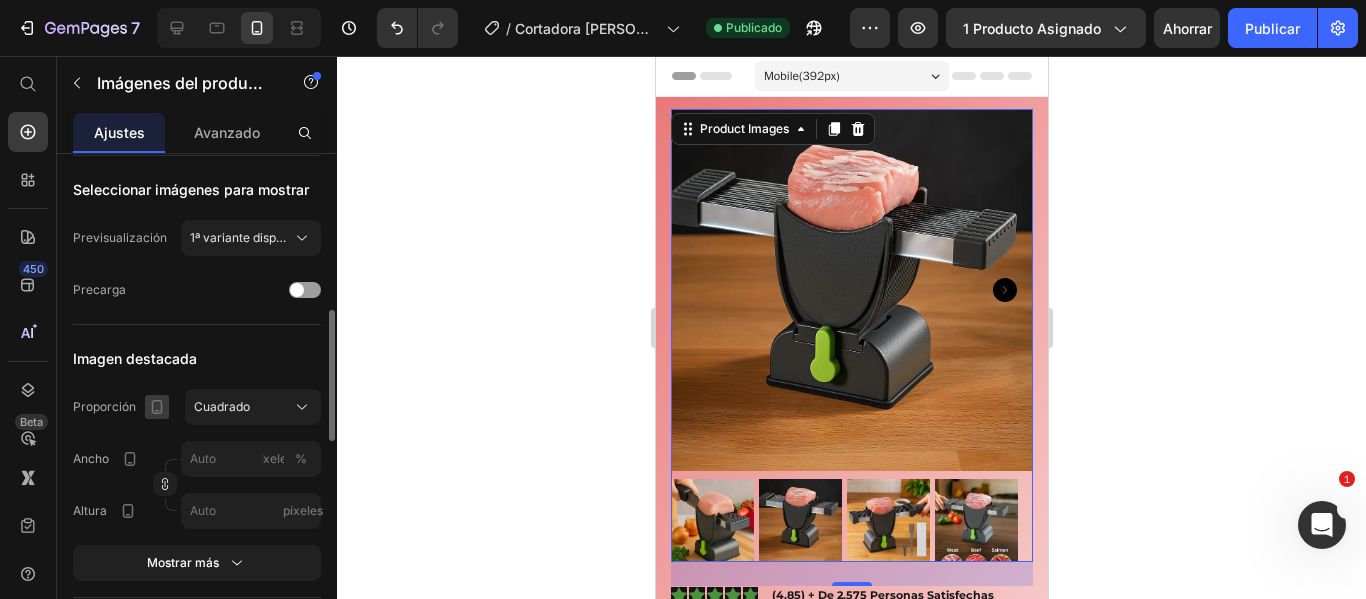 scroll, scrollTop: 700, scrollLeft: 0, axis: vertical 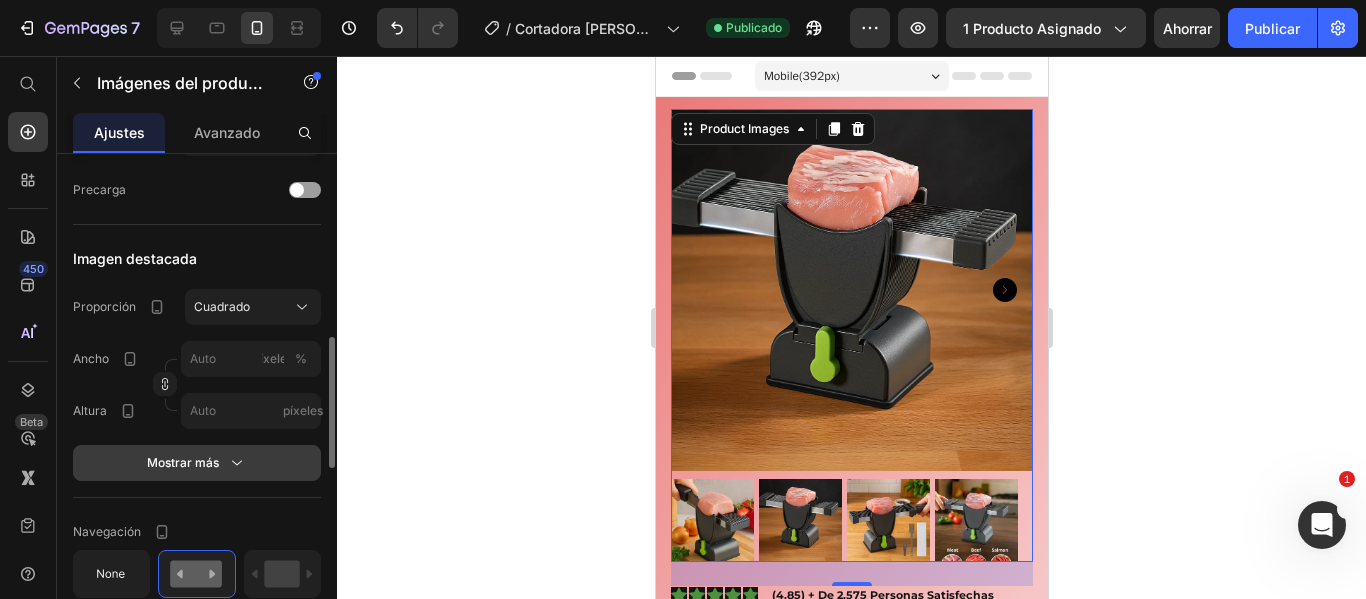 click on "Mostrar más" at bounding box center [197, 463] 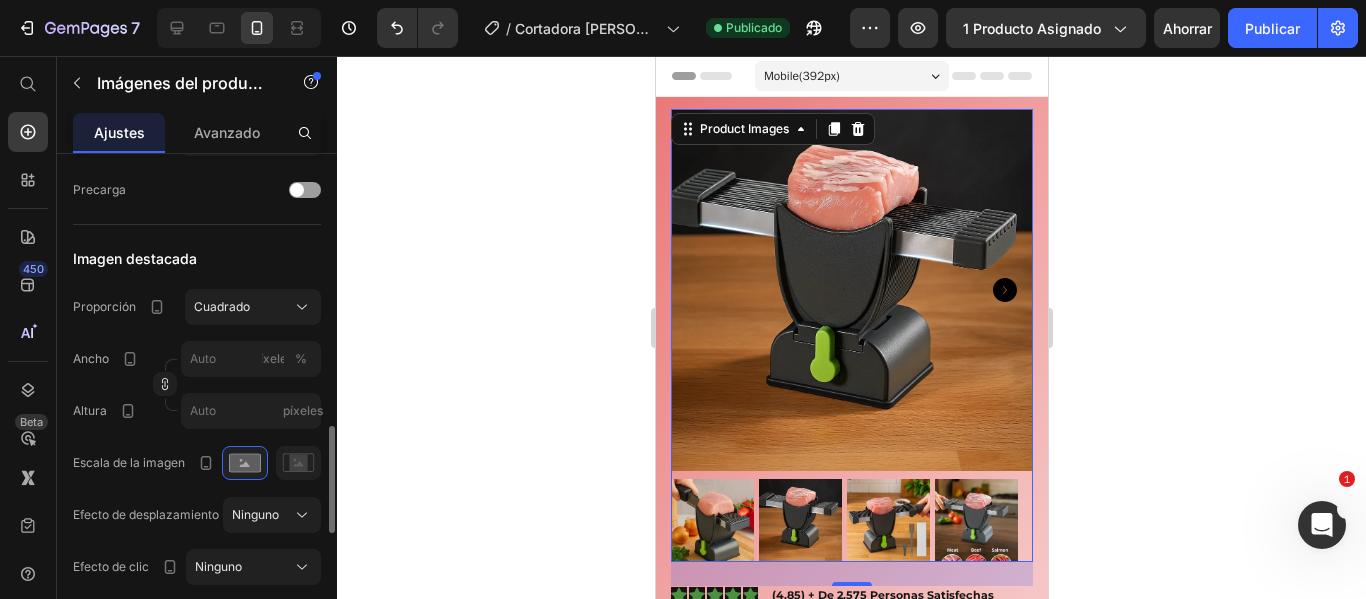scroll, scrollTop: 800, scrollLeft: 0, axis: vertical 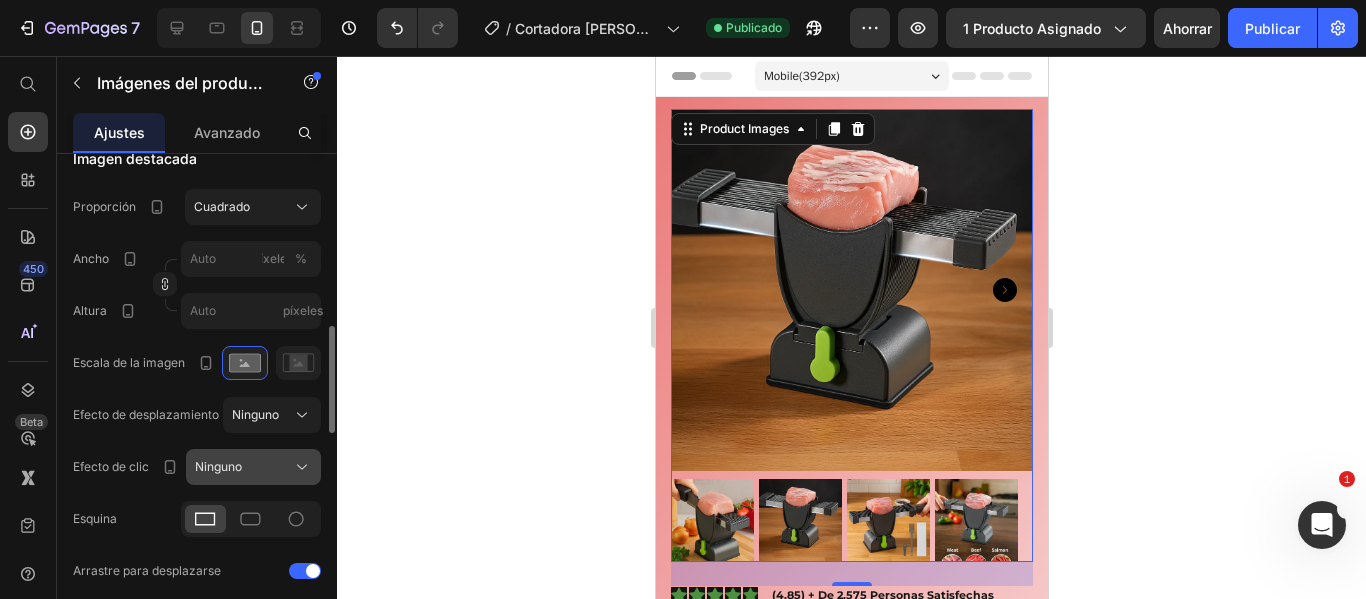 click on "Ninguno" 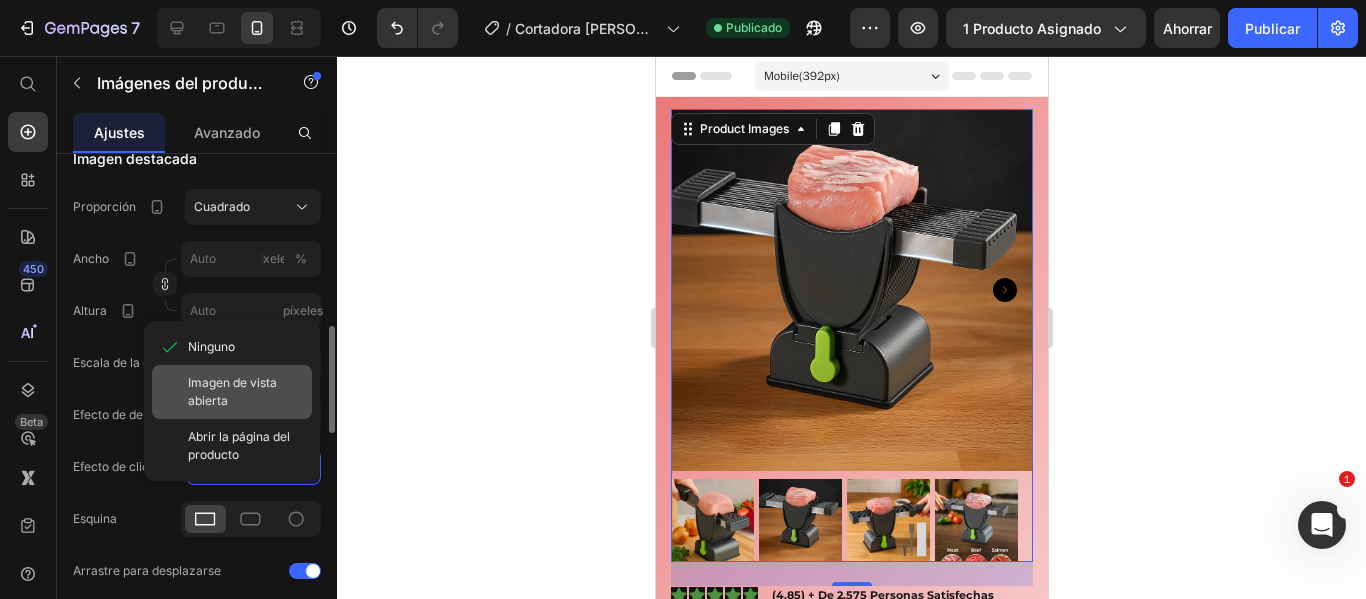 click on "Imagen de vista abierta" at bounding box center (246, 392) 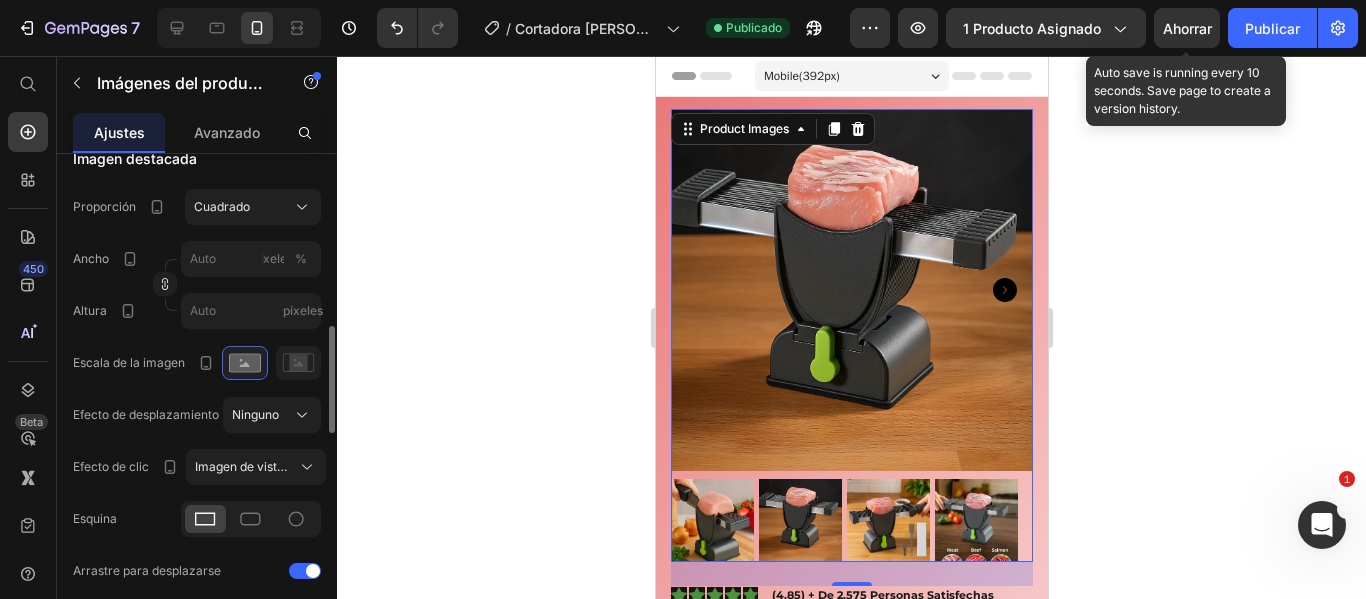 click on "Ahorrar" at bounding box center [1187, 28] 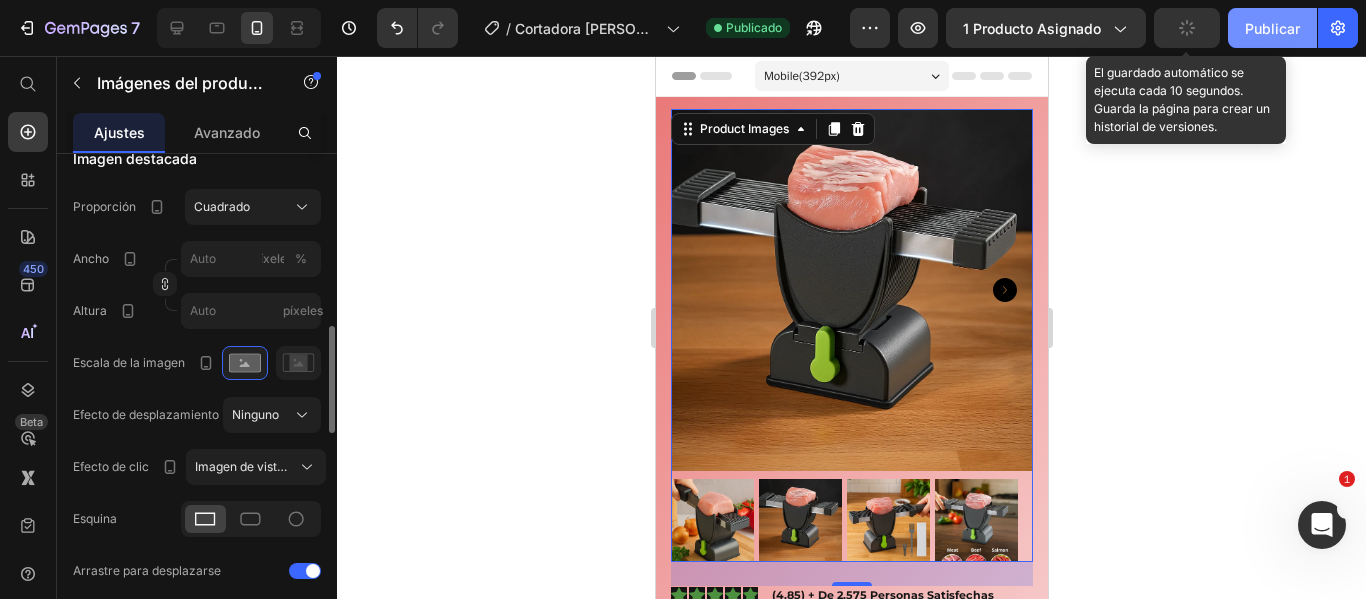 click on "Publicar" at bounding box center (1272, 28) 